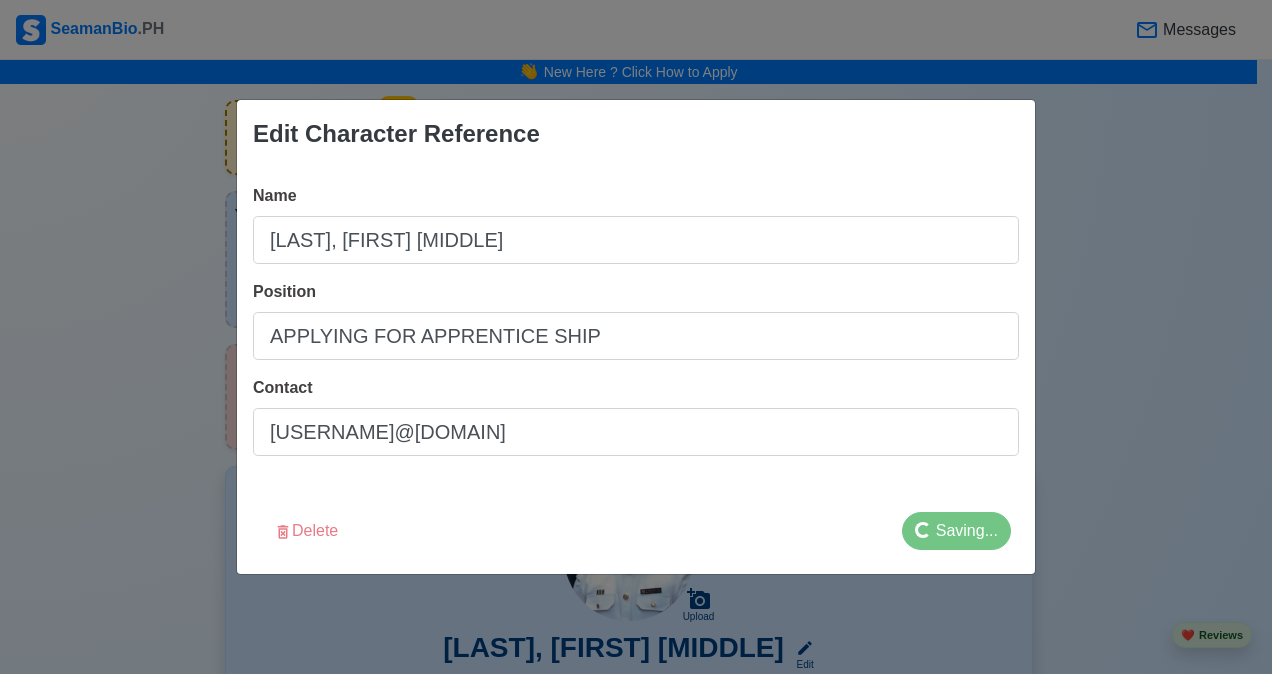 scroll, scrollTop: 3037, scrollLeft: 0, axis: vertical 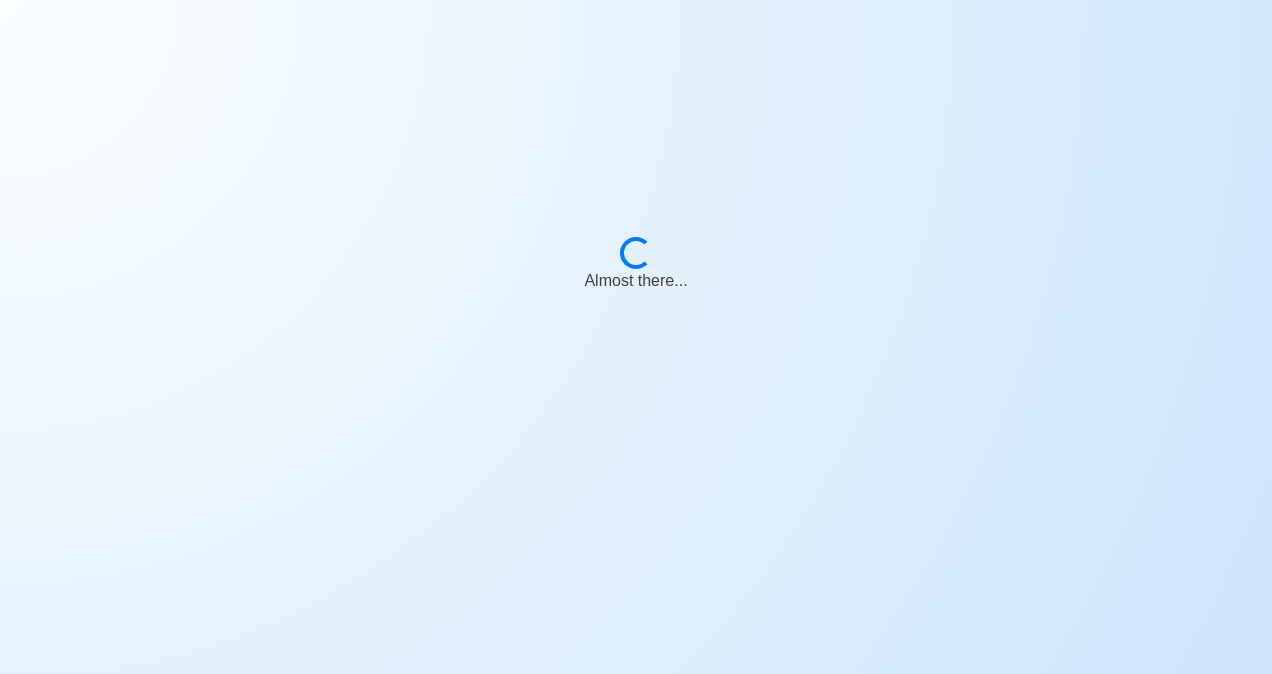 click on "Loading... Almost there..." at bounding box center (636, 337) 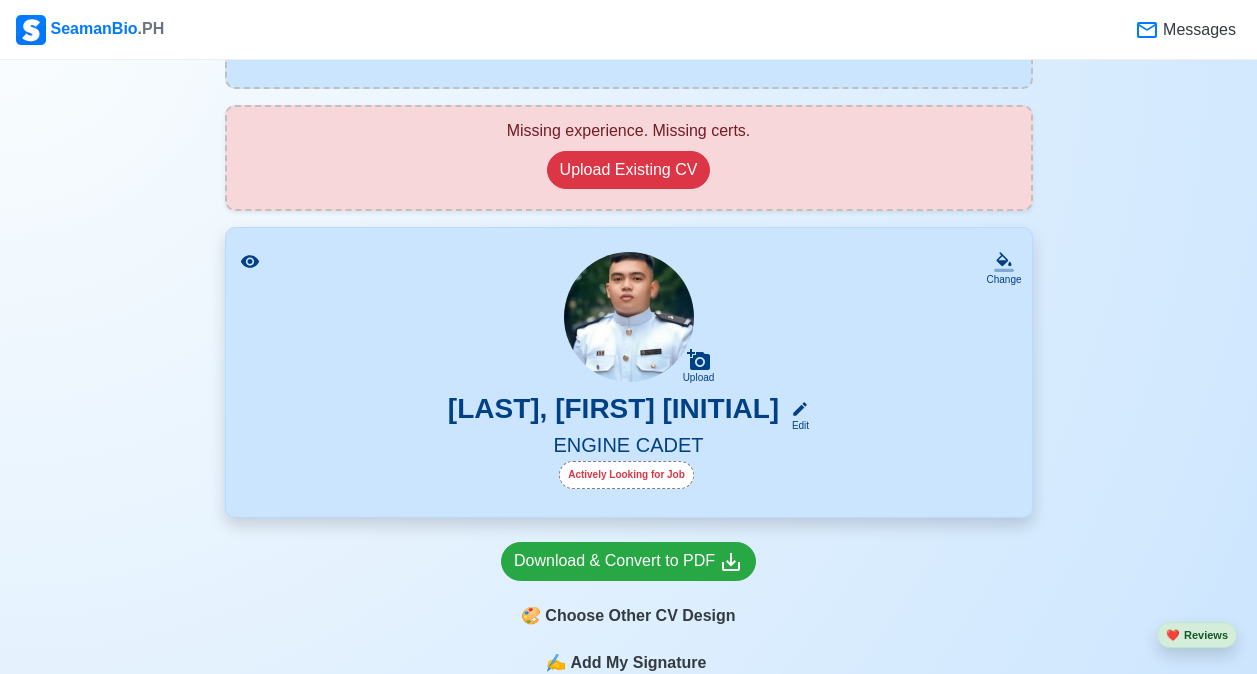 scroll, scrollTop: 263, scrollLeft: 0, axis: vertical 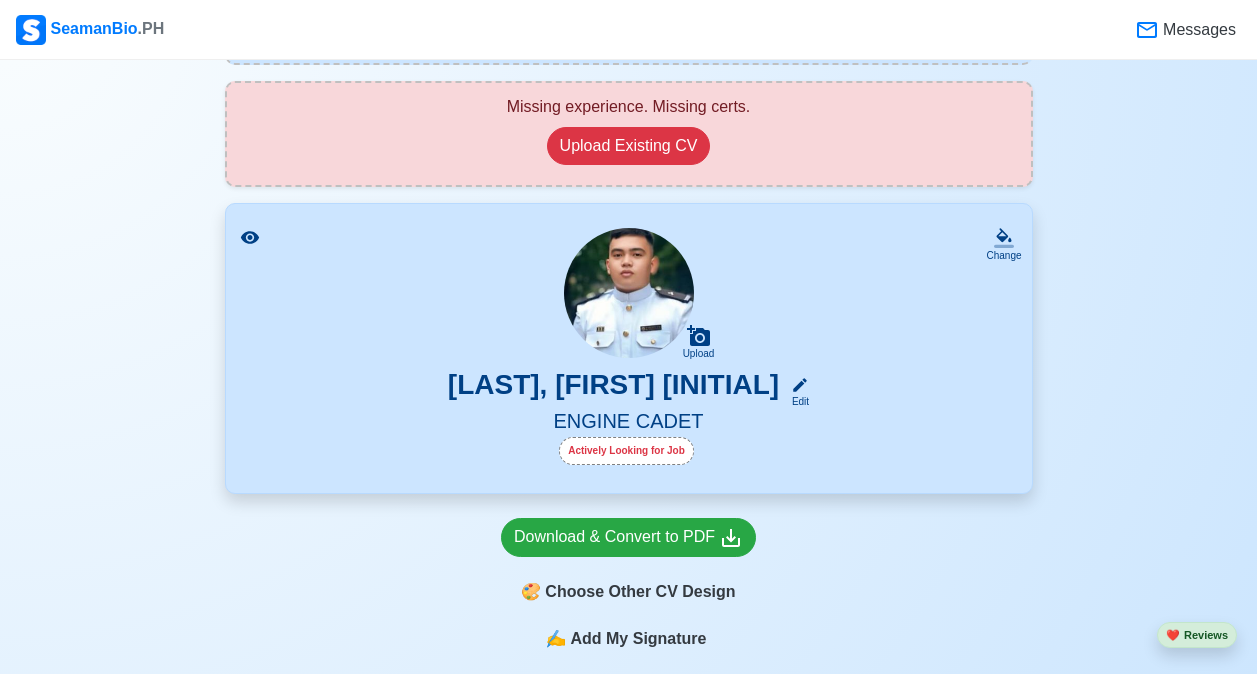 click at bounding box center [629, 293] 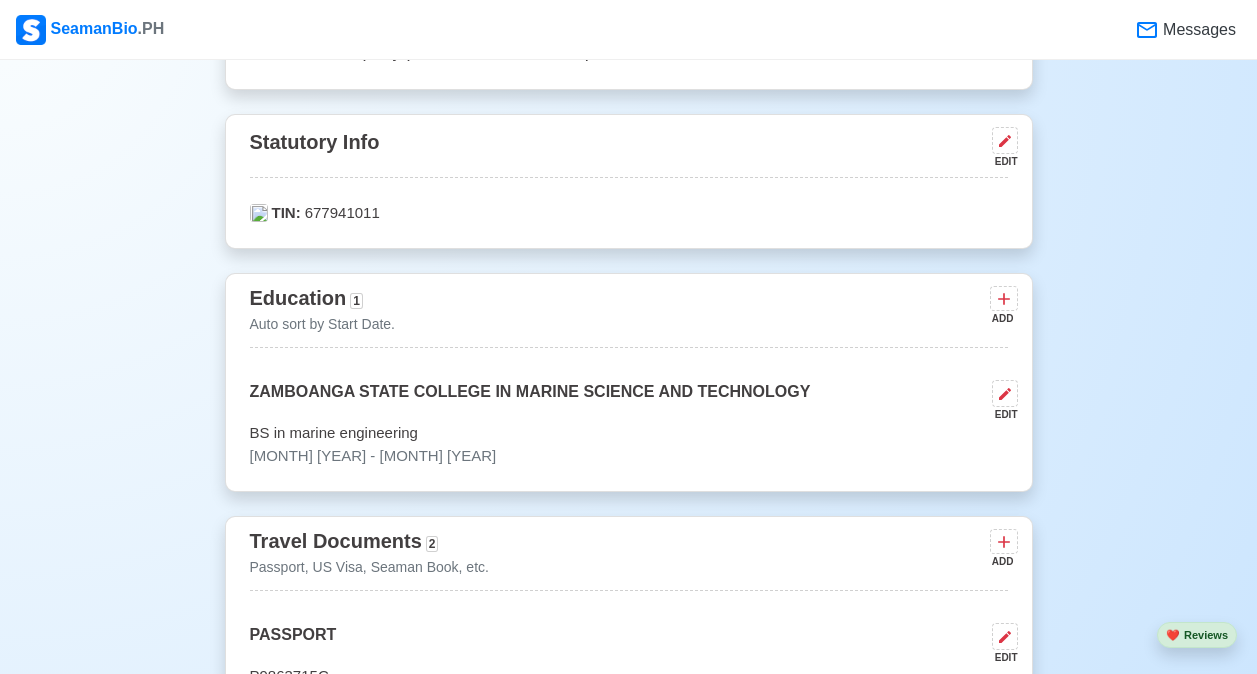 scroll, scrollTop: 999, scrollLeft: 0, axis: vertical 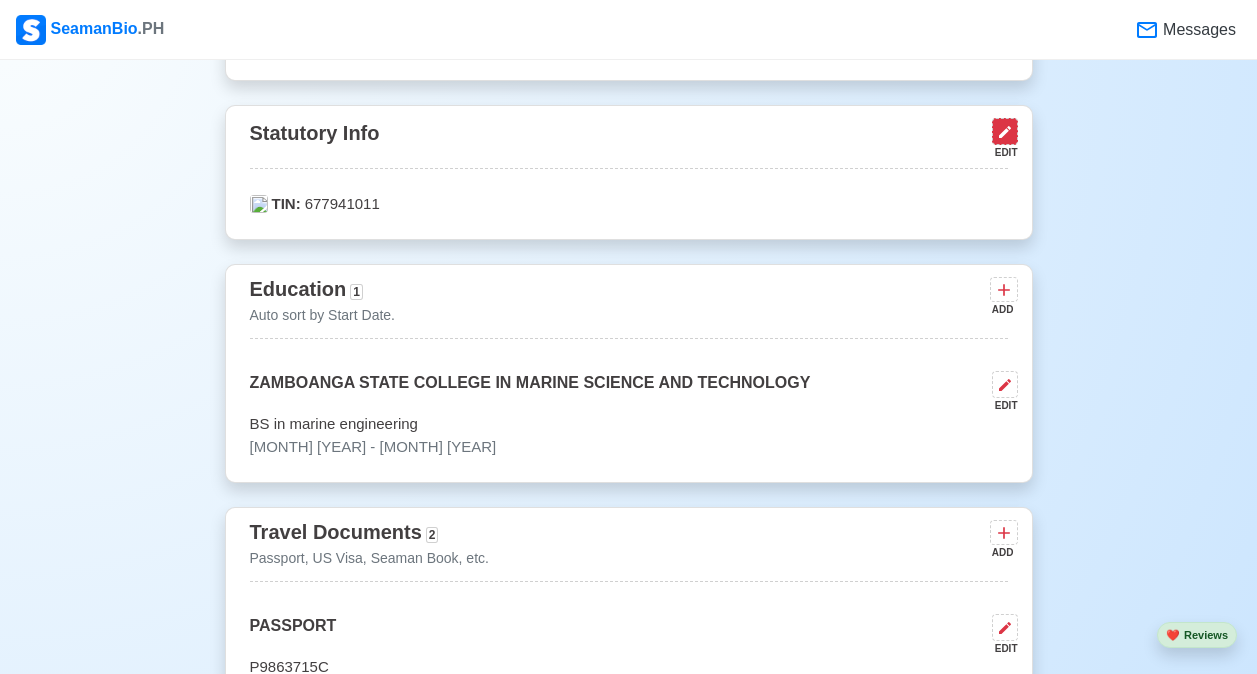 click 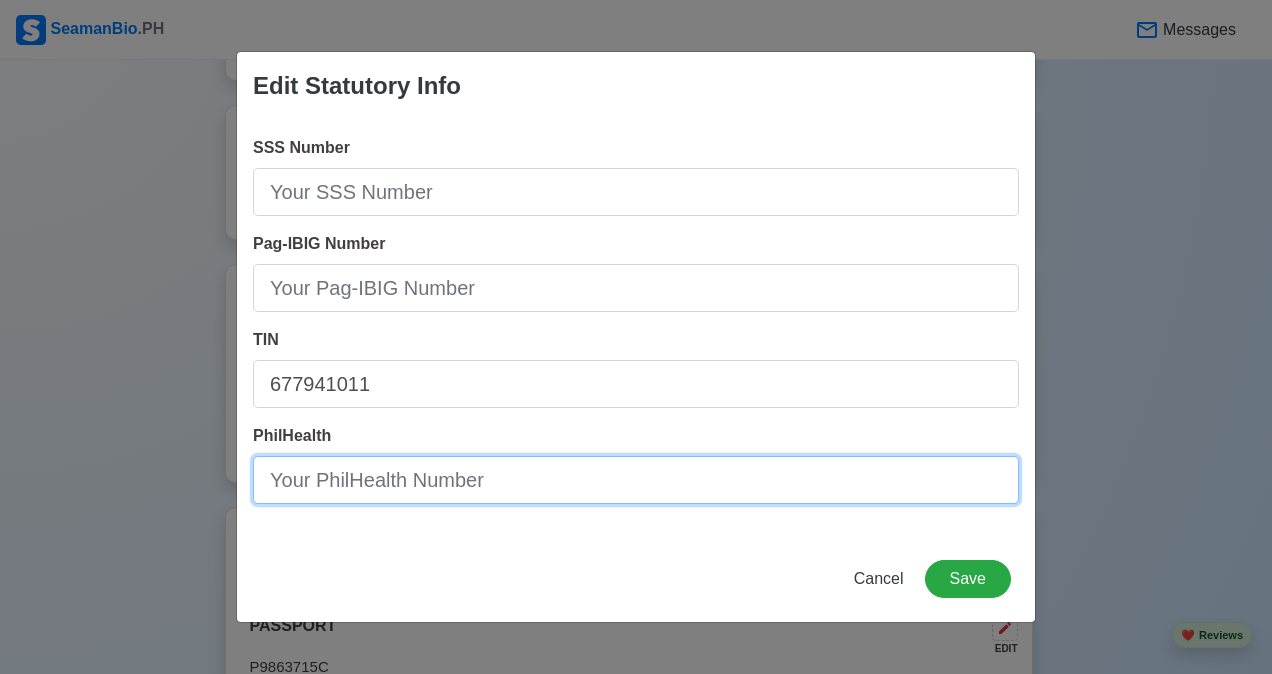 click on "PhilHealth" at bounding box center (636, 480) 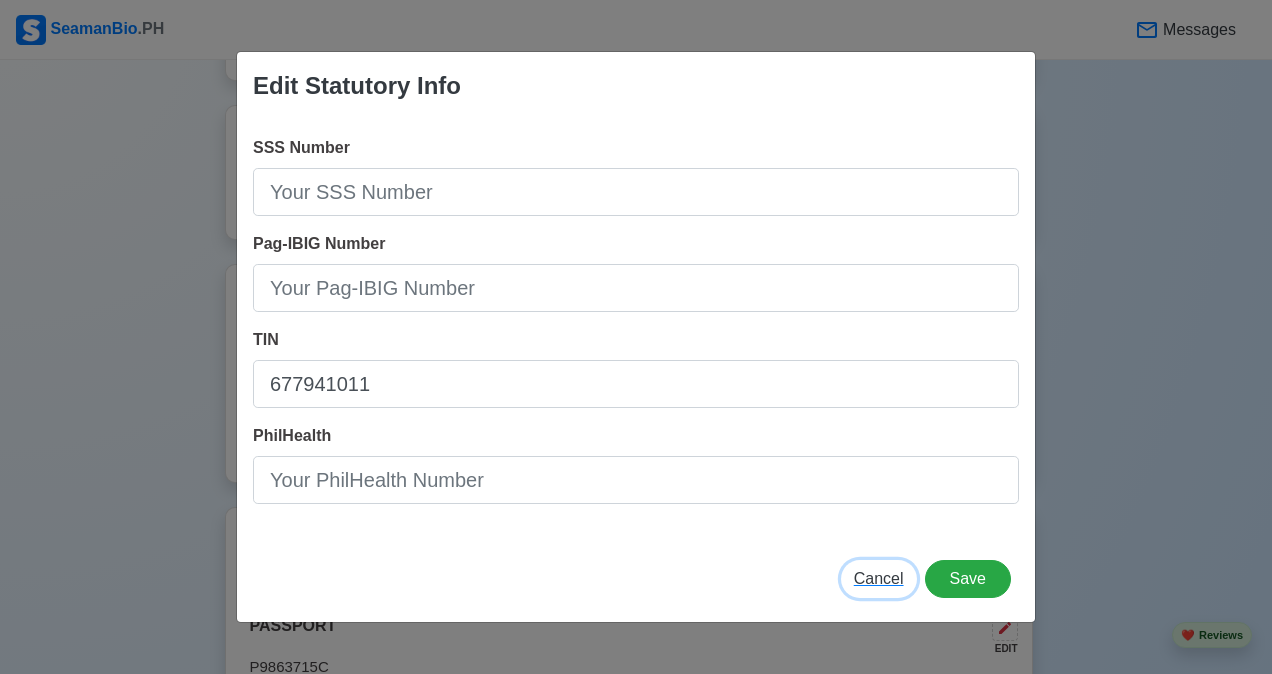 type 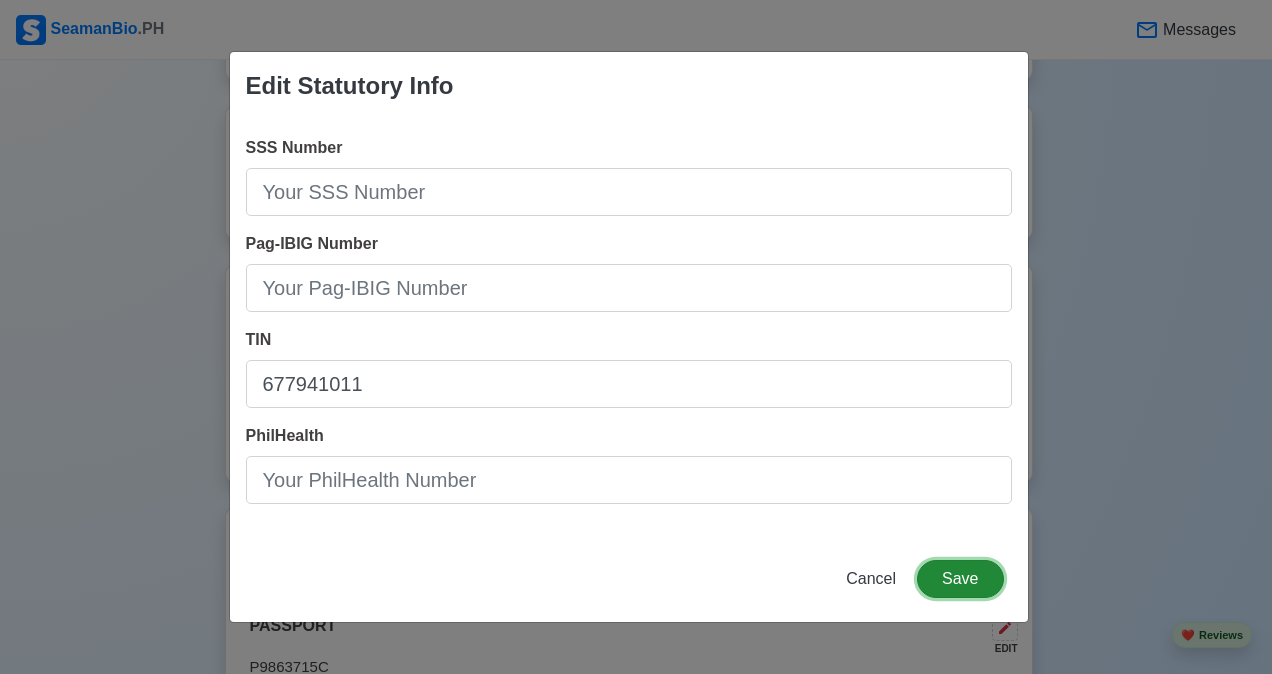 type 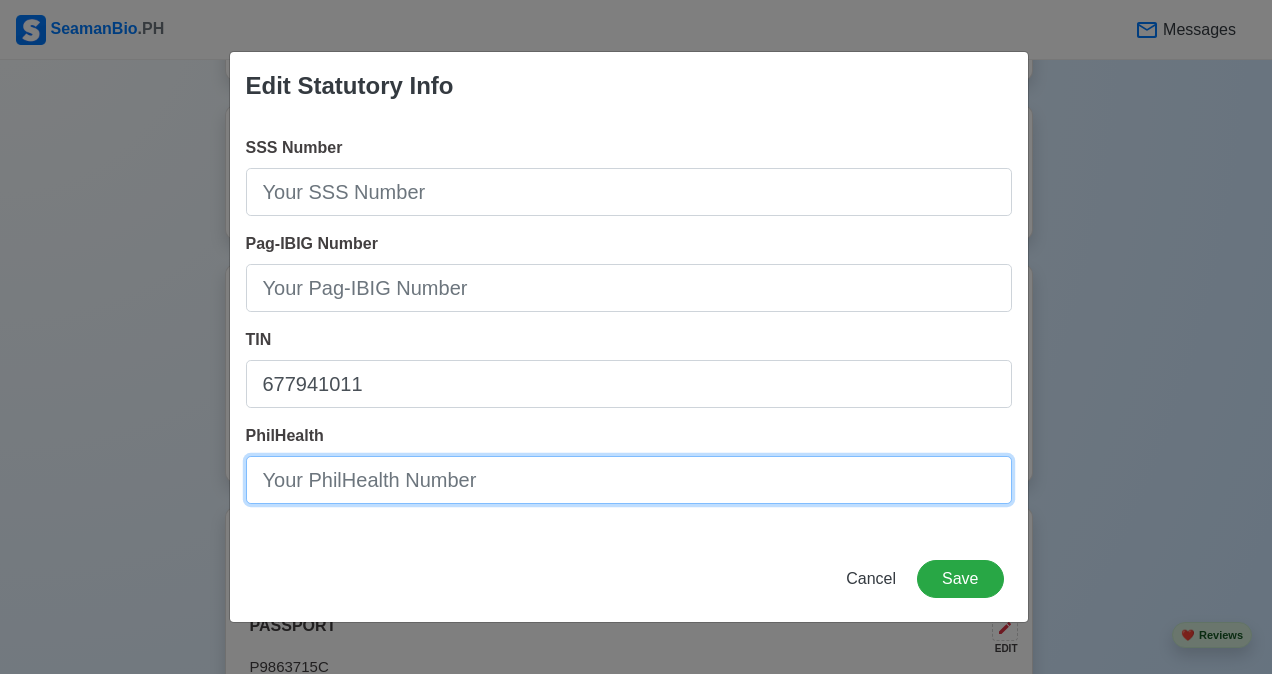 click on "PhilHealth" at bounding box center (629, 480) 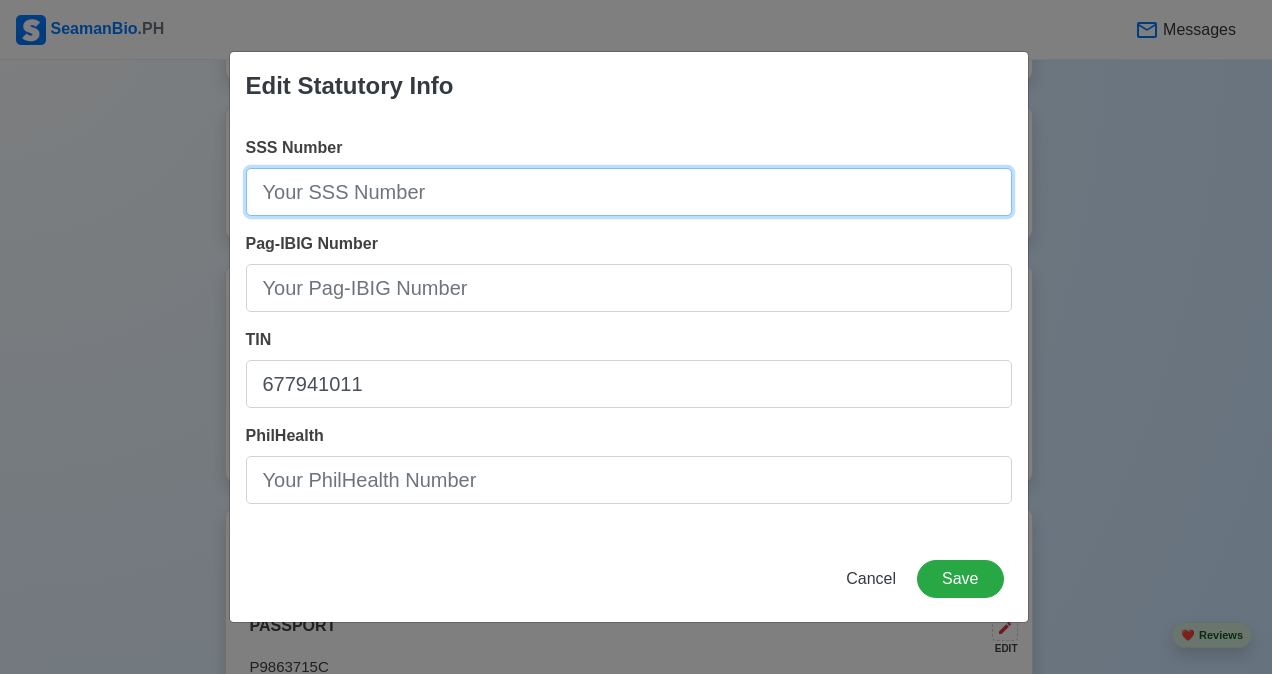 click on "SSS Number" at bounding box center (629, 192) 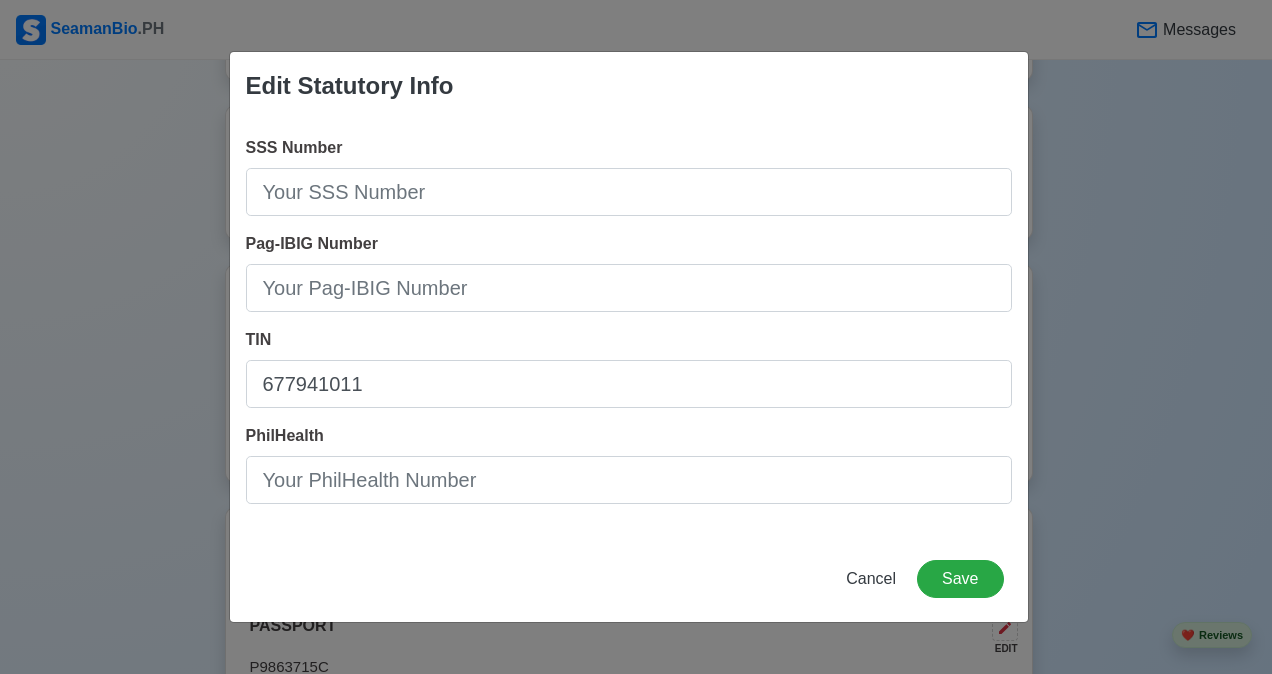 click on "SSS Number" at bounding box center [629, 176] 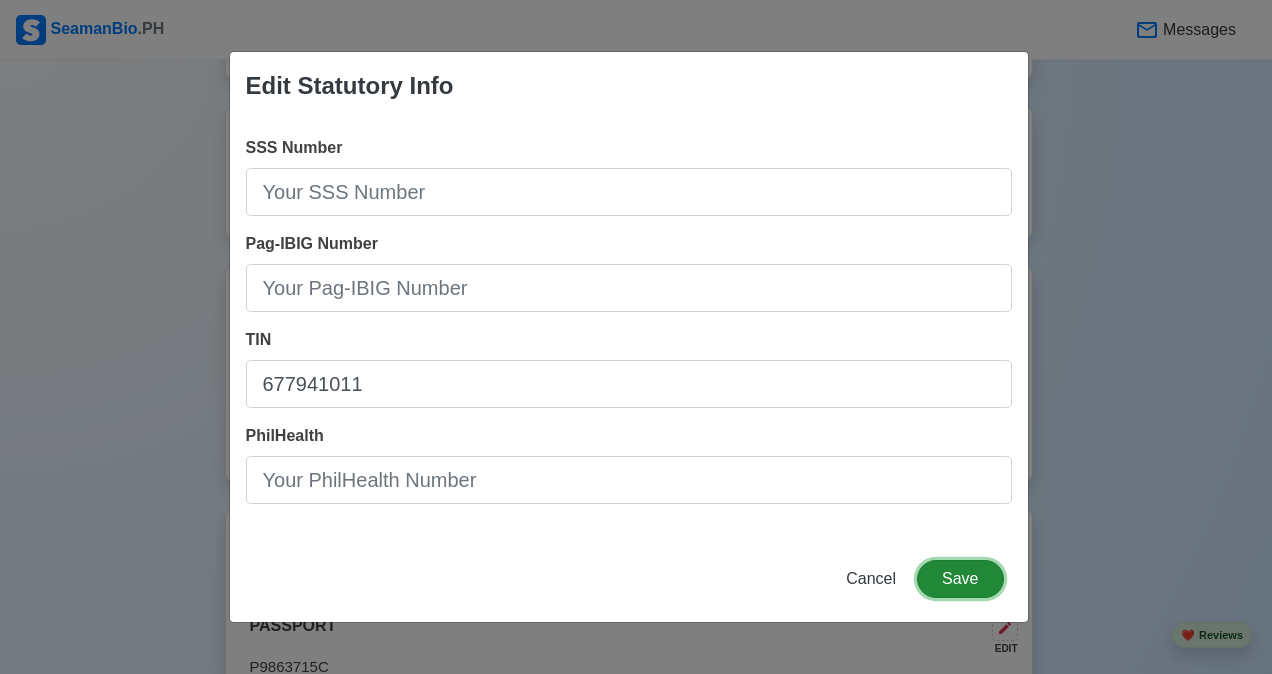 click on "Save" at bounding box center [960, 579] 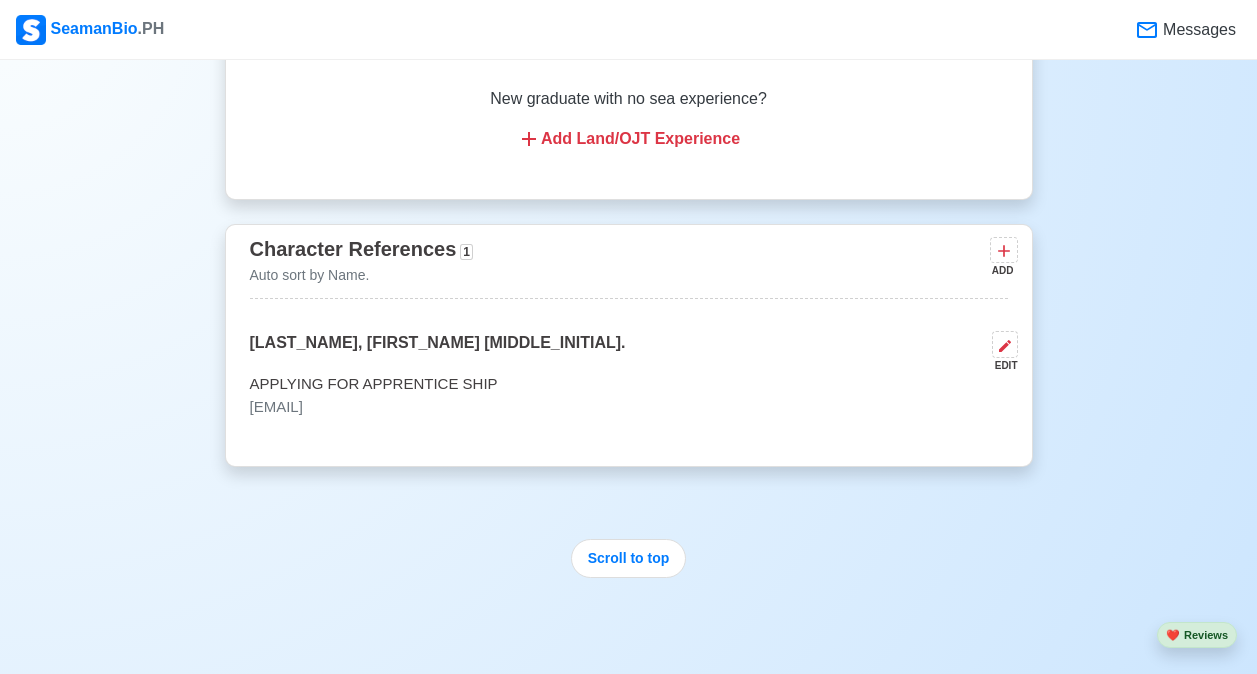 scroll, scrollTop: 3078, scrollLeft: 0, axis: vertical 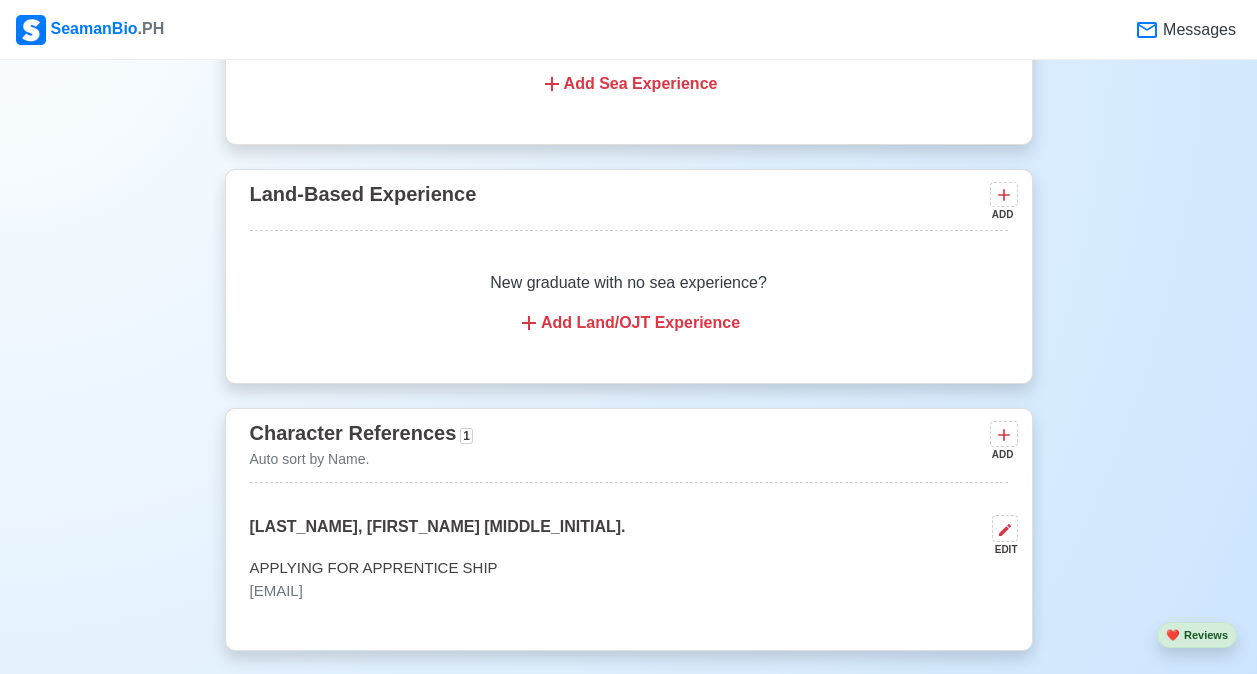 click on "Add Land/OJT Experience" at bounding box center [629, 323] 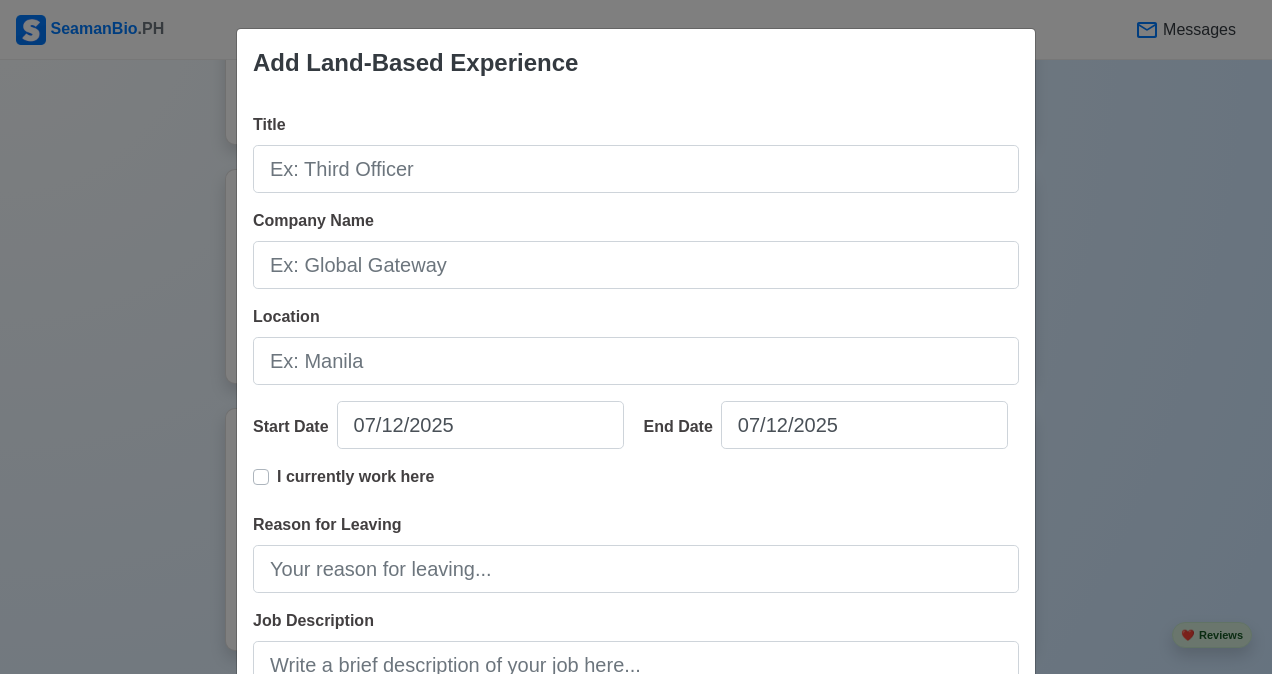 click on "Add Land-Based Experience Title Company Name Location Start Date [DATE] End Date [DATE] I currently work here Reason for Leaving Job Description 0 / 1000 Skills Cancel Save" at bounding box center (636, 337) 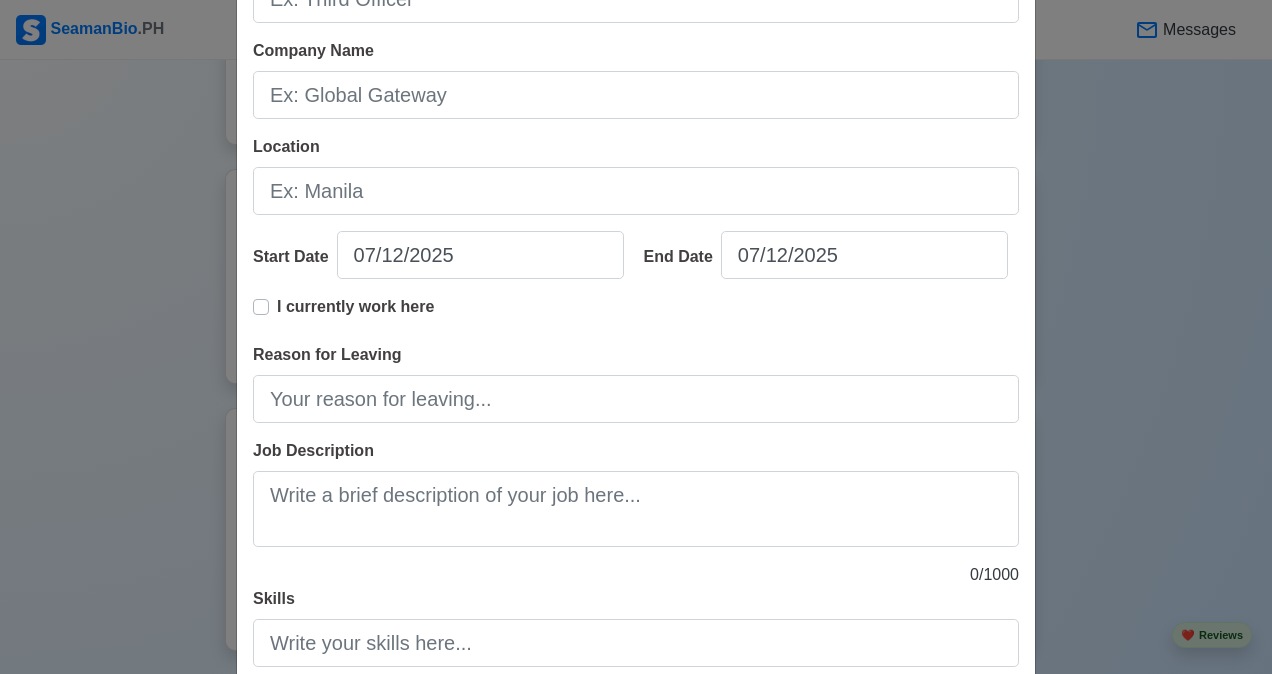 scroll, scrollTop: 235, scrollLeft: 0, axis: vertical 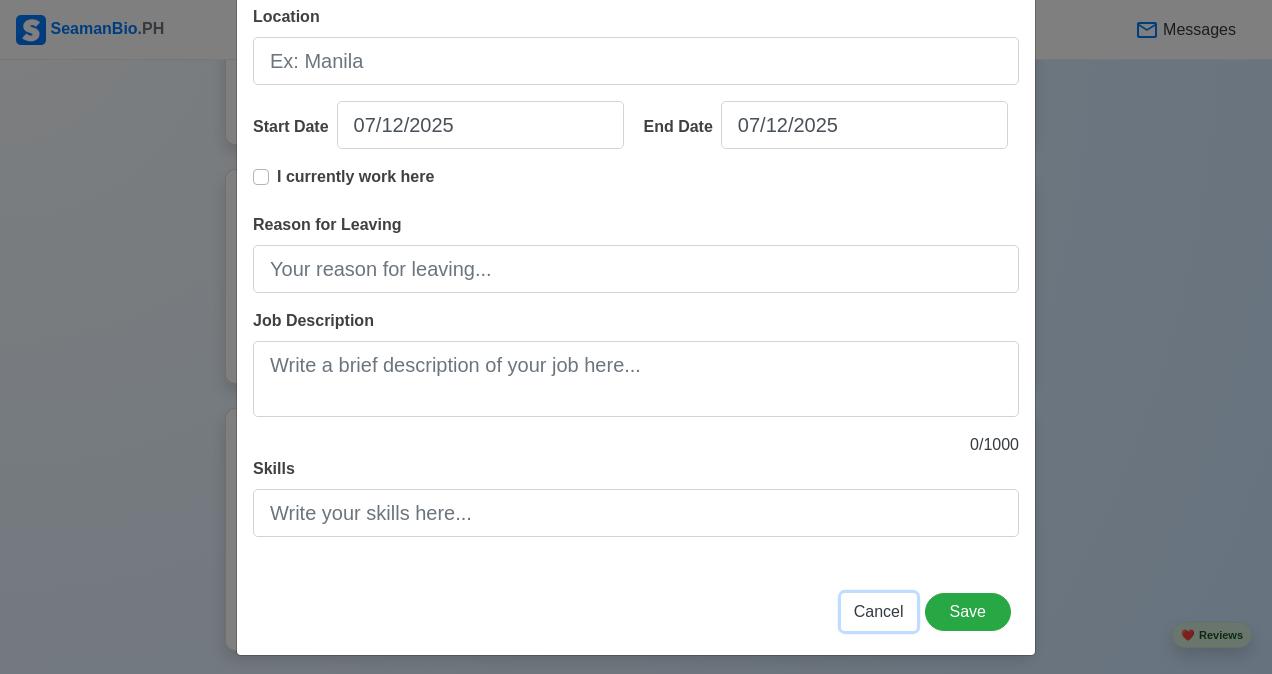 click on "Cancel" at bounding box center [879, 611] 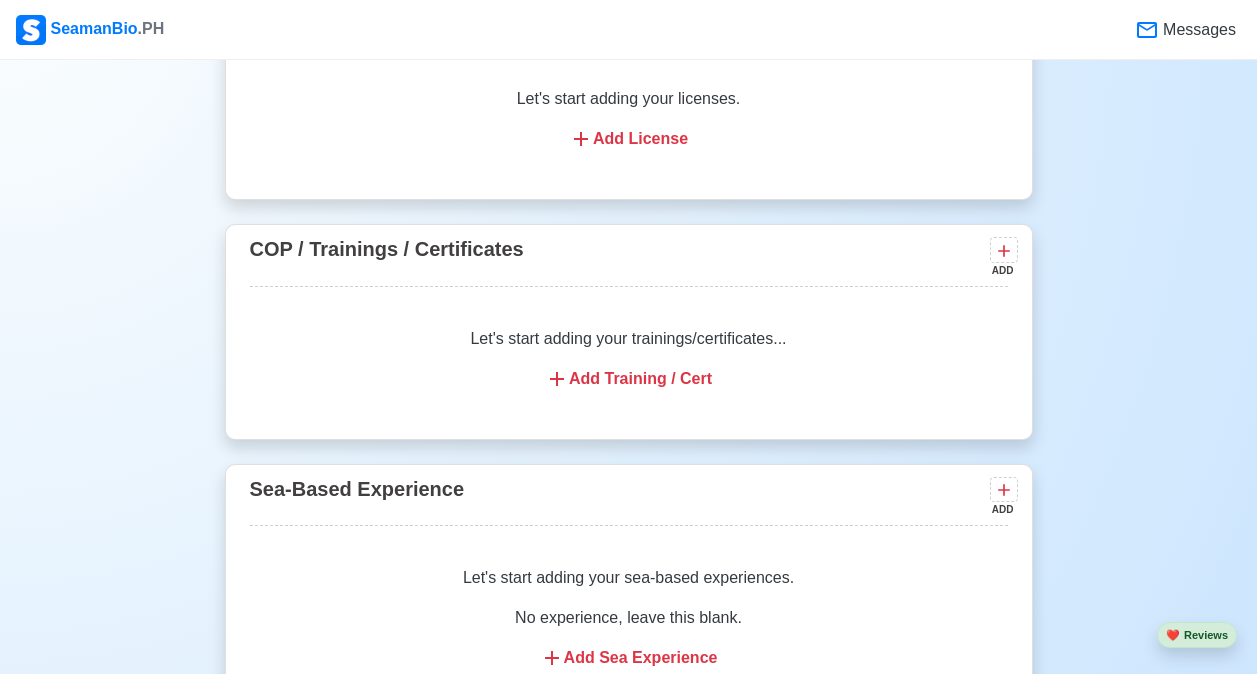 scroll, scrollTop: 2263, scrollLeft: 0, axis: vertical 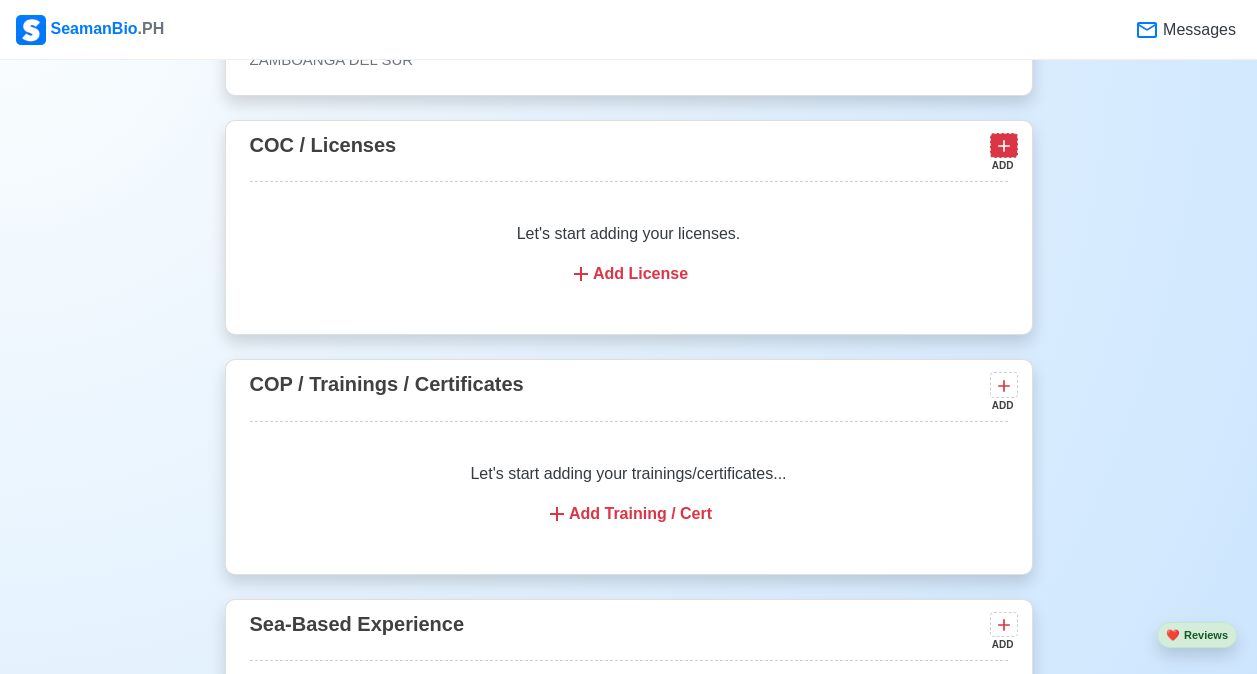 click 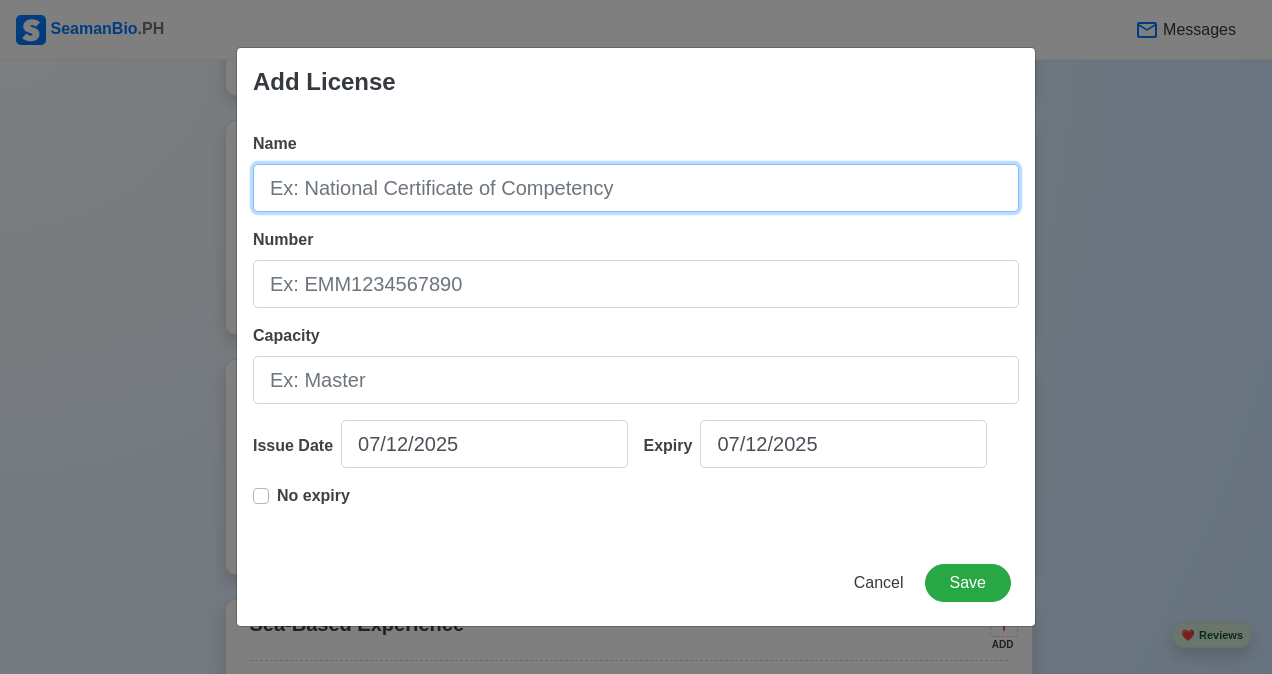 click on "Name" at bounding box center [636, 188] 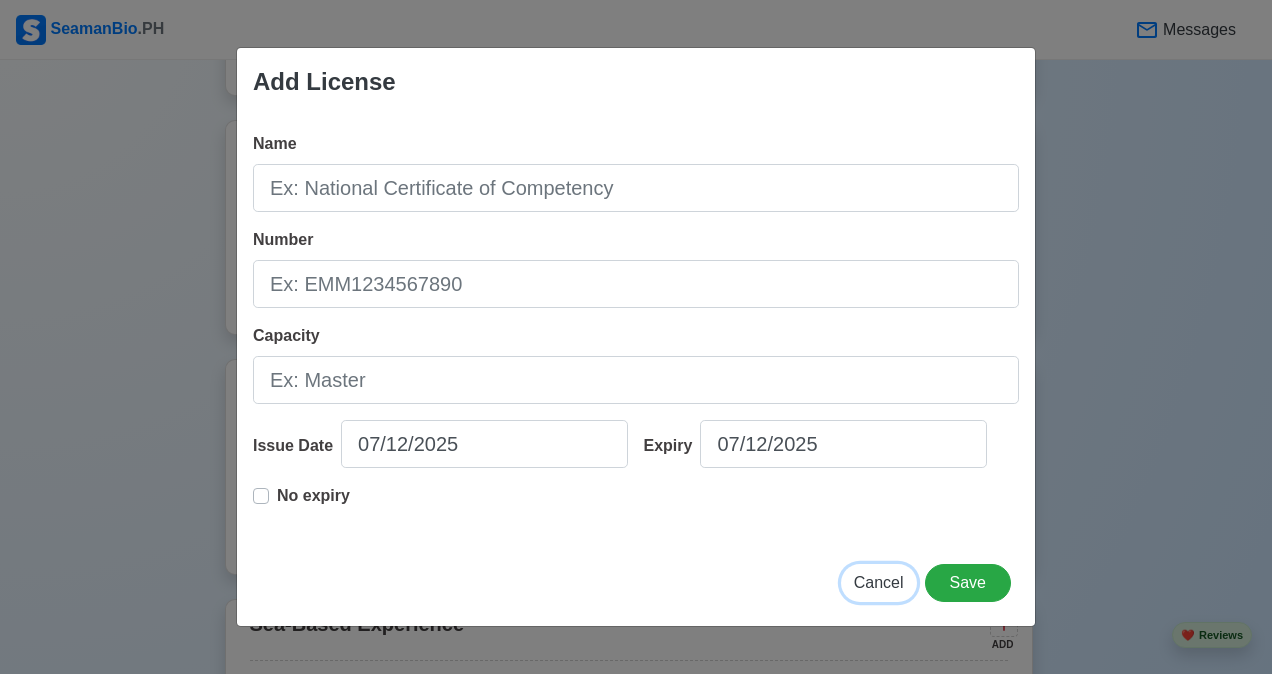 click on "Cancel" at bounding box center [879, 583] 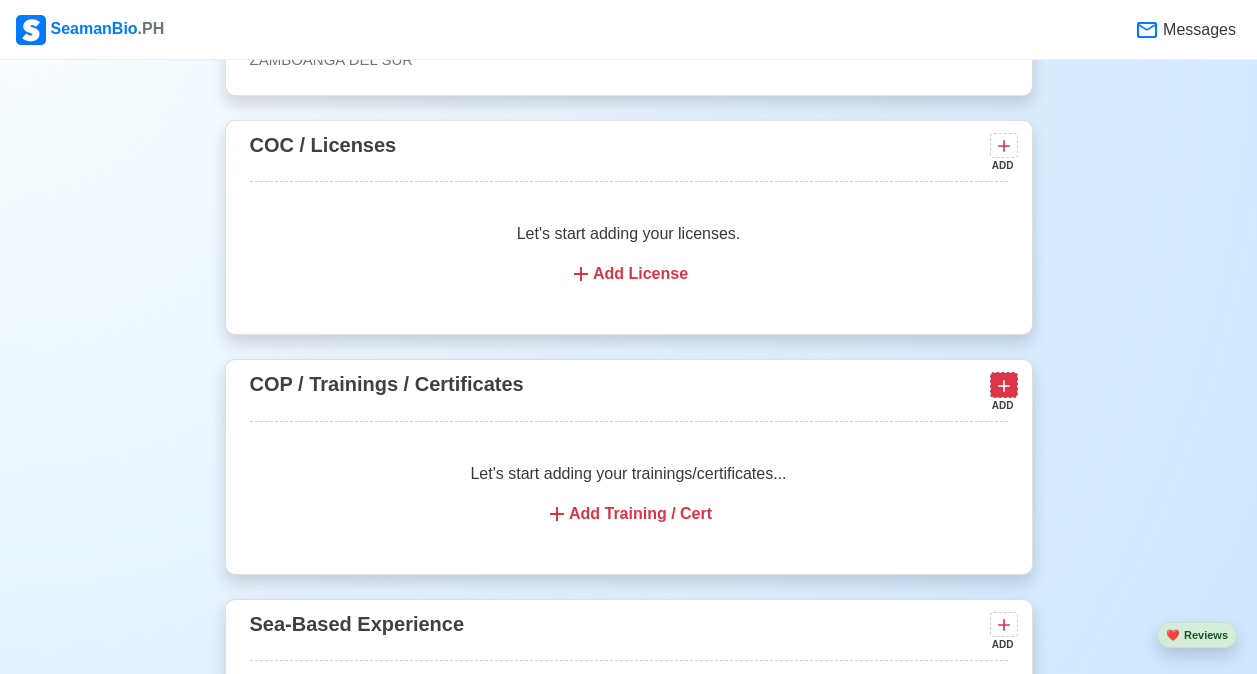 click 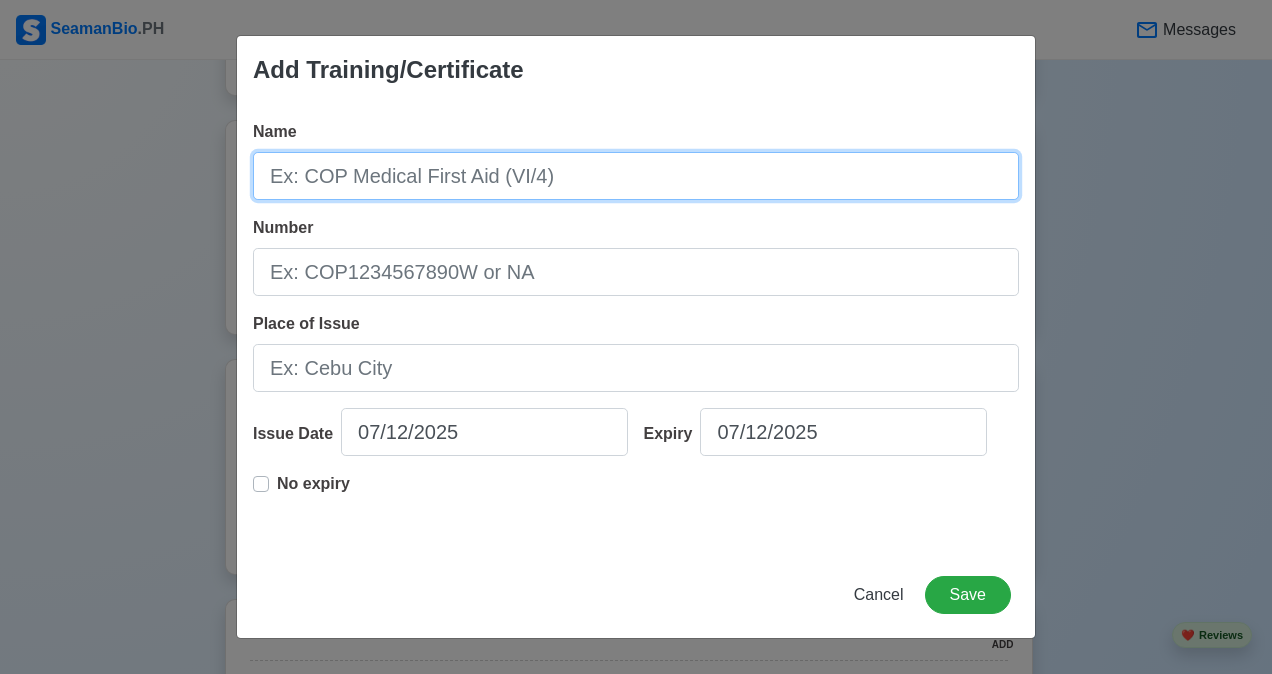 click on "Name" at bounding box center (636, 176) 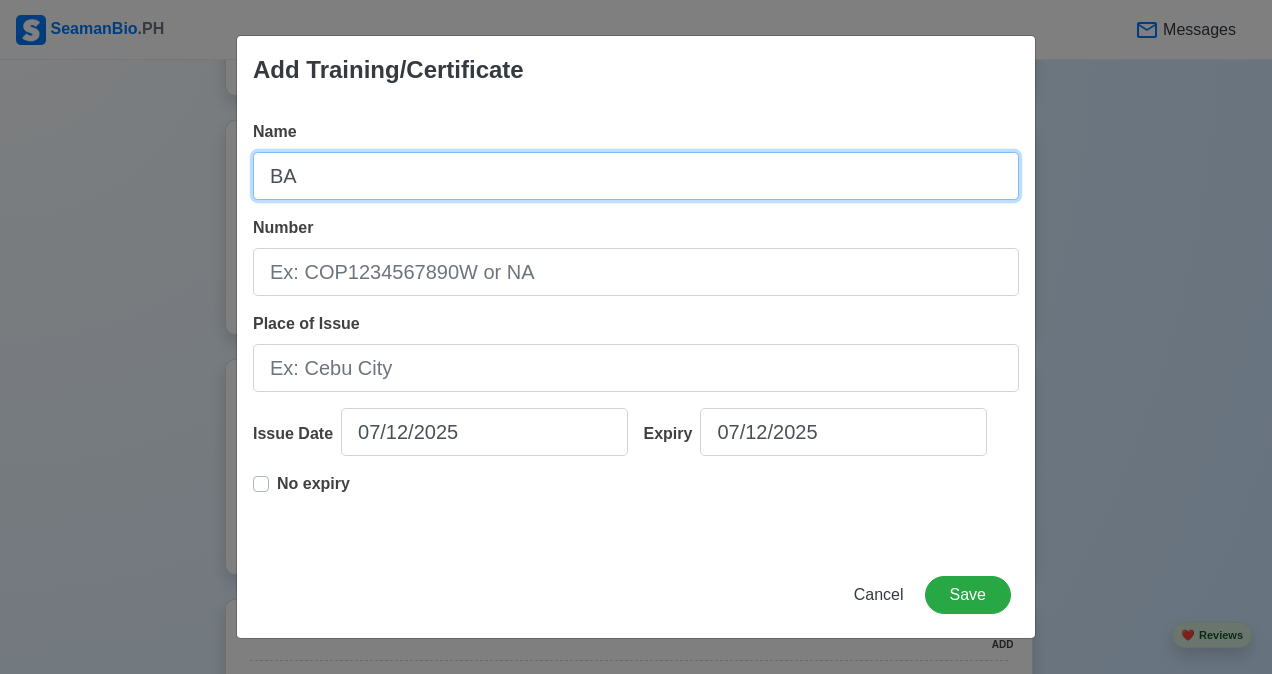 type on "B" 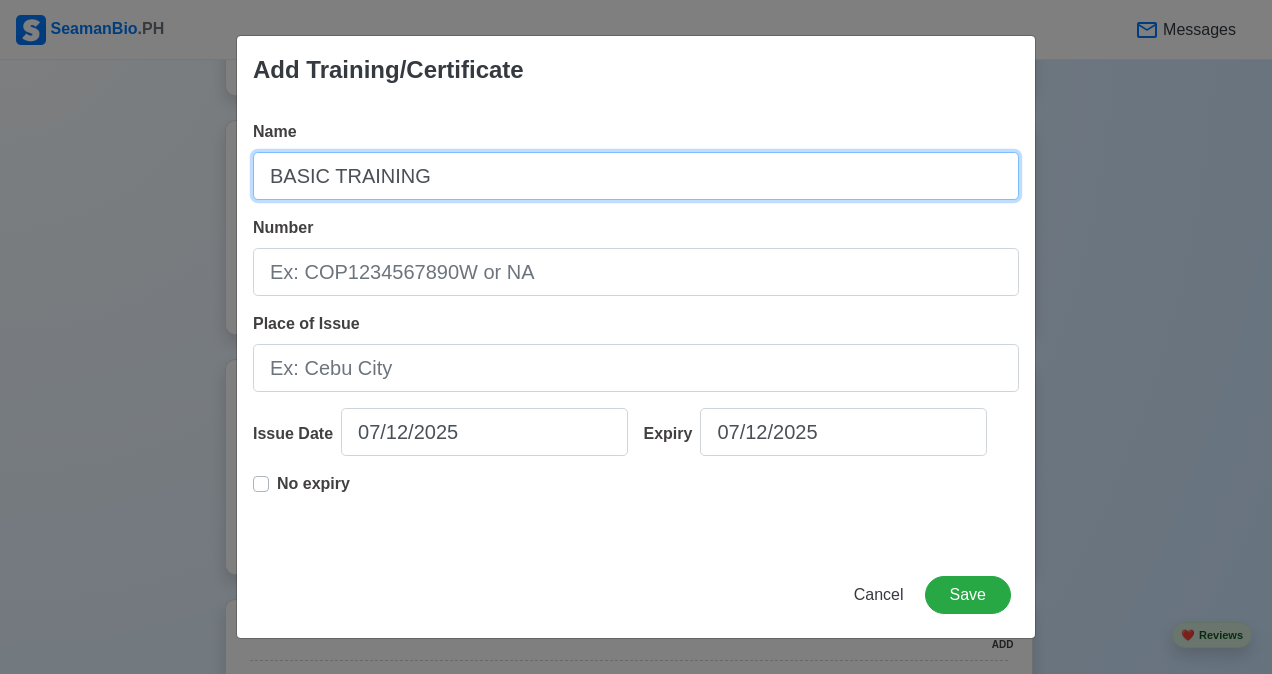 type on "BASIC TRAINING" 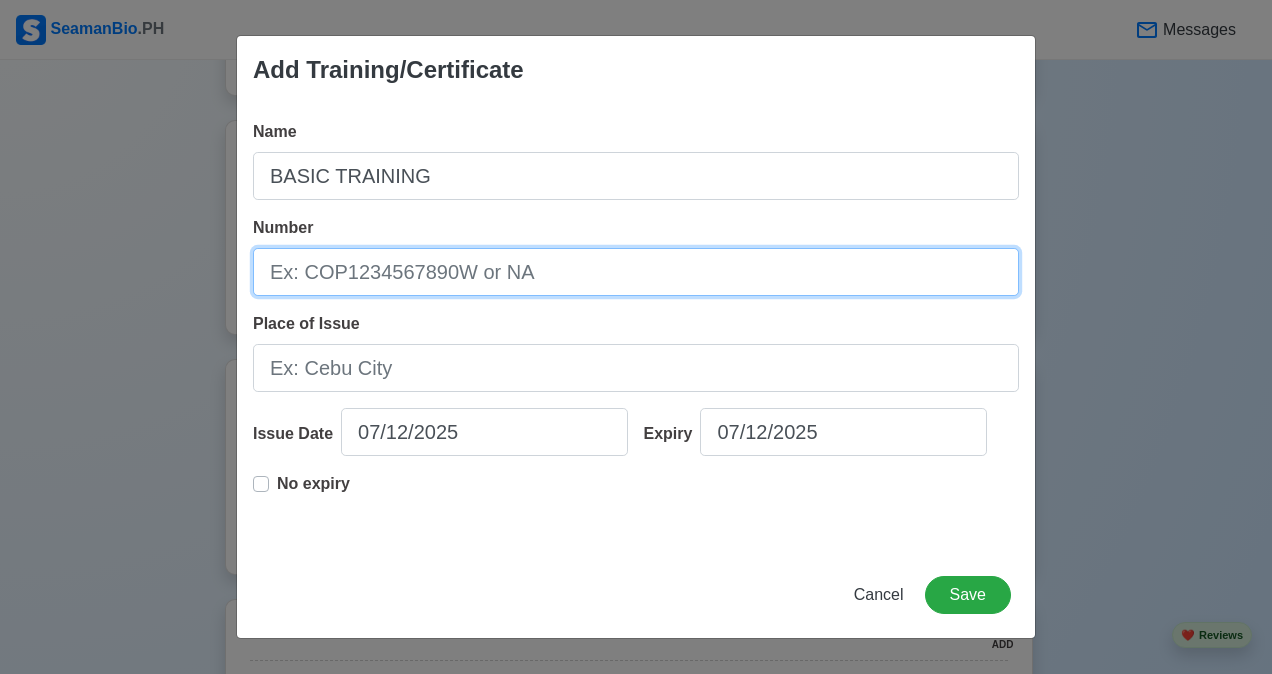 click on "Number" at bounding box center (636, 272) 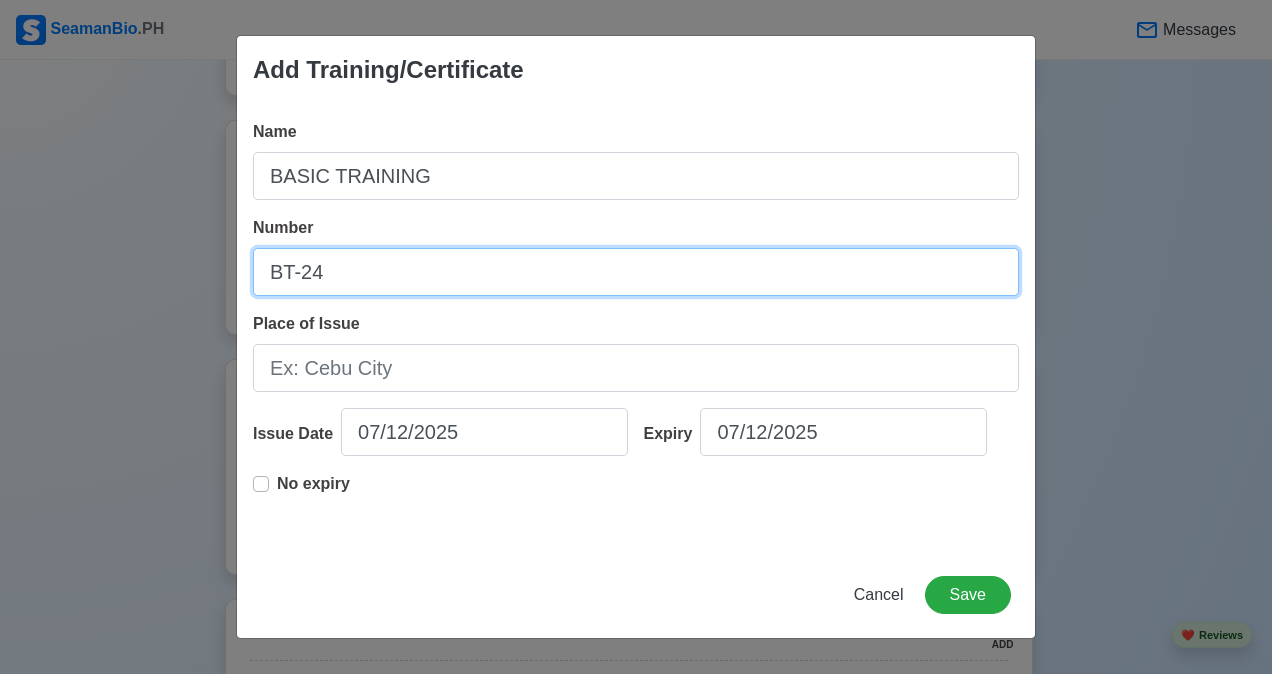 type on "BT-24" 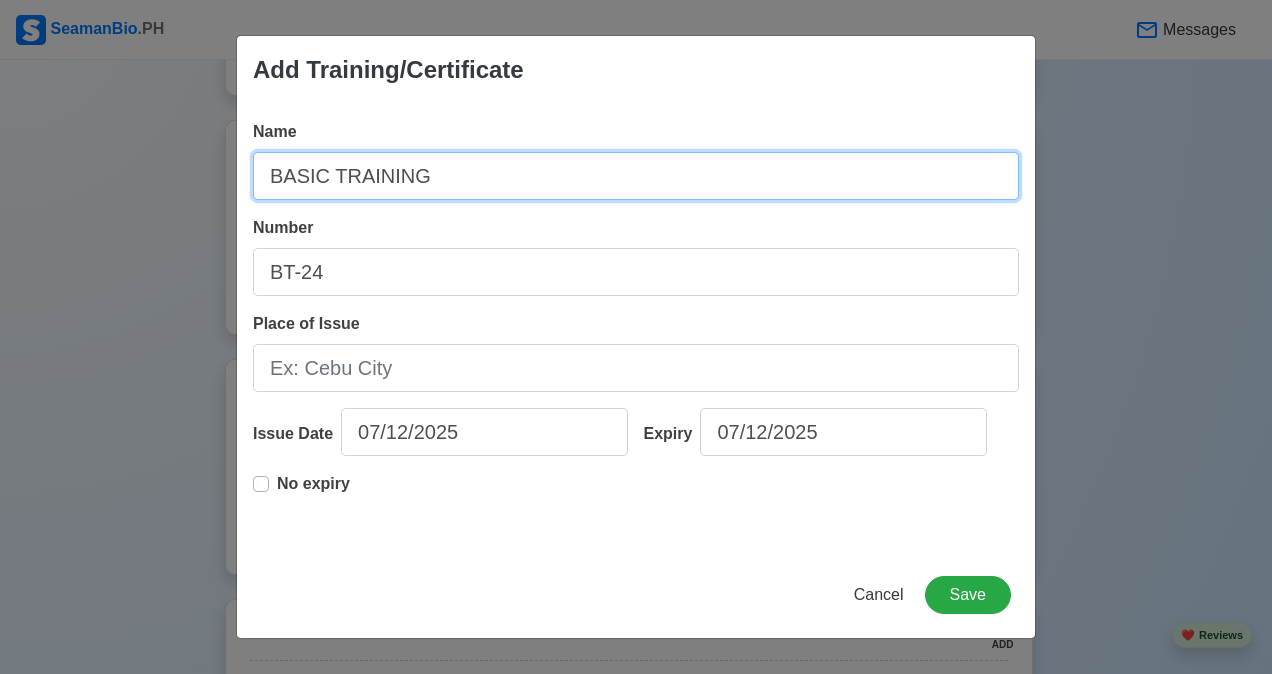 click on "BASIC TRAINING" at bounding box center (636, 176) 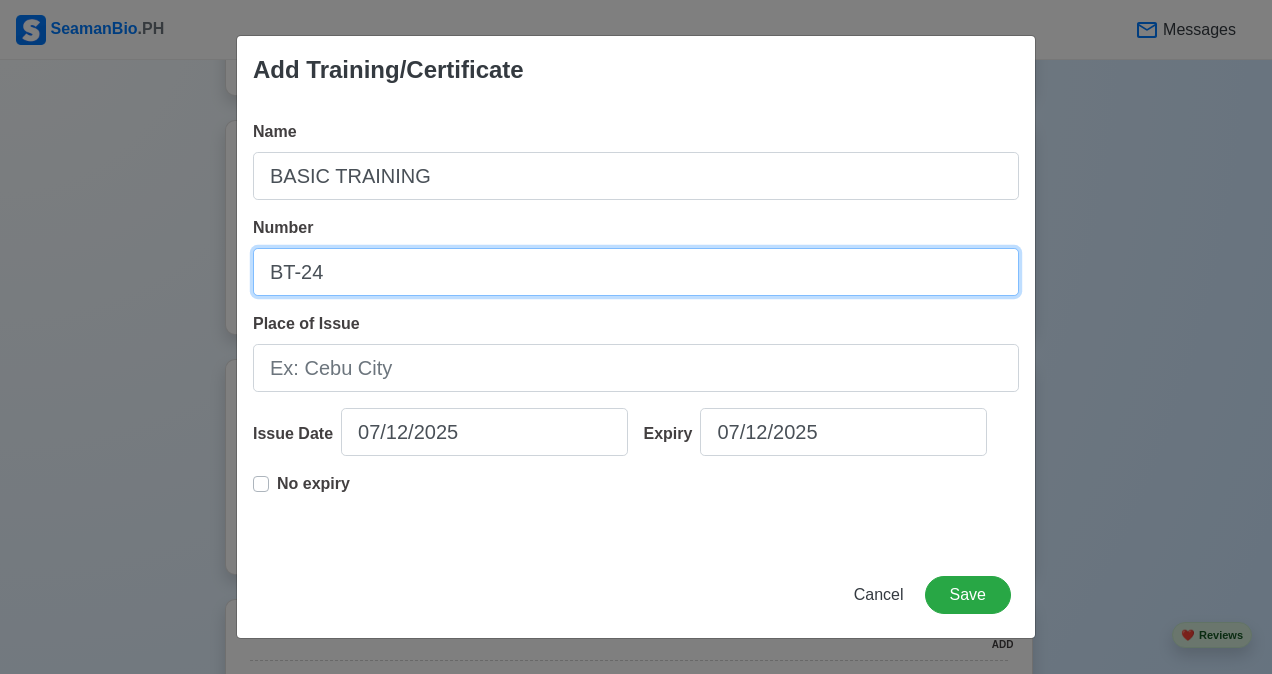 click on "BT-24" at bounding box center [636, 272] 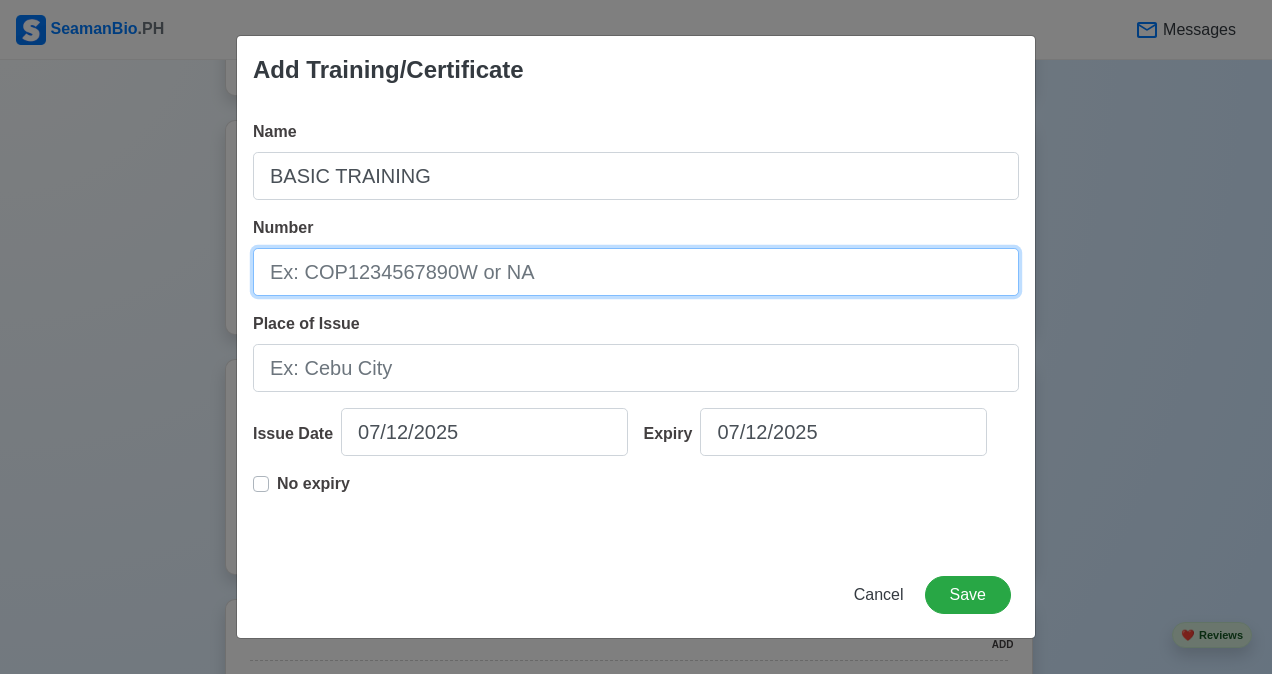type 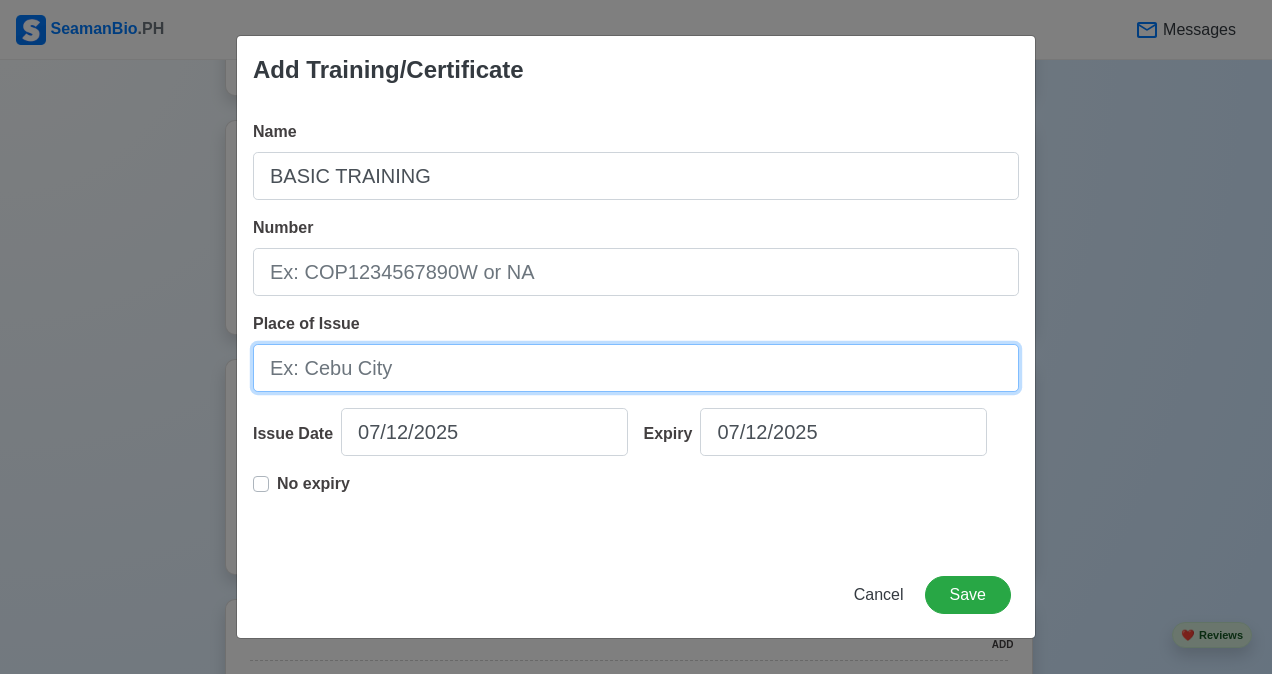 click on "Place of Issue" at bounding box center [636, 368] 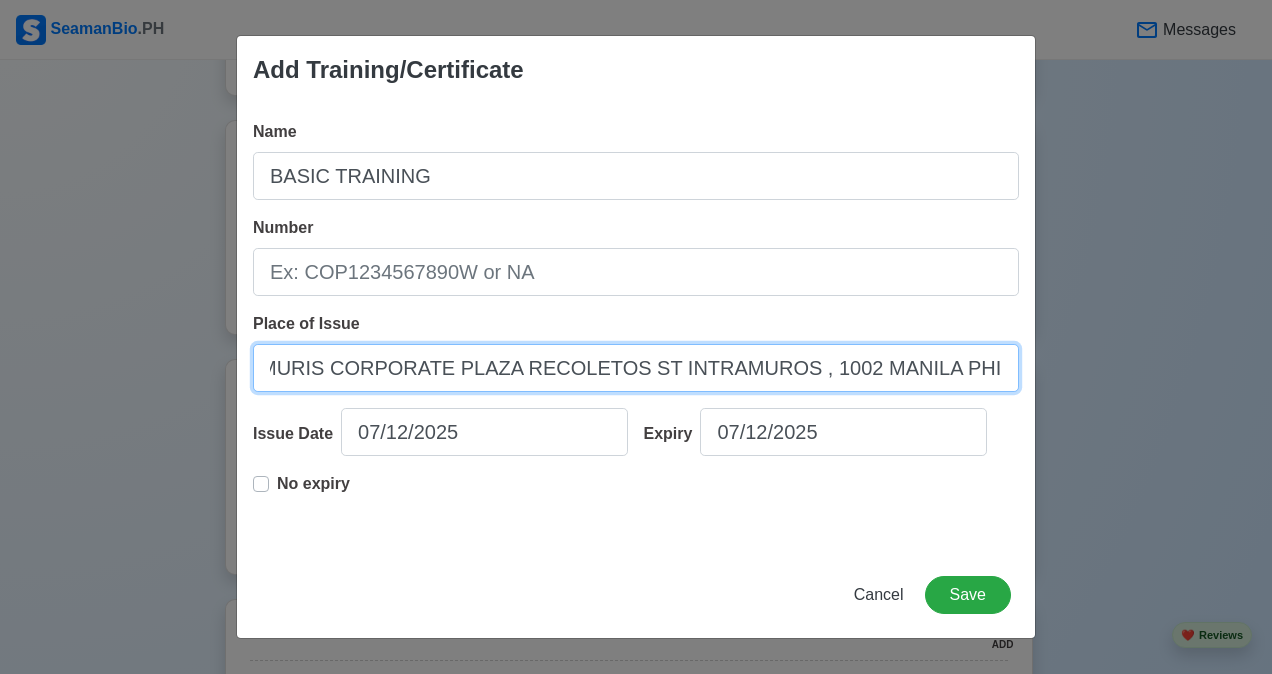 scroll, scrollTop: 0, scrollLeft: 80, axis: horizontal 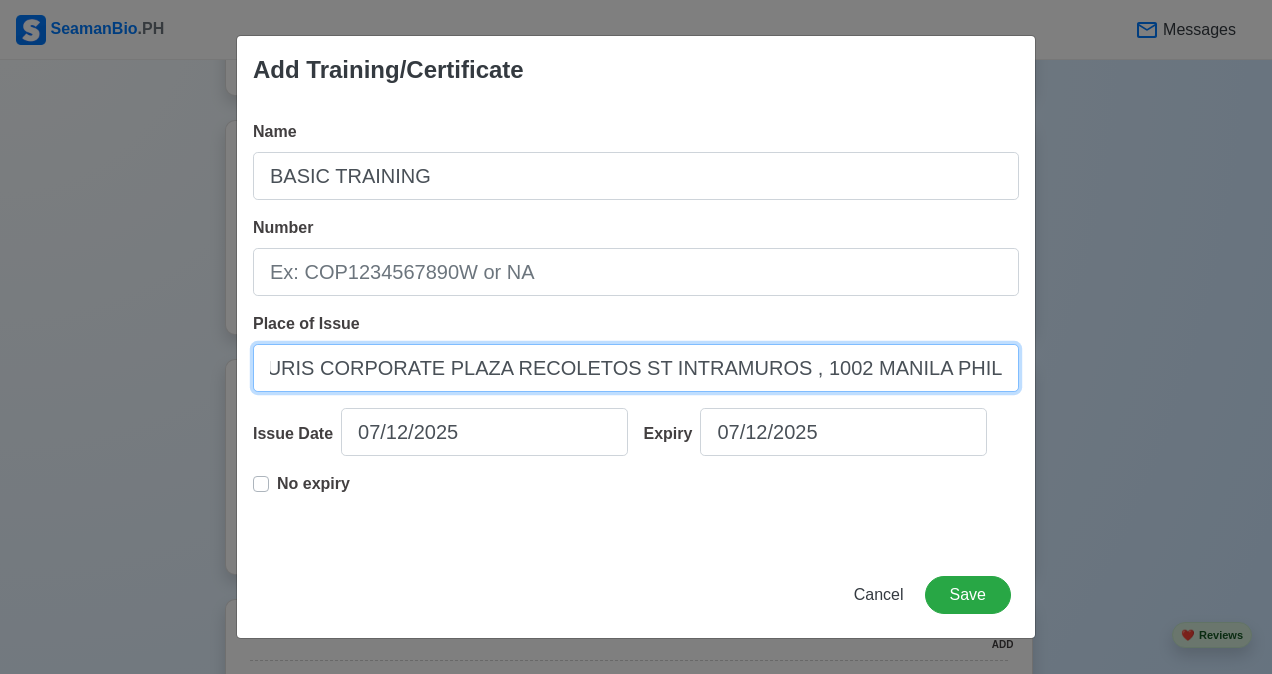 type on "INTRAMURIS CORPORATE PLAZA RECOLETOS ST INTRAMUROS , 1002 MANILA PHILIPPINES" 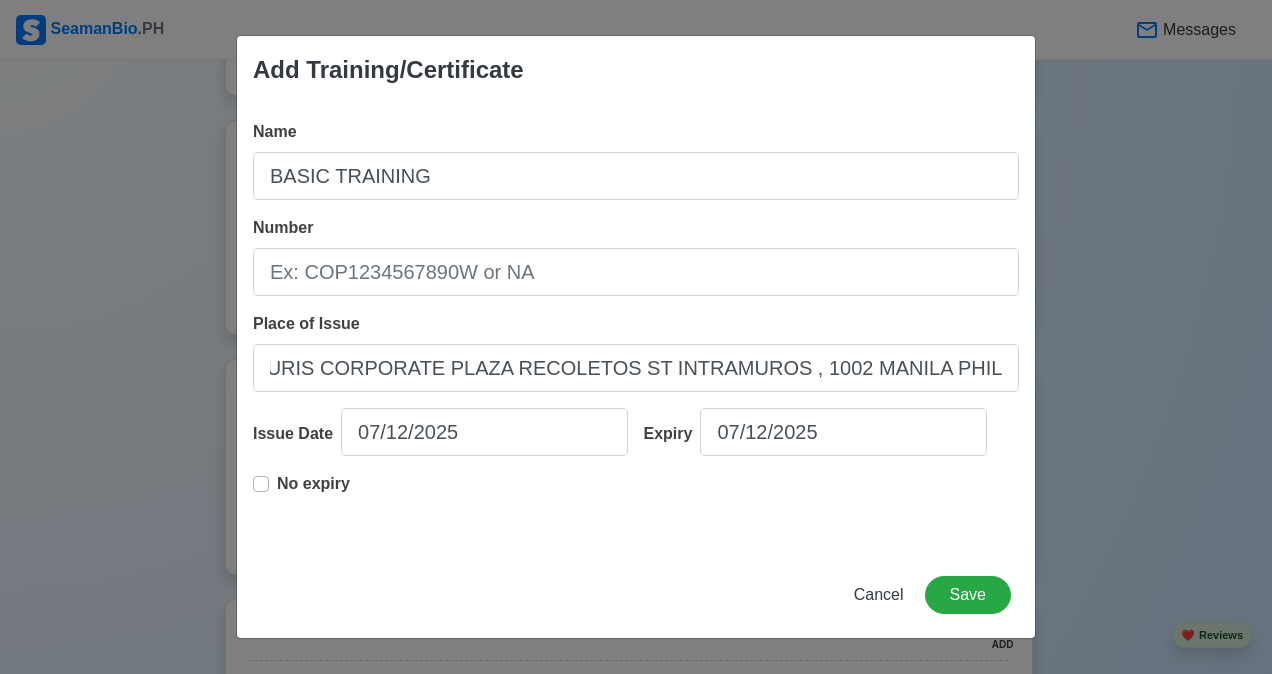 scroll, scrollTop: 0, scrollLeft: 0, axis: both 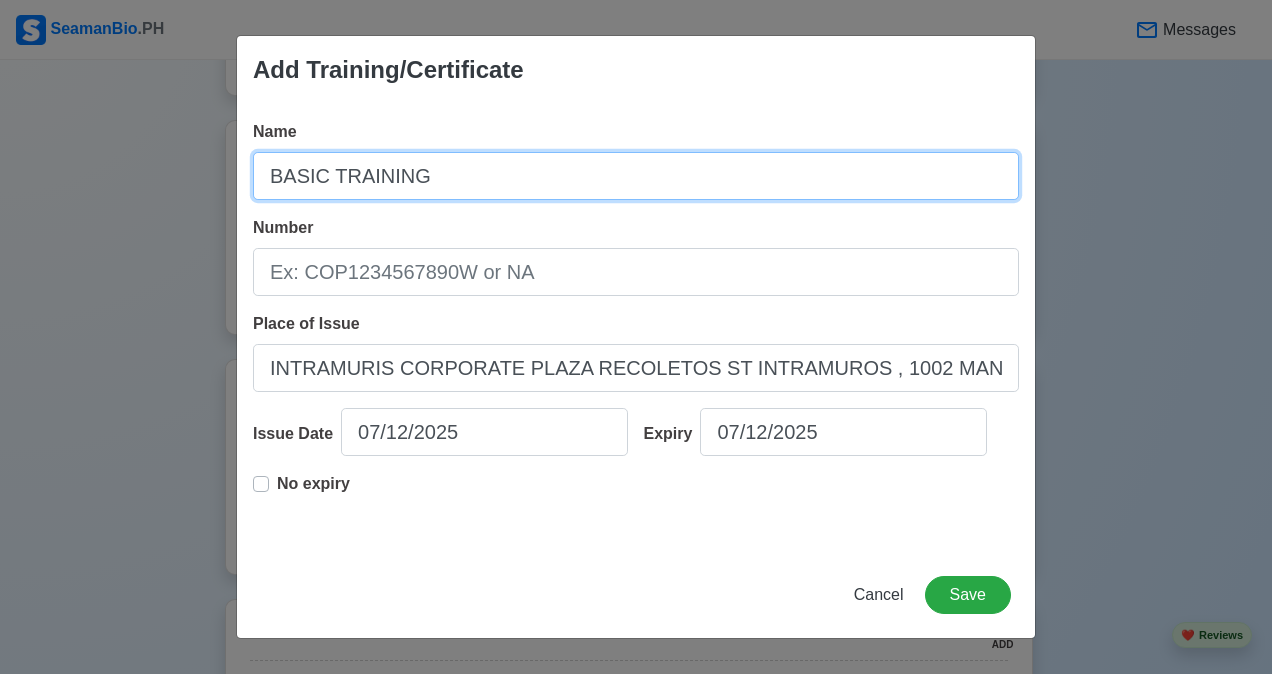 click on "BASIC TRAINING" at bounding box center [636, 176] 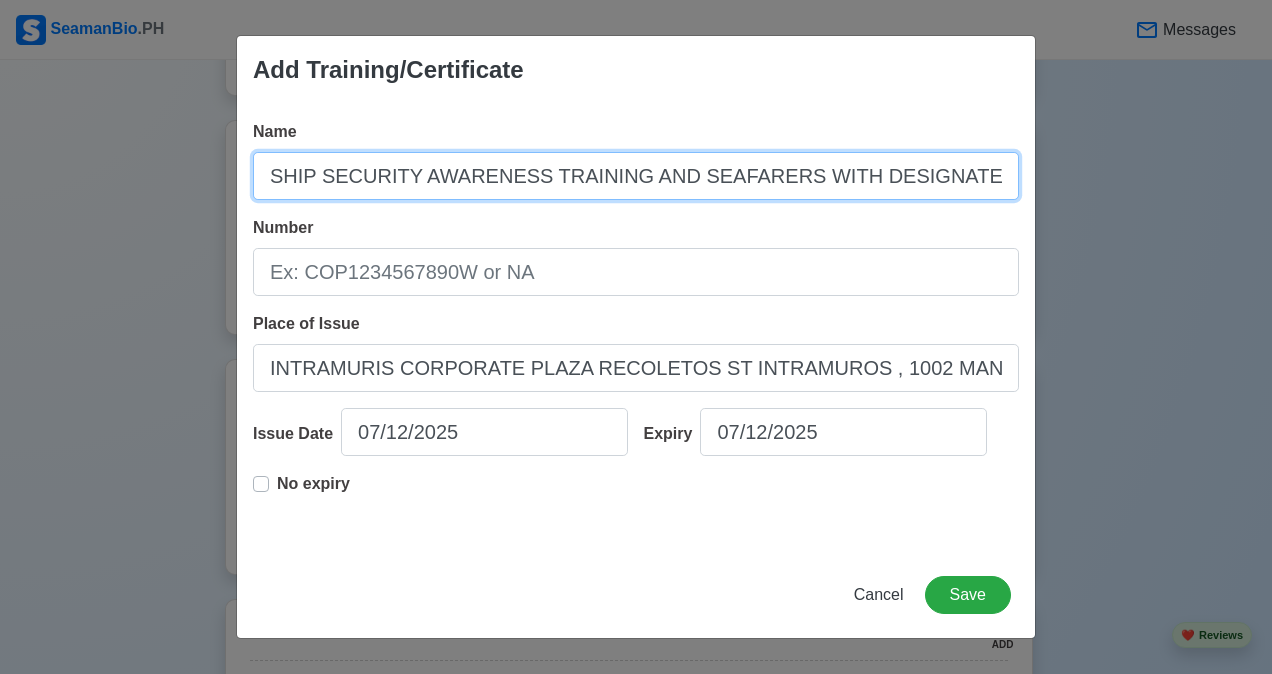 scroll, scrollTop: 0, scrollLeft: 100, axis: horizontal 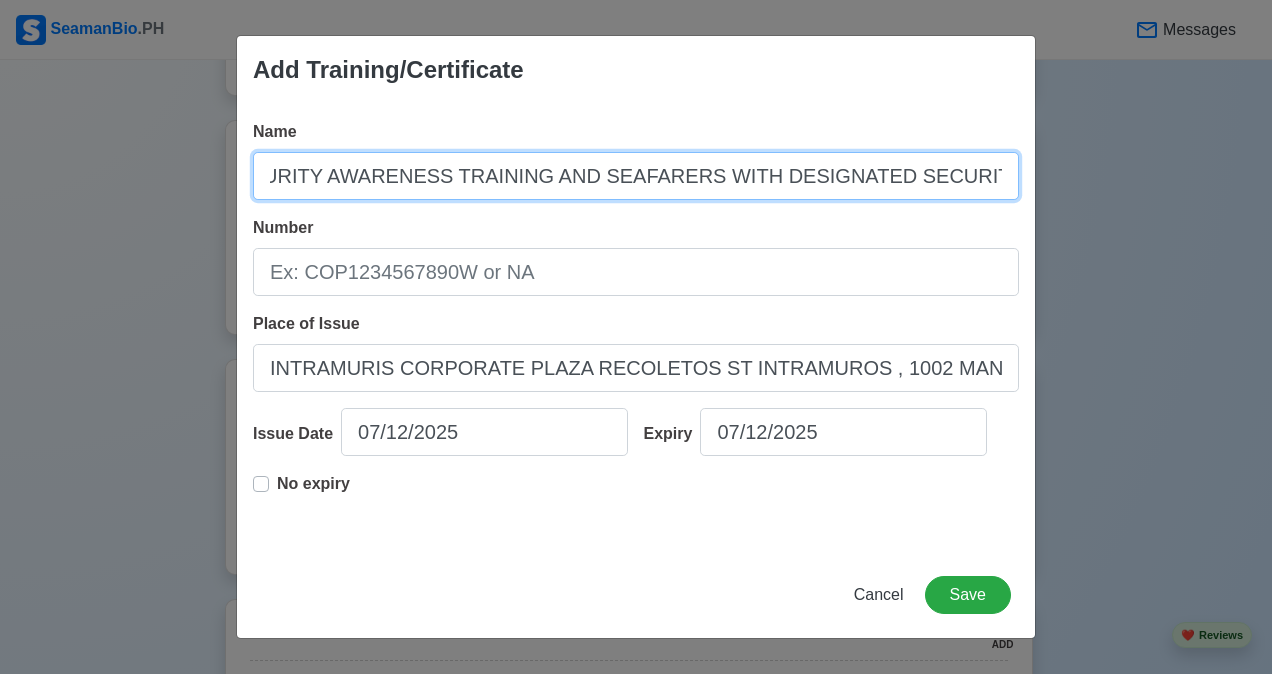 type on "SHIP SECURITY AWARENESS TRAINING AND SEAFARERS WITH DESIGNATED SECURITY DUTIES" 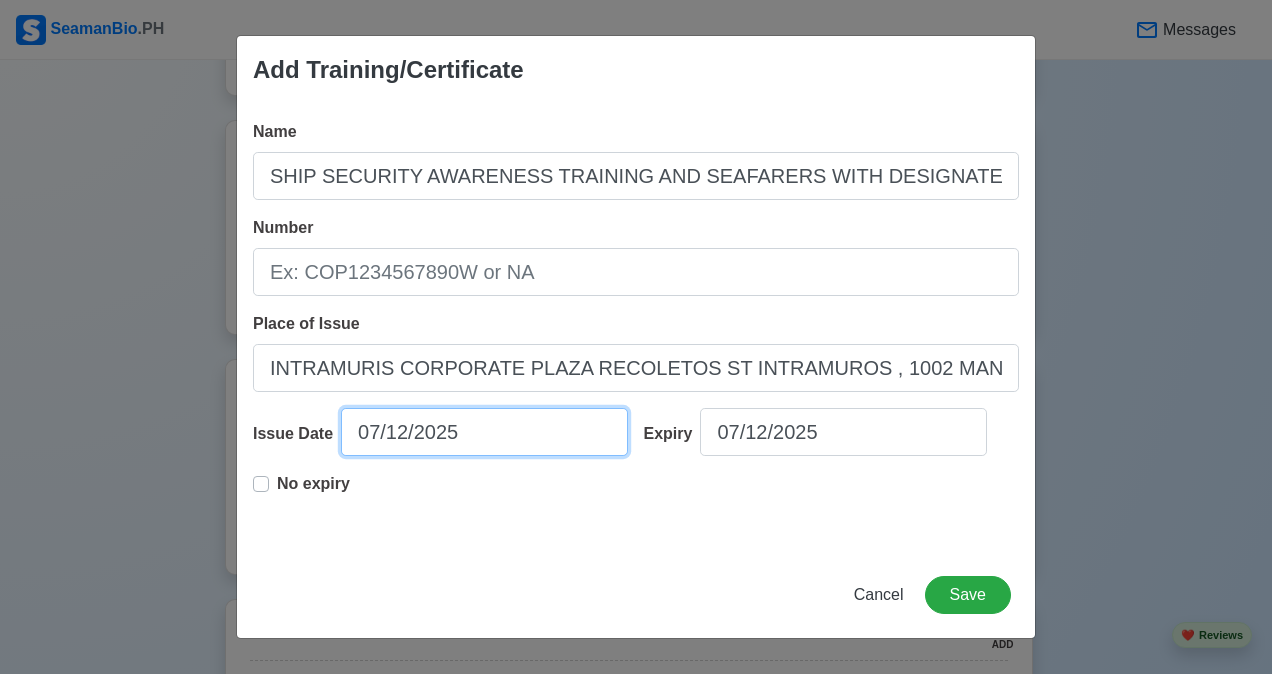 click on "07/12/2025" at bounding box center (484, 432) 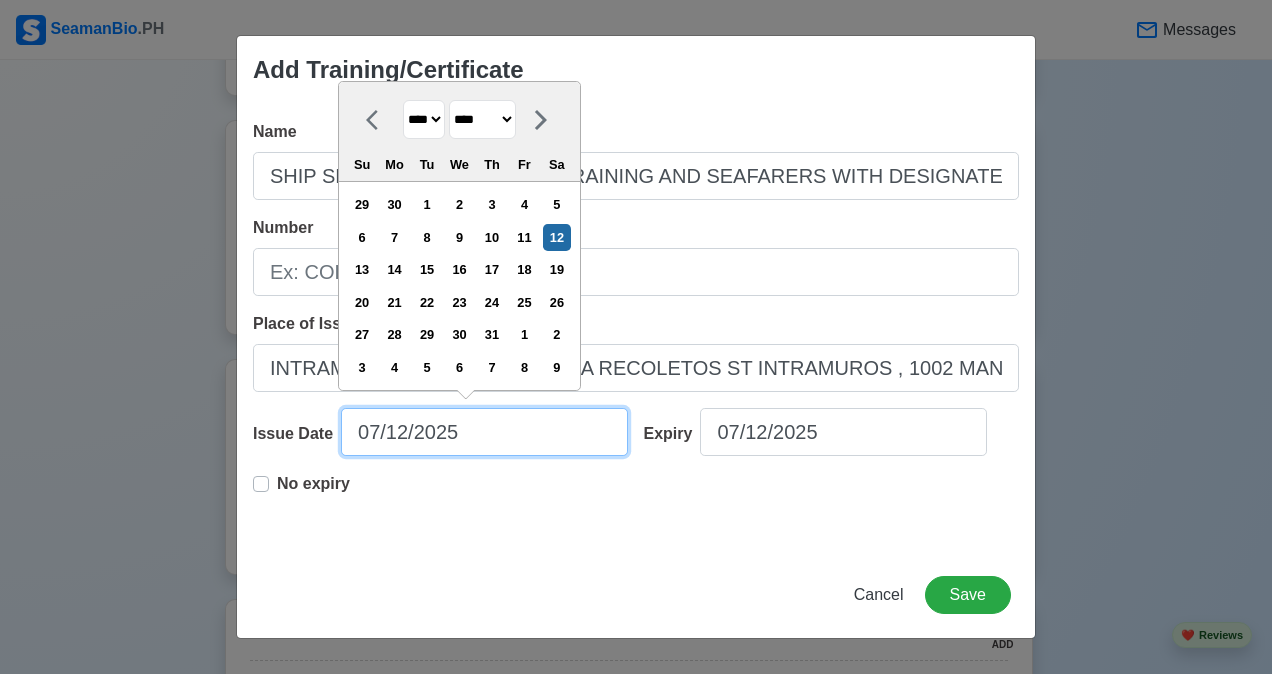 click on "07/12/2025" at bounding box center [484, 432] 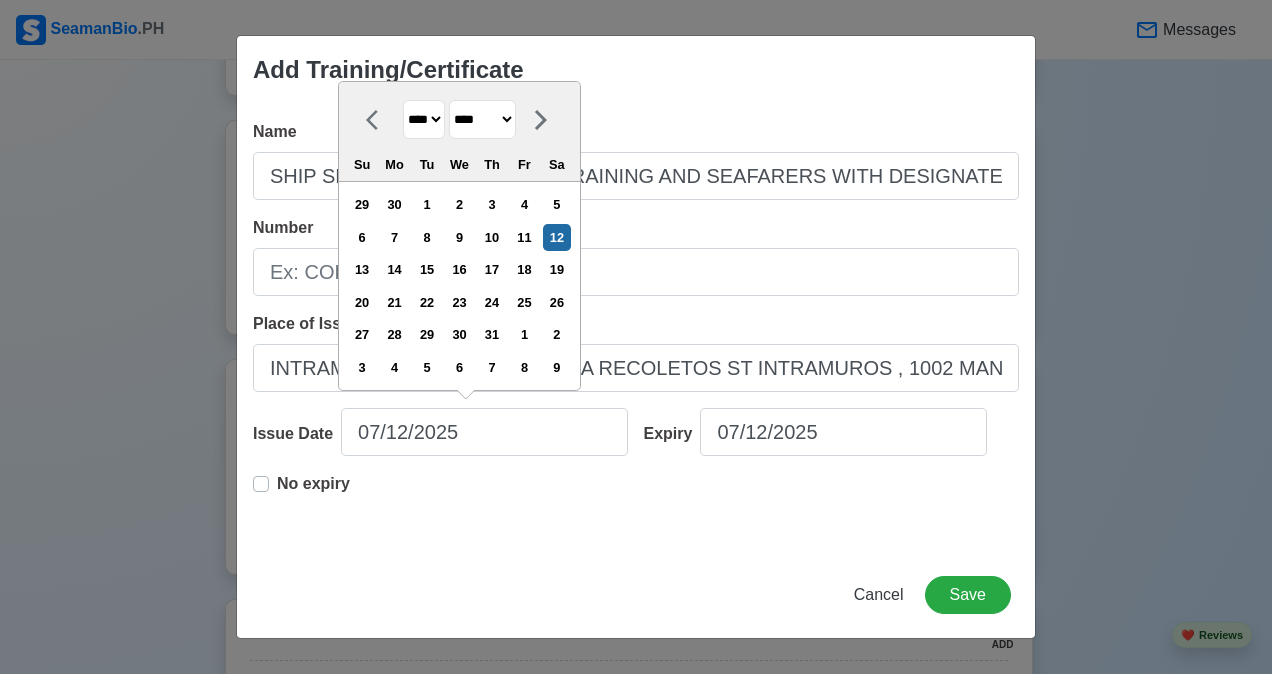 click on "******* ******** ***** ***** *** **** **** ****** ********* ******* ******** ********" at bounding box center (482, 119) 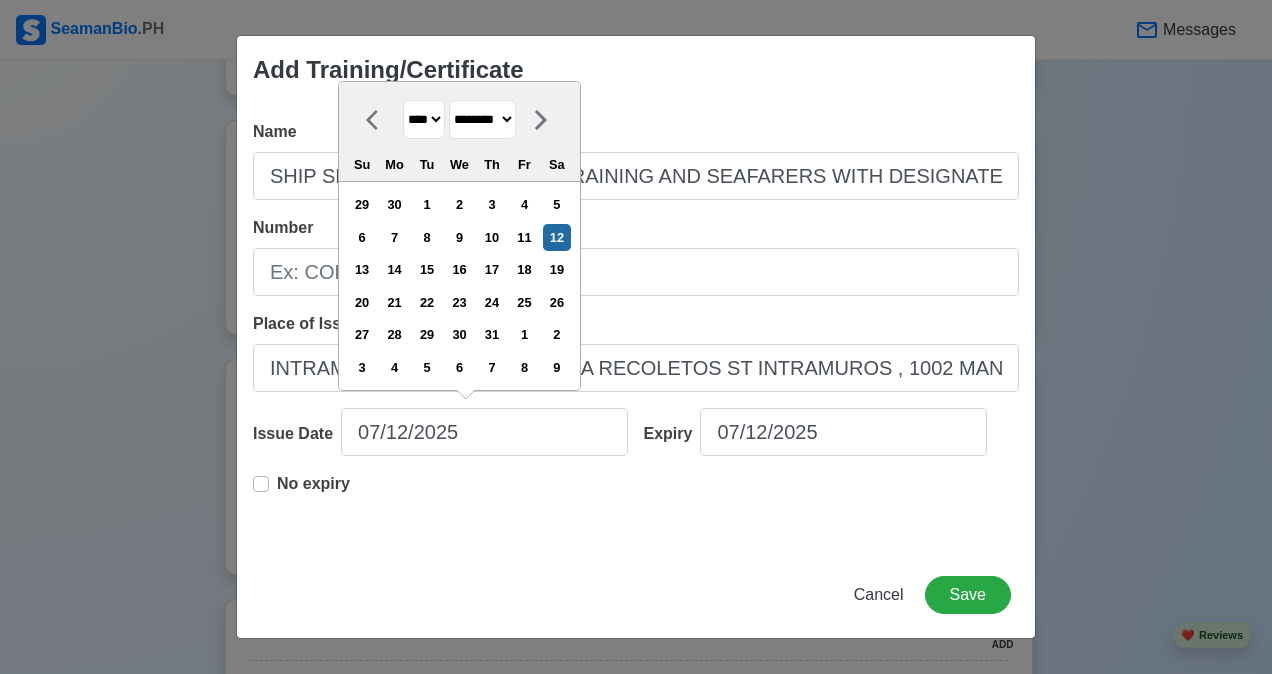 click on "******* ******** ***** ***** *** **** **** ****** ********* ******* ******** ********" at bounding box center [482, 119] 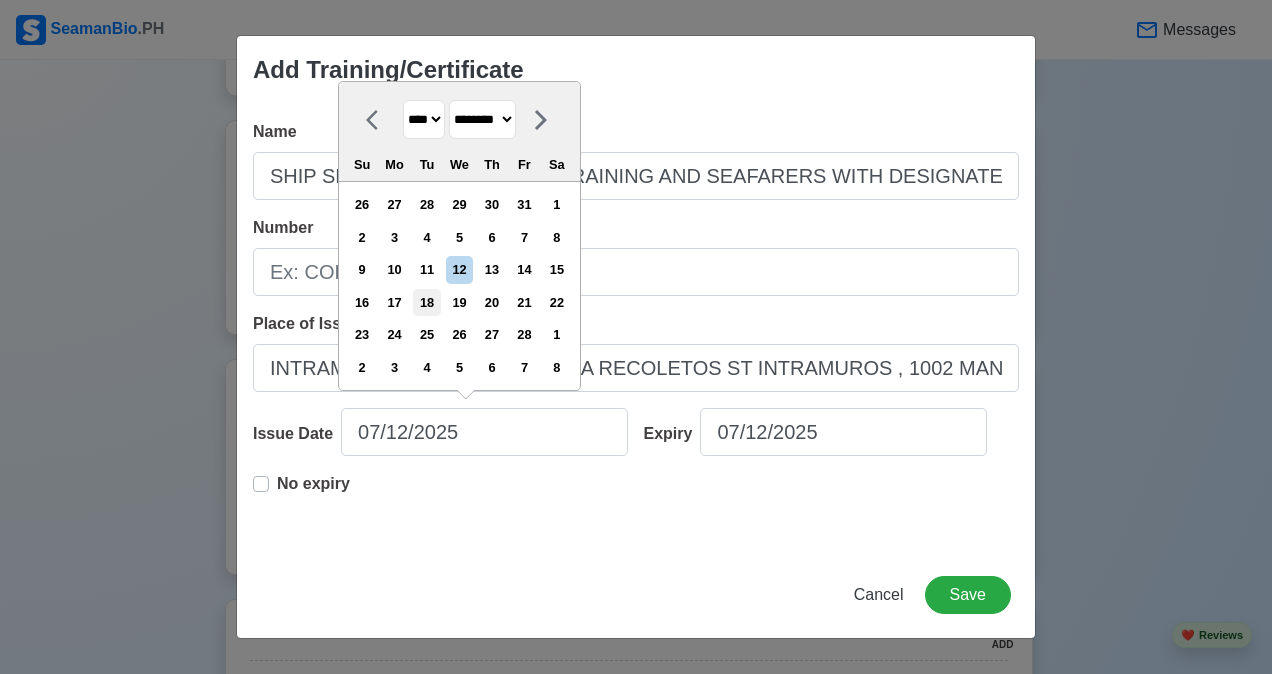 click on "18" at bounding box center [426, 302] 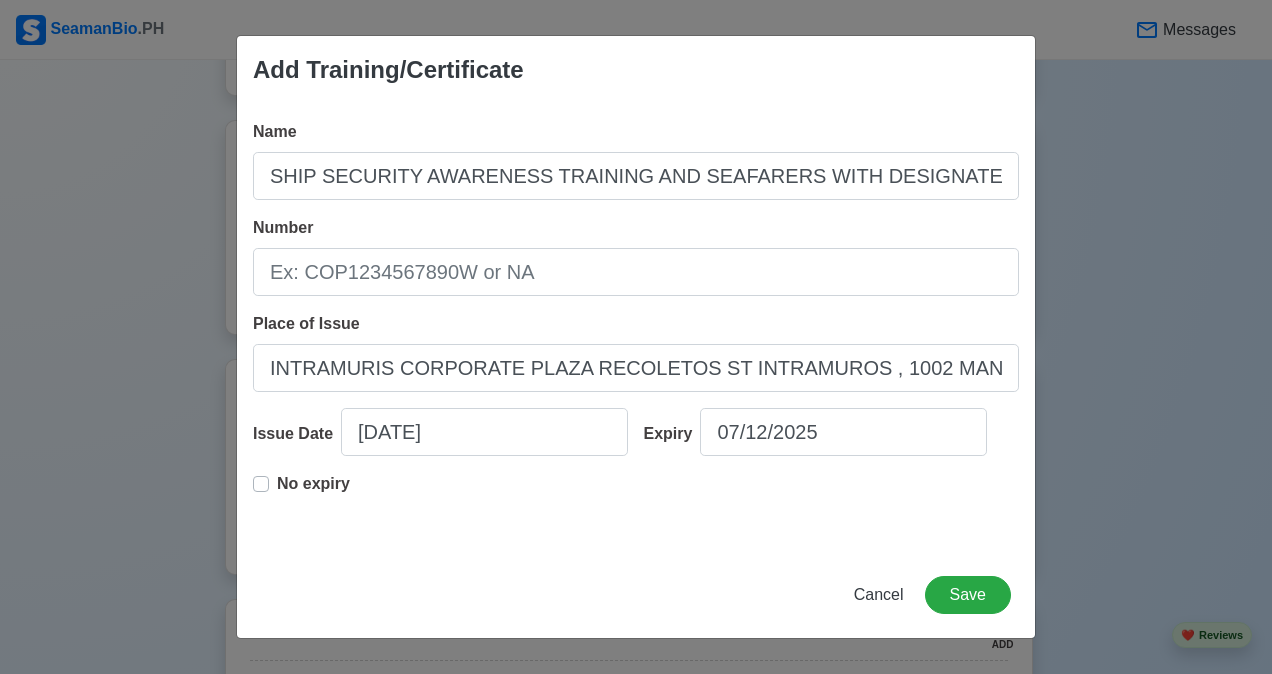 select on "****" 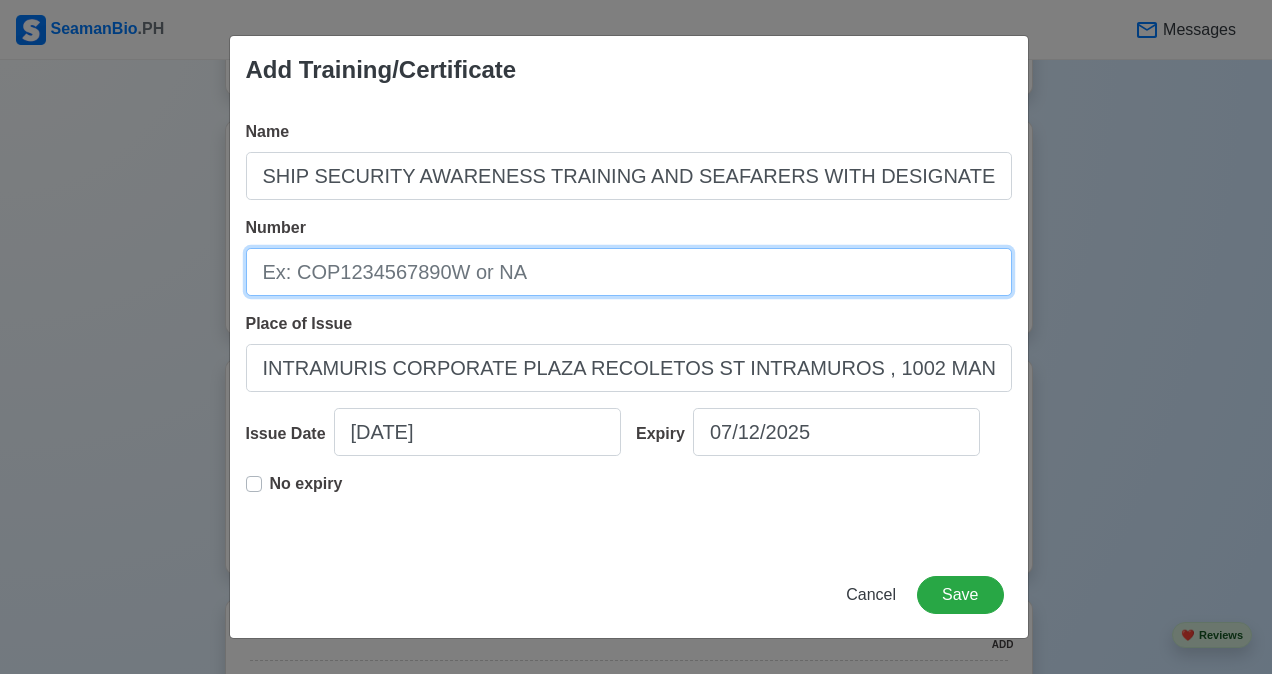 click on "Number" at bounding box center (629, 272) 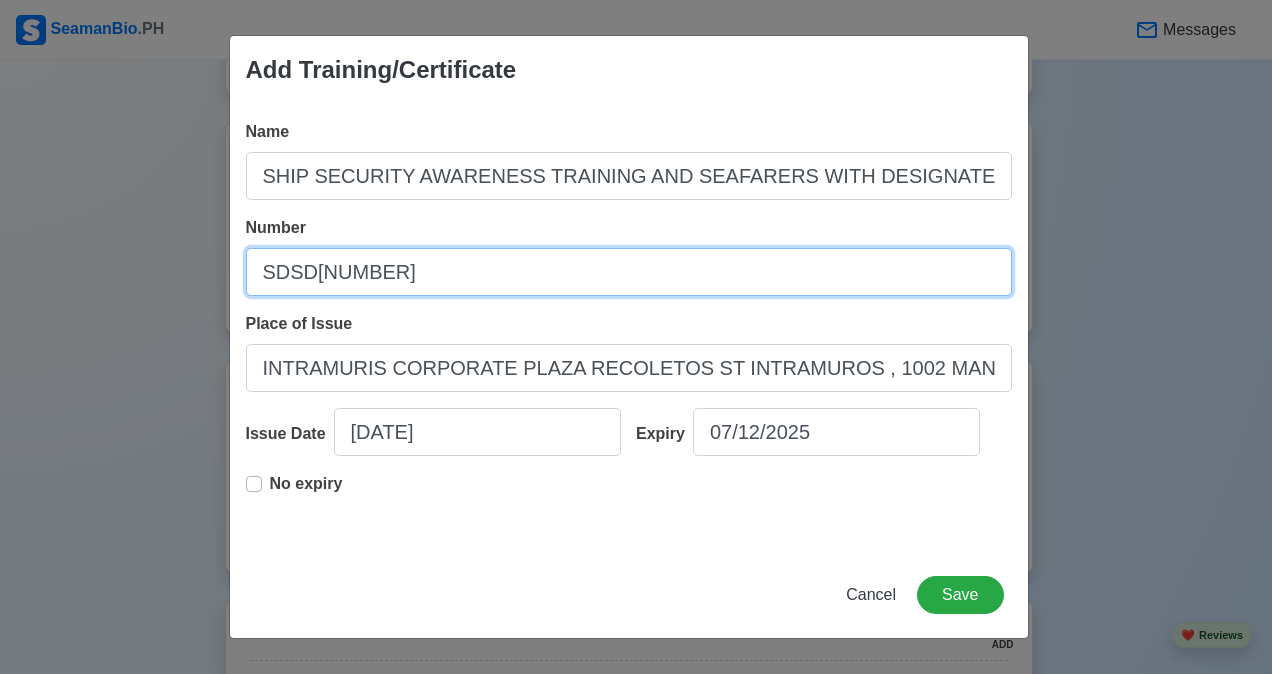 type on "SDSD[NUMBER]" 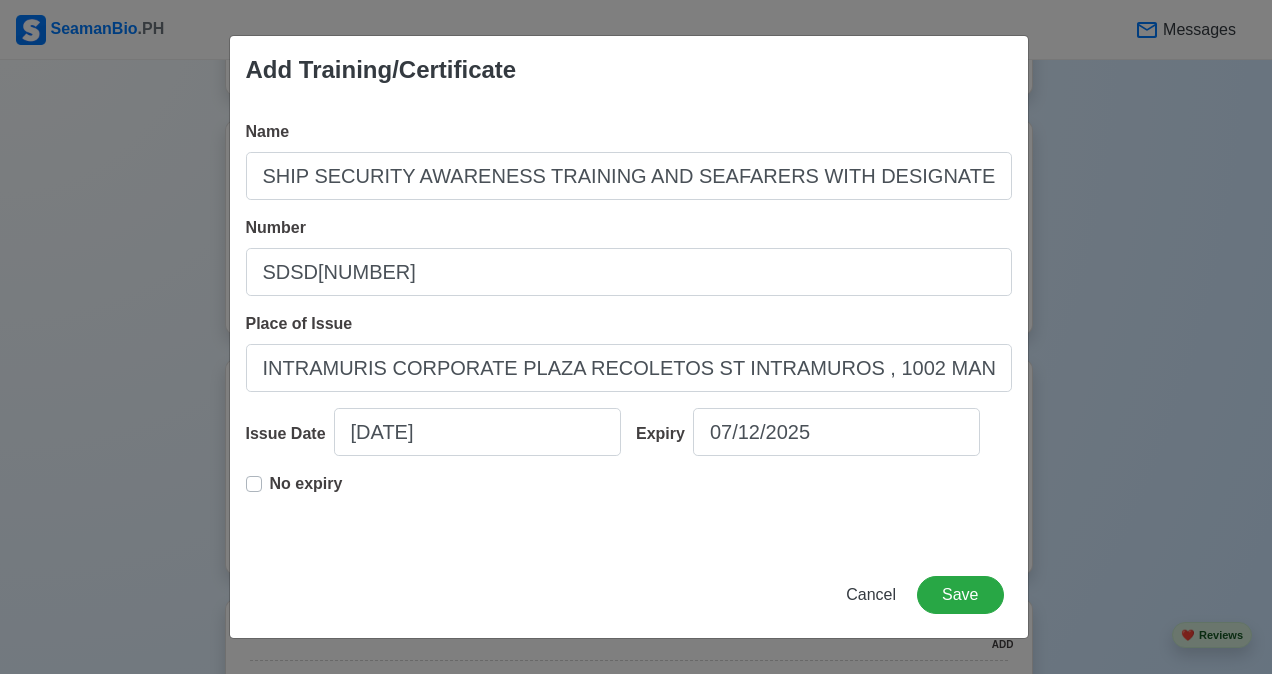 click on "No expiry" at bounding box center (306, 484) 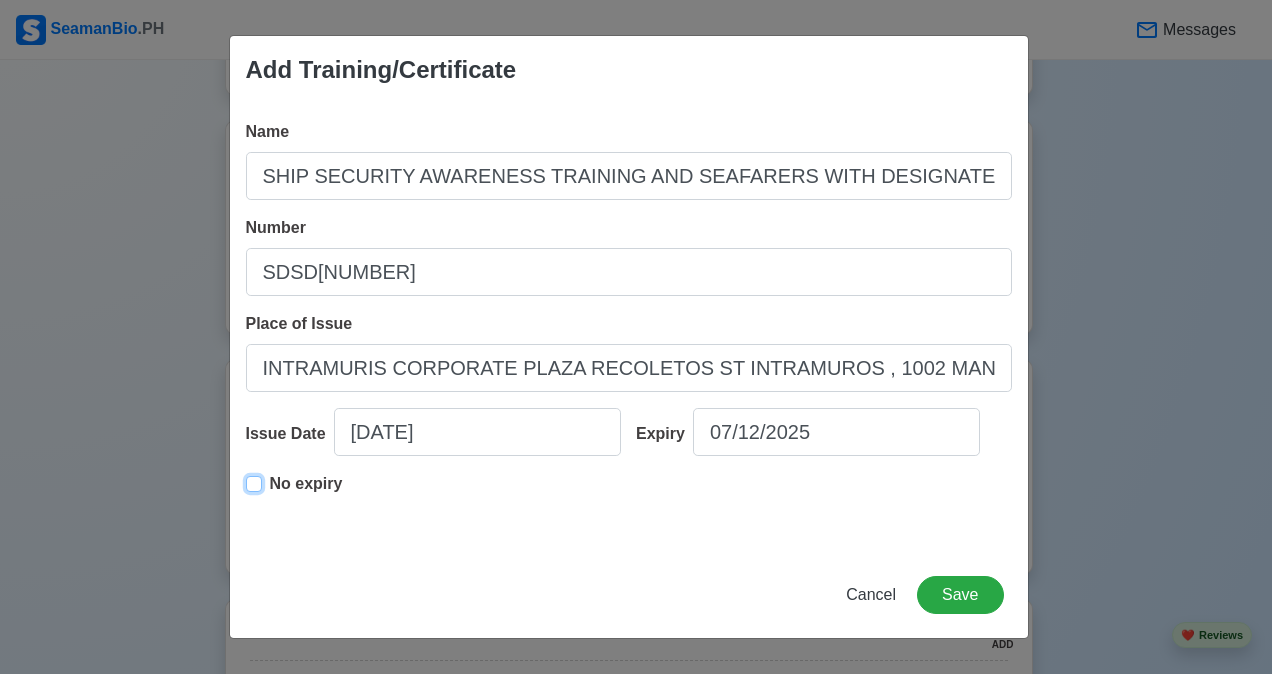 type on "[DATE]" 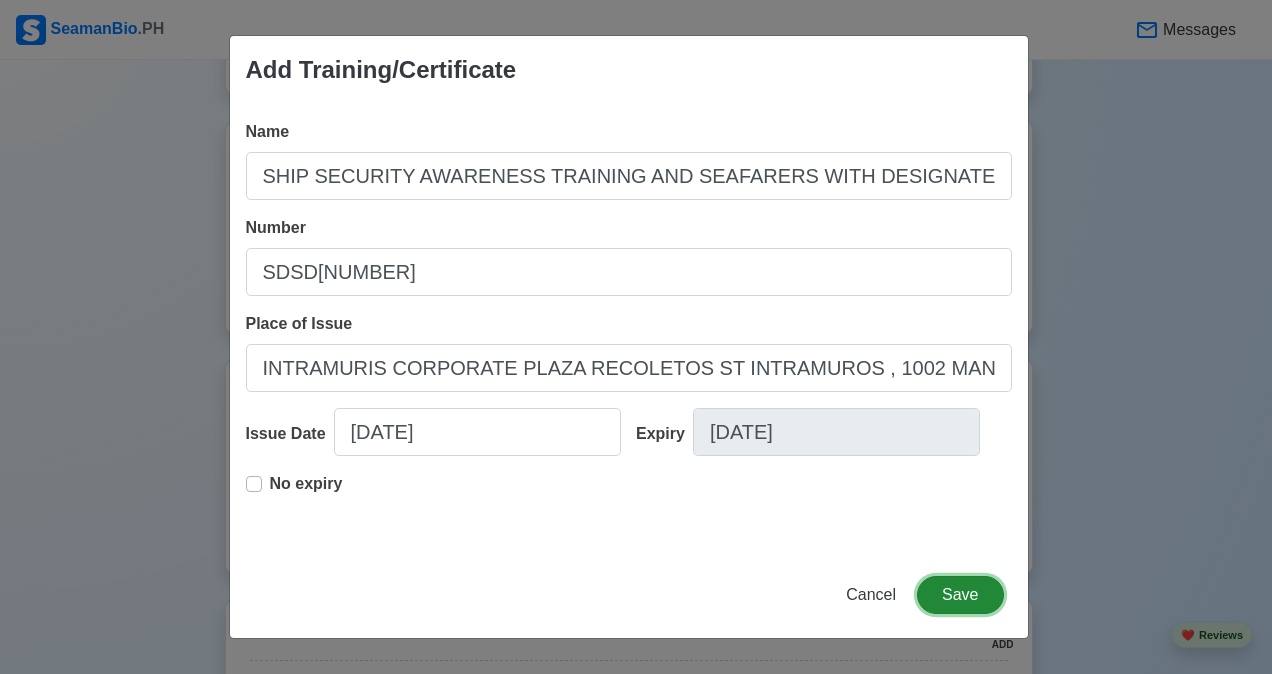 click on "Save" at bounding box center (960, 595) 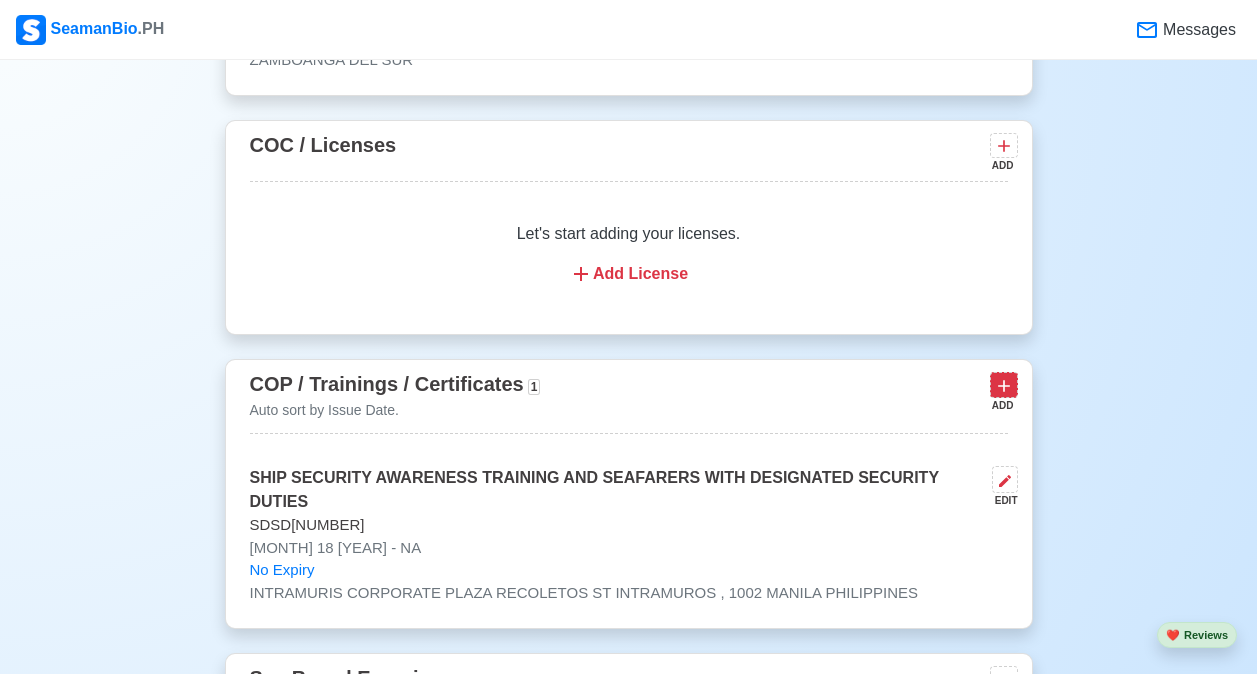 click 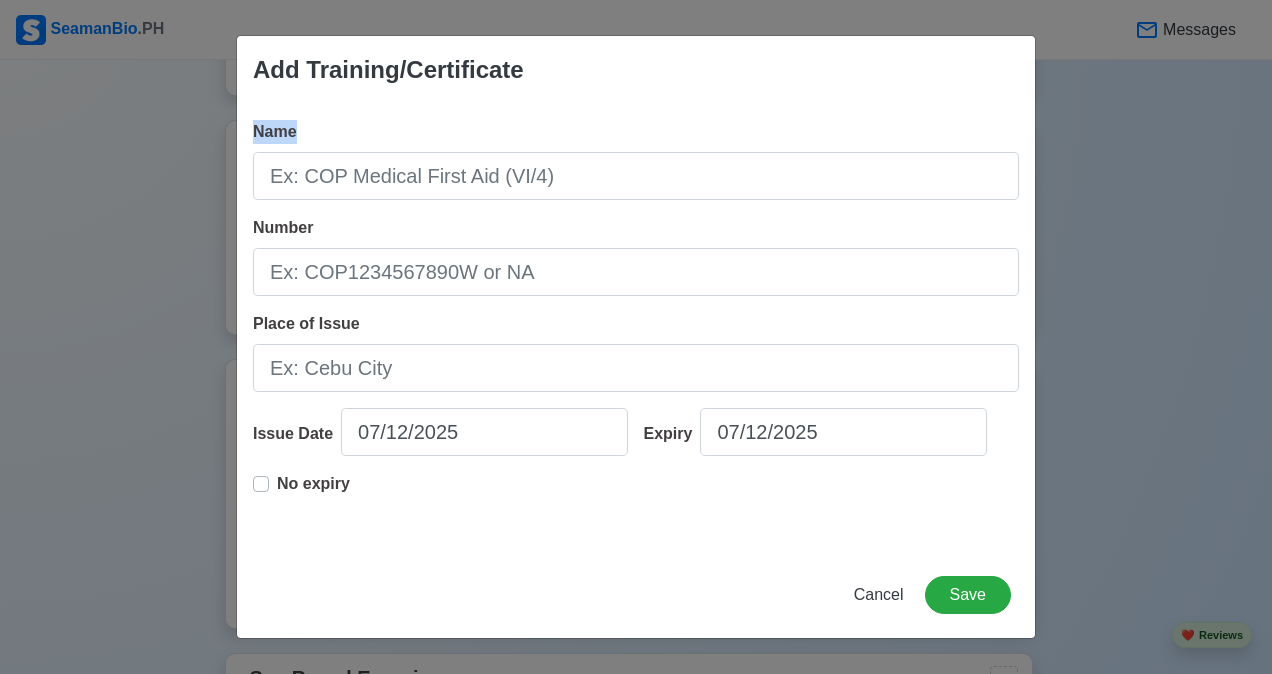 drag, startPoint x: 438, startPoint y: 144, endPoint x: 430, endPoint y: 181, distance: 37.85499 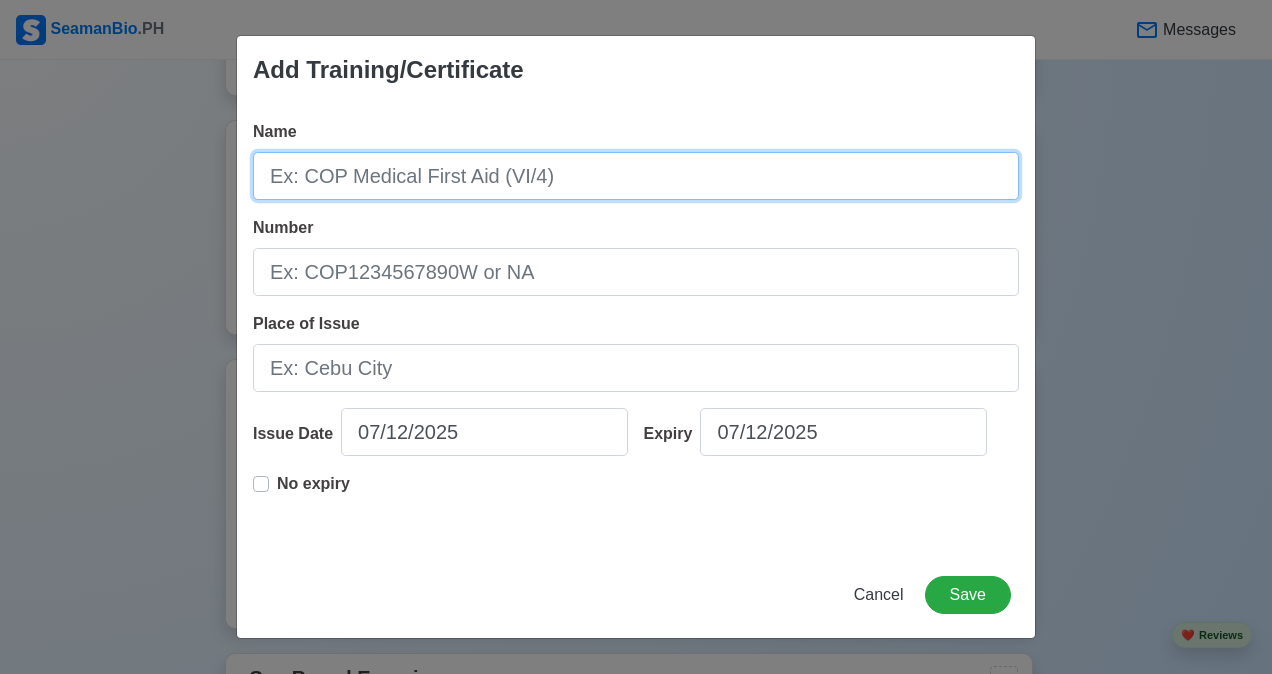 click on "Name" at bounding box center (636, 176) 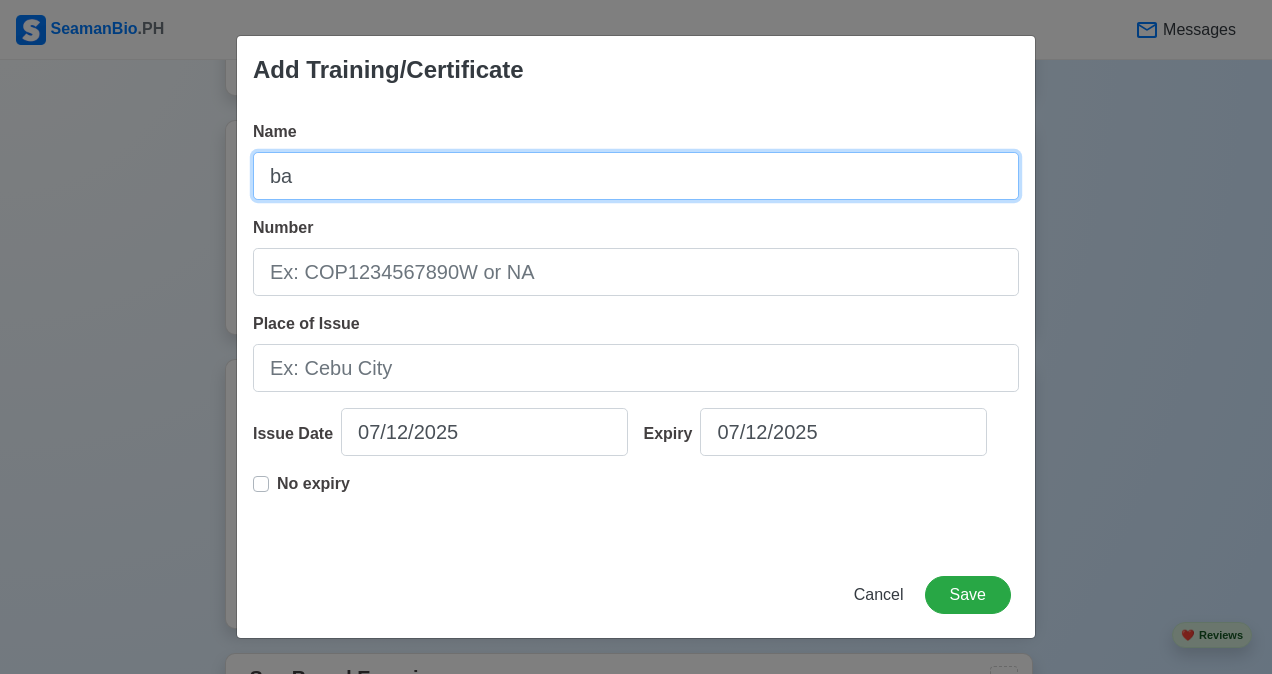 type on "b" 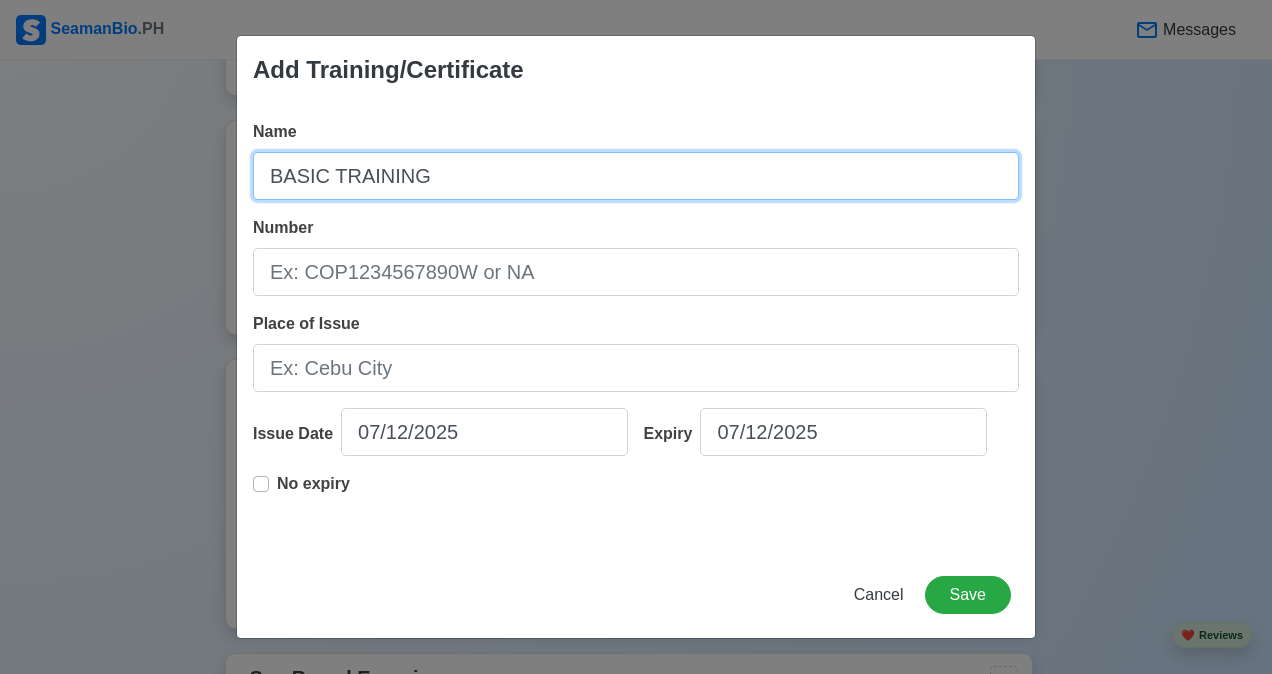 type on "BASIC TRAINING" 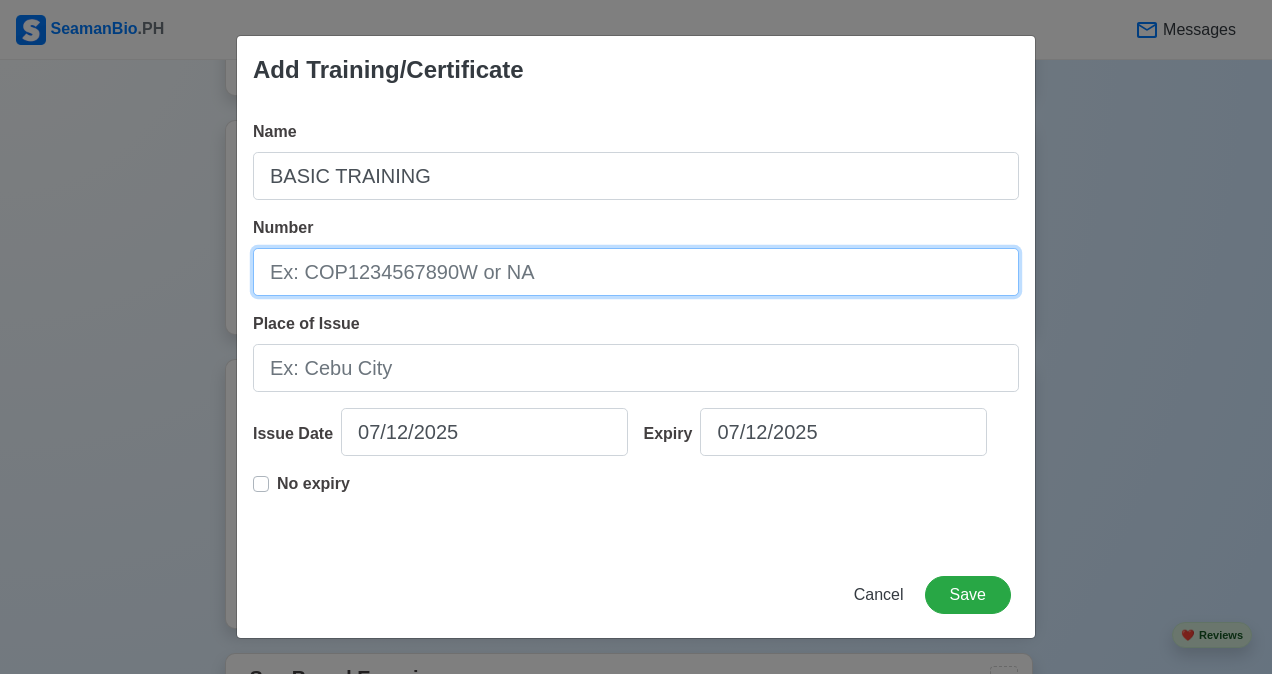 click on "Number" at bounding box center (636, 272) 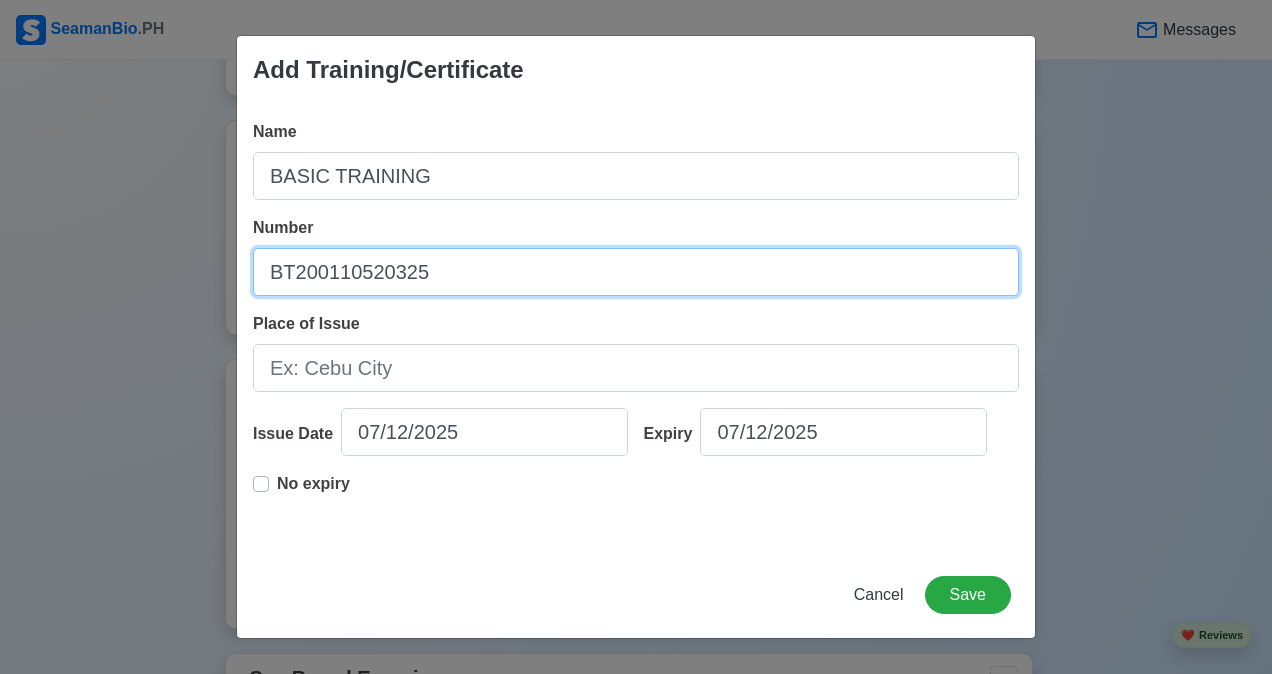 type on "BT200110520325" 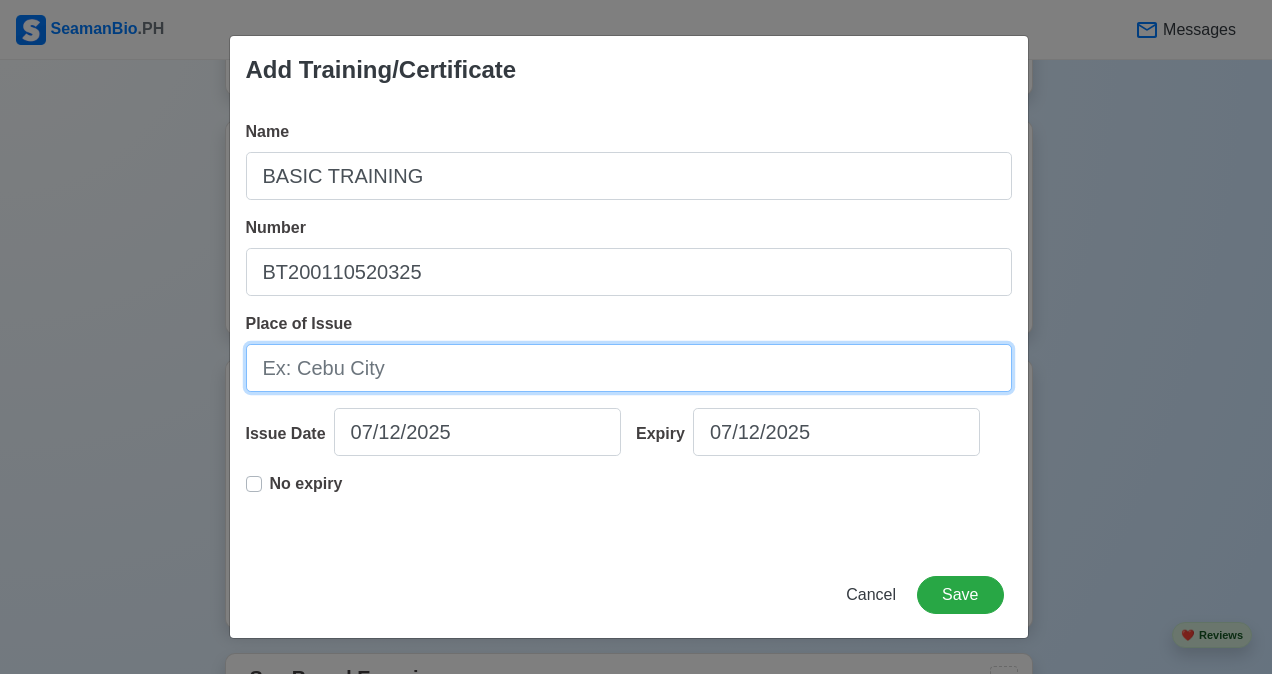 click on "Place of Issue" at bounding box center (629, 368) 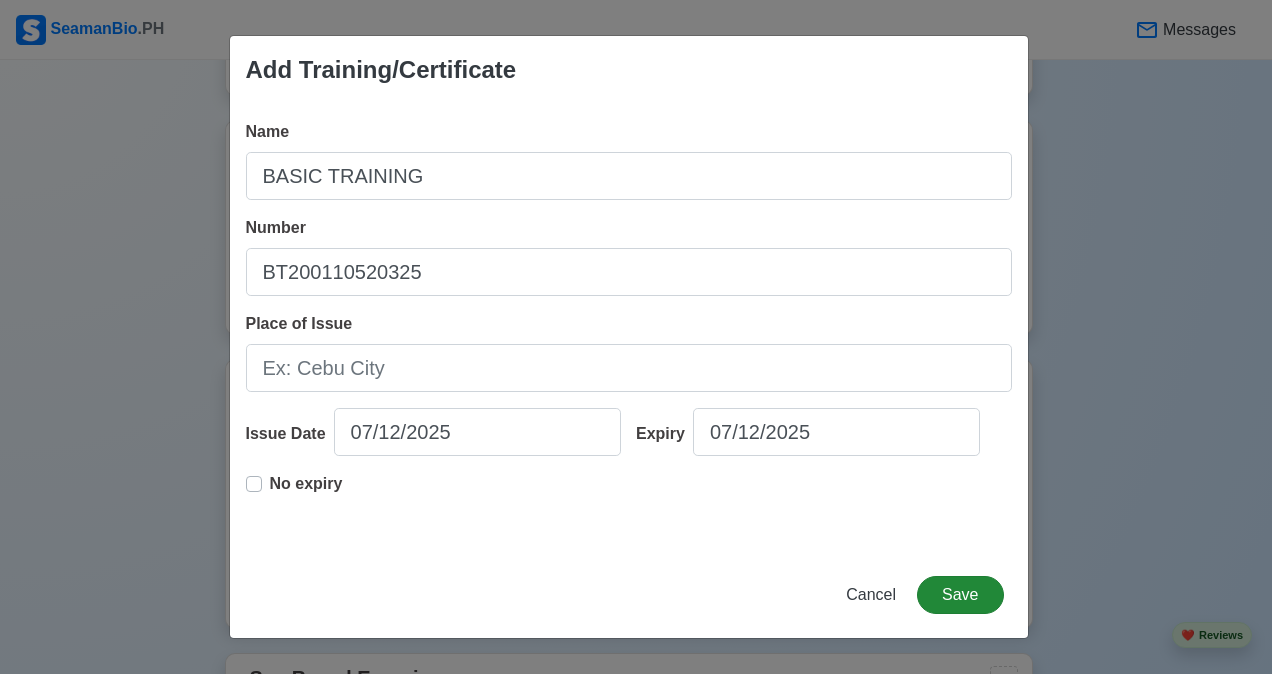 drag, startPoint x: 986, startPoint y: 575, endPoint x: 969, endPoint y: 593, distance: 24.758837 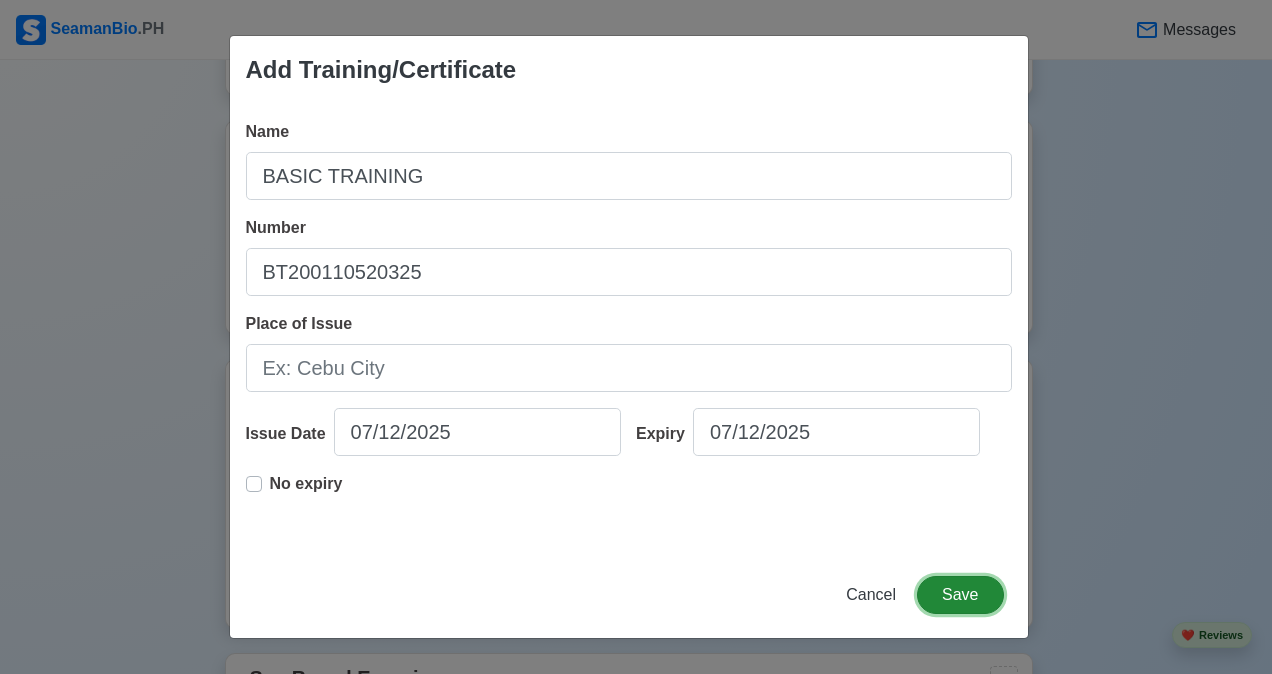 click on "Save" at bounding box center (960, 595) 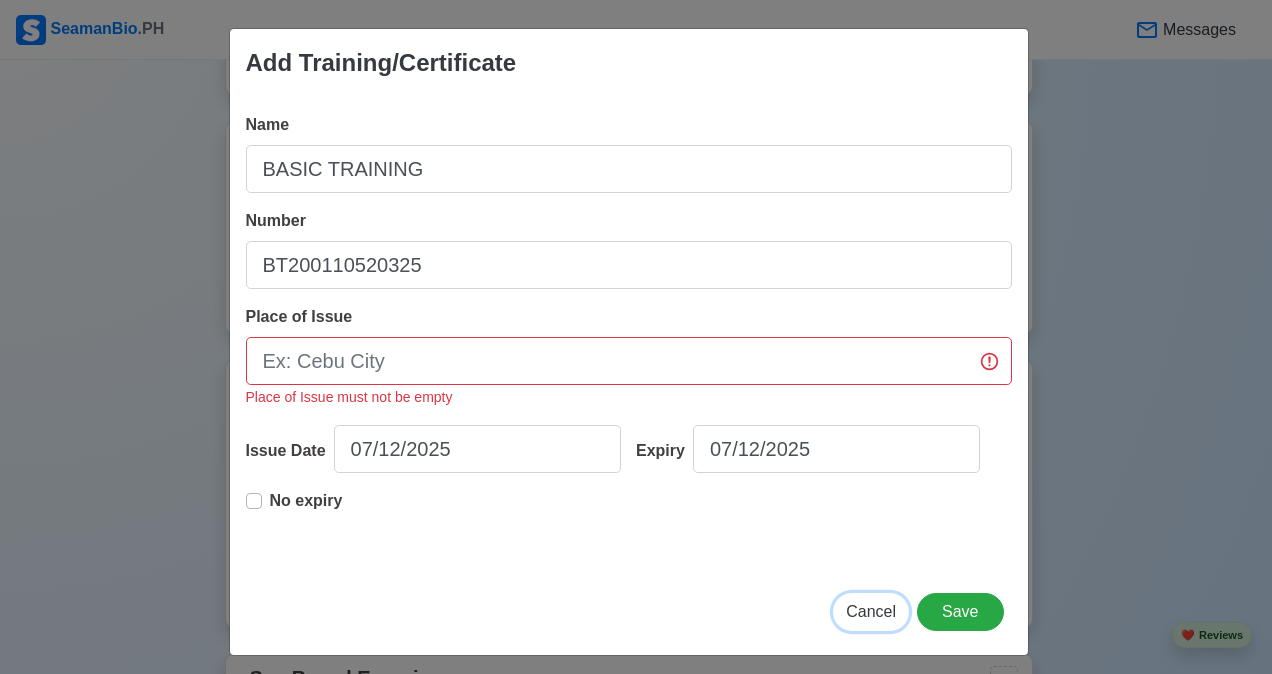 click on "Cancel" at bounding box center [871, 611] 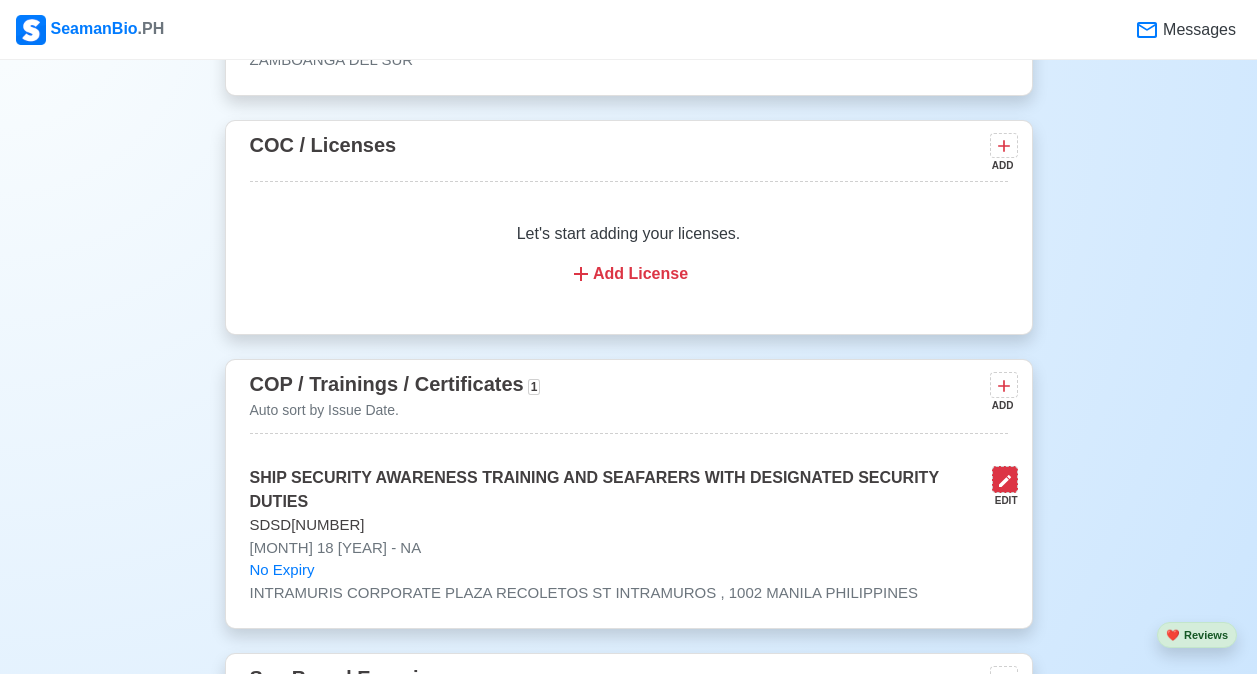 click 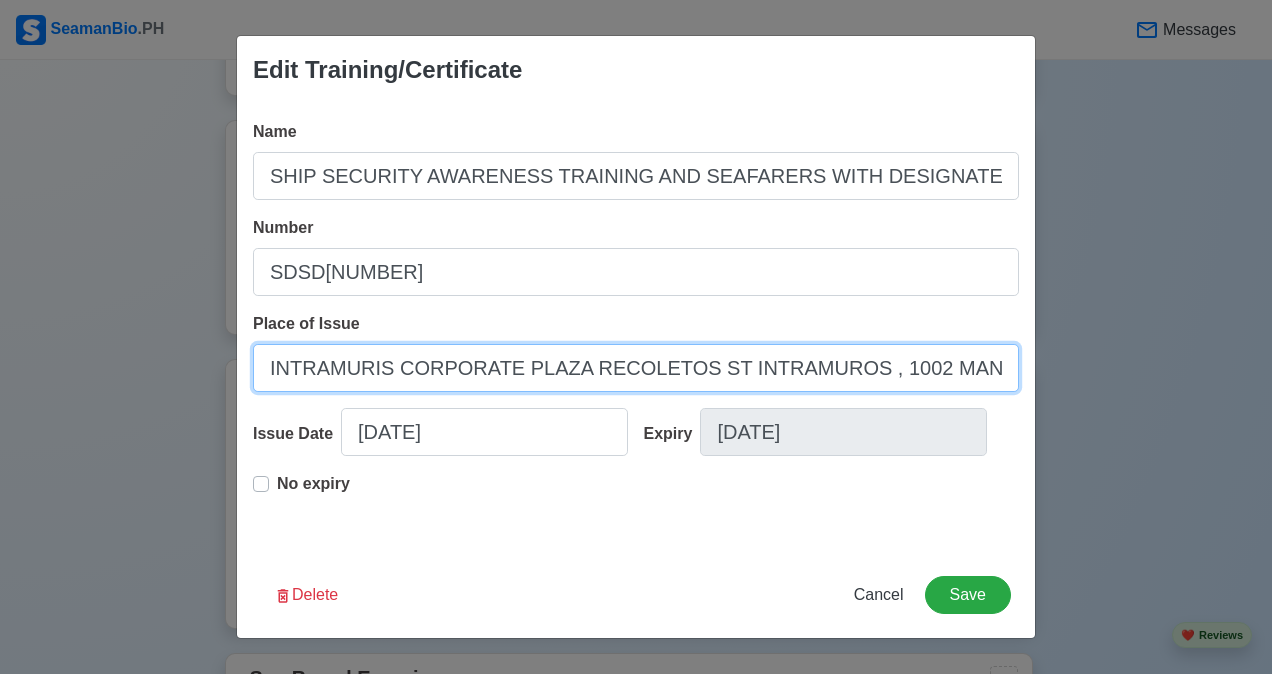 click on "INTRAMURIS CORPORATE PLAZA RECOLETOS ST INTRAMUROS , 1002 MANILA PHILIPPINES" at bounding box center (636, 368) 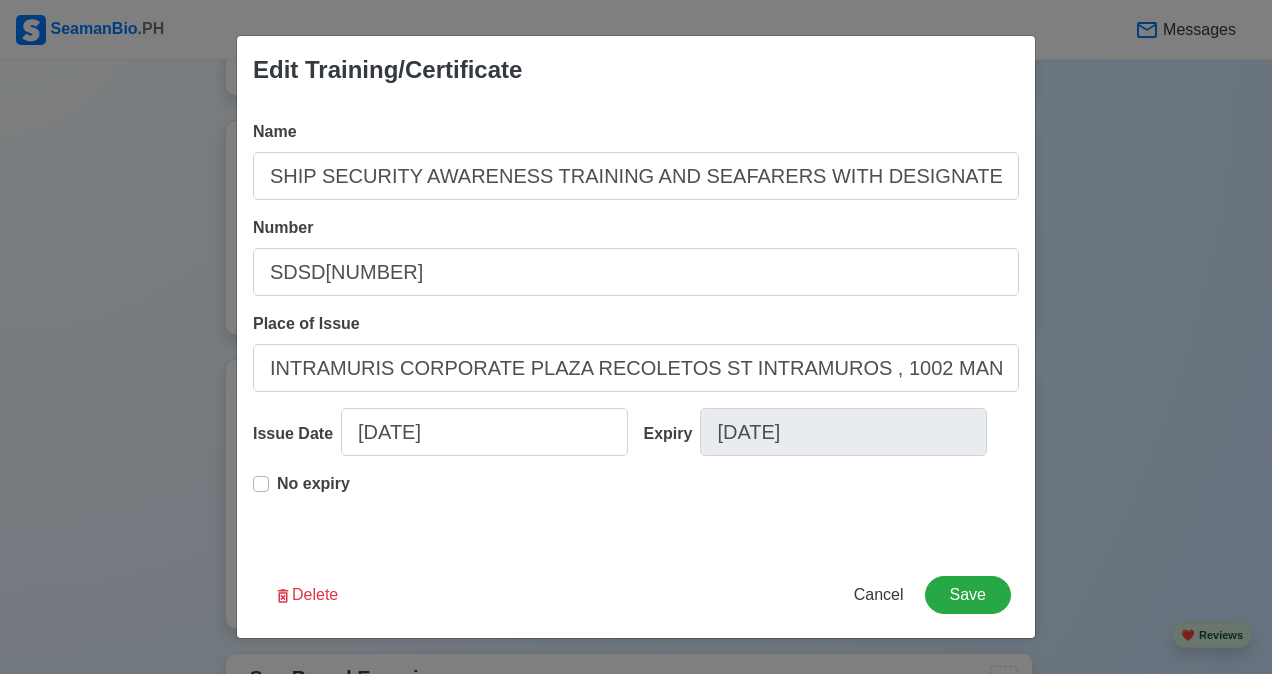 click on "Edit Training/Certificate Name SHIP SECURITY AWARENESS TRAINING AND SEAFARERS WITH DESIGNATED SECURITY DUTIES Number SDSD[NUMBER] Place of Issue INTRAMURIS CORPORATE PLAZA RECOLETOS ST INTRAMUROS , 1002 MANILA PHILIPPINES Issue Date 02/18/[YEAR] Expiry 02/18/[YEAR] No expiry  Delete Cancel Save" at bounding box center [636, 337] 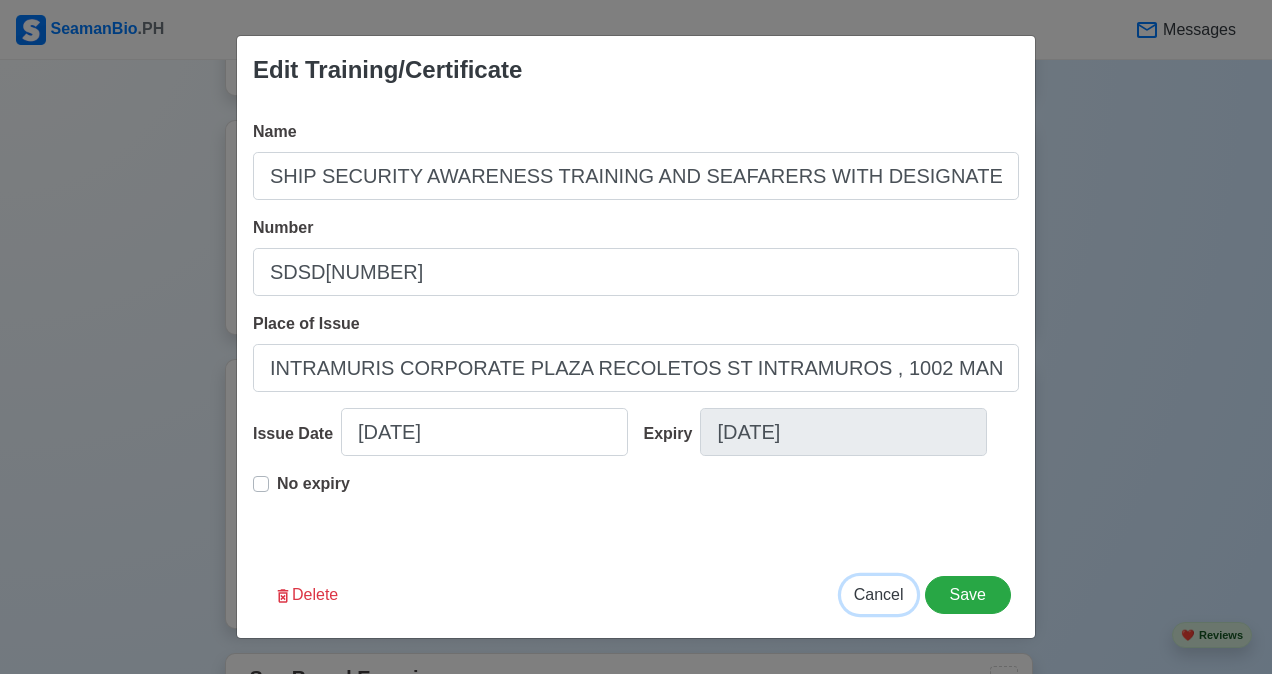 click on "Cancel" at bounding box center (879, 594) 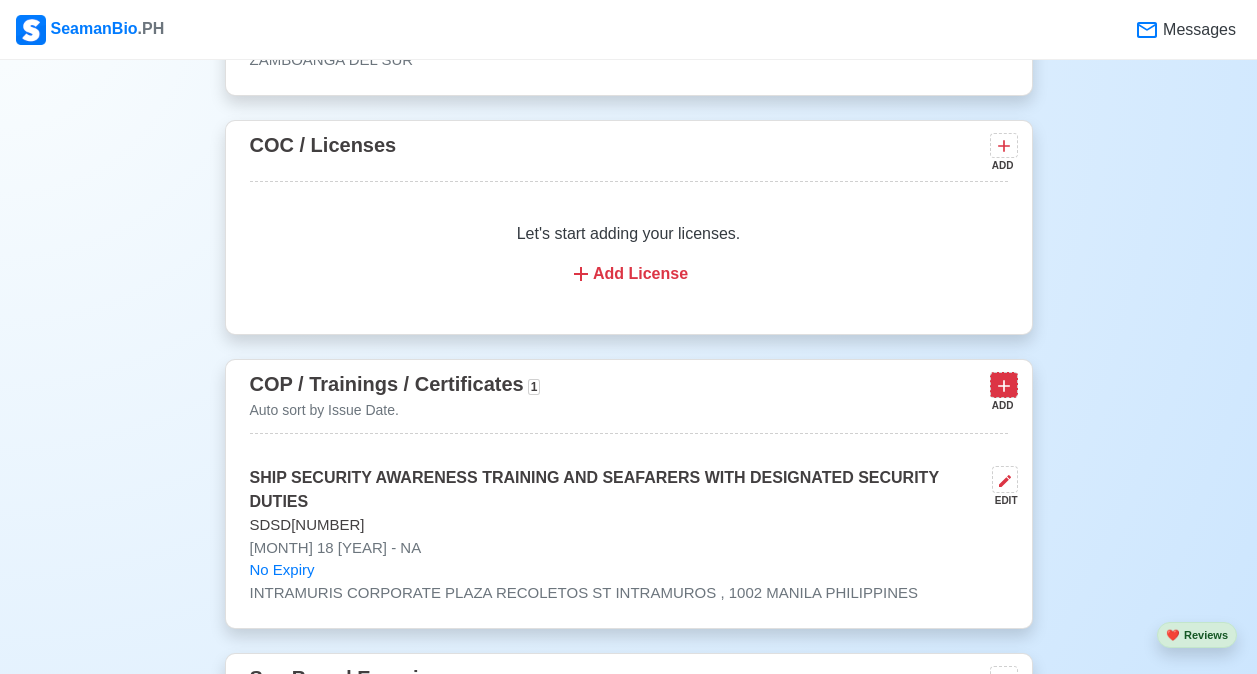 click 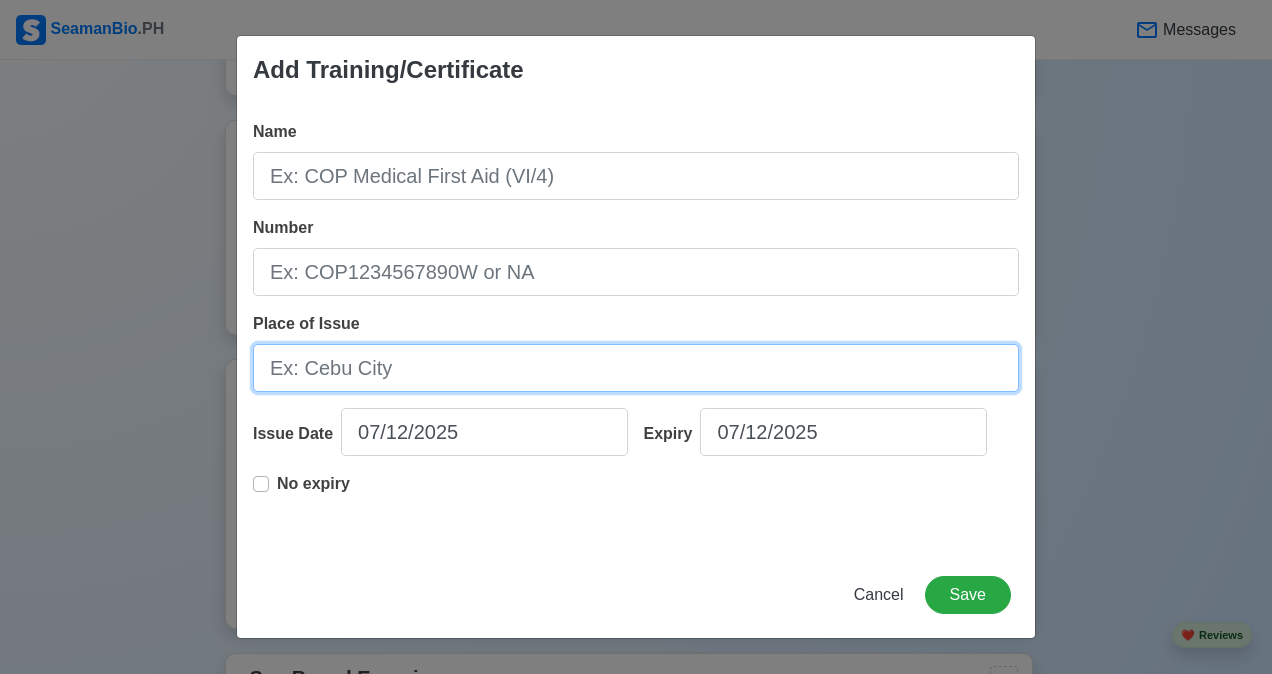 click on "Place of Issue" at bounding box center [636, 368] 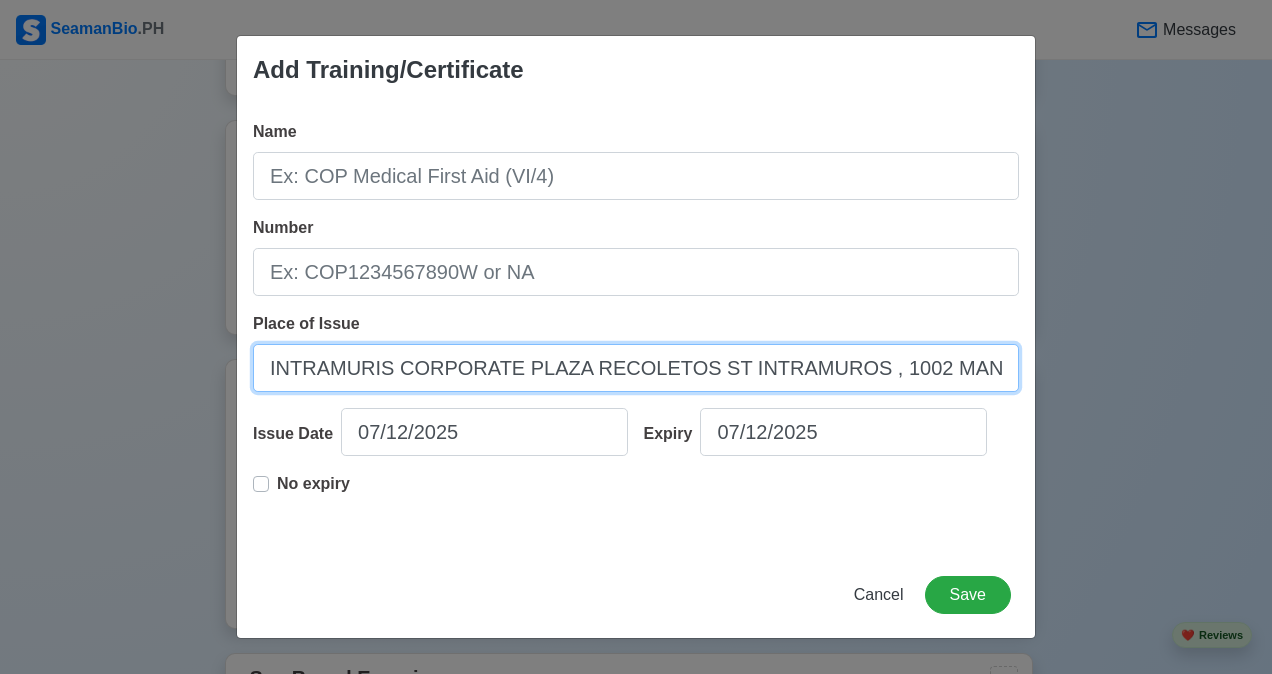 scroll, scrollTop: 0, scrollLeft: 80, axis: horizontal 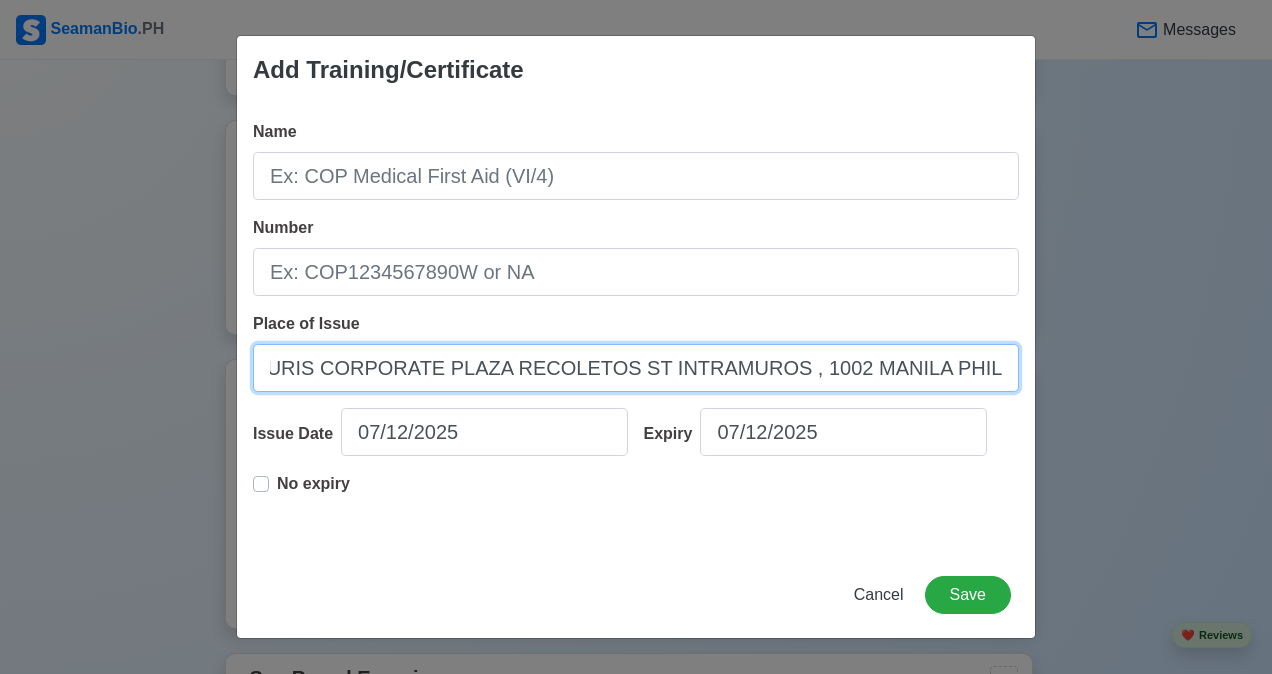 type on "INTRAMURIS CORPORATE PLAZA RECOLETOS ST INTRAMUROS , 1002 MANILA PHILIPPINES" 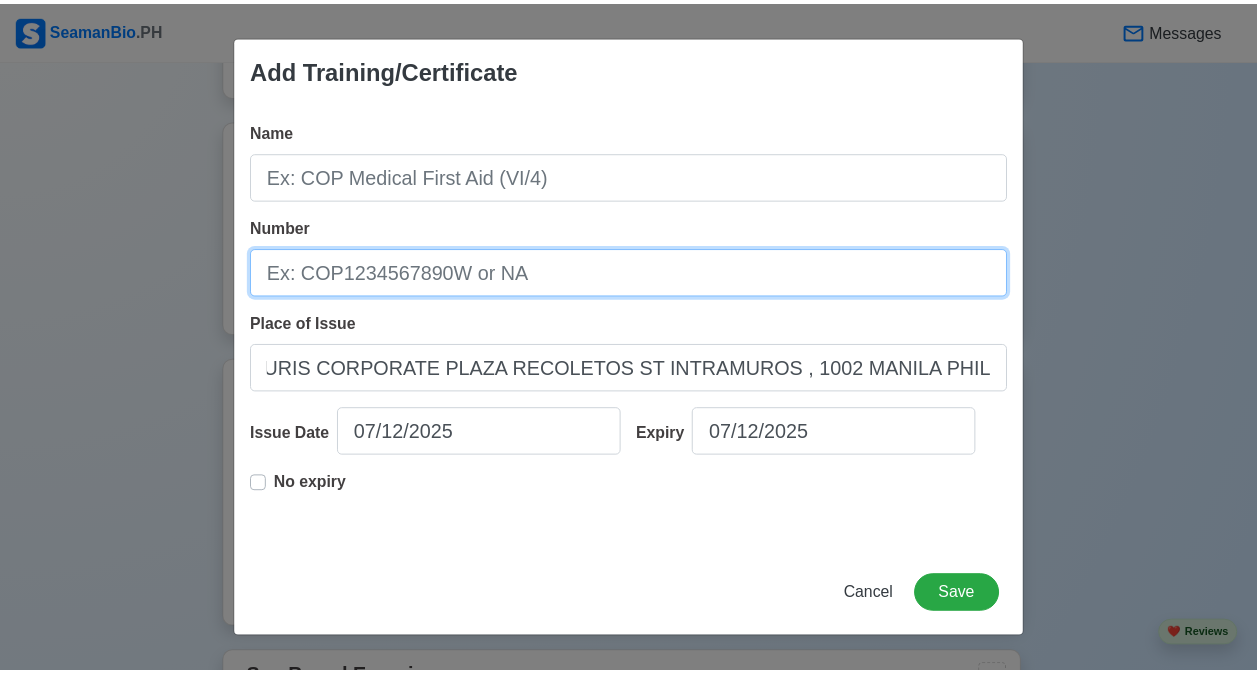 scroll, scrollTop: 0, scrollLeft: 0, axis: both 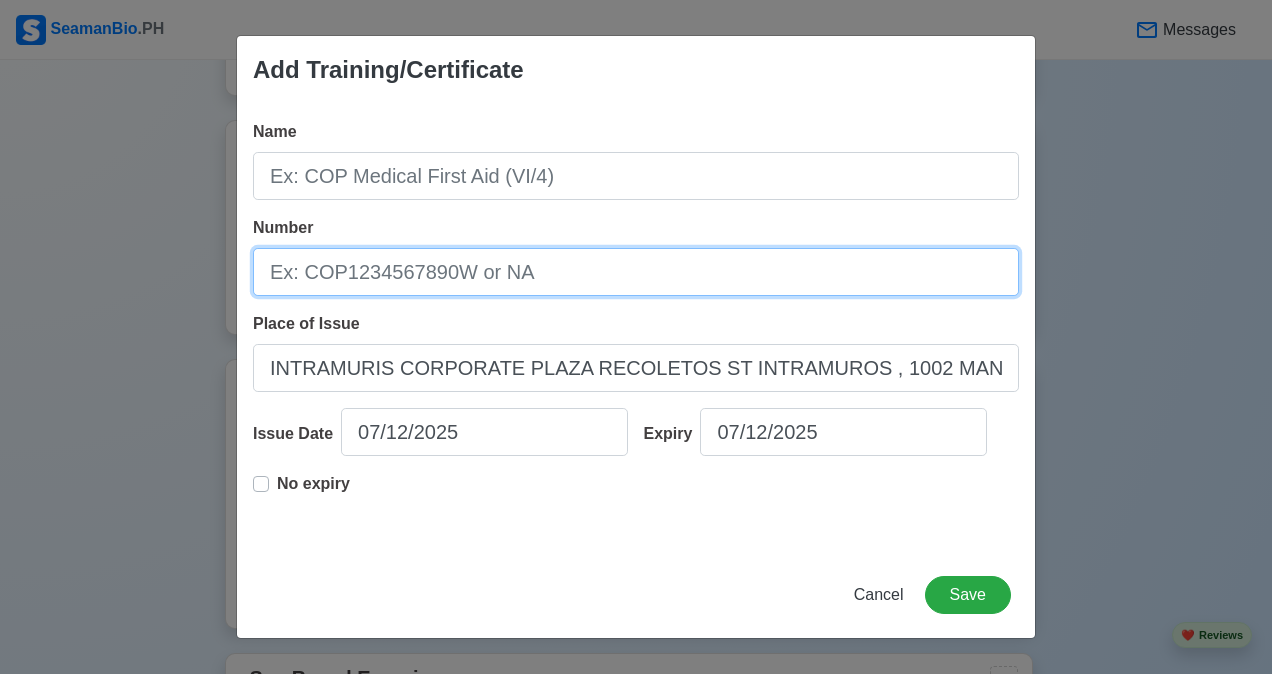 click on "Number" at bounding box center (636, 272) 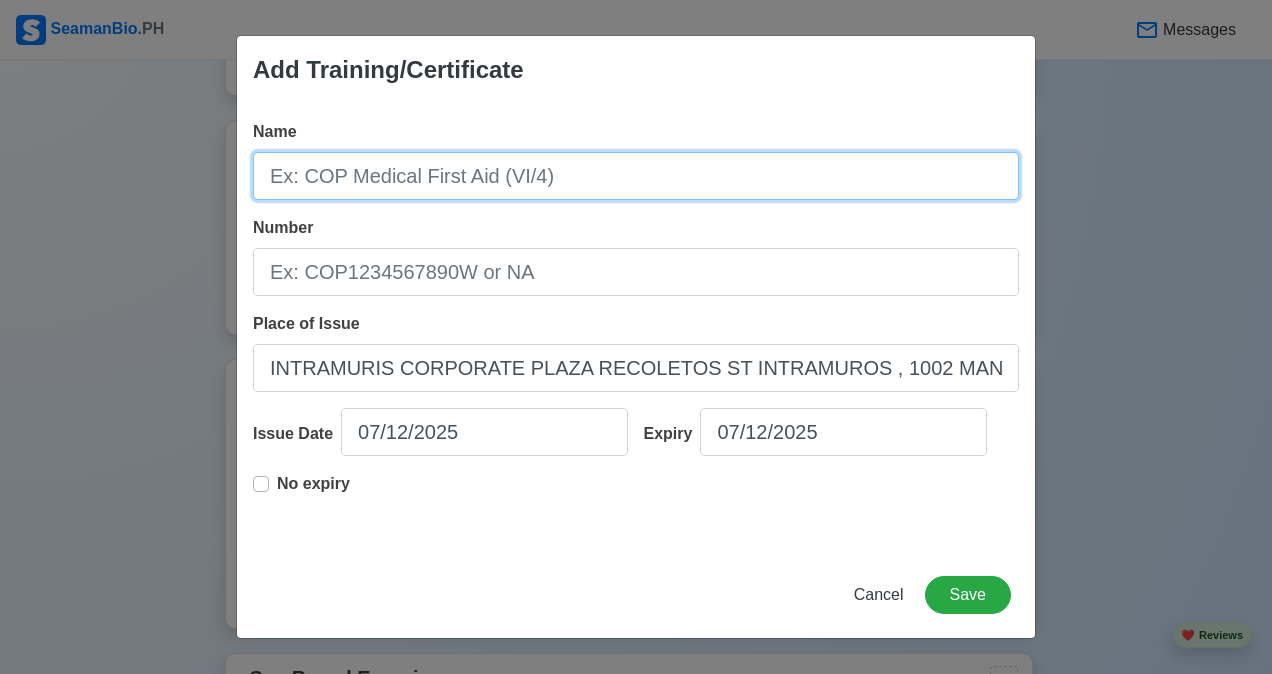 click on "Name" at bounding box center [636, 176] 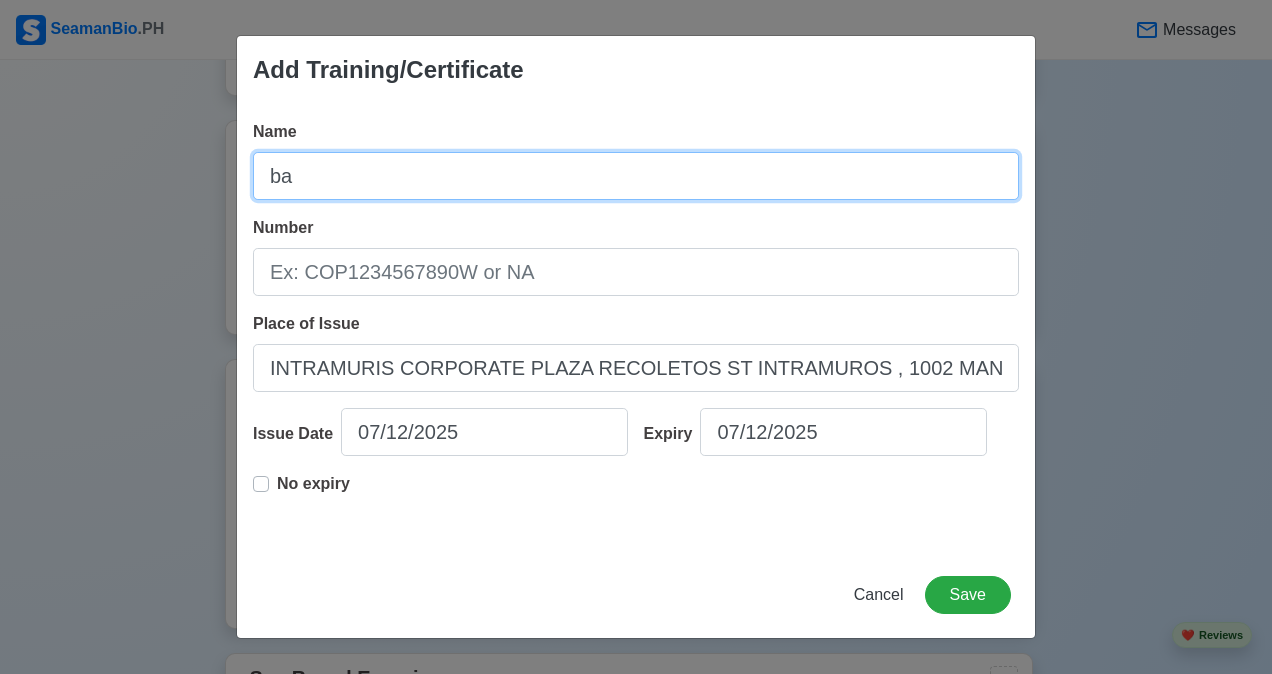 type on "b" 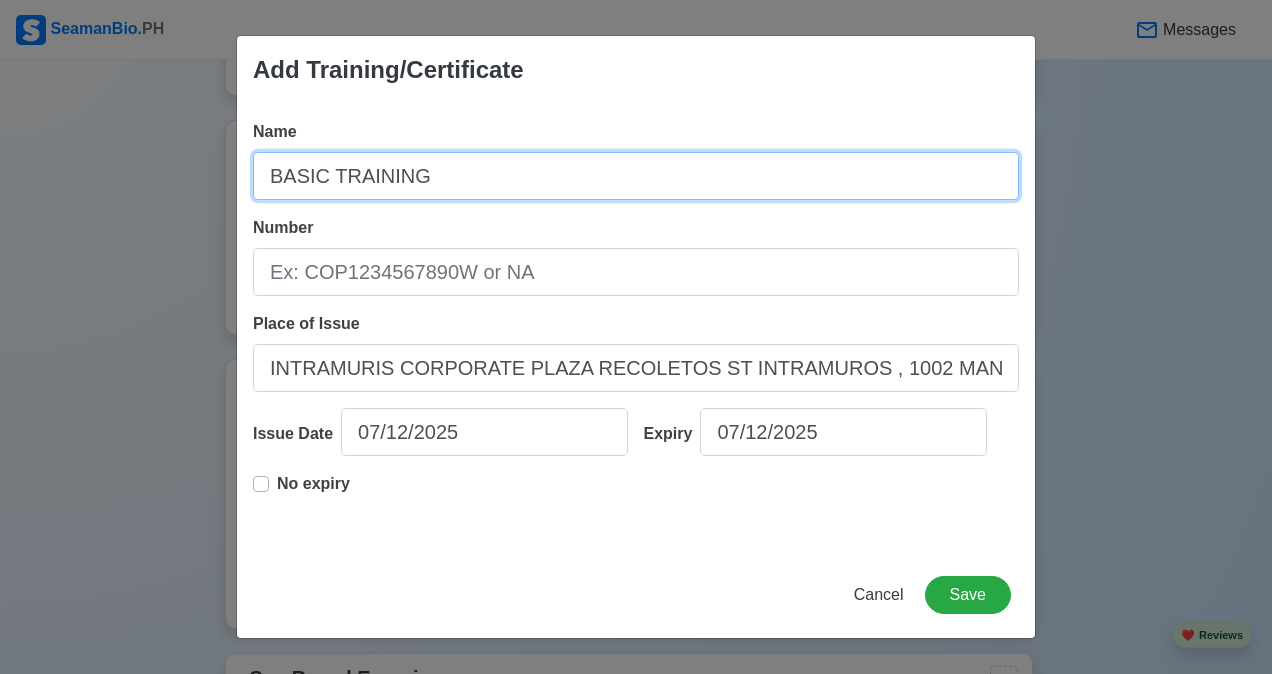 type on "BASIC TRAINING" 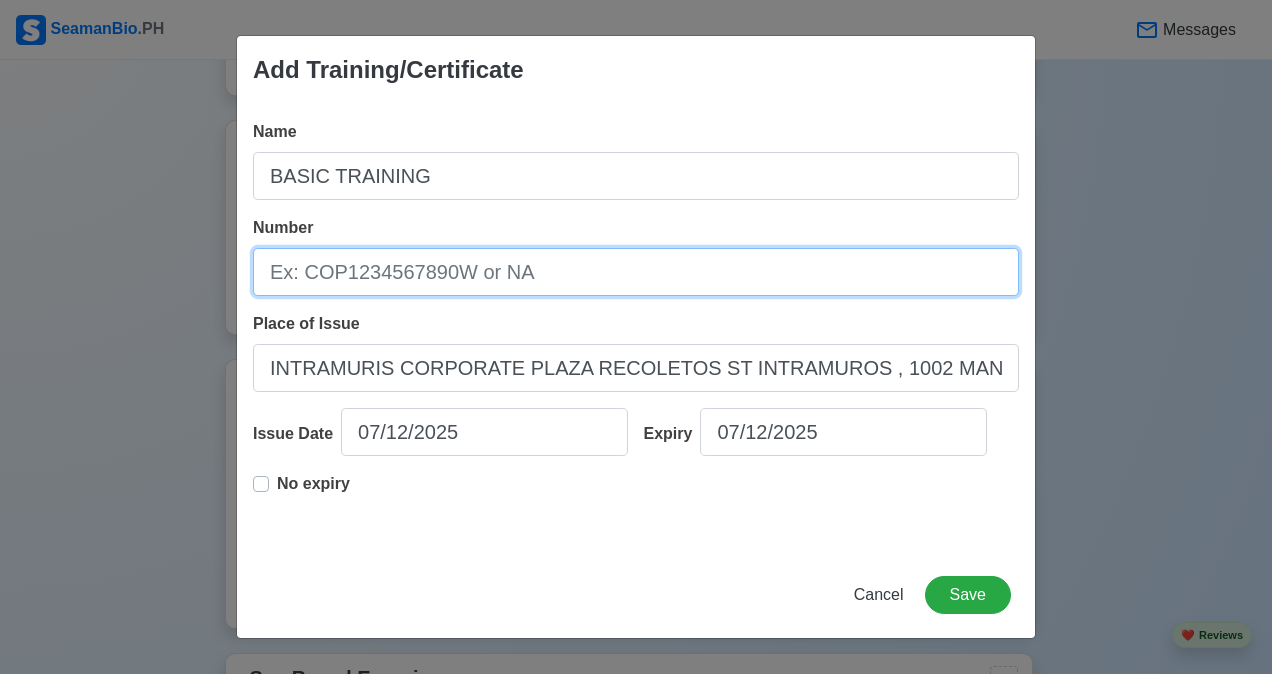 click on "Number" at bounding box center (636, 272) 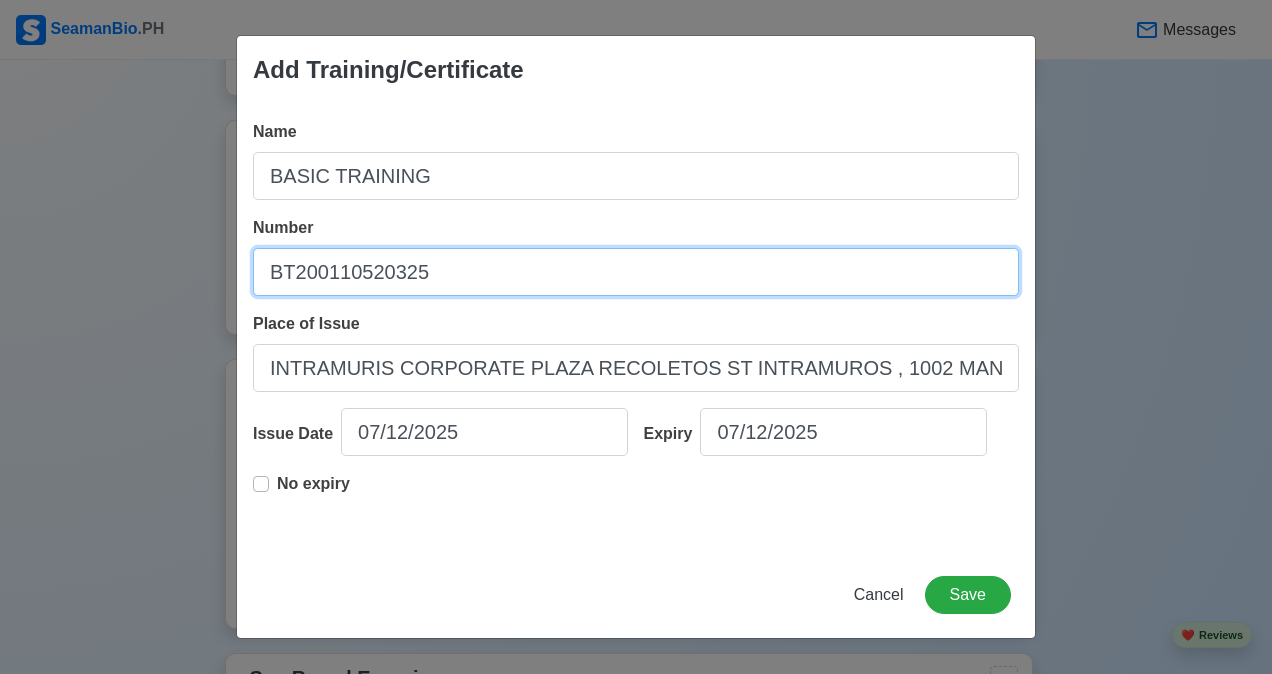 type on "BT200110520325" 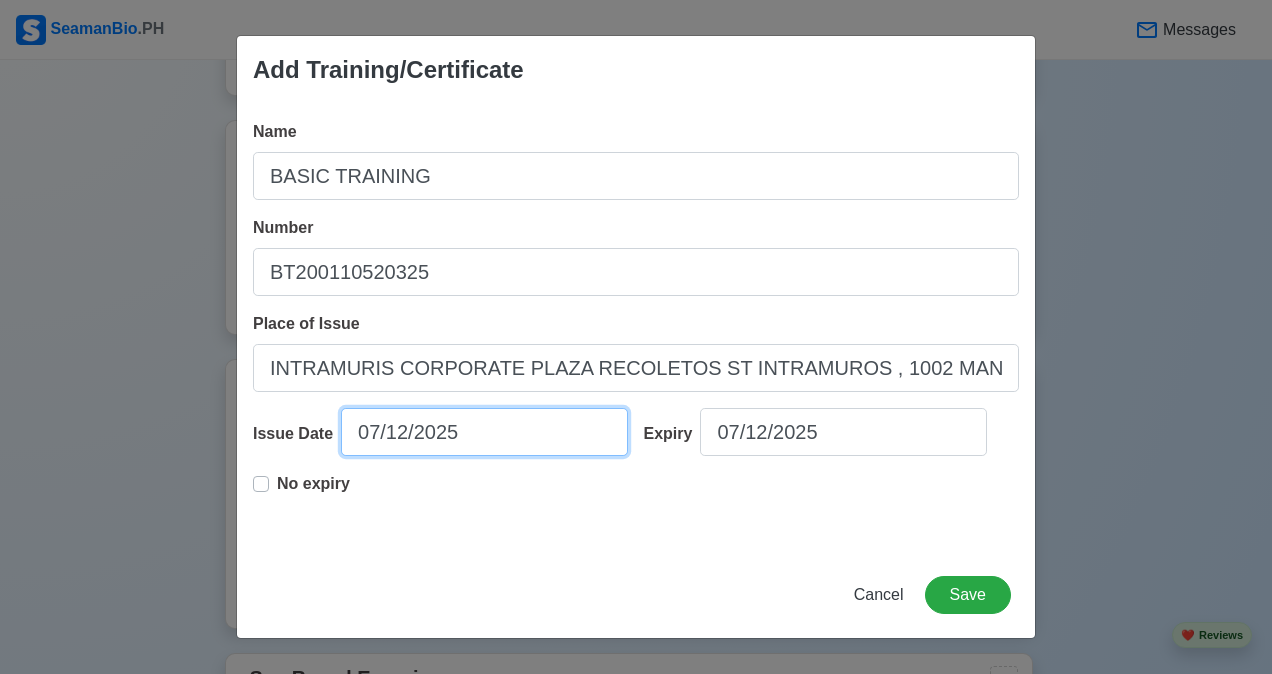 click on "07/12/2025" at bounding box center (484, 432) 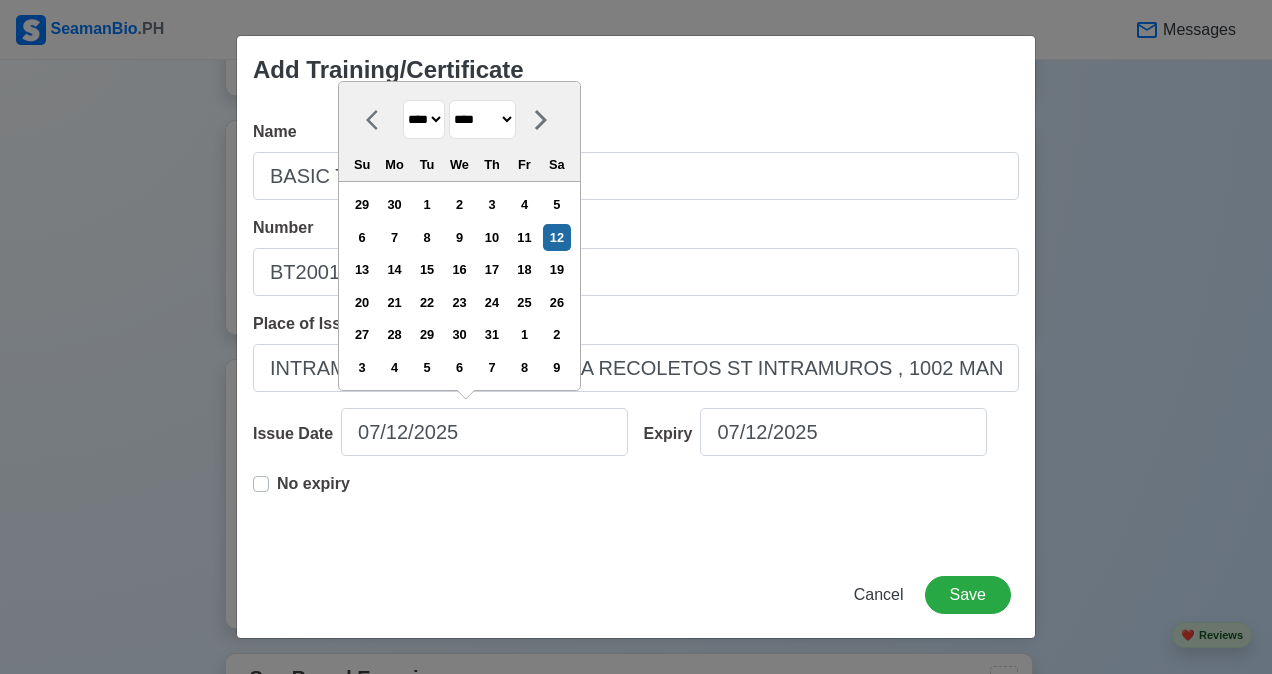 click on "******* ******** ***** ***** *** **** **** ****** ********* ******* ******** ********" at bounding box center (482, 119) 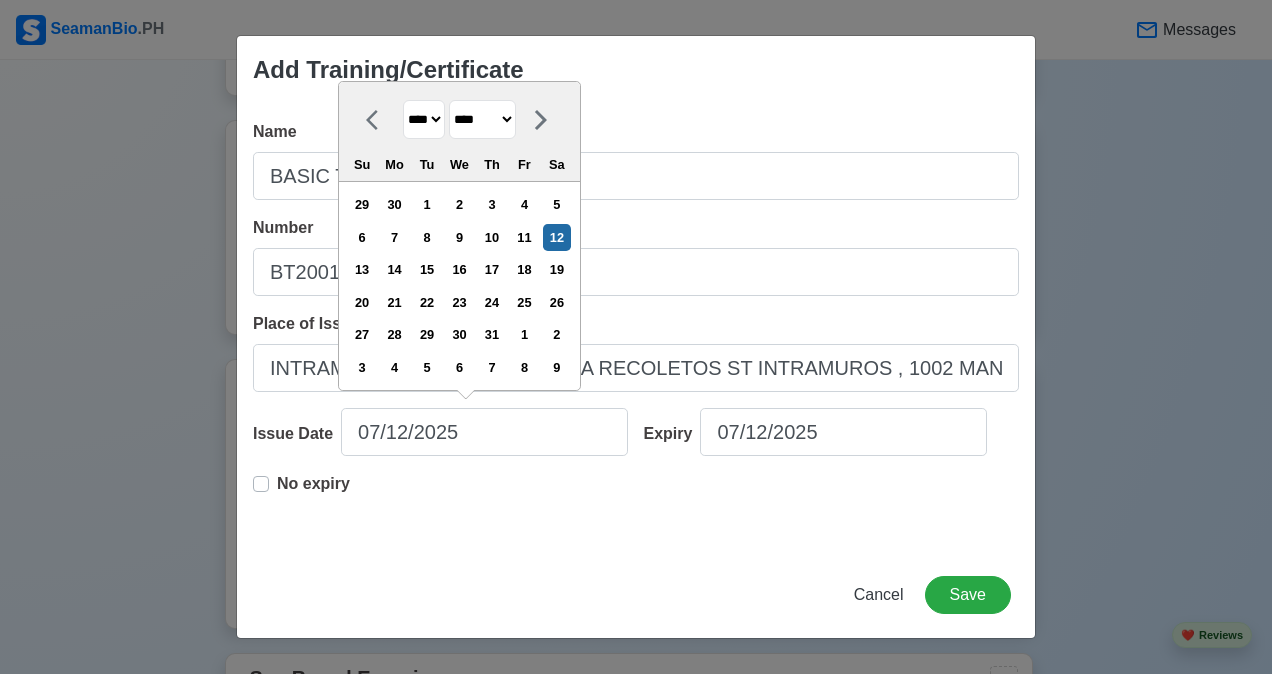select on "********" 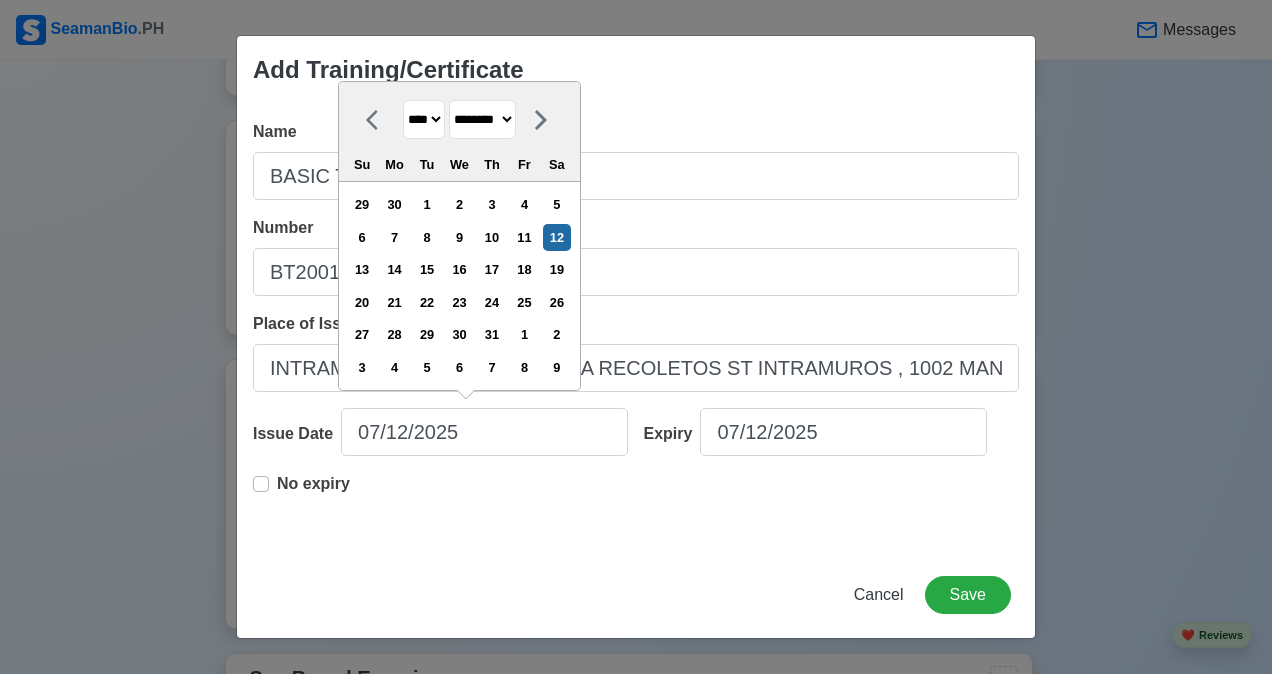 click on "******* ******** ***** ***** *** **** **** ****** ********* ******* ******** ********" at bounding box center [482, 119] 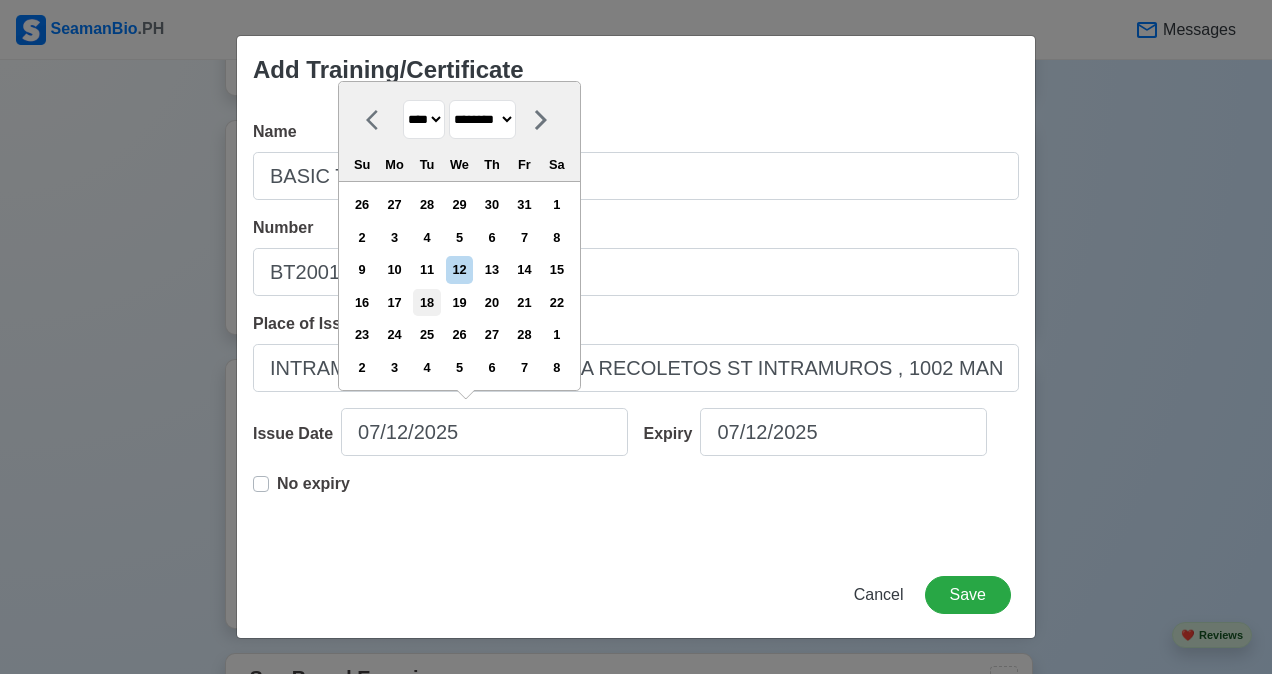 click on "18" at bounding box center (426, 302) 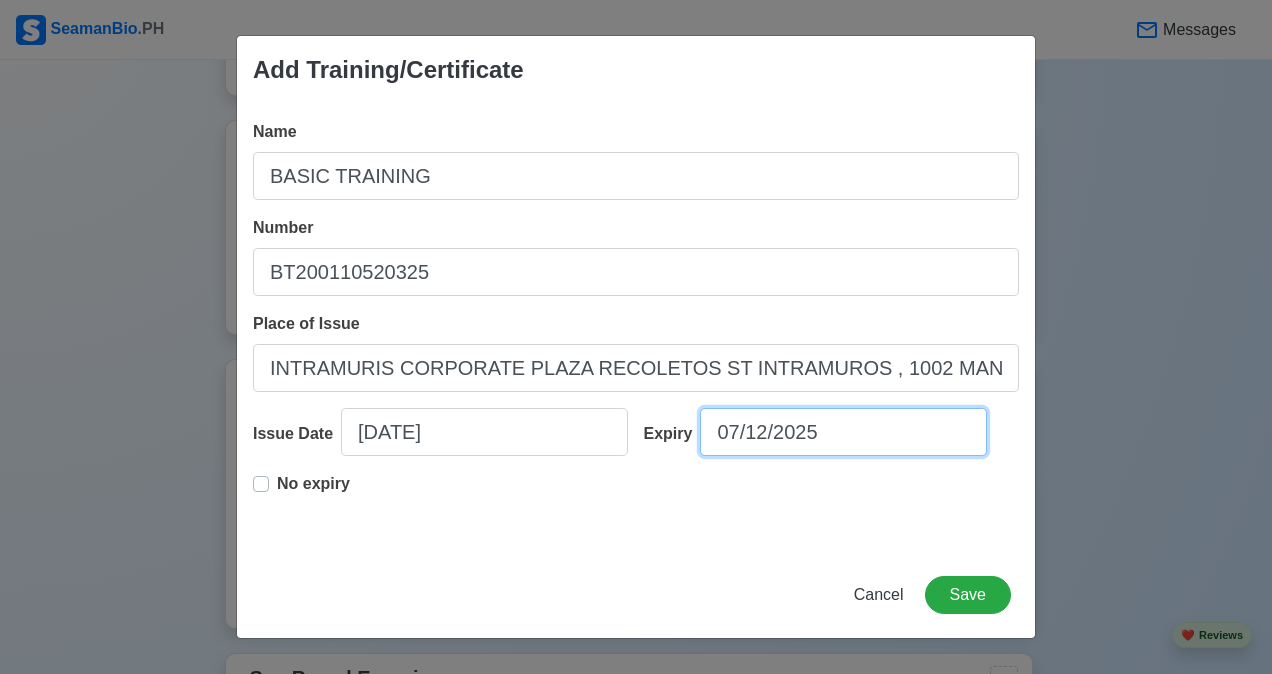 select on "****" 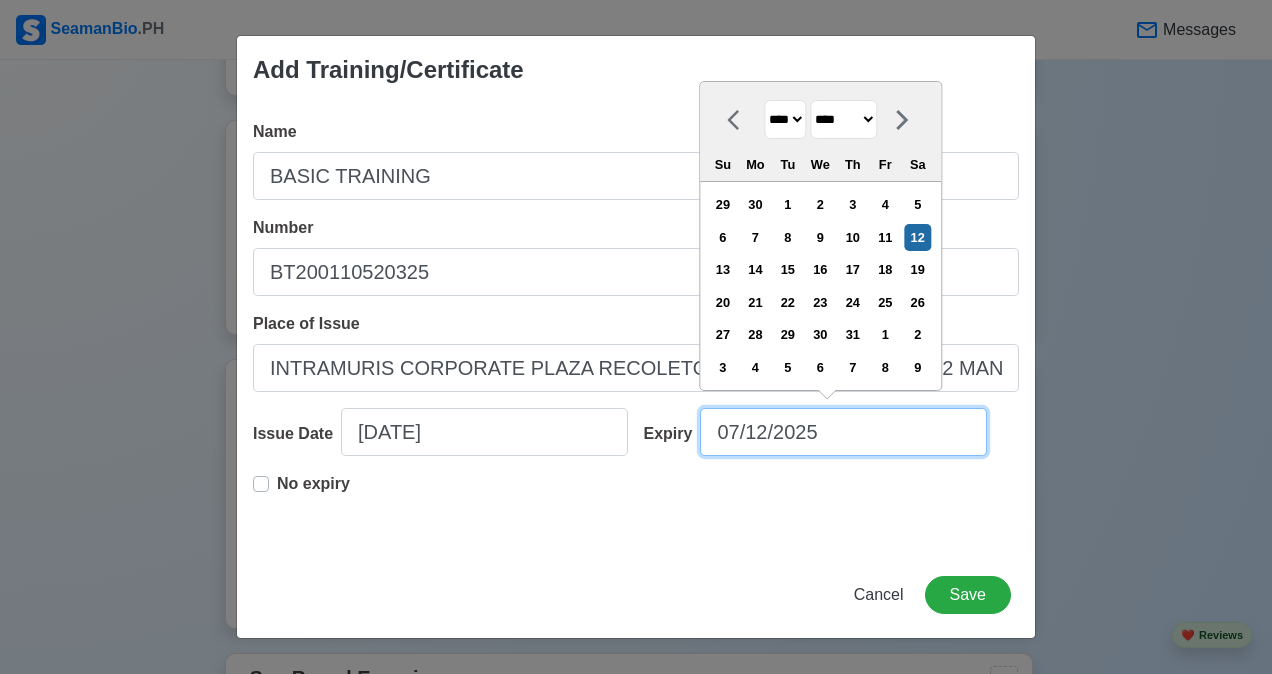 click on "07/12/2025" at bounding box center (843, 432) 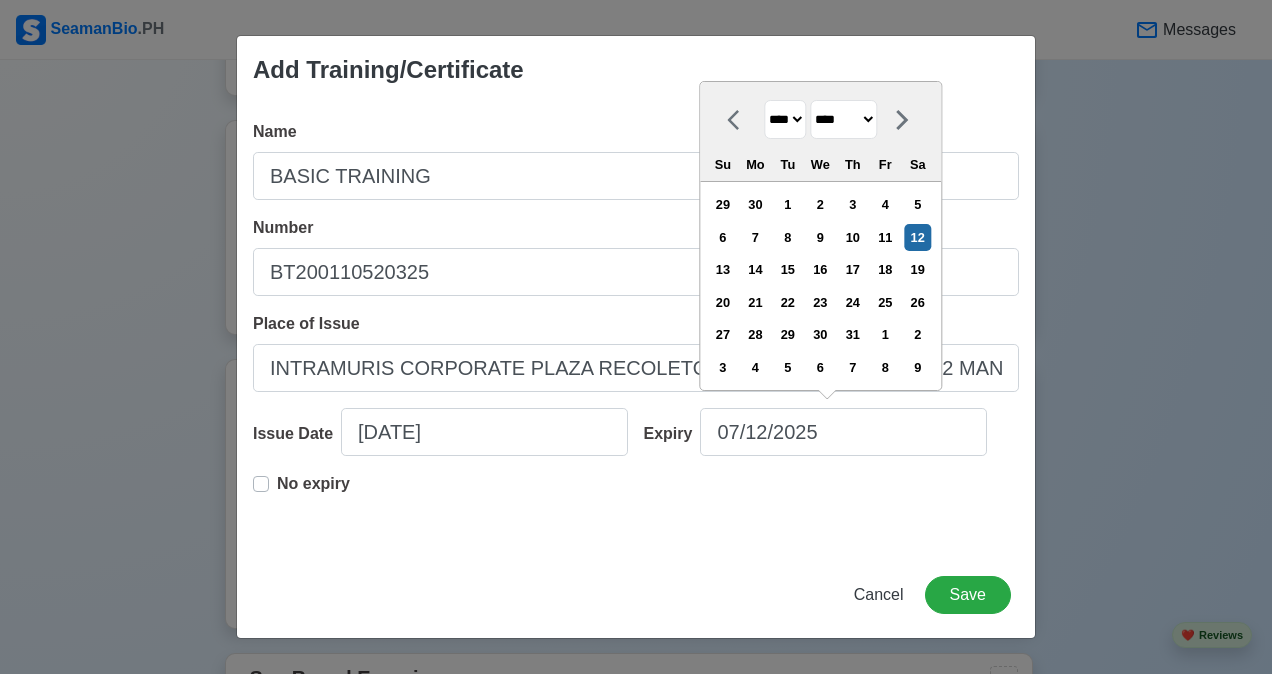 click on "******* ******** ***** ***** *** **** **** ****** ********* ******* ******** ********" at bounding box center (843, 119) 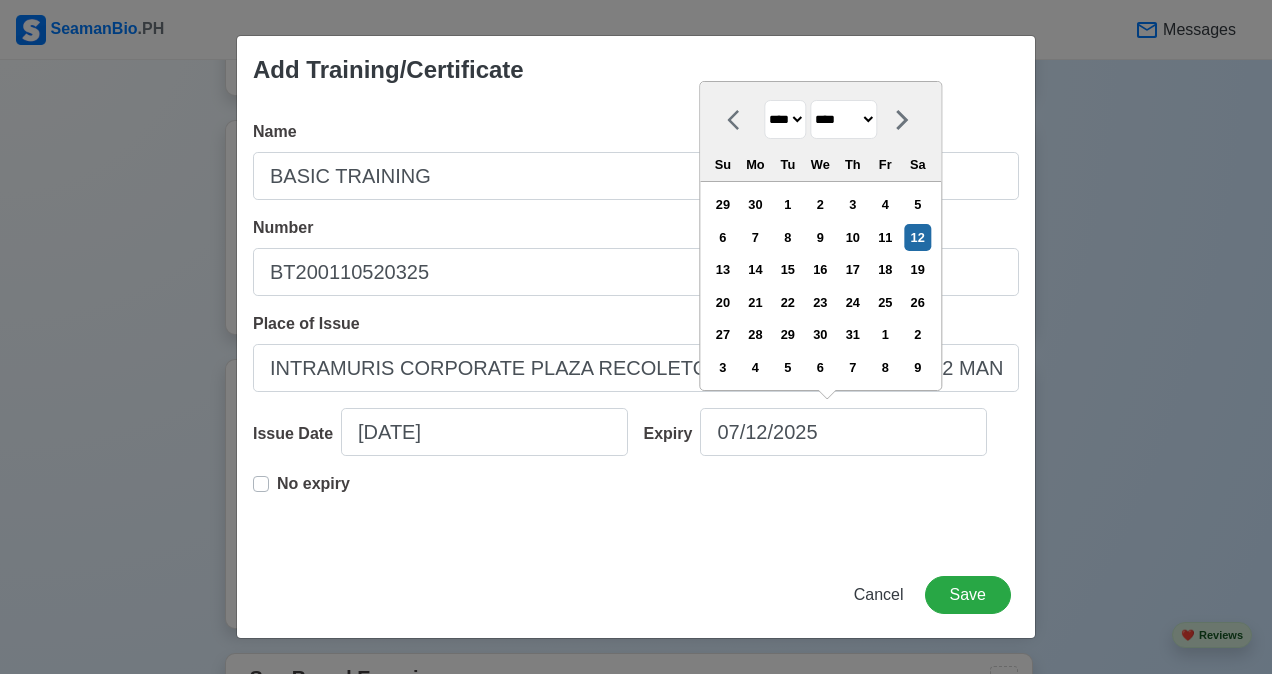 select on "********" 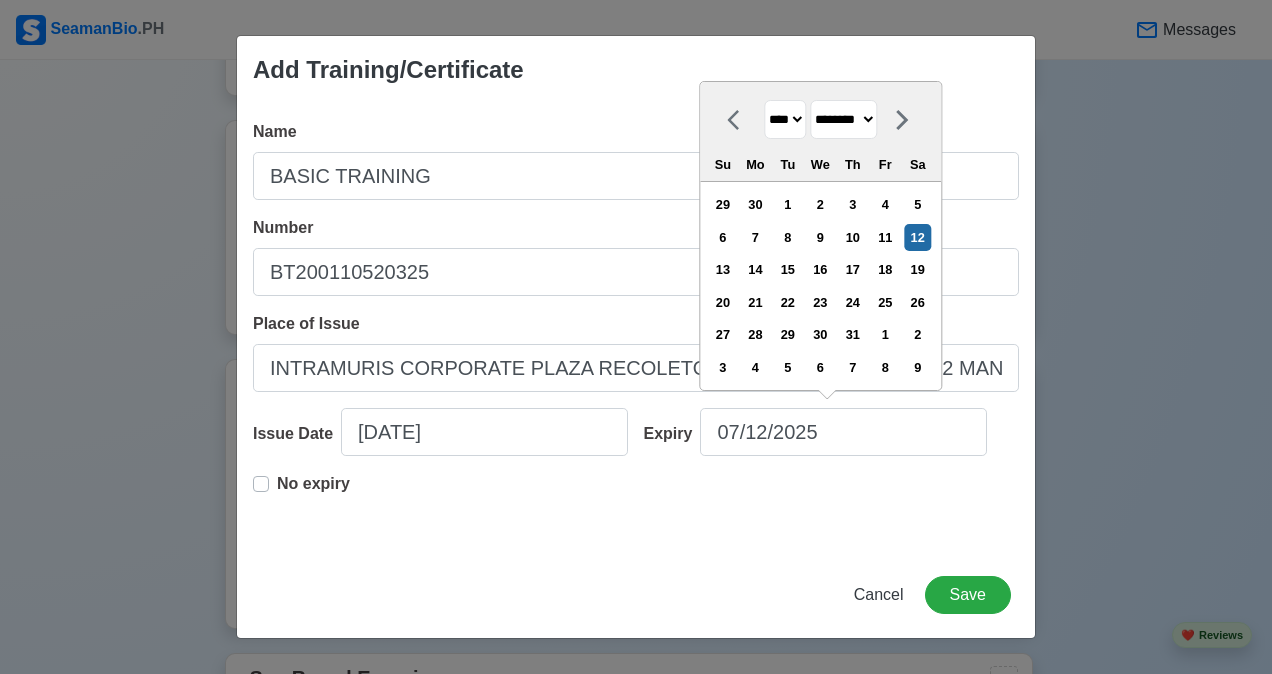 click on "******* ******** ***** ***** *** **** **** ****** ********* ******* ******** ********" at bounding box center (843, 119) 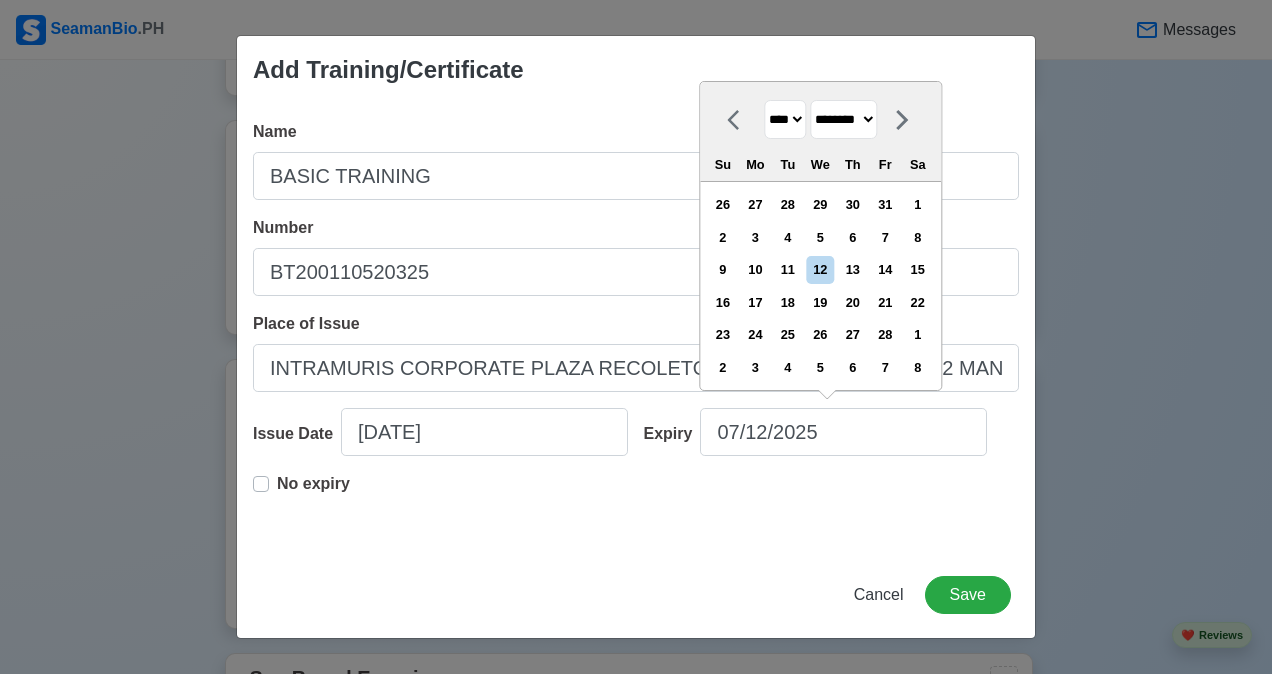click on "******* ******** ***** ***** *** **** **** ****** ********* ******* ******** ********" at bounding box center (843, 119) 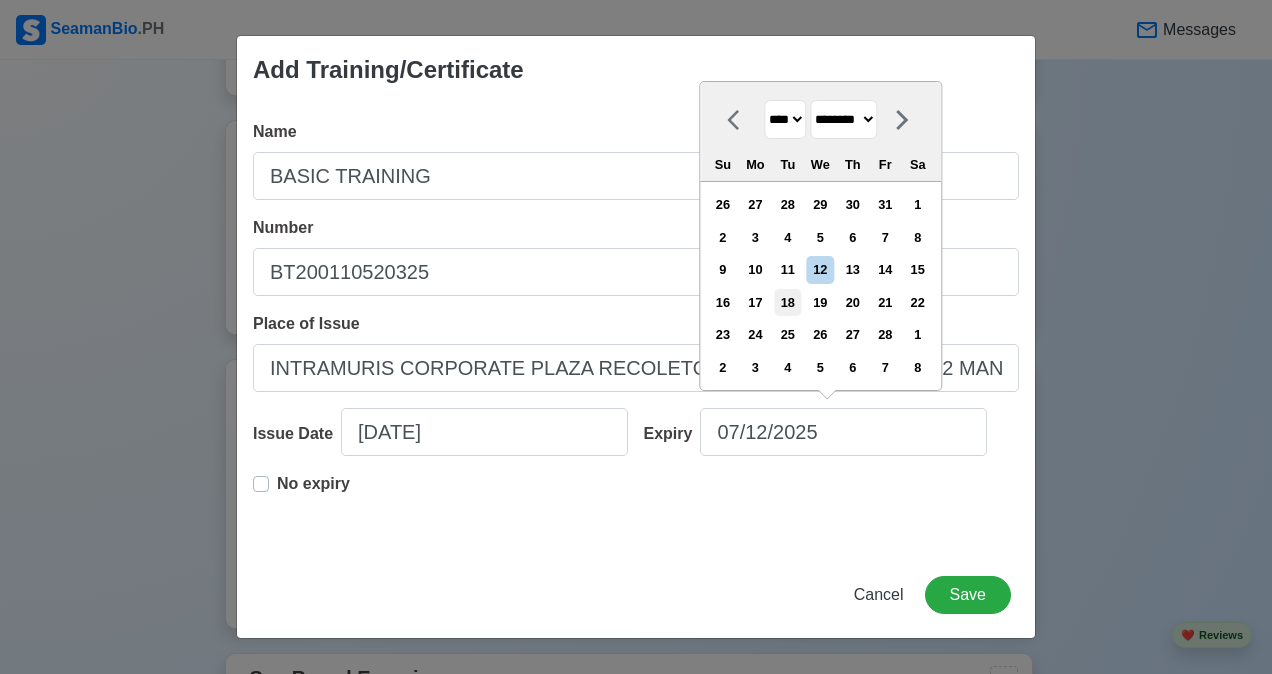 click on "18" at bounding box center (787, 302) 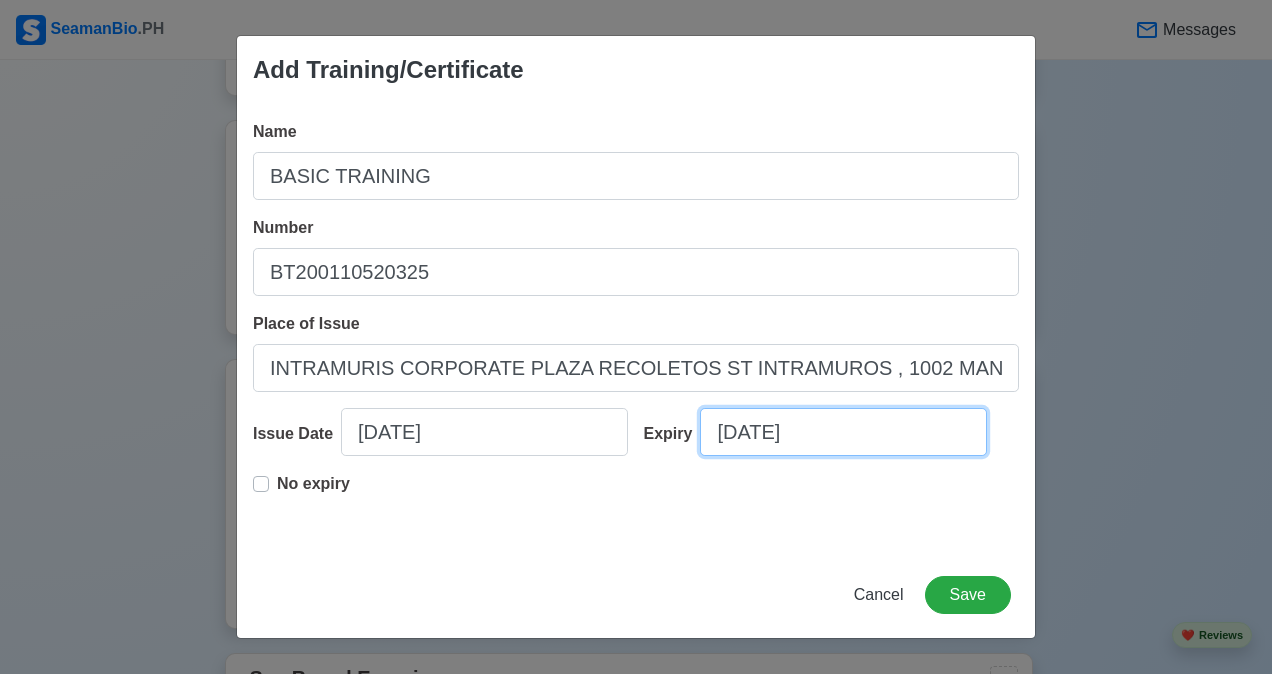 click on "[DATE]" at bounding box center (843, 432) 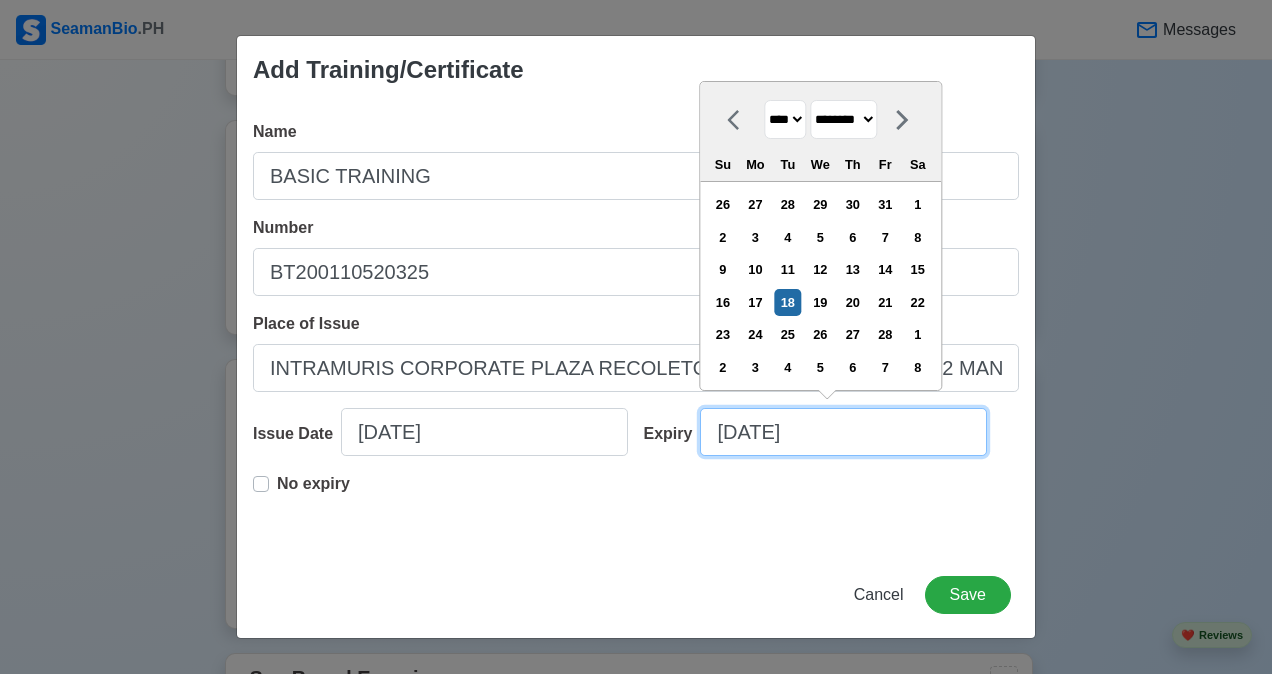 click on "[DATE]" at bounding box center (843, 432) 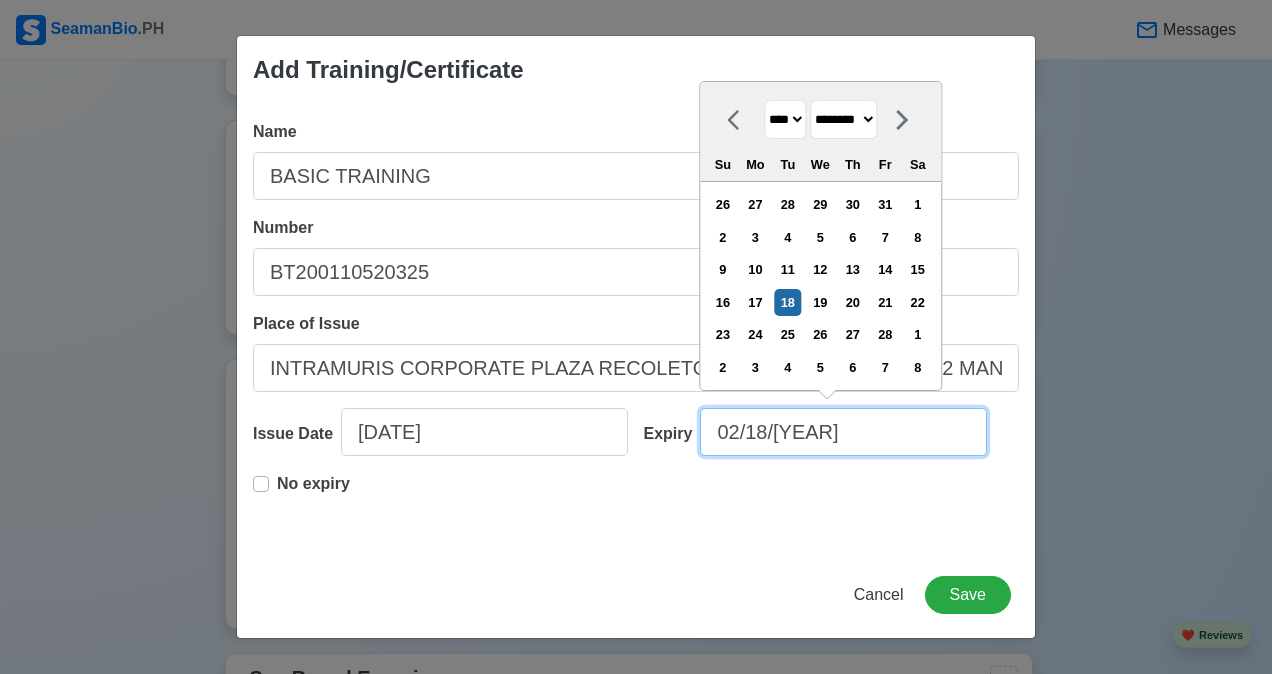 type on "02/18/[YEAR]" 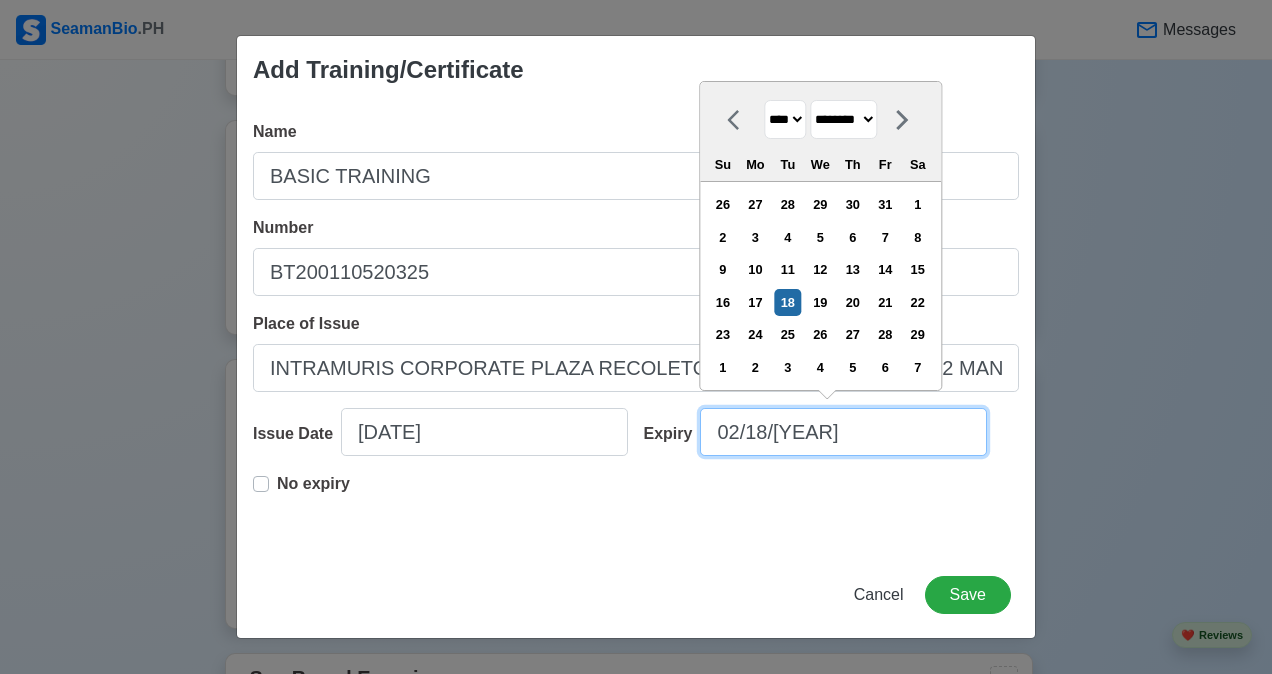 type on "02/18/[YEAR]" 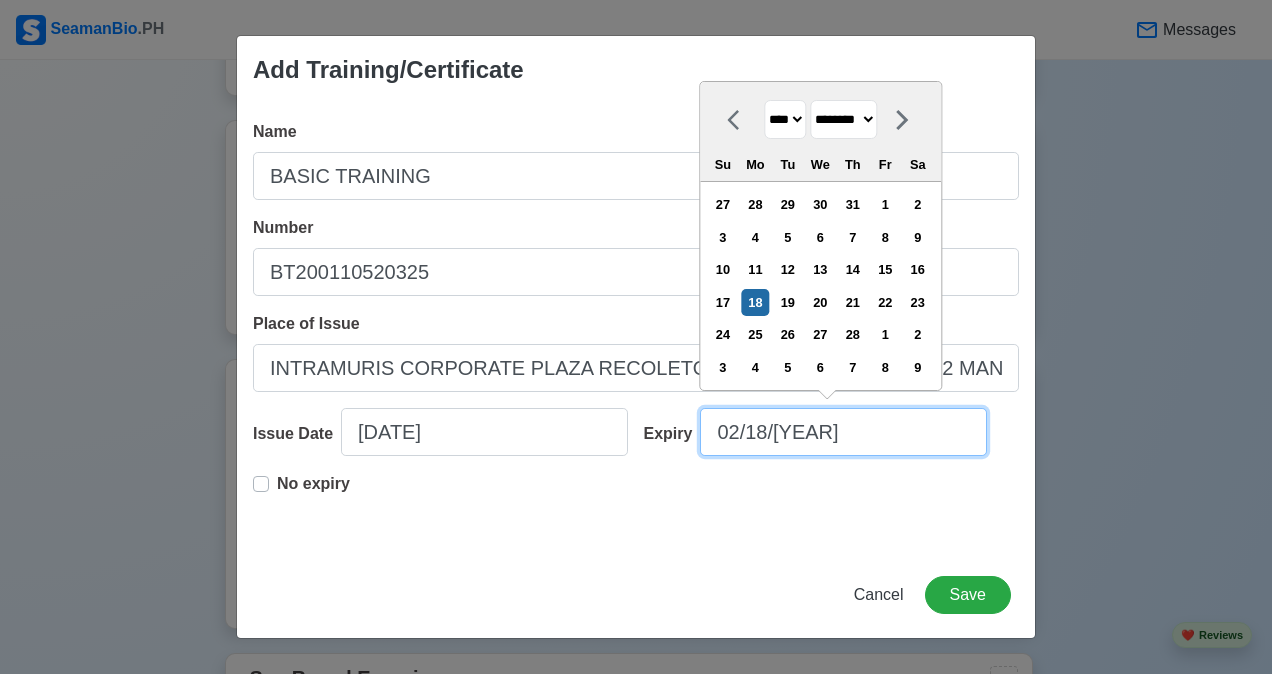 type on "02/18/[YEAR]" 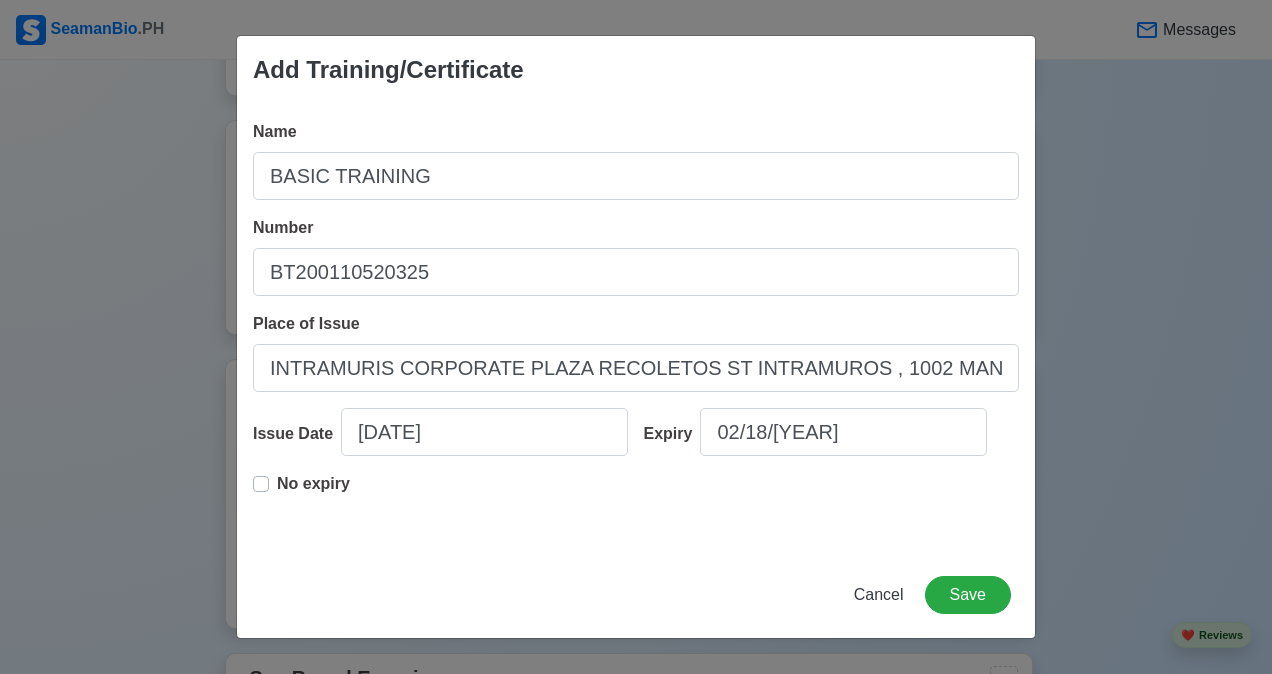click on "No expiry" at bounding box center (636, 504) 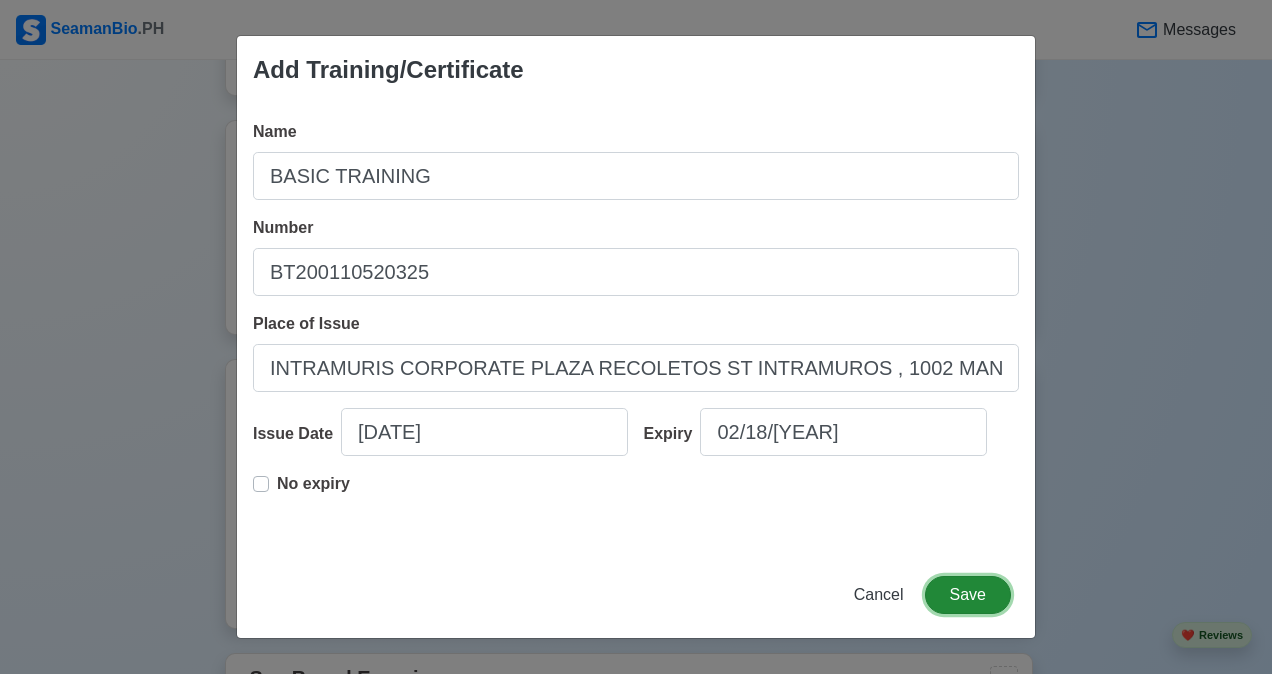 click on "Save" at bounding box center (968, 595) 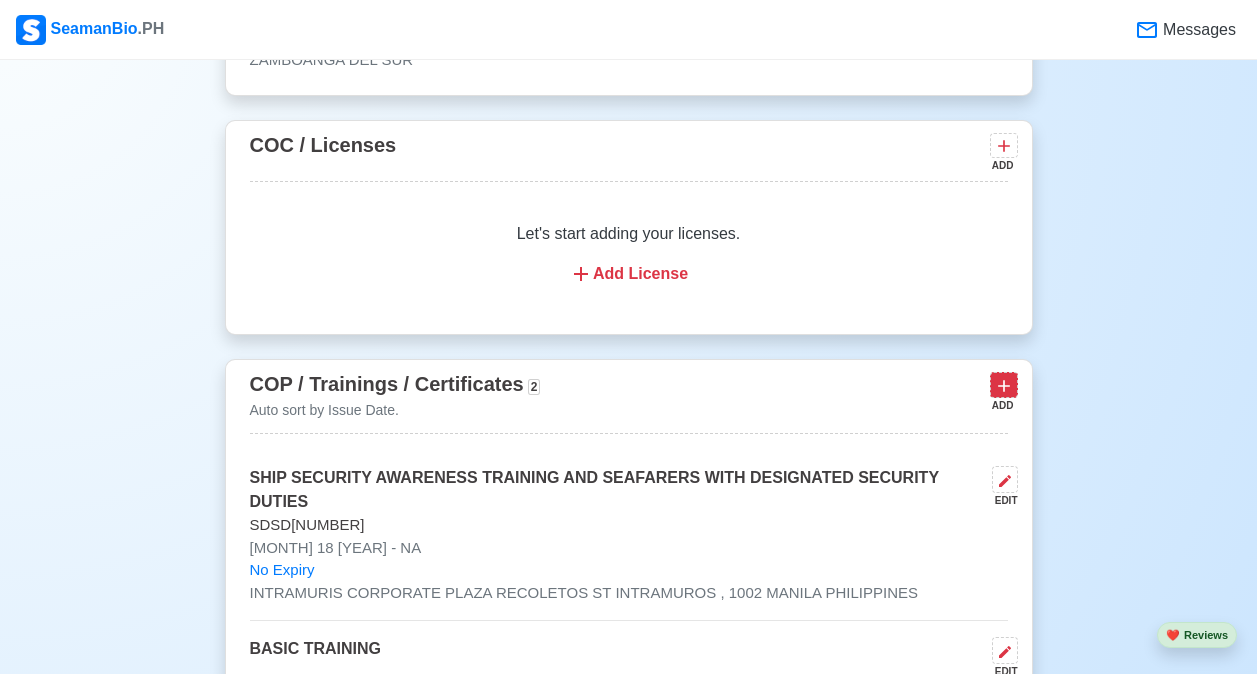 click 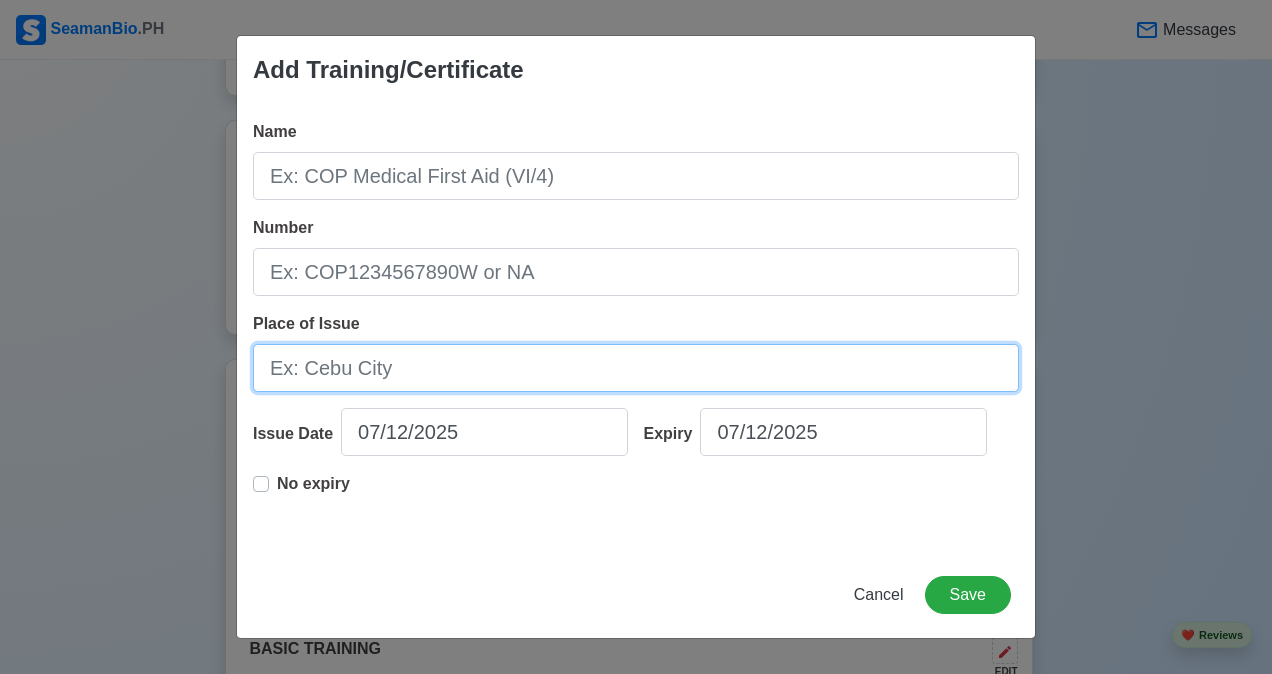 click on "Place of Issue" at bounding box center [636, 368] 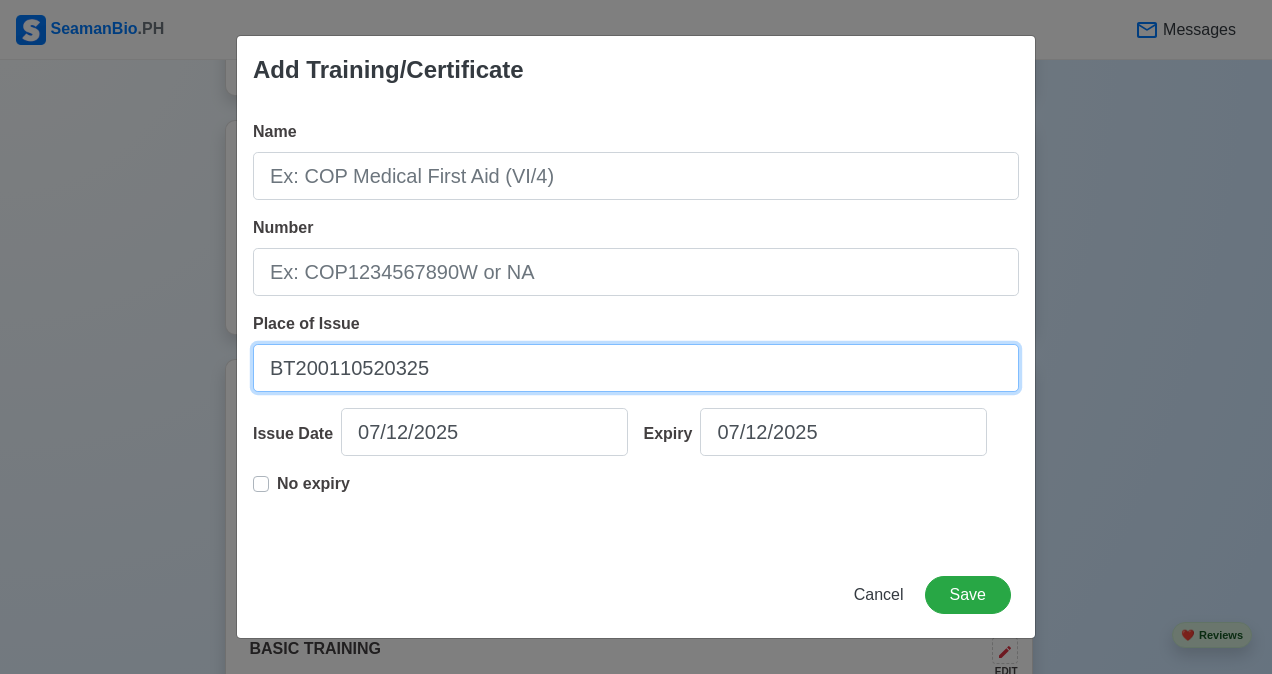 type on "BT200110520325" 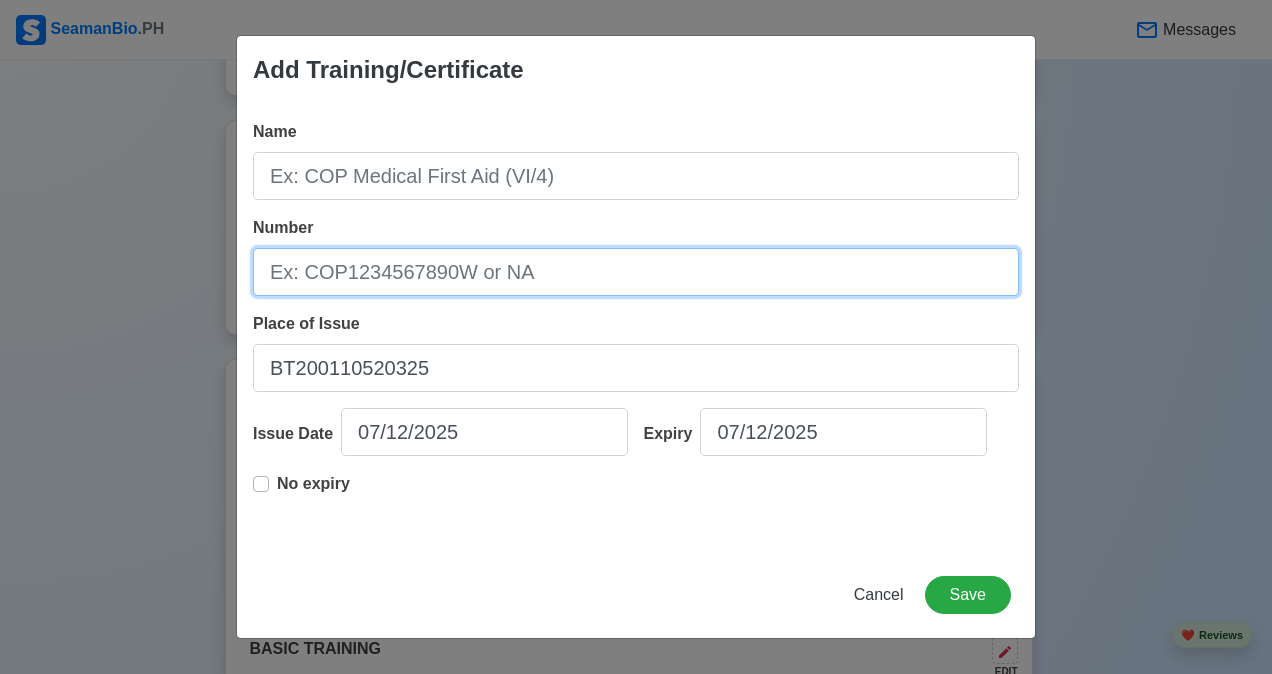 click on "Number" at bounding box center [636, 272] 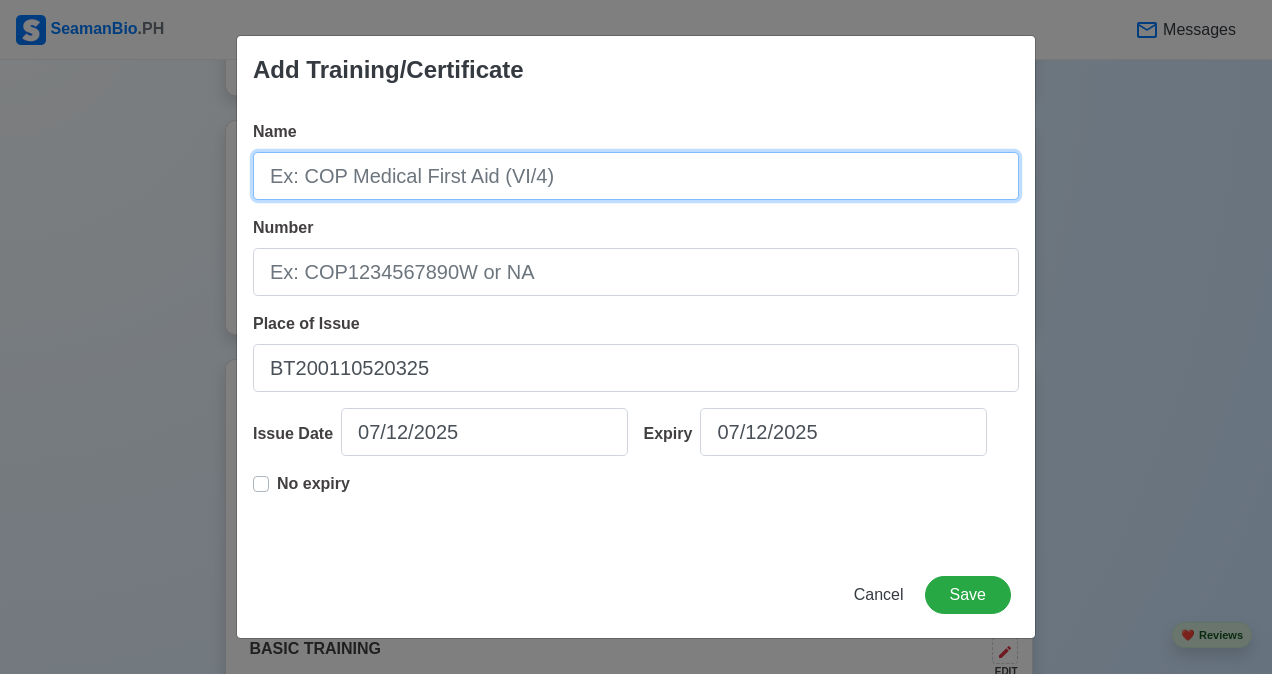 click on "Name" at bounding box center (636, 176) 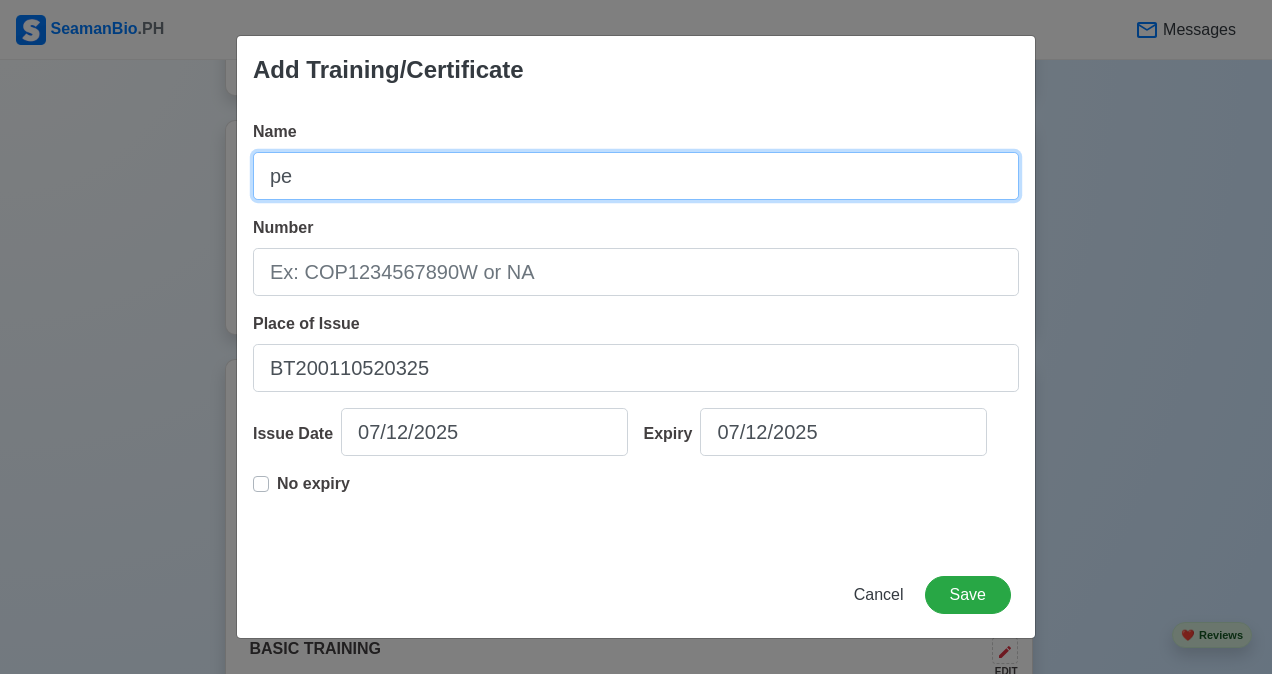 type on "p" 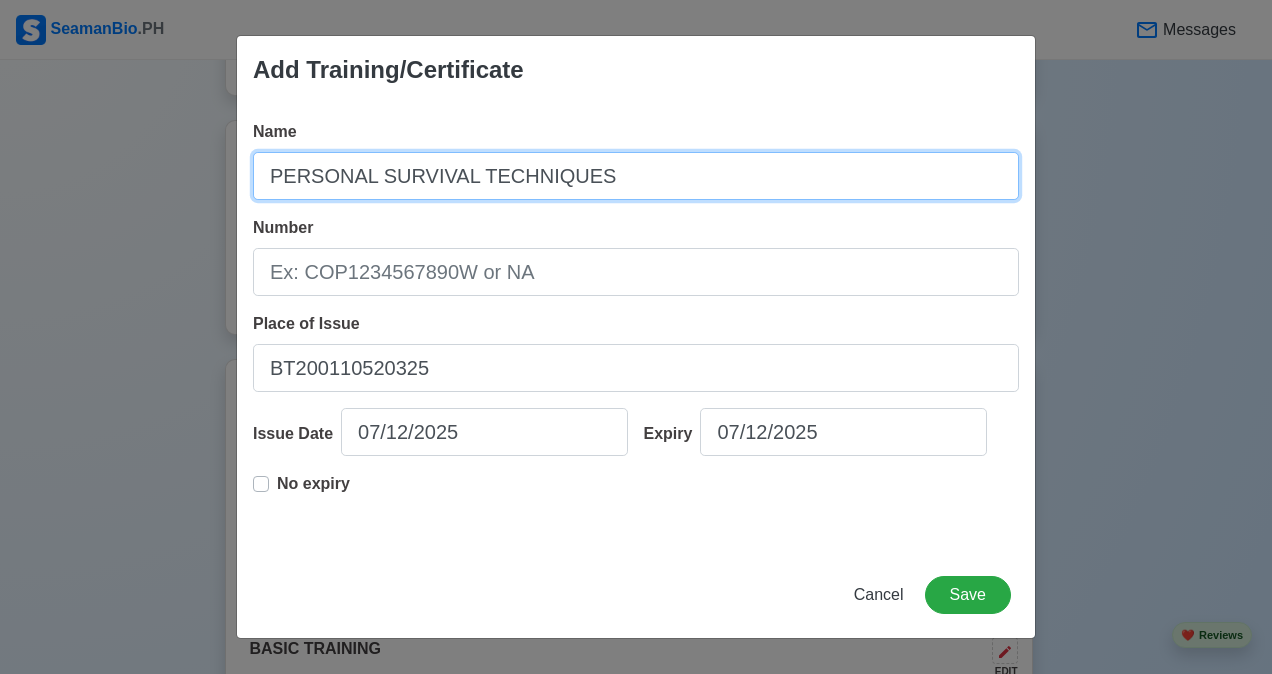 type on "PERSONAL SURVIVAL TECHNIQUES" 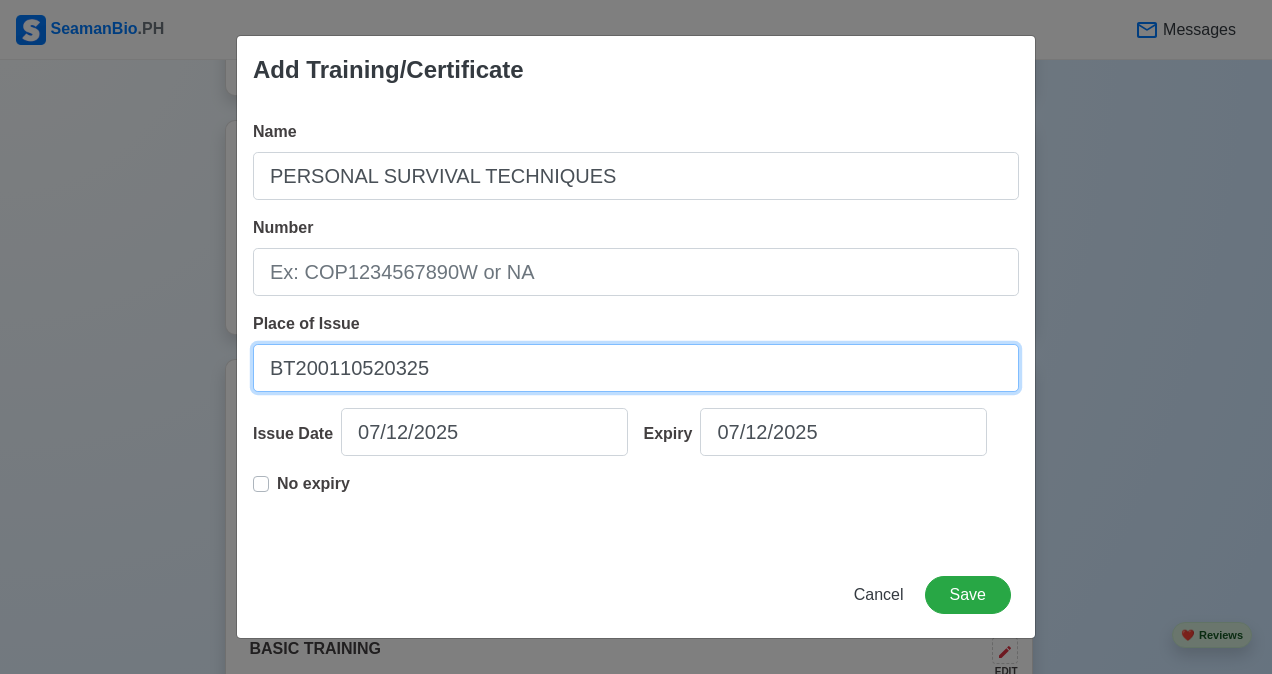 click on "BT200110520325" at bounding box center [636, 368] 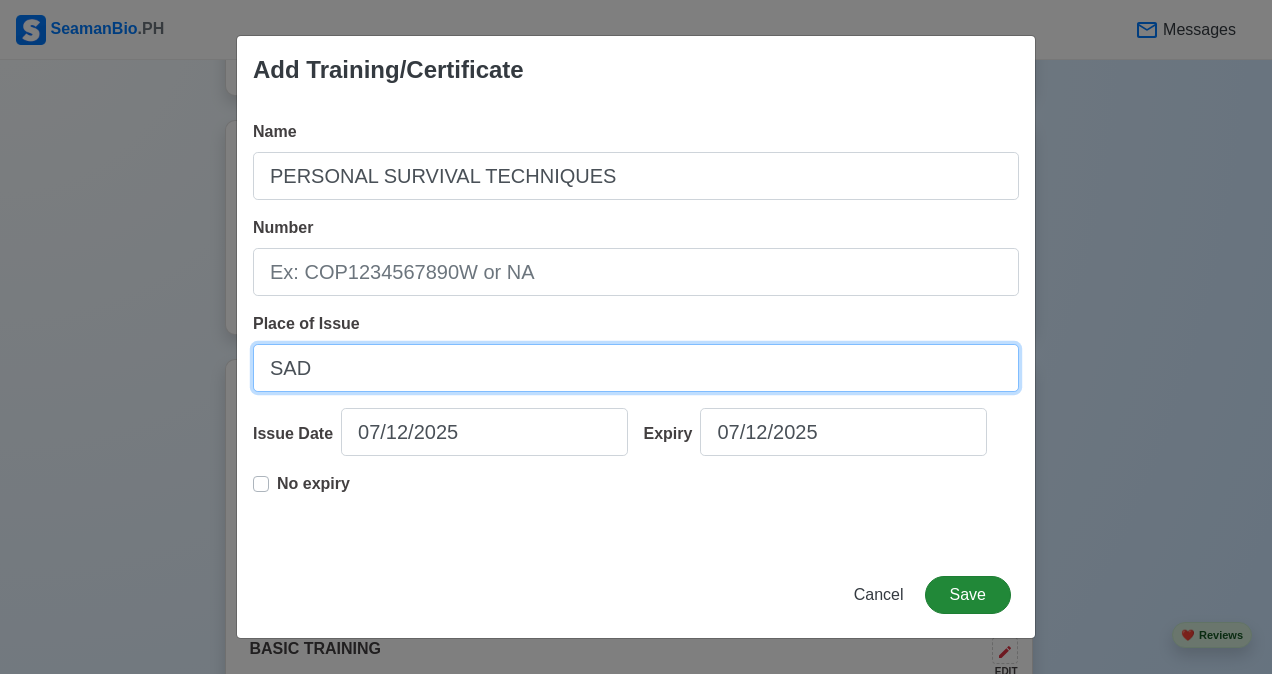 type on "SAD" 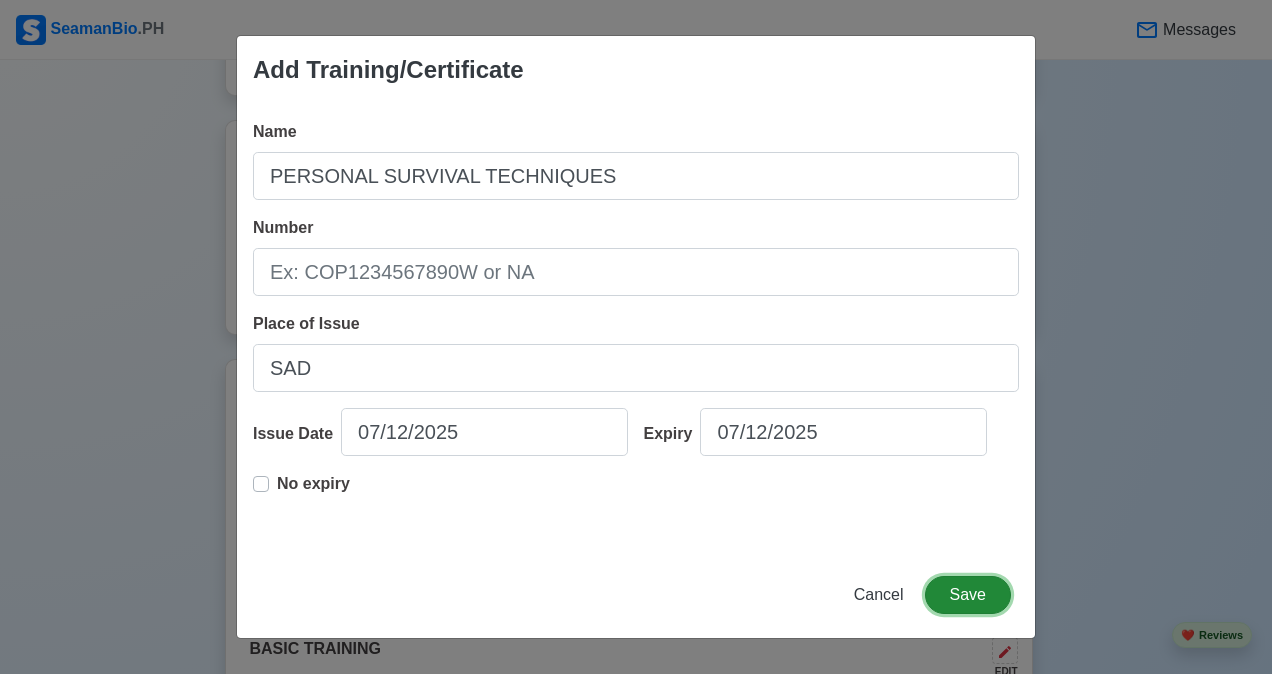 click on "Save" at bounding box center (968, 595) 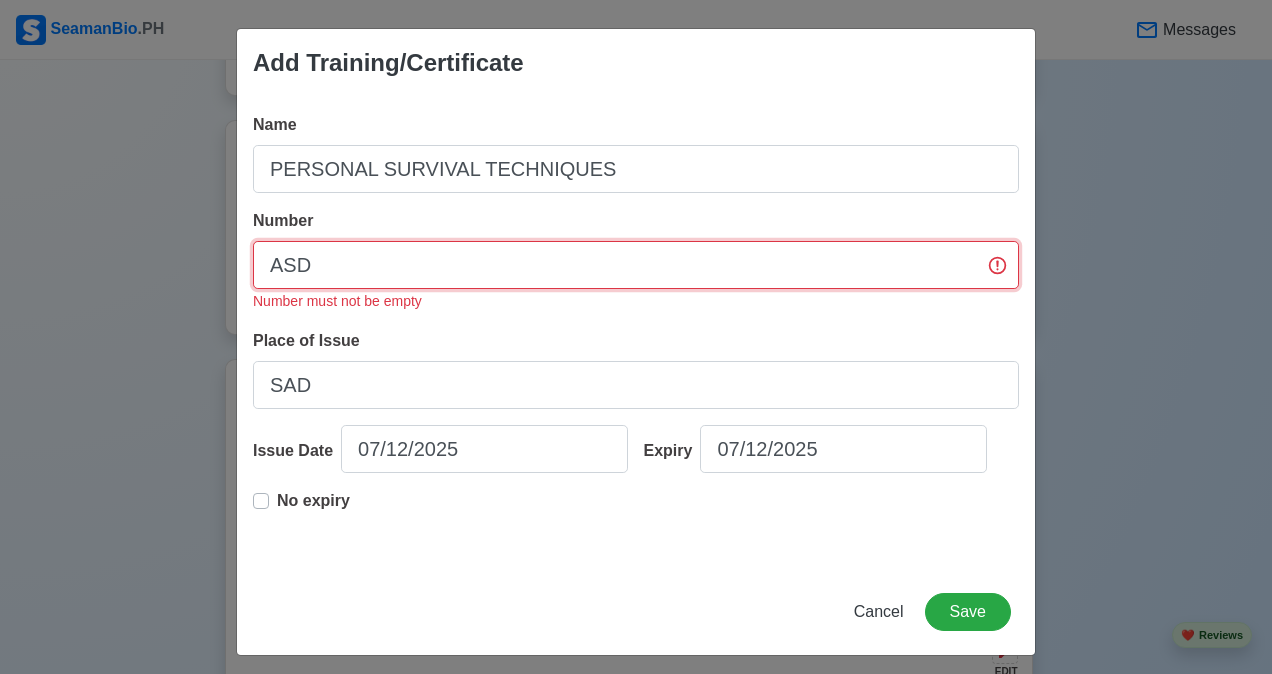 click on "ASD" at bounding box center [636, 265] 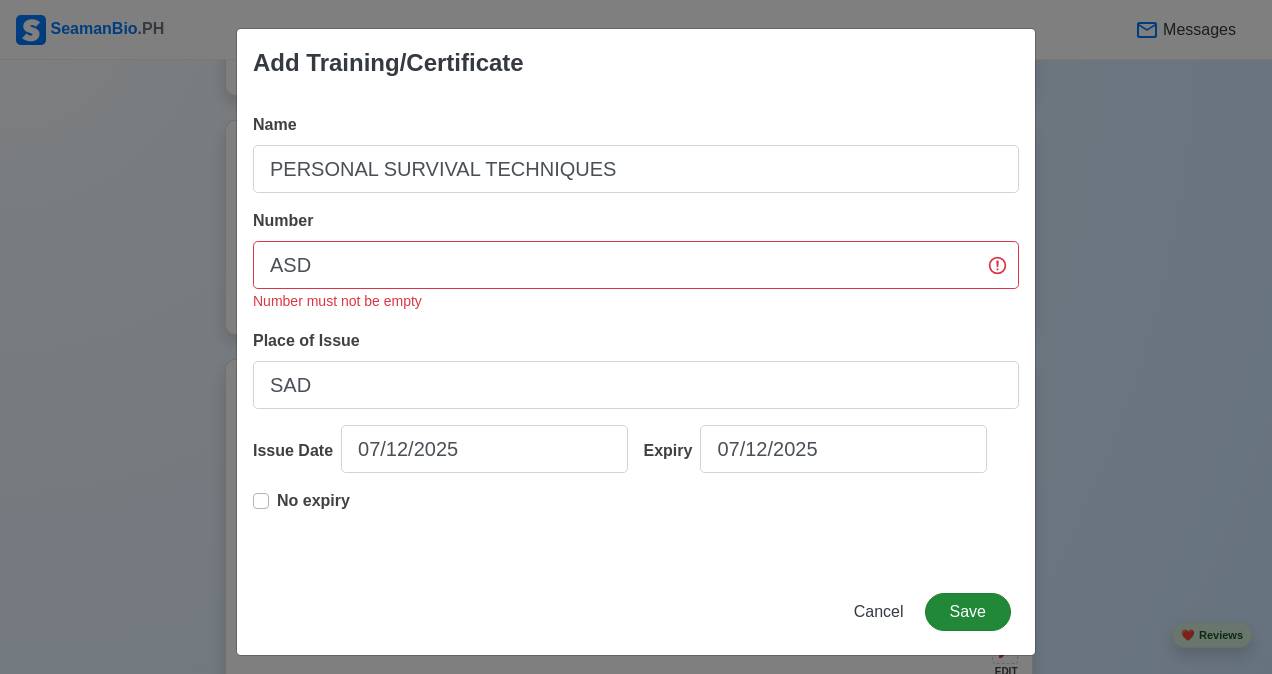 drag, startPoint x: 938, startPoint y: 587, endPoint x: 954, endPoint y: 607, distance: 25.612497 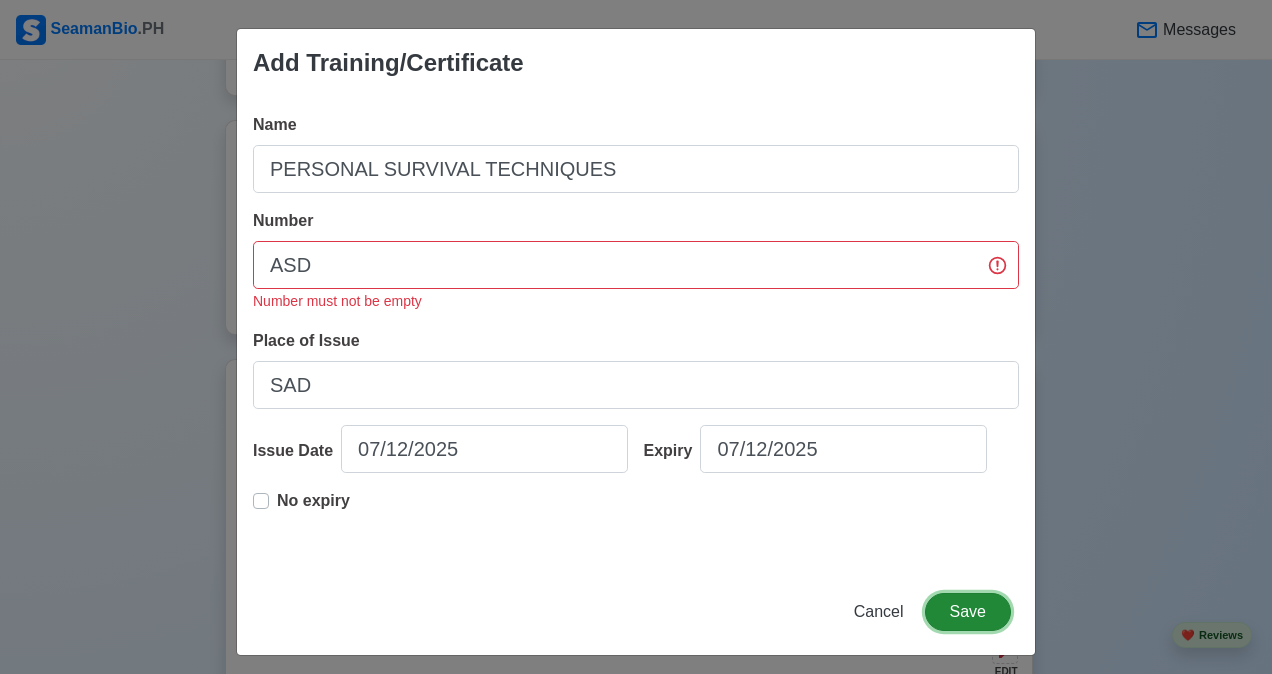 click on "Save" at bounding box center [968, 612] 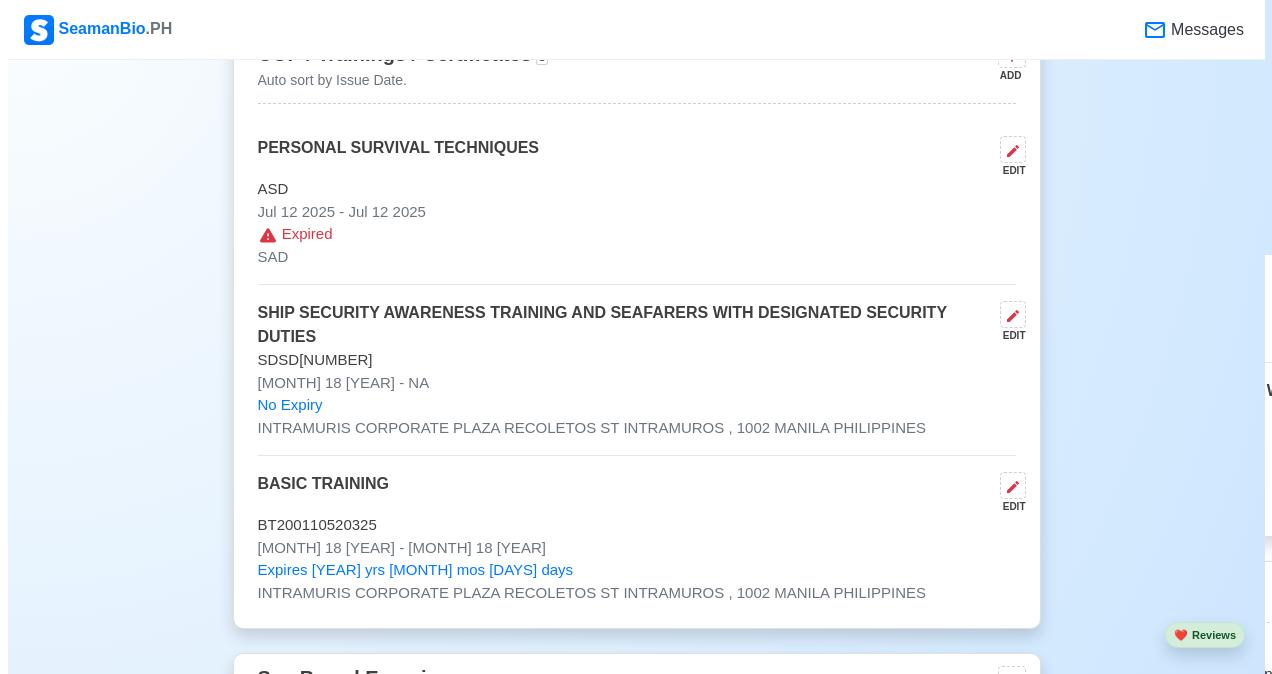 scroll, scrollTop: 2483, scrollLeft: 0, axis: vertical 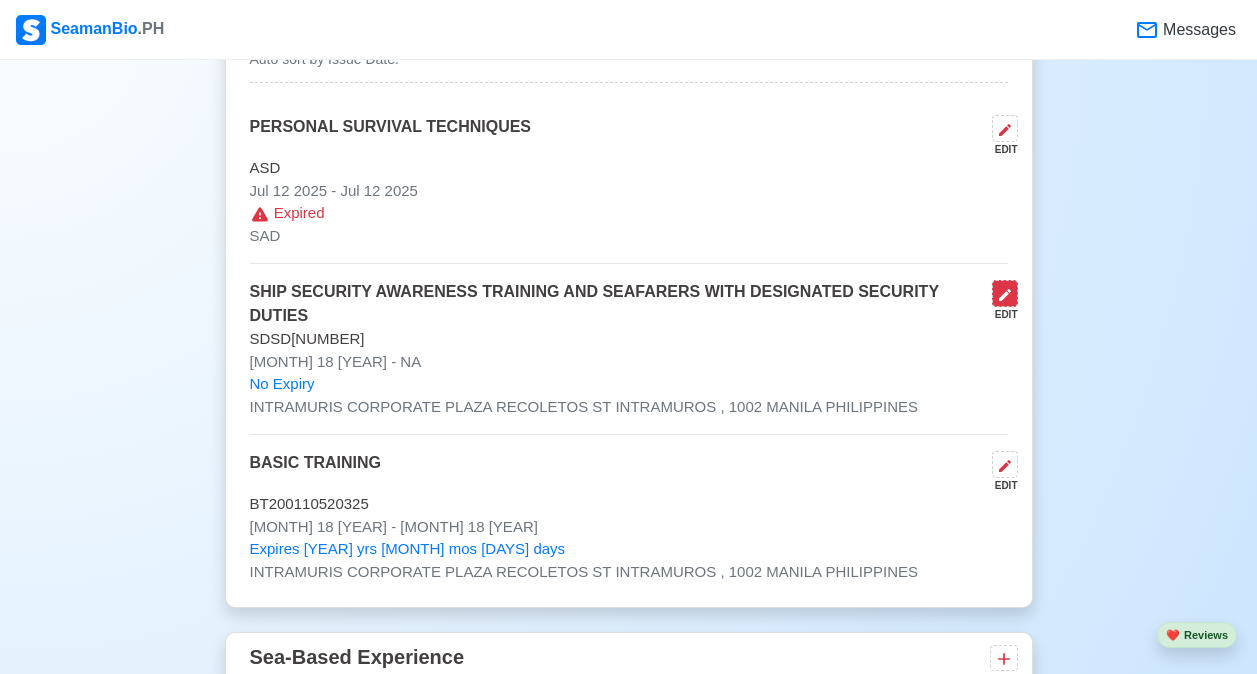 click 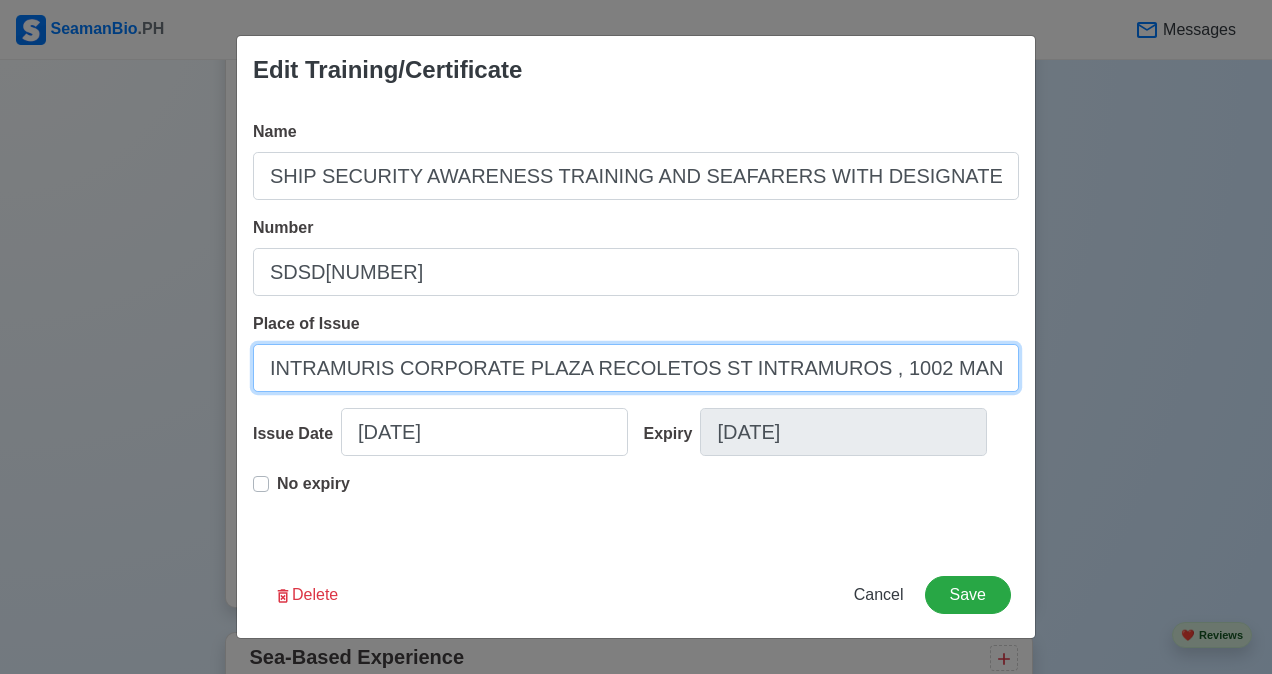 click on "INTRAMURIS CORPORATE PLAZA RECOLETOS ST INTRAMUROS , 1002 MANILA PHILIPPINES" at bounding box center (636, 368) 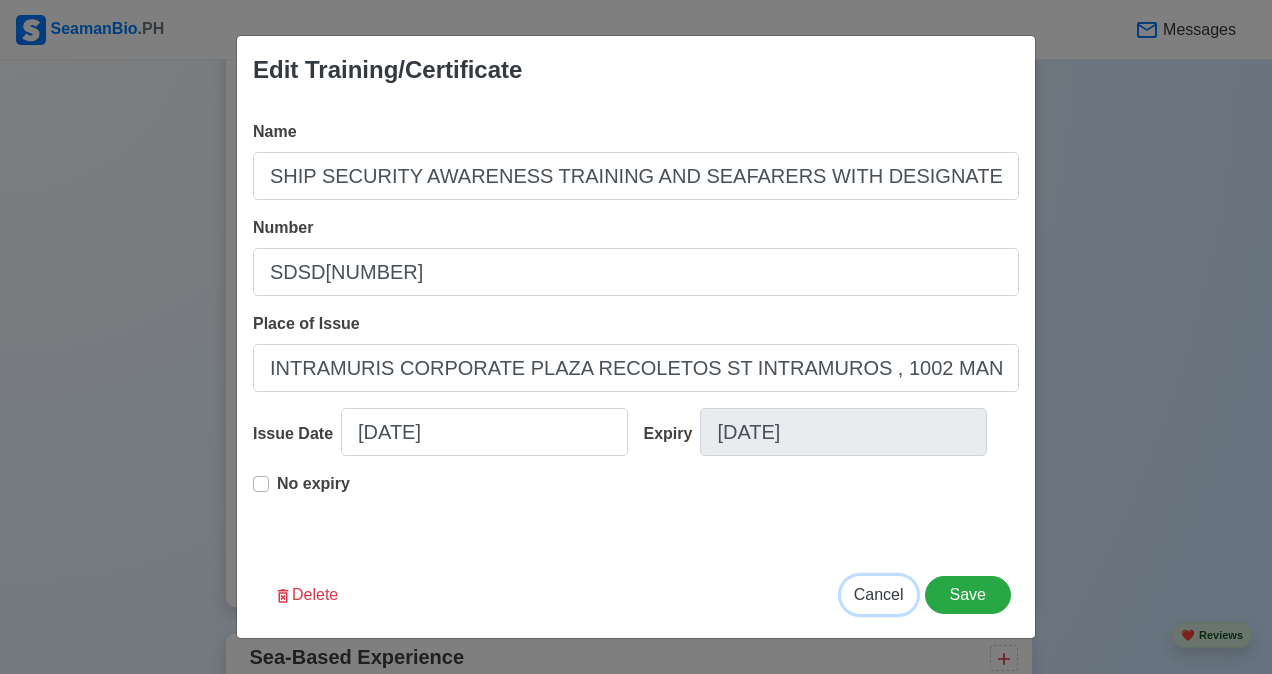 click on "Cancel" at bounding box center (879, 595) 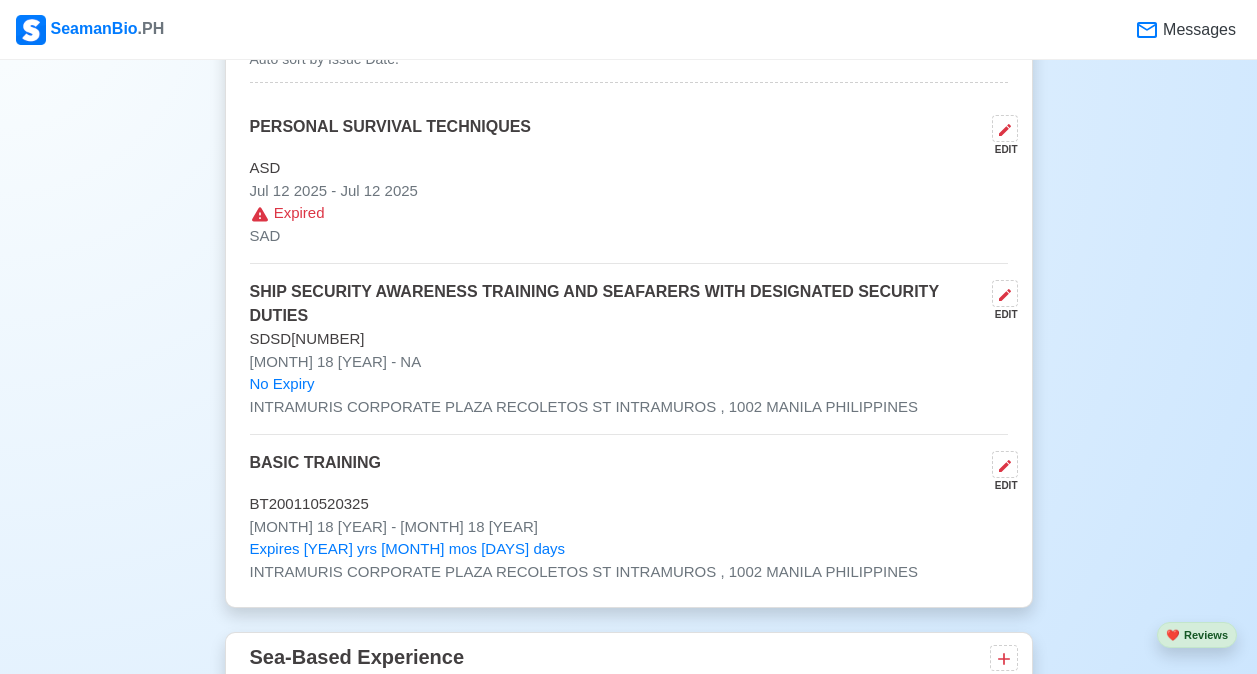 click on "SAD" at bounding box center (629, 236) 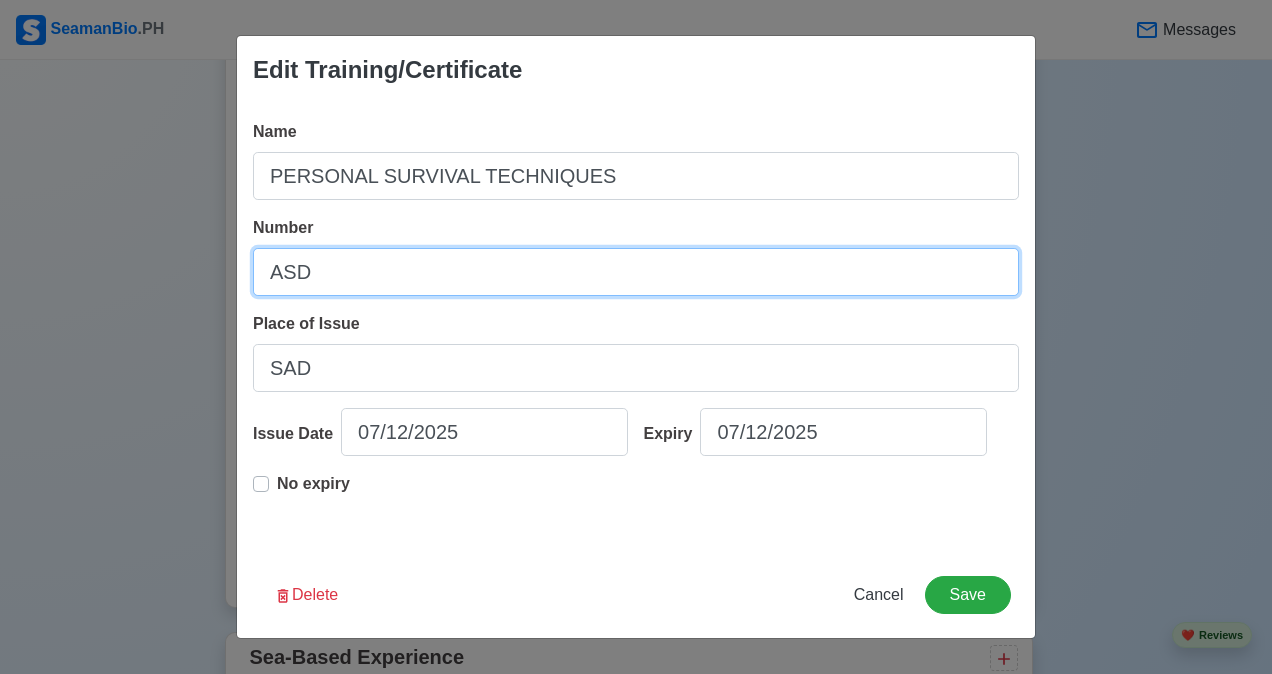 click on "ASD" at bounding box center [636, 272] 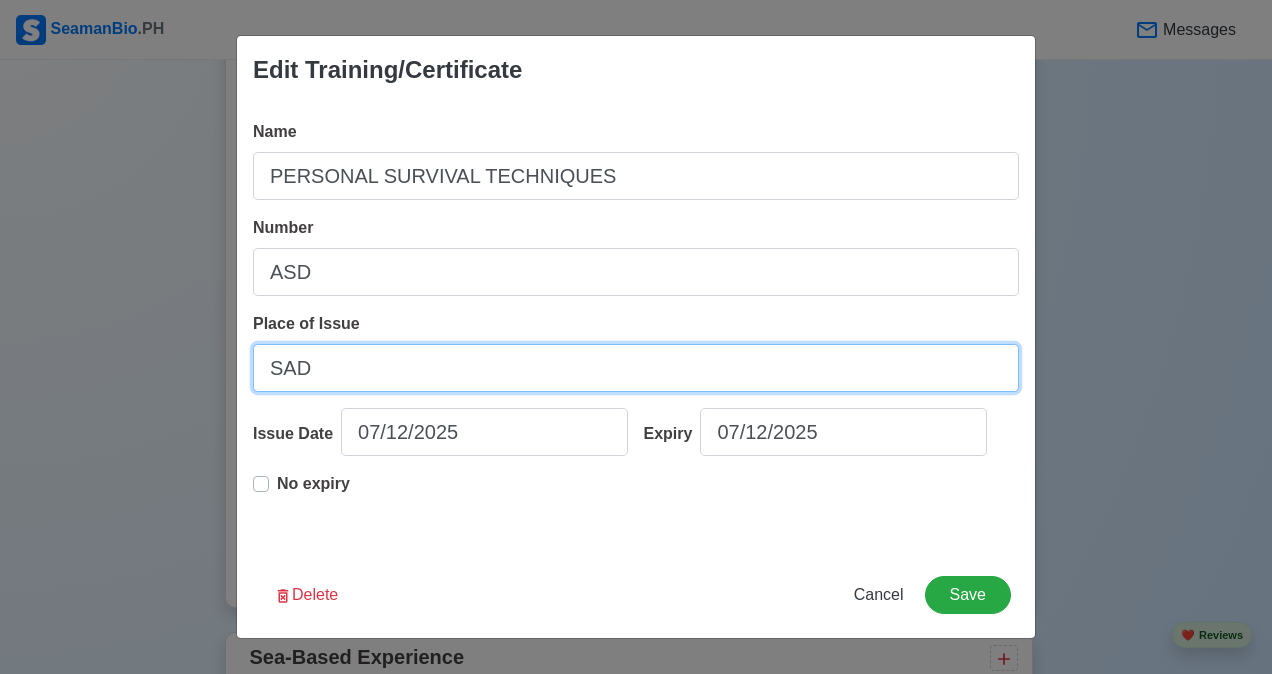 click on "SAD" at bounding box center [636, 368] 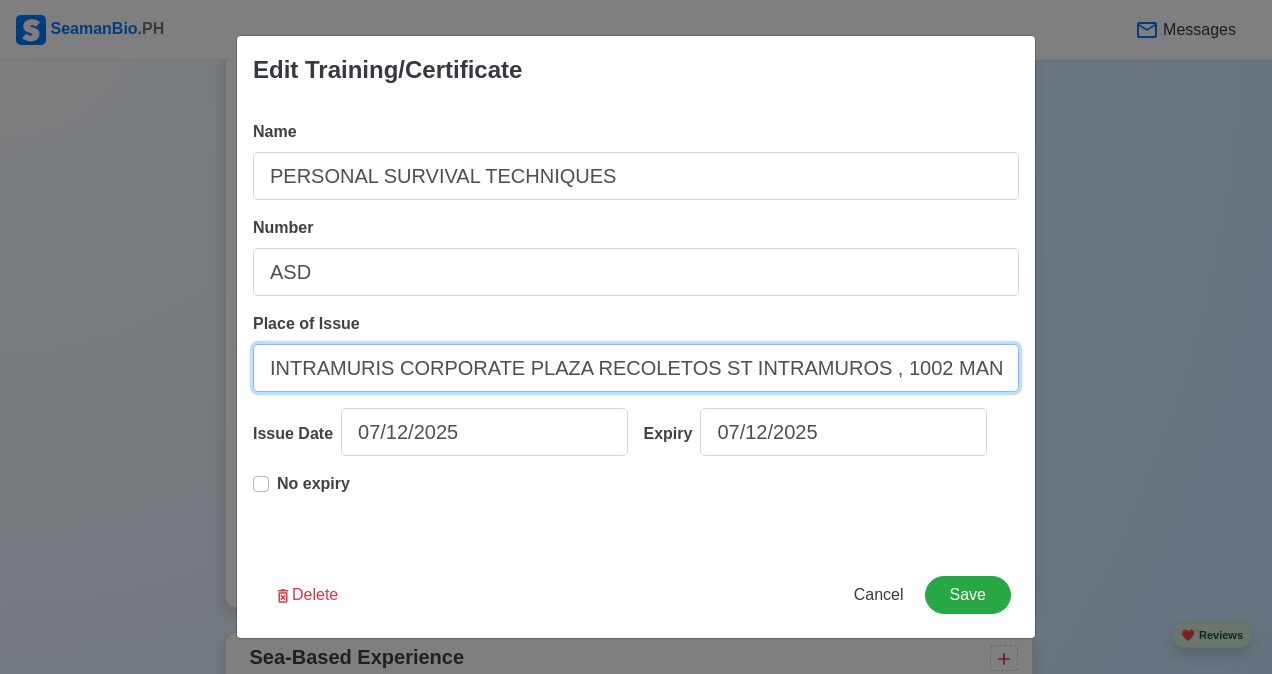 scroll, scrollTop: 0, scrollLeft: 80, axis: horizontal 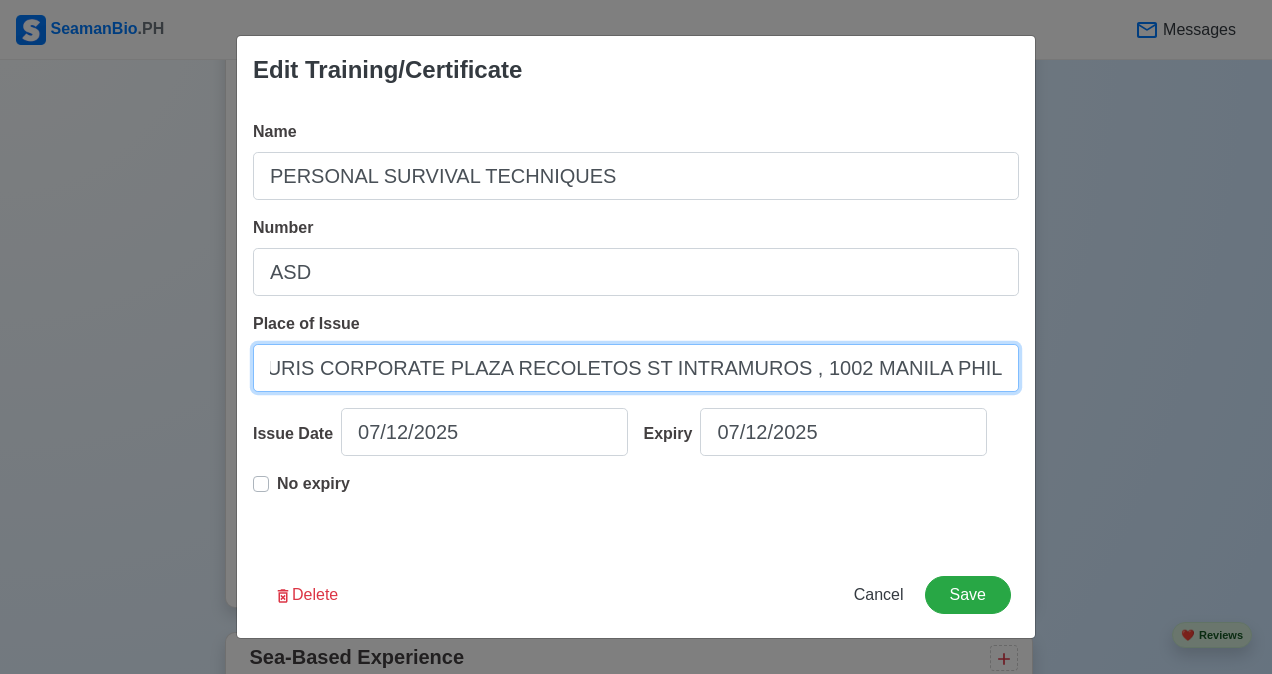 type on "INTRAMURIS CORPORATE PLAZA RECOLETOS ST INTRAMUROS , 1002 MANILA PHILIPPINES" 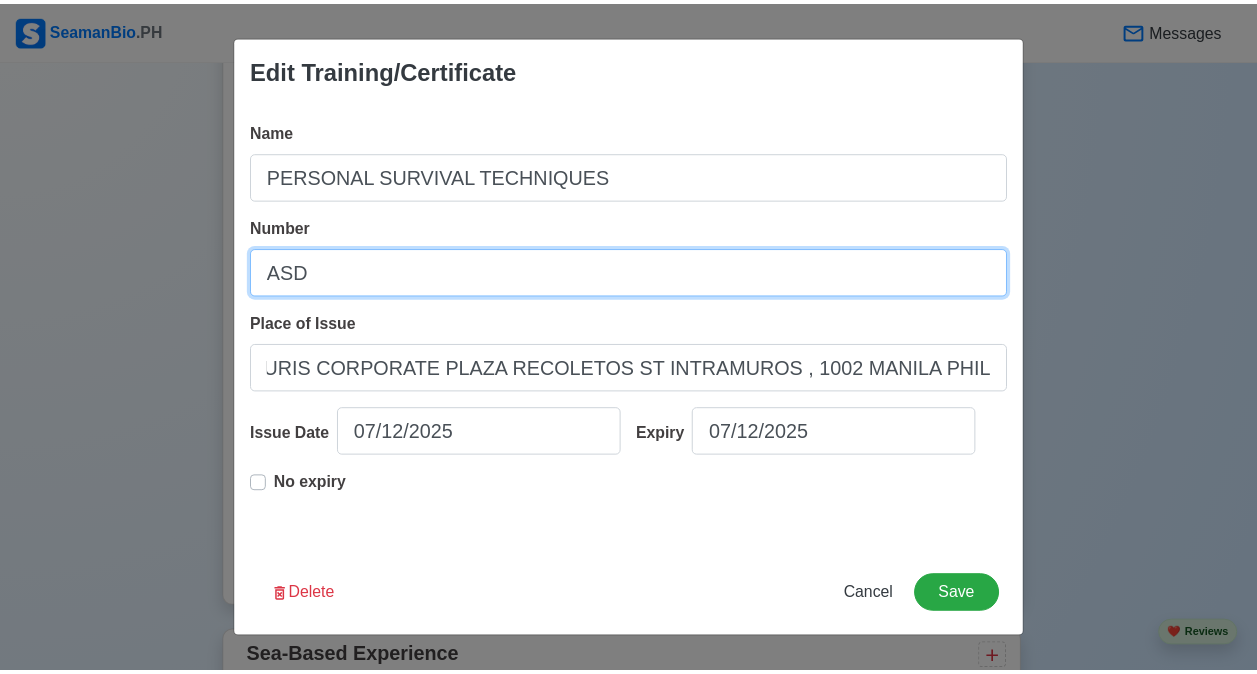 scroll, scrollTop: 0, scrollLeft: 0, axis: both 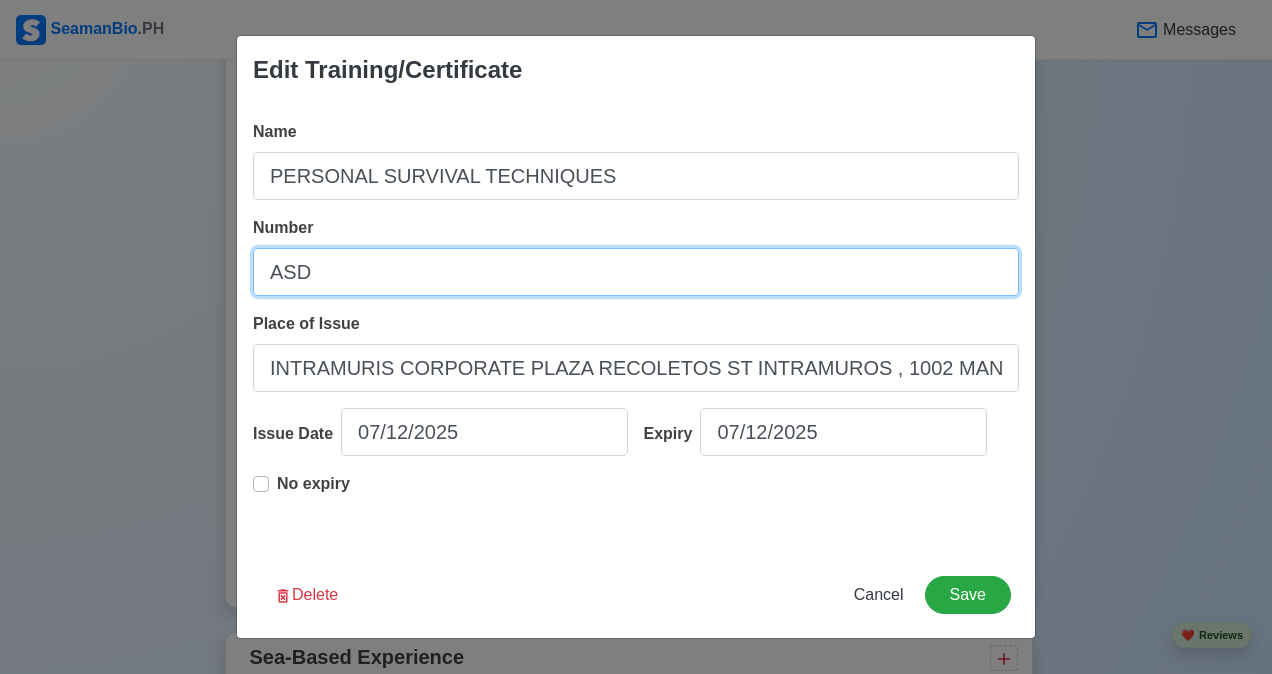 click on "ASD" at bounding box center (636, 272) 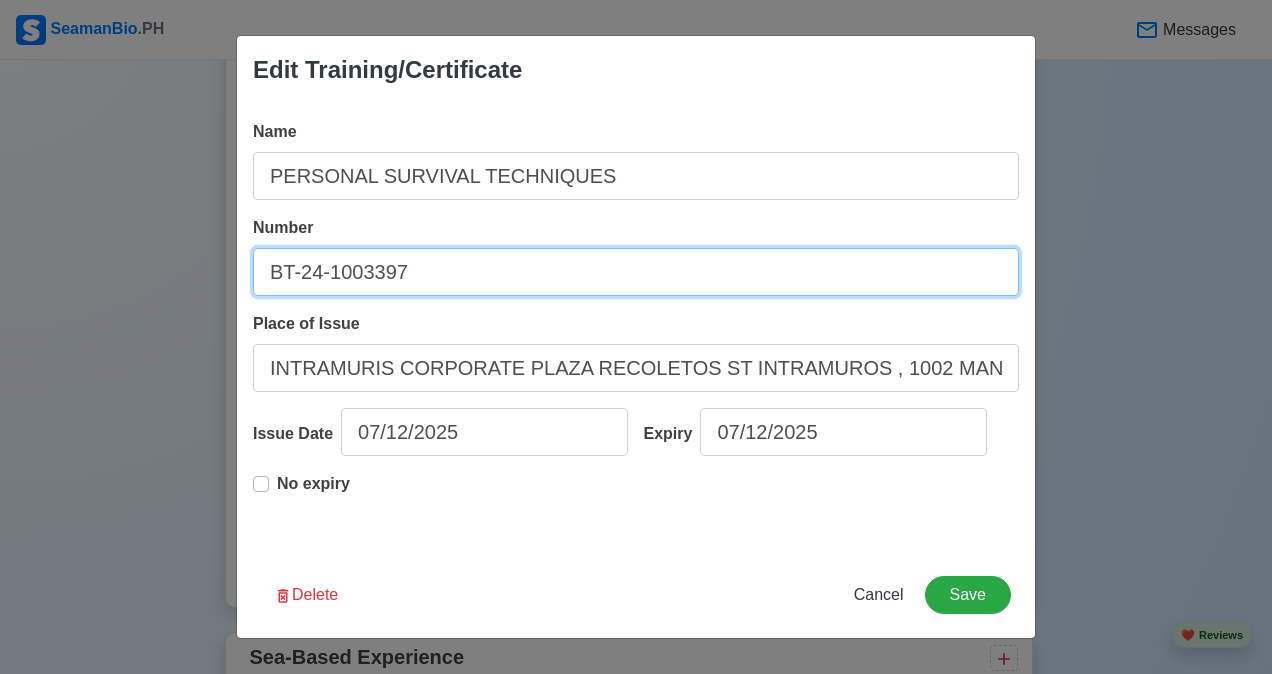 type on "BT-24-1003397" 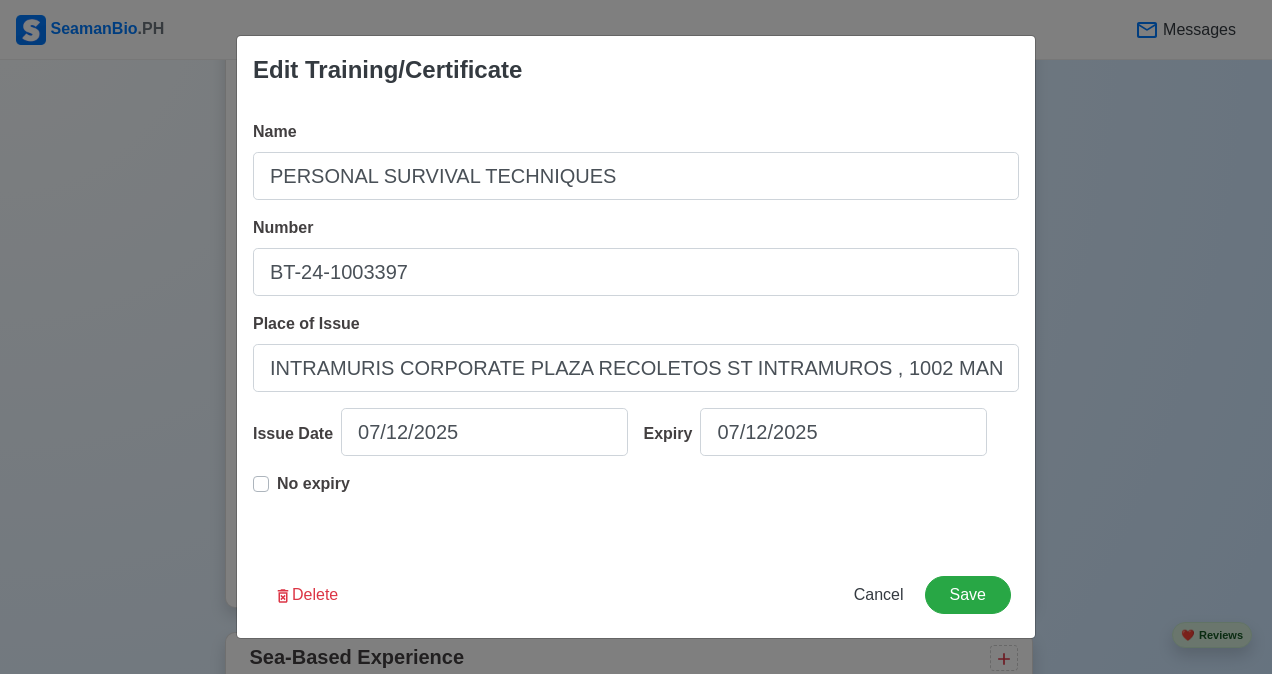 click on "No expiry" at bounding box center (313, 492) 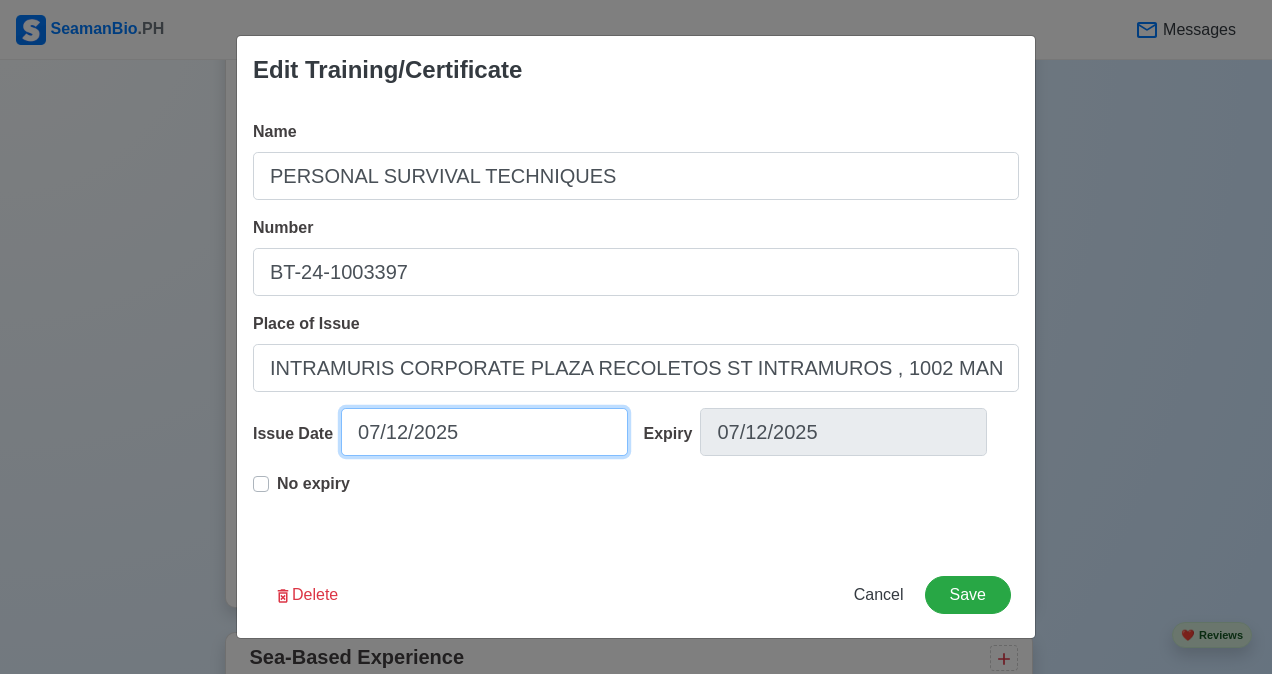 select on "****" 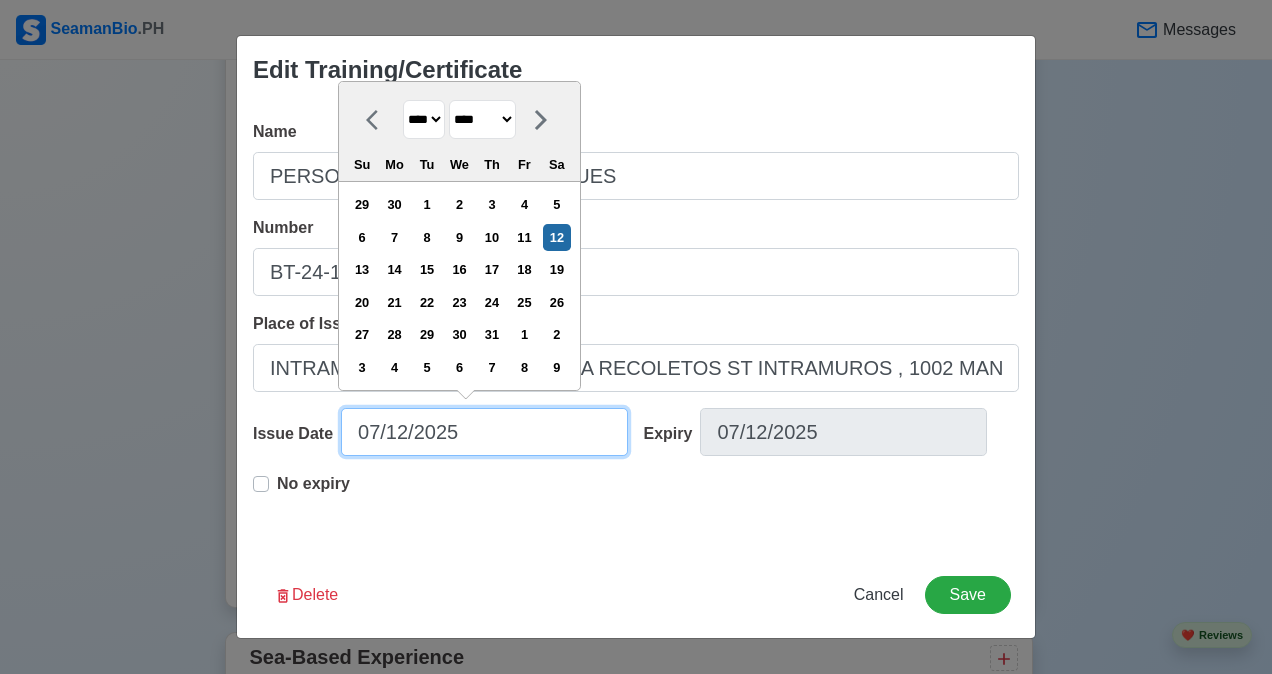 click on "07/12/2025" at bounding box center (484, 432) 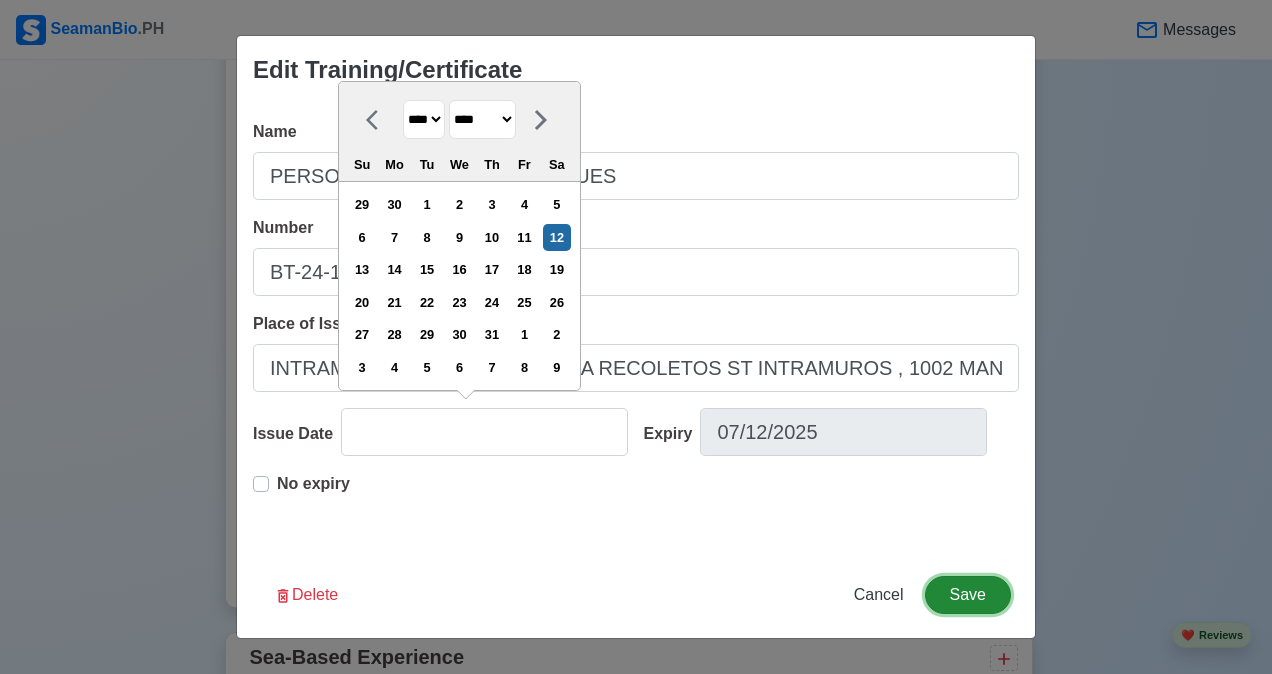 type on "07/12/2025" 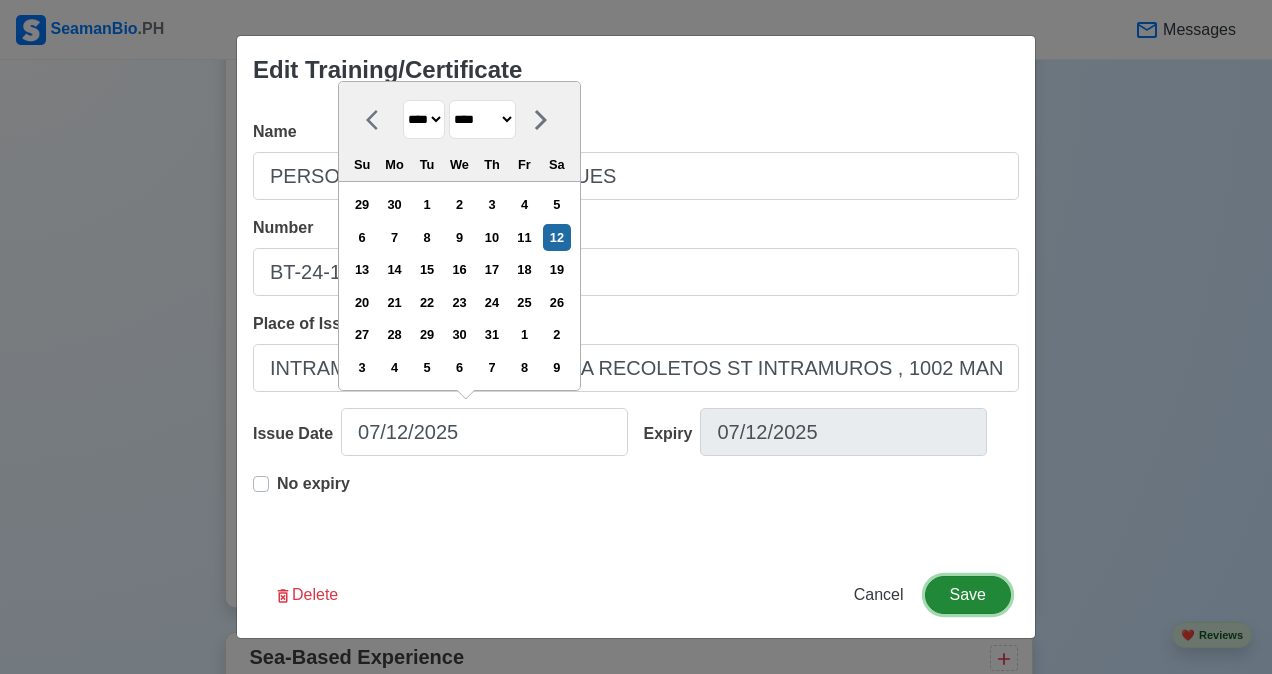 click on "Save" at bounding box center (968, 595) 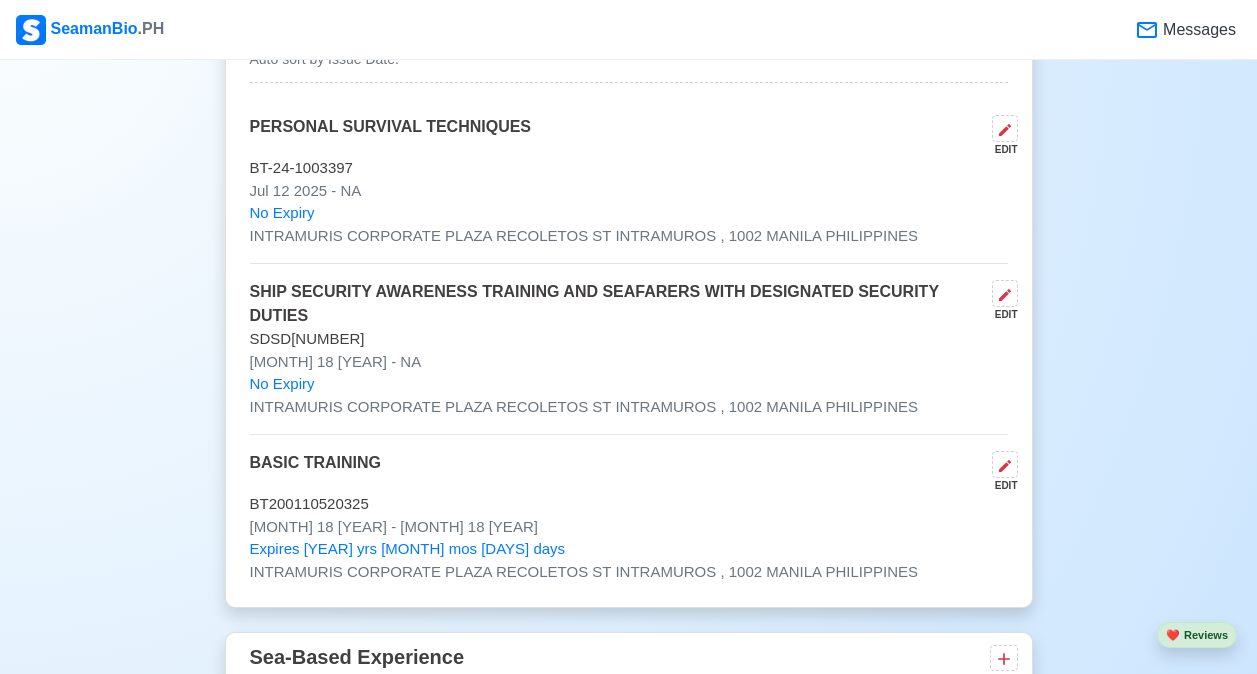 click on "BT-24-1003397" at bounding box center [629, 168] 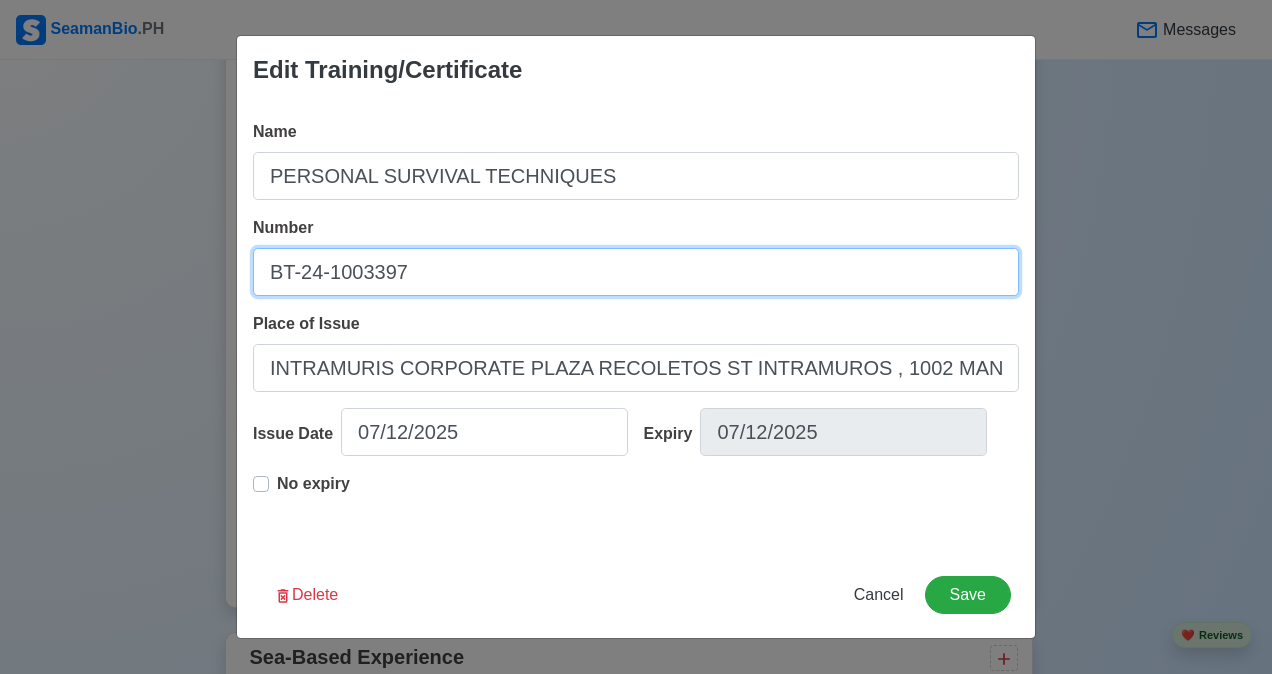 click on "BT-24-1003397" at bounding box center [636, 272] 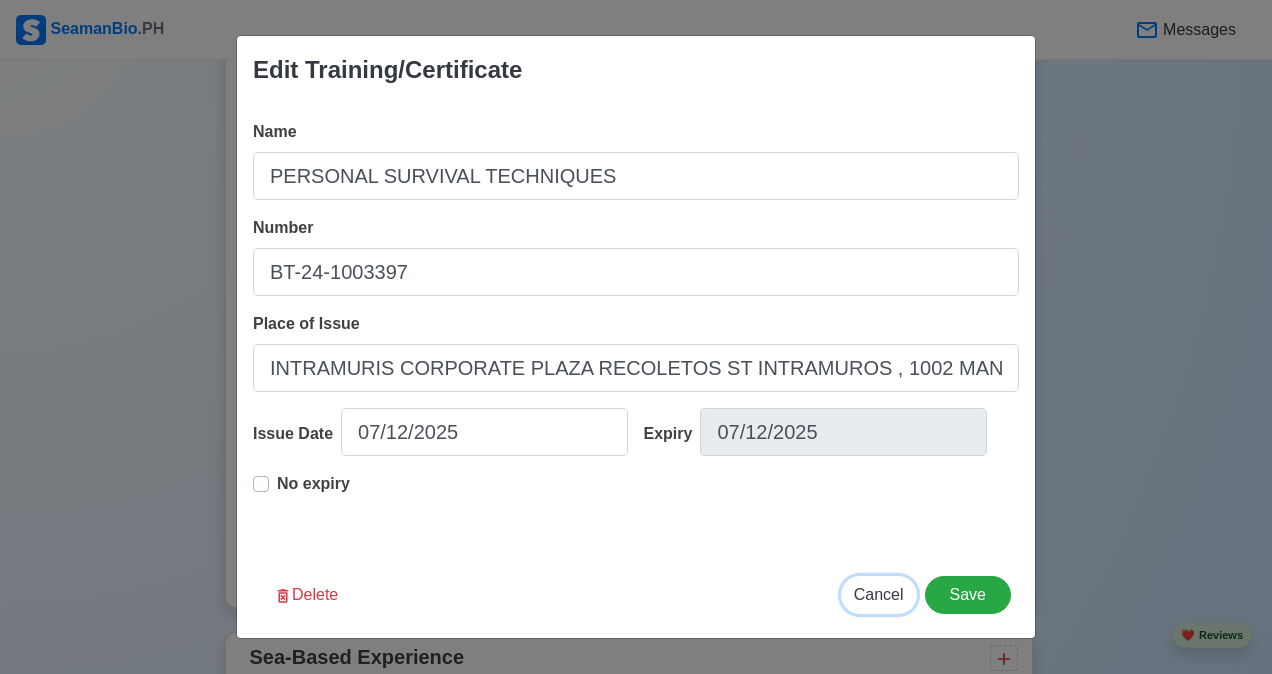 click on "Cancel" at bounding box center [879, 594] 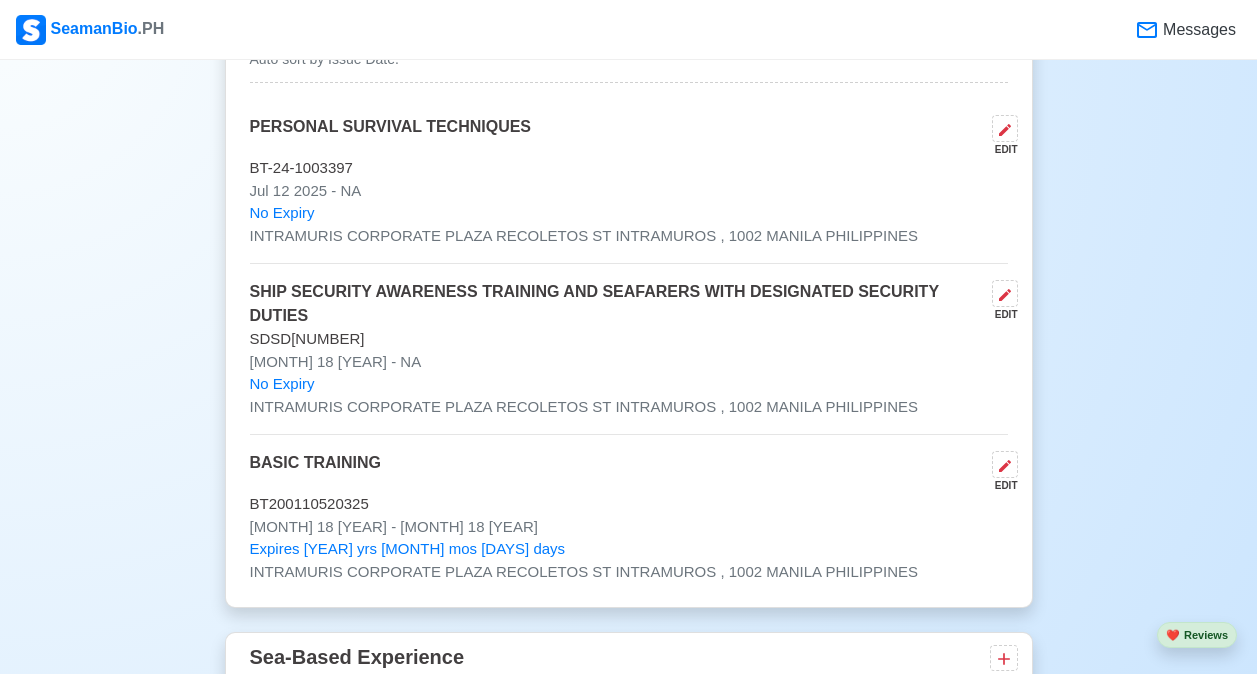 click on "BASIC TRAINING EDIT" at bounding box center [629, 472] 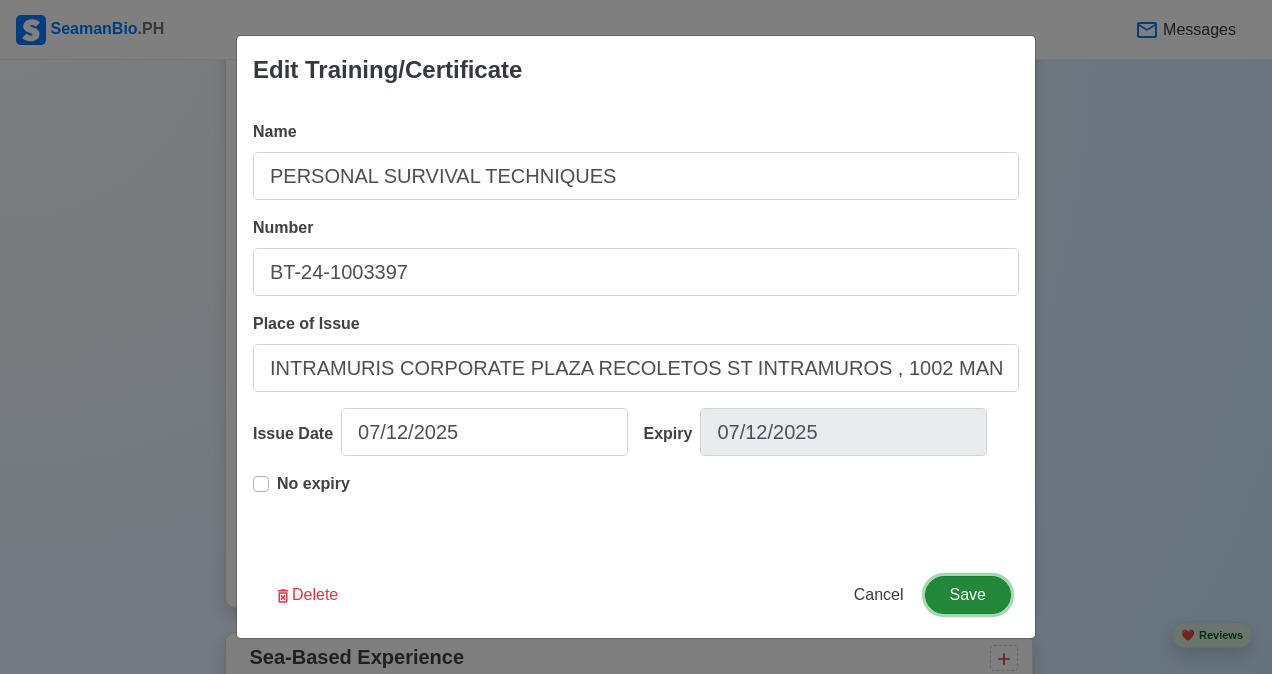 click on "Save" at bounding box center [968, 595] 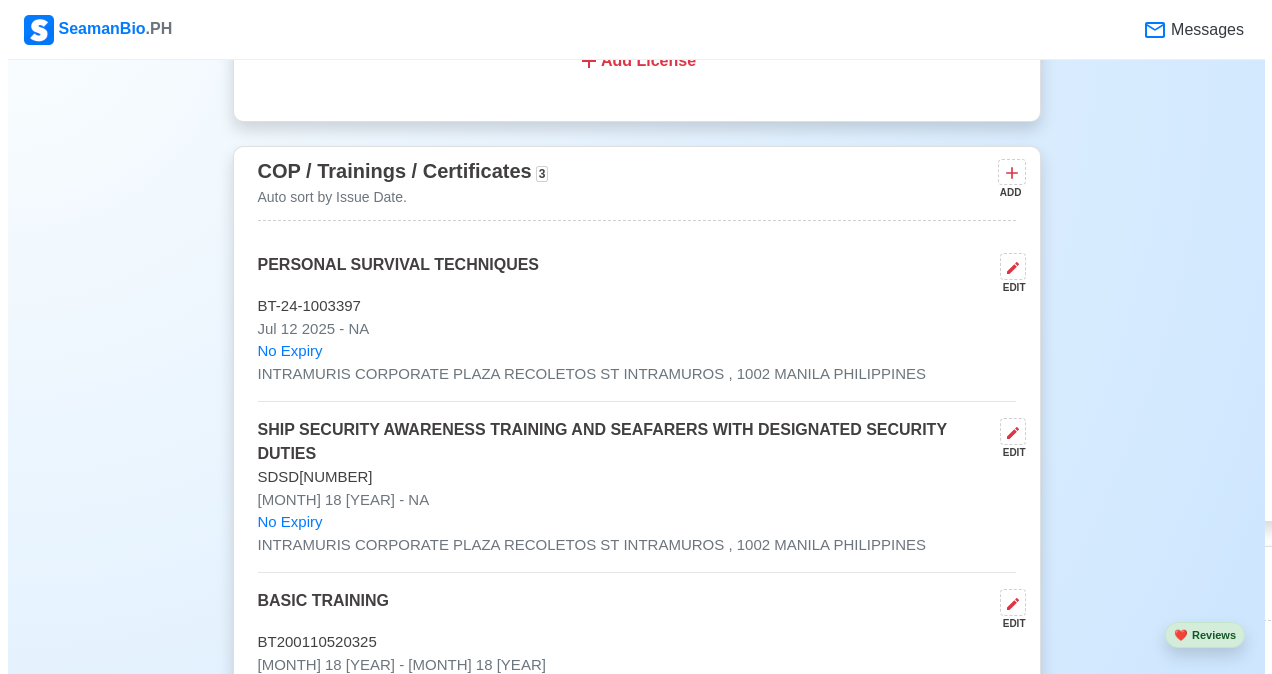 scroll, scrollTop: 2427, scrollLeft: 0, axis: vertical 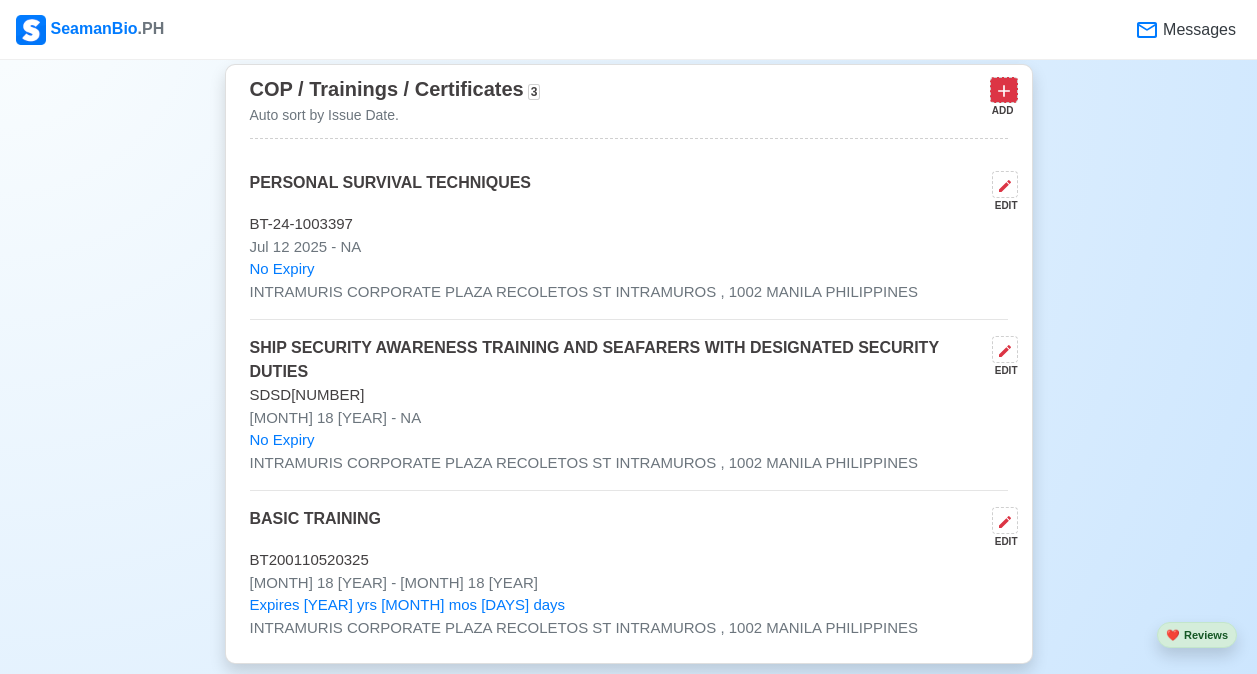 click at bounding box center (1004, 89) 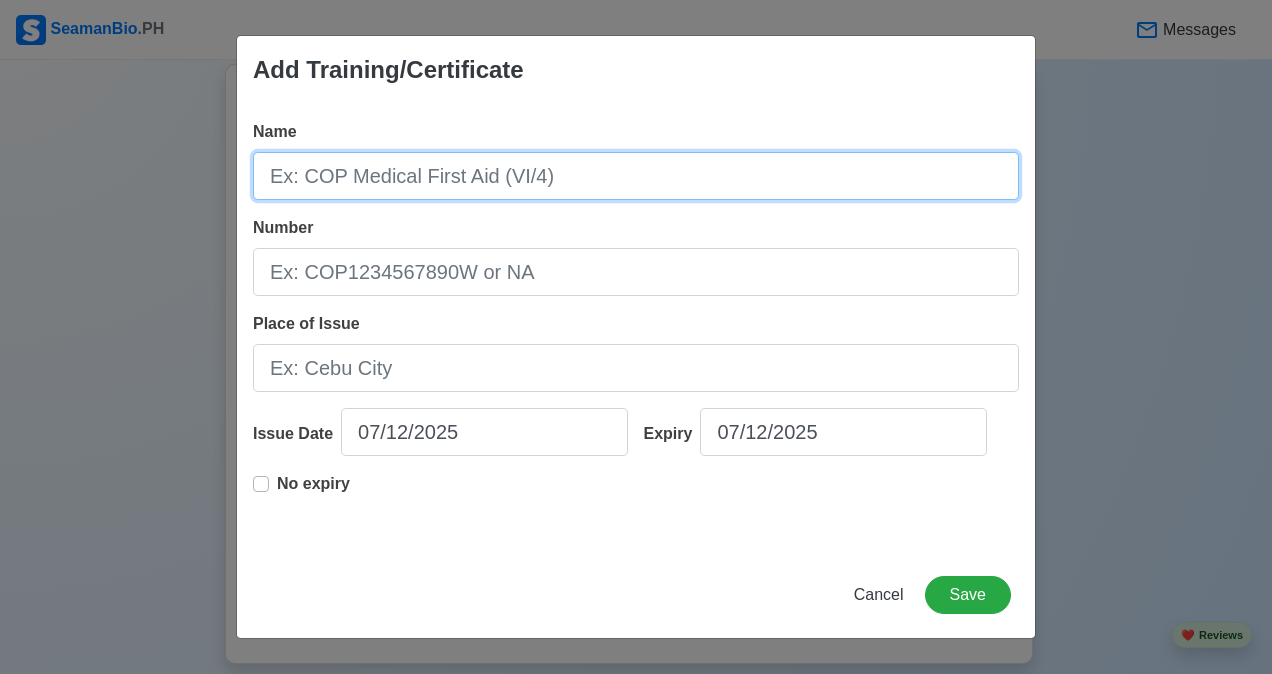 click on "Name" at bounding box center [636, 176] 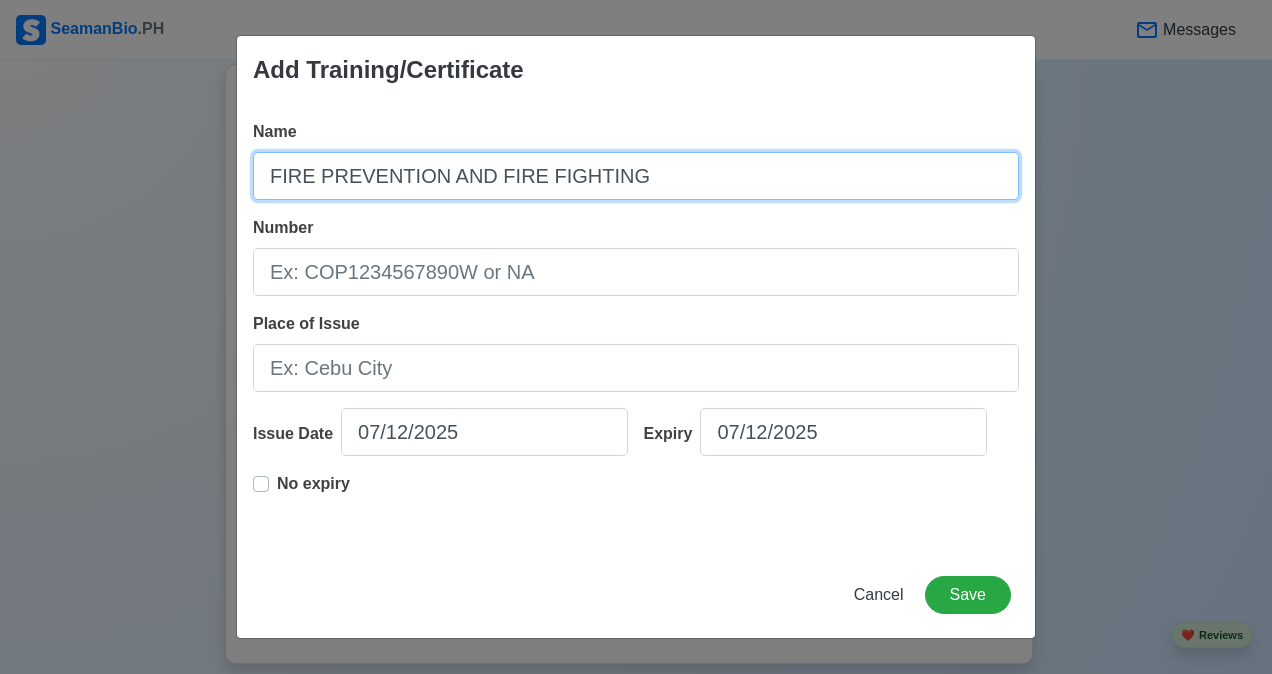 type on "FIRE PREVENTION AND FIRE FIGHTING" 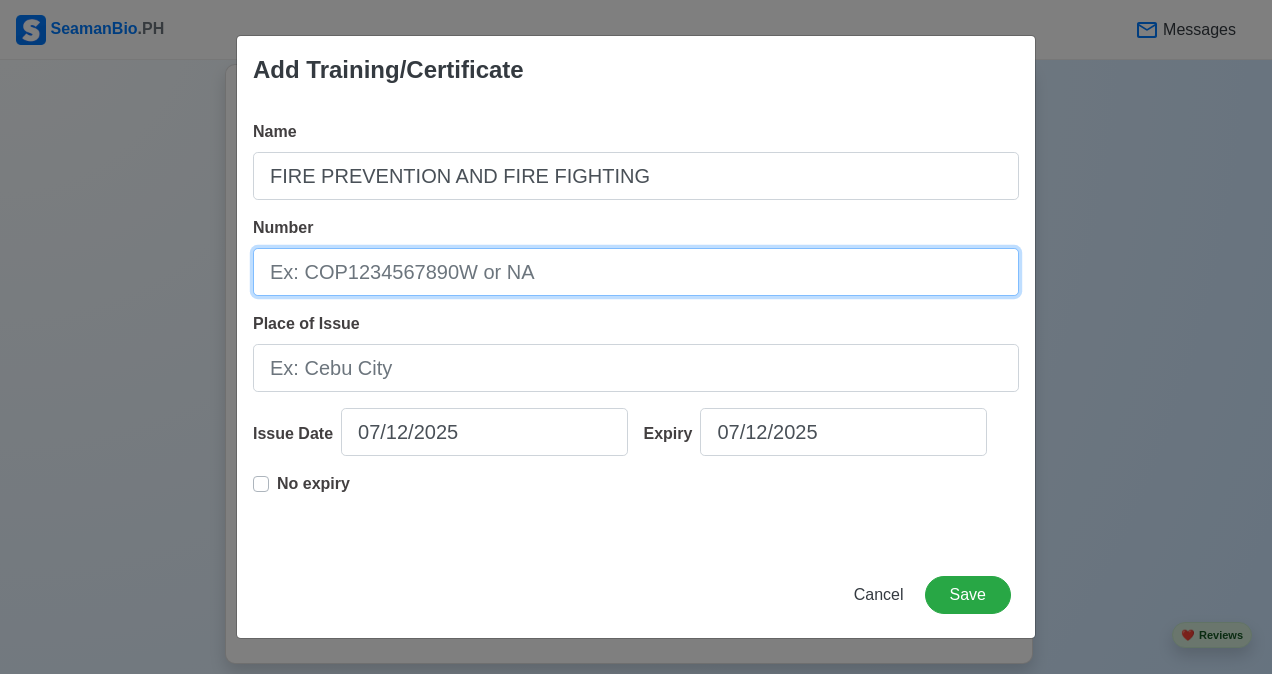 click on "Number" at bounding box center (636, 272) 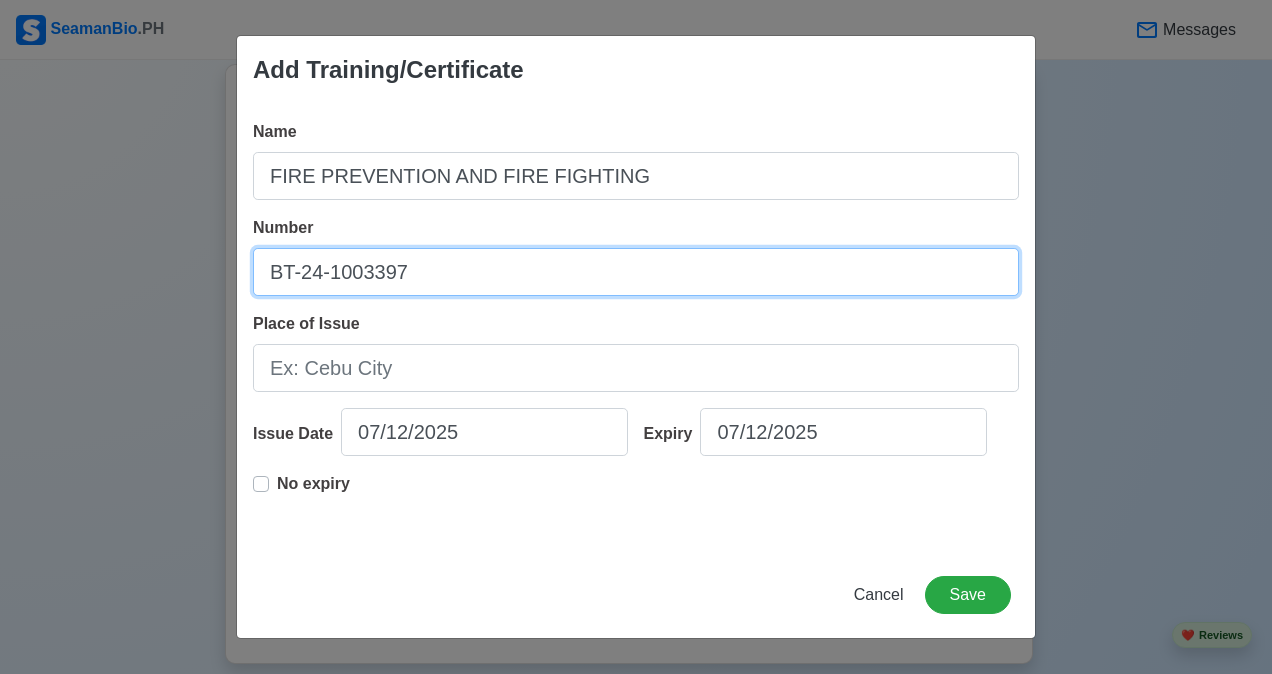 type on "BT-24-1003397" 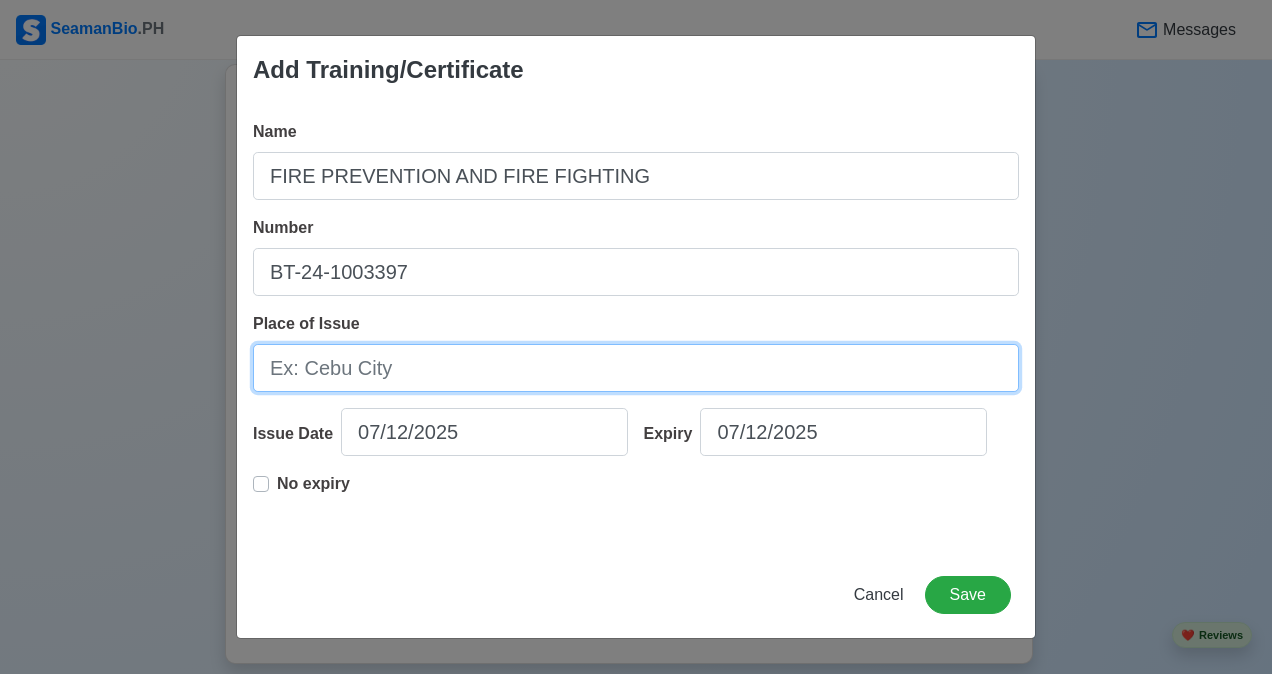 click on "Place of Issue" at bounding box center (636, 368) 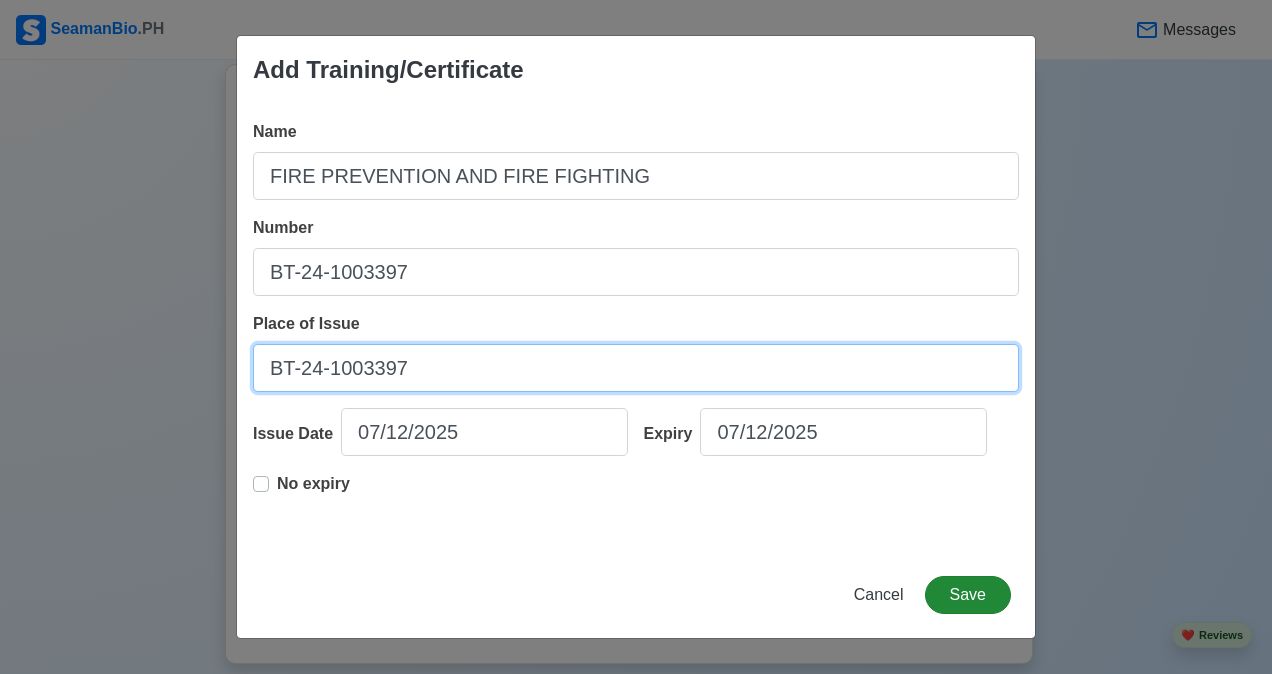 type on "BT-24-1003397" 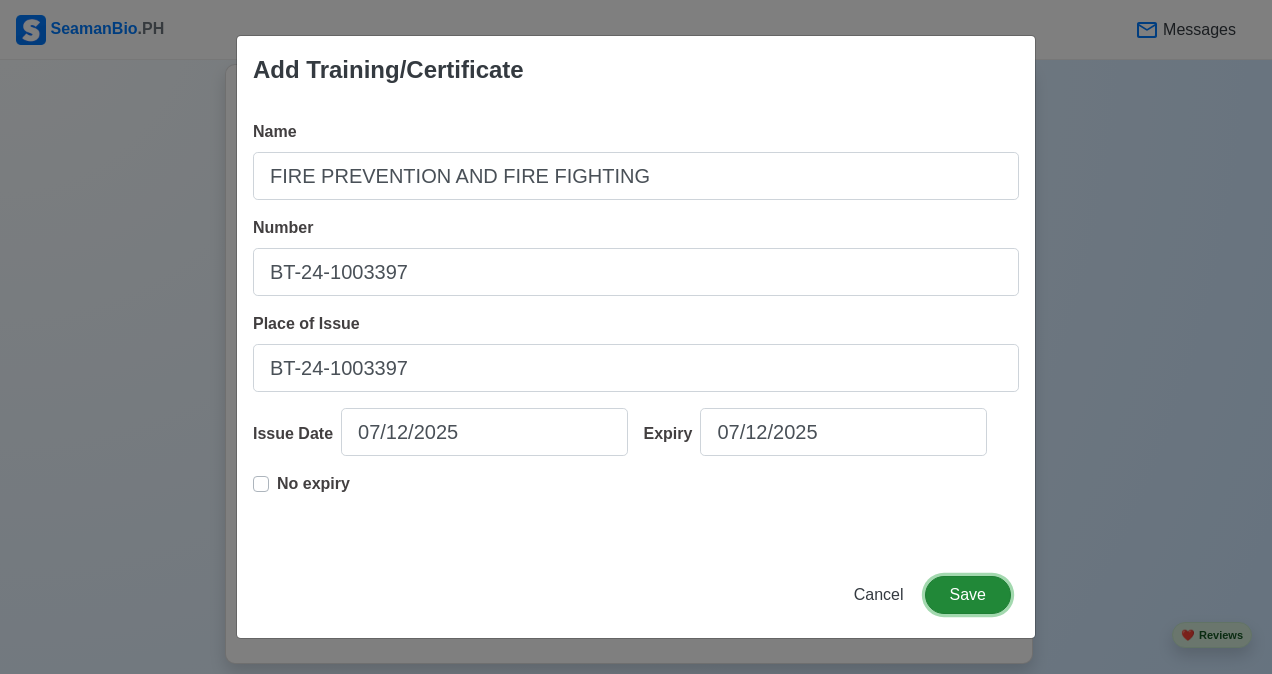 click on "Save" at bounding box center (968, 595) 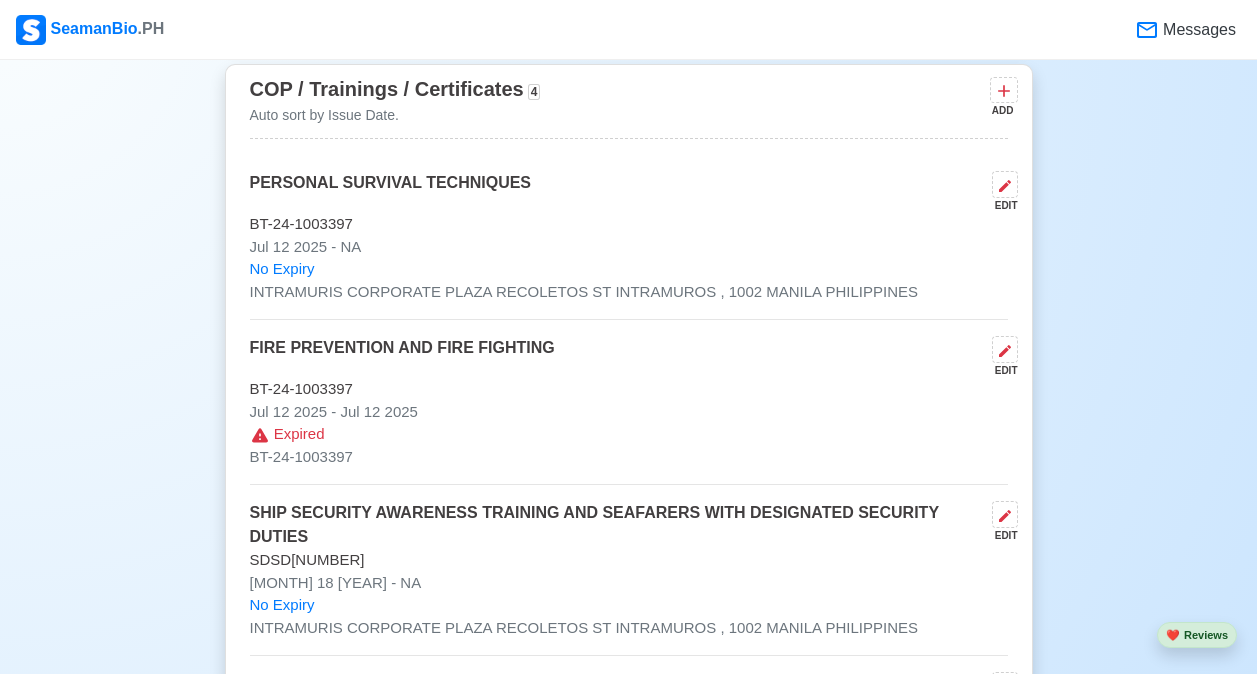 click on "INTRAMURIS CORPORATE PLAZA RECOLETOS ST INTRAMUROS , 1002 MANILA PHILIPPINES" at bounding box center (629, 292) 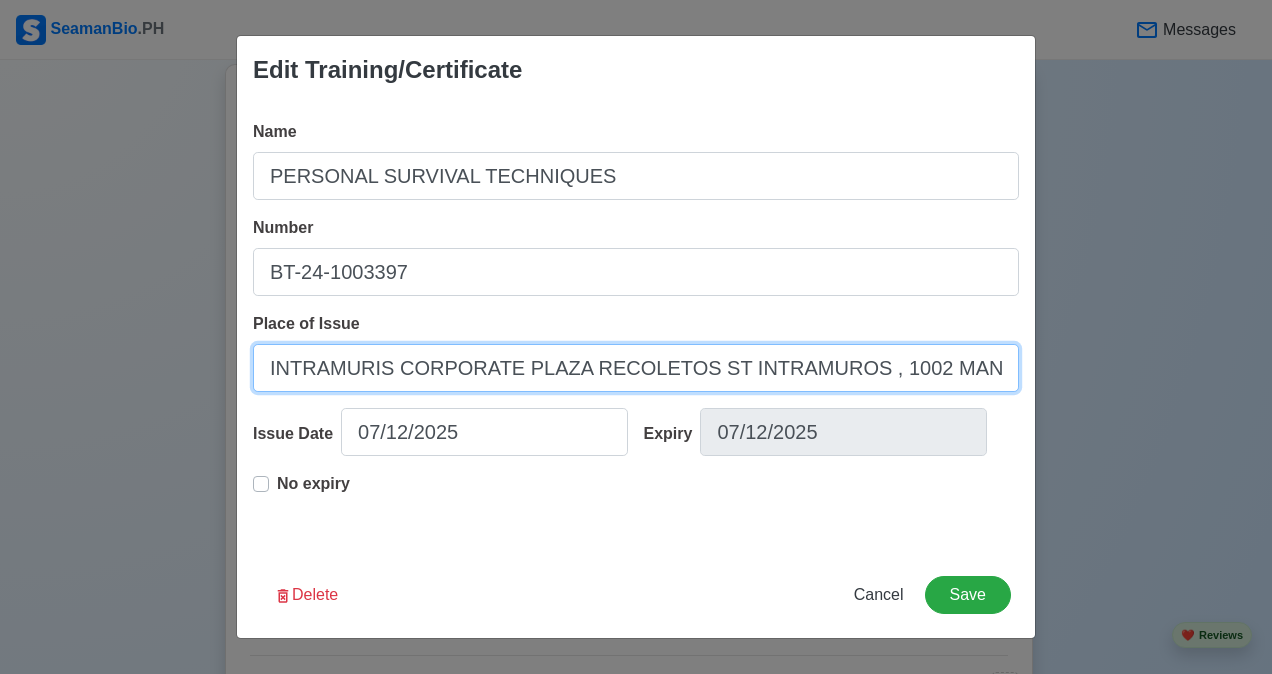click on "INTRAMURIS CORPORATE PLAZA RECOLETOS ST INTRAMUROS , 1002 MANILA PHILIPPINES" at bounding box center (636, 368) 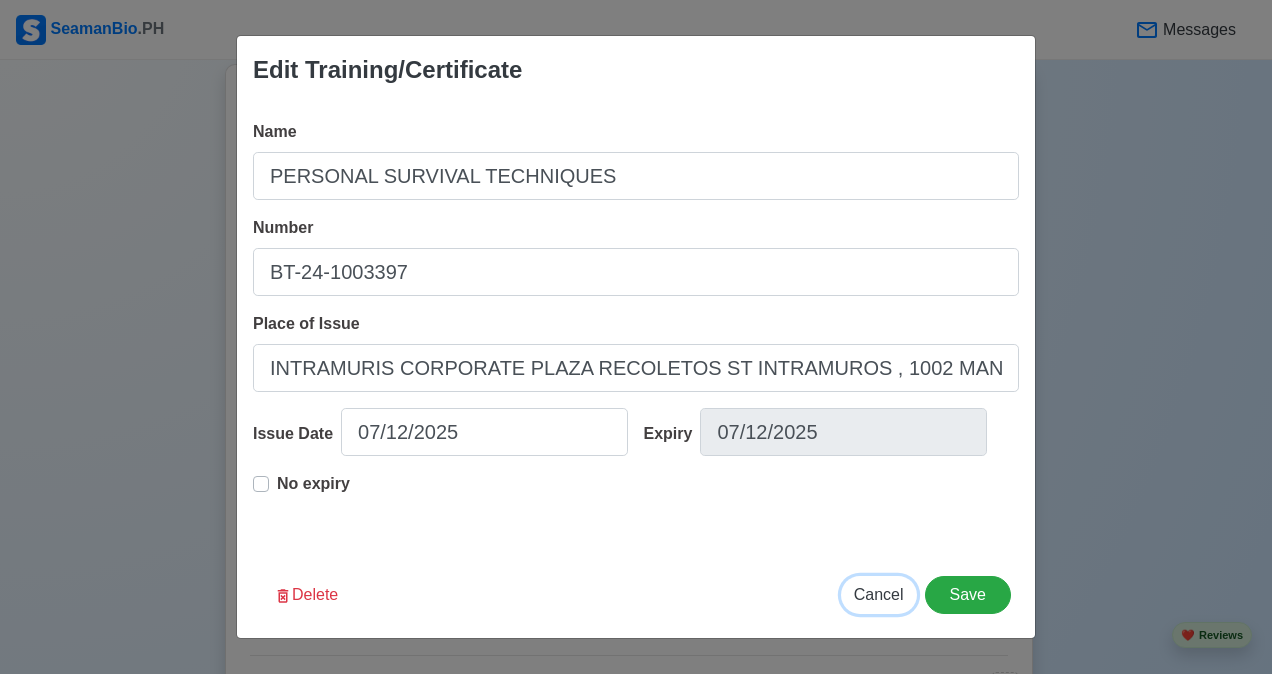 click on "Cancel" at bounding box center (879, 594) 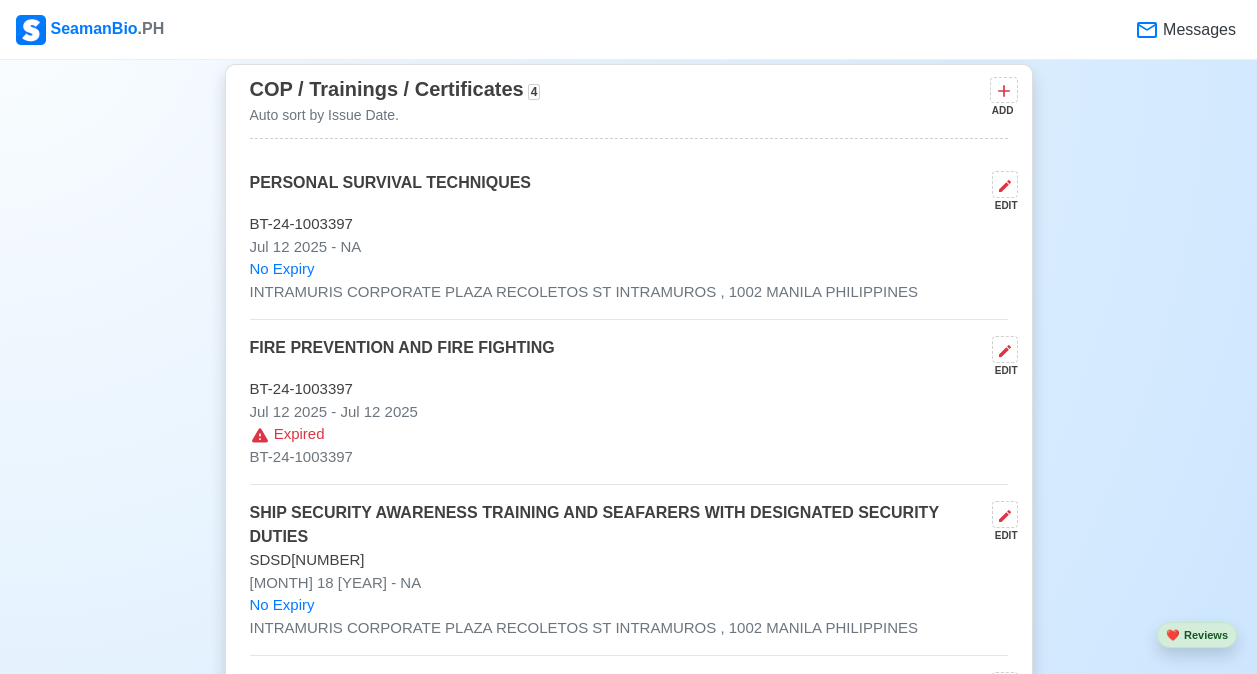 click on "BT-24-1003397" at bounding box center [629, 389] 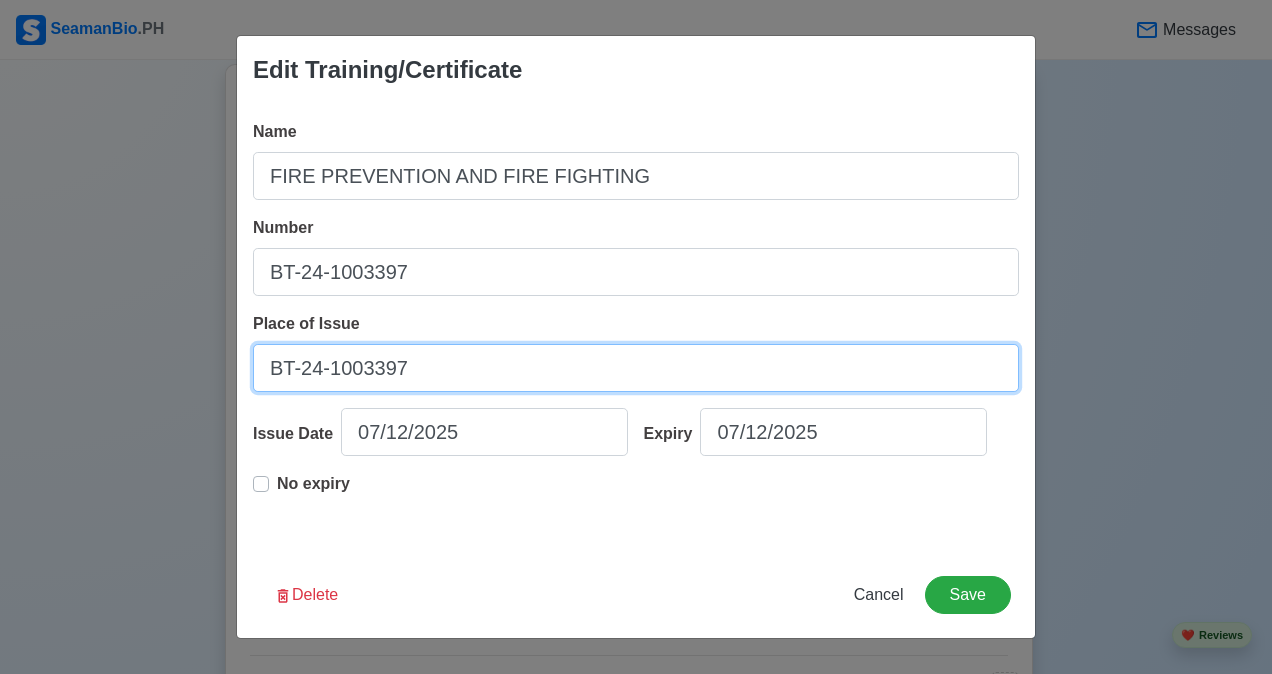 click on "BT-24-1003397" at bounding box center [636, 368] 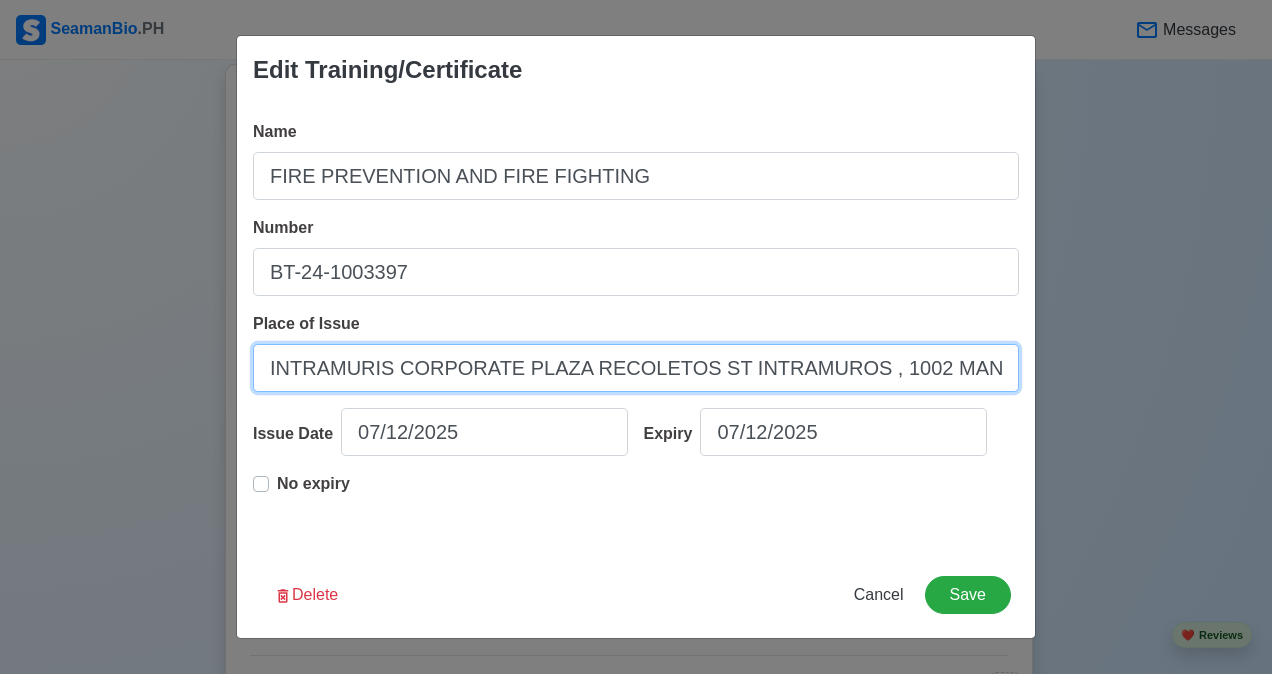 scroll, scrollTop: 0, scrollLeft: 80, axis: horizontal 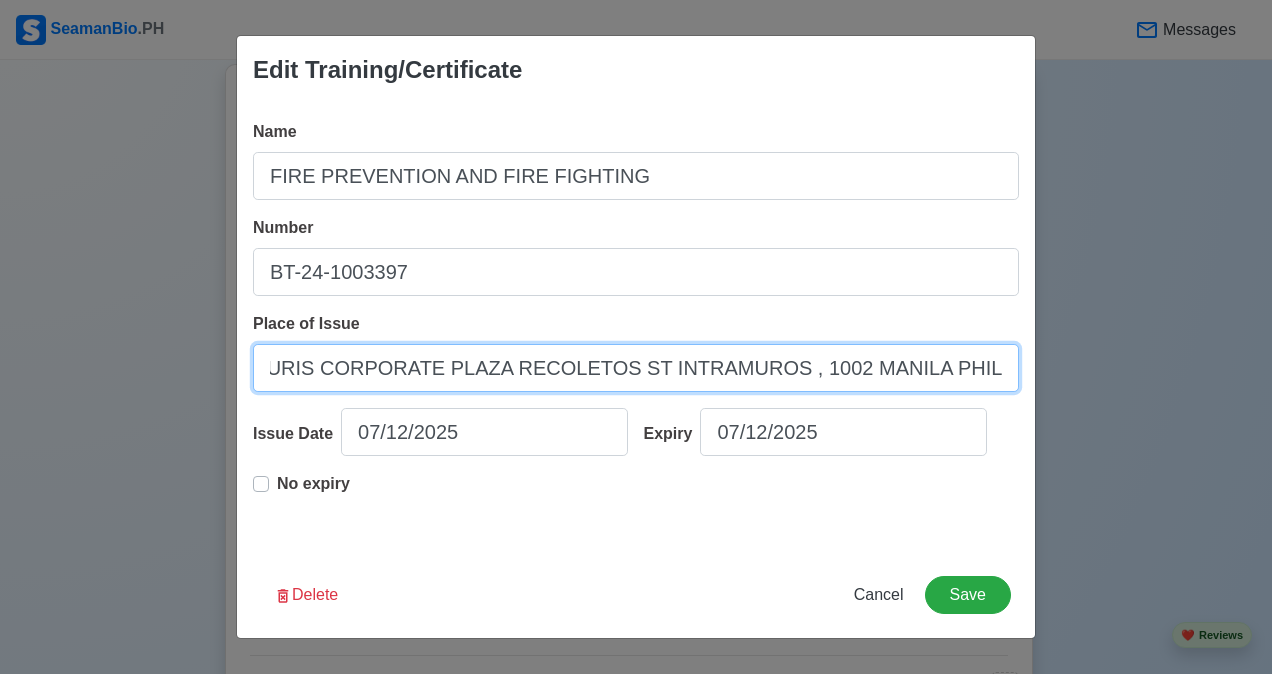 type on "INTRAMURIS CORPORATE PLAZA RECOLETOS ST INTRAMUROS , 1002 MANILA PHILIPPINES" 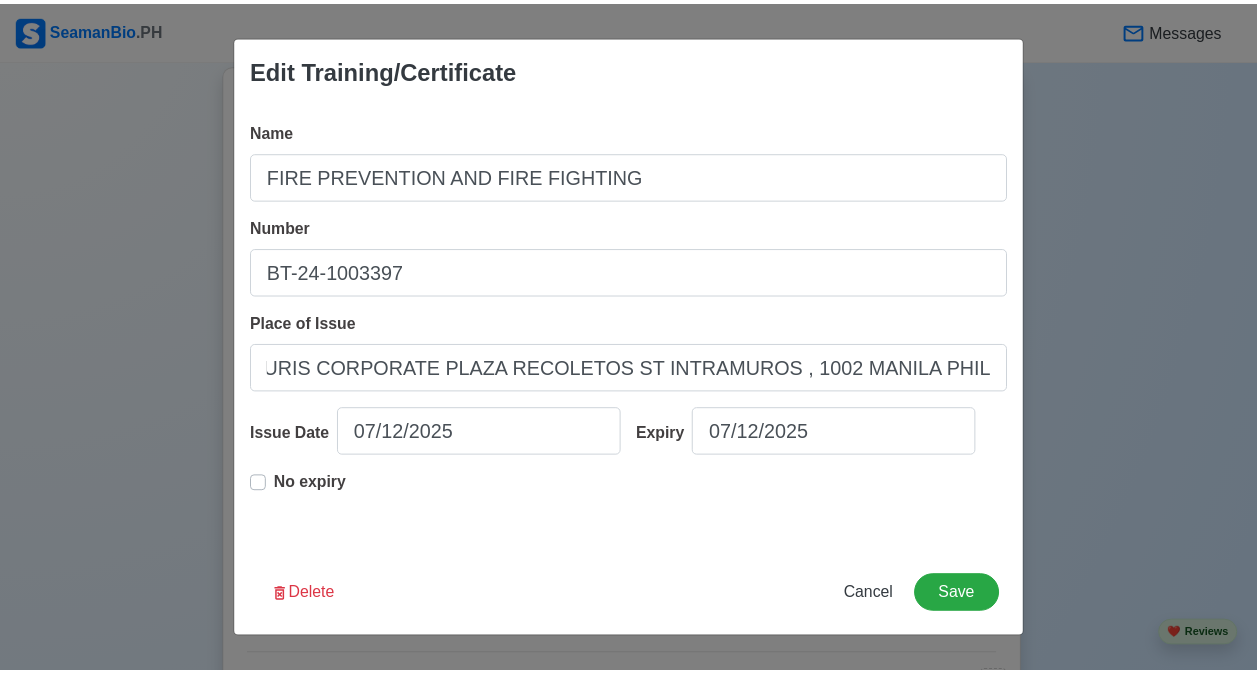 scroll, scrollTop: 0, scrollLeft: 0, axis: both 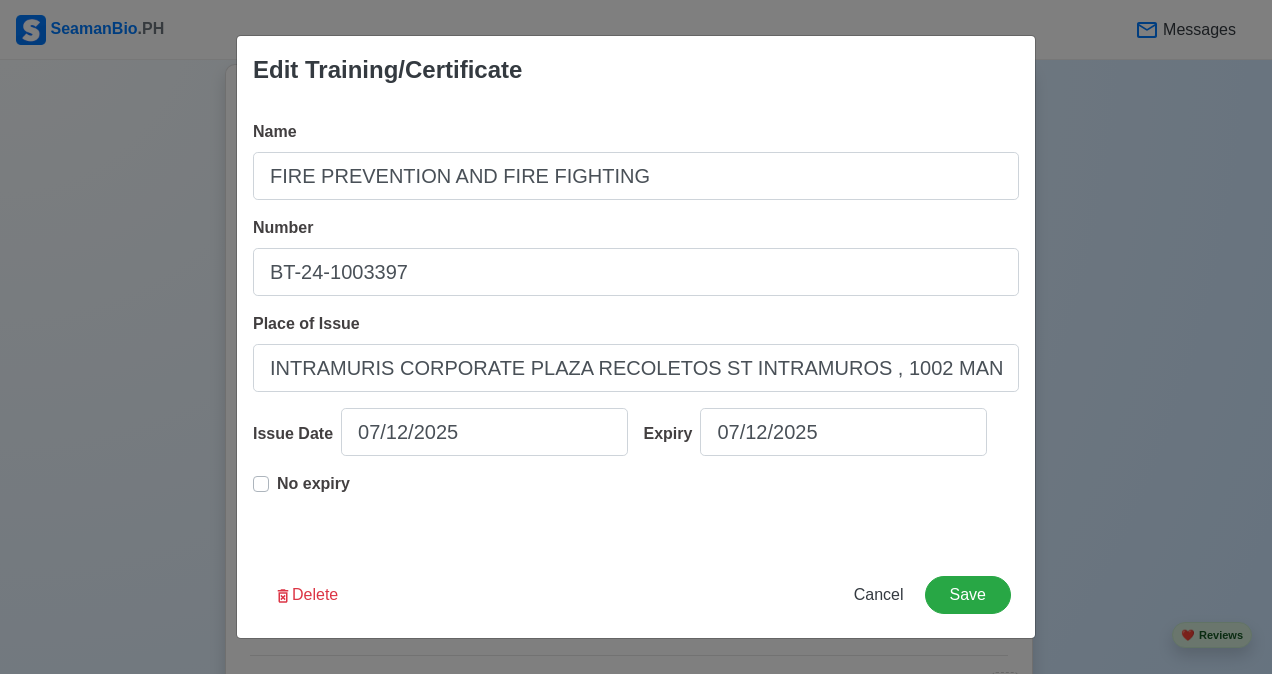click on "No expiry" at bounding box center [313, 492] 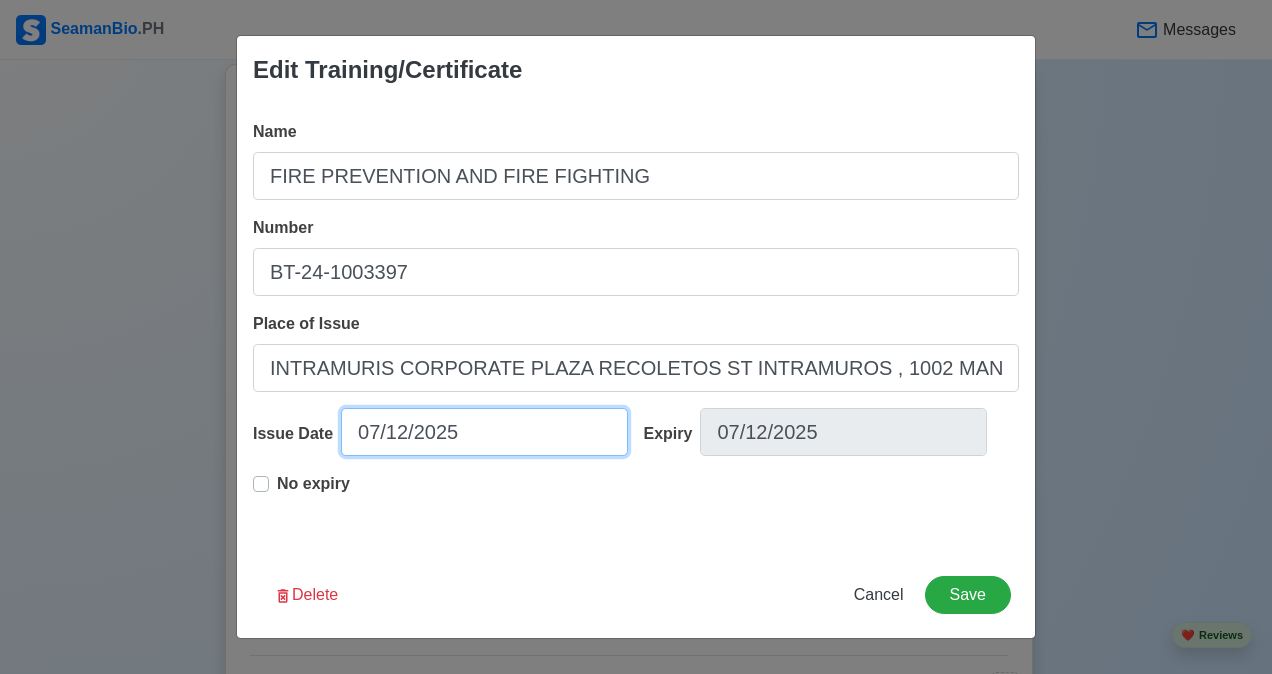 select on "****" 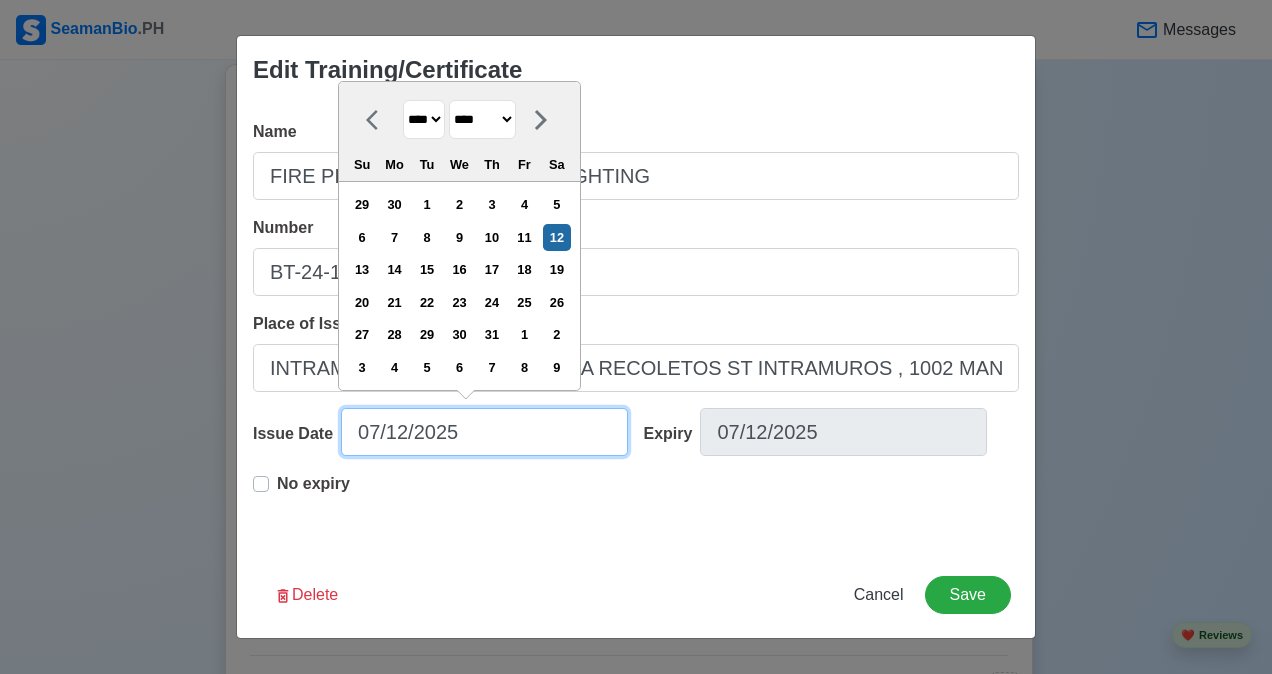 click on "07/12/2025" at bounding box center (484, 432) 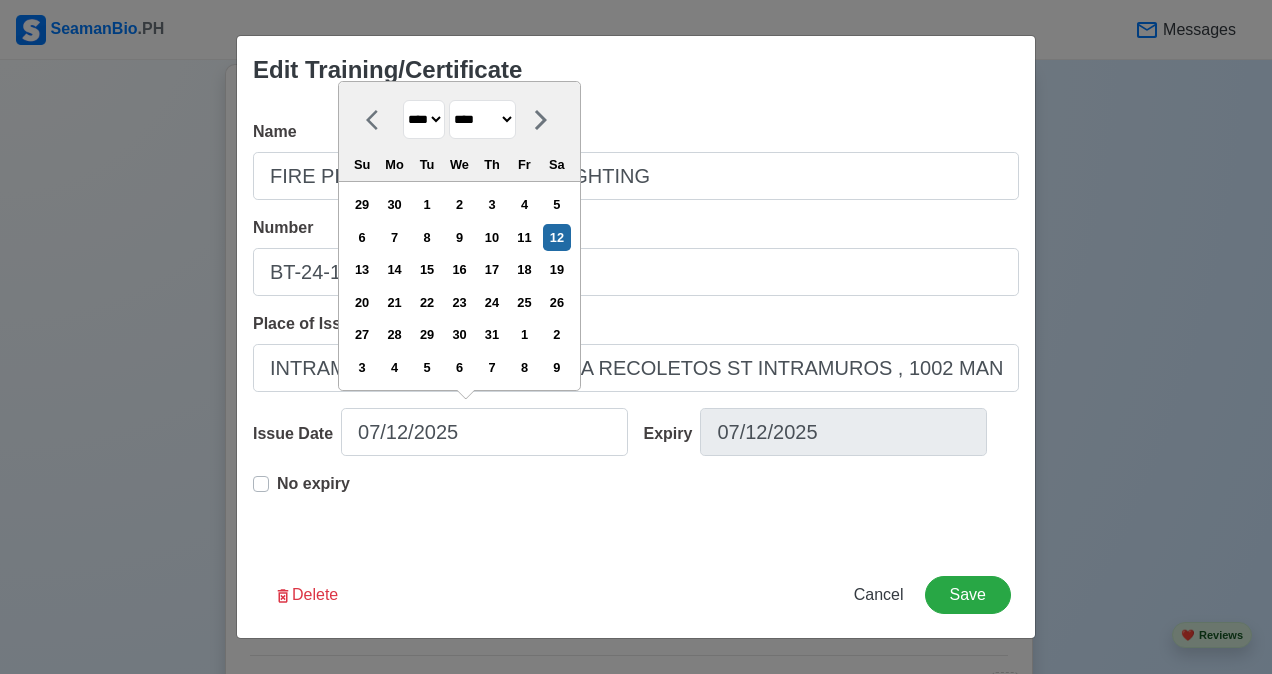 click on "******* ******** ***** ***** *** **** **** ****** ********* ******* ******** ********" at bounding box center [482, 119] 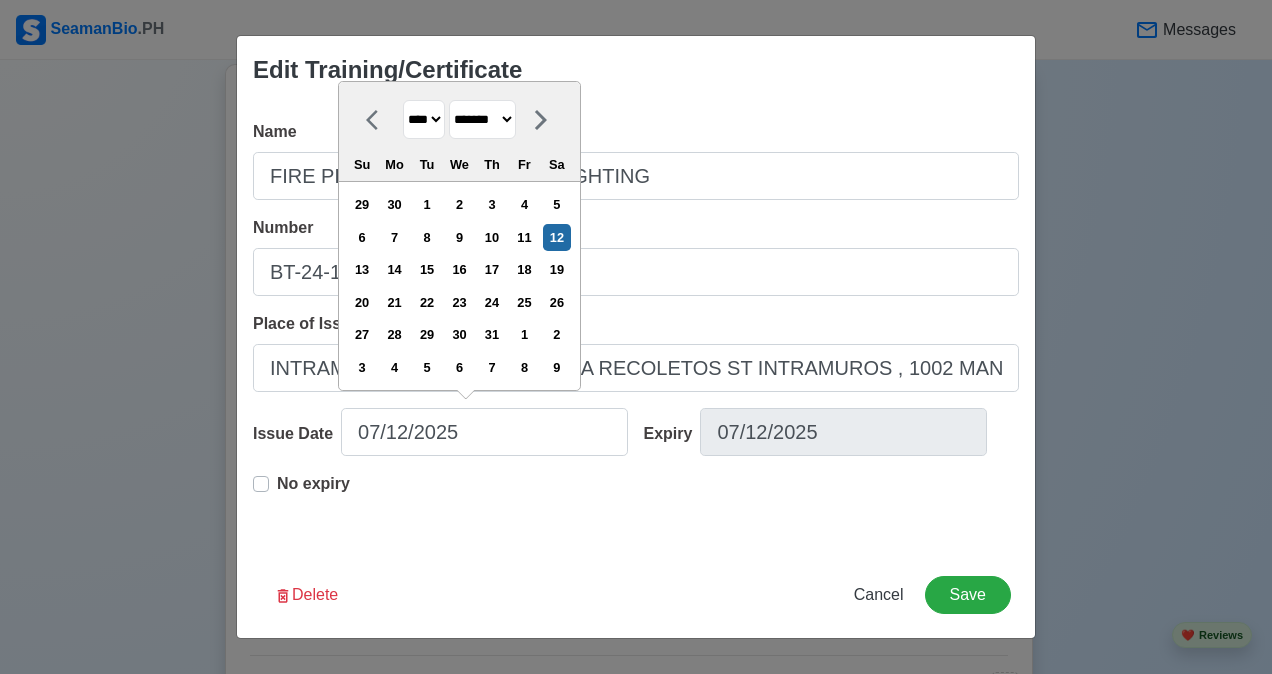 click on "******* ******** ***** ***** *** **** **** ****** ********* ******* ******** ********" at bounding box center (482, 119) 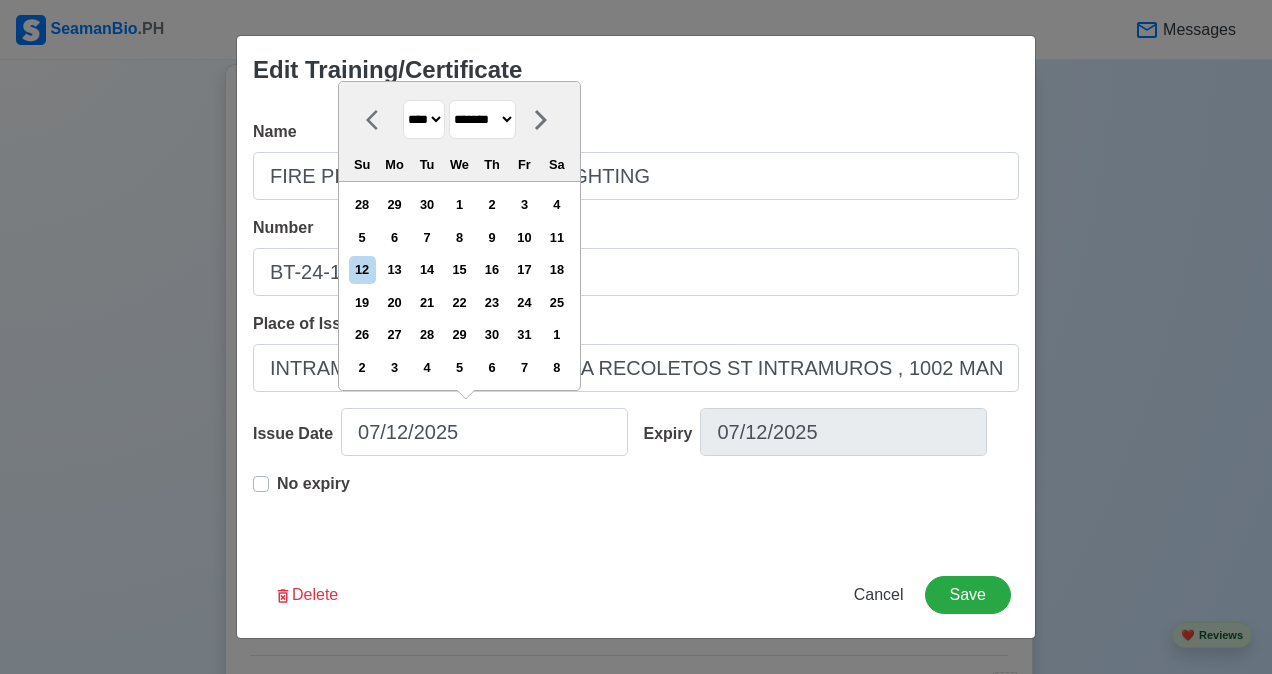 click on "**** **** **** **** **** **** **** **** **** **** **** **** **** **** **** **** **** **** **** **** **** **** **** **** **** **** **** **** **** **** **** **** **** **** **** **** **** **** **** **** **** **** **** **** **** **** **** **** **** **** **** **** **** **** **** **** **** **** **** **** **** **** **** **** **** **** **** **** **** **** **** **** **** **** **** **** **** **** **** **** **** **** **** **** **** **** **** **** **** **** **** **** **** **** **** **** **** **** **** **** **** **** **** **** **** ****" at bounding box center (424, 119) 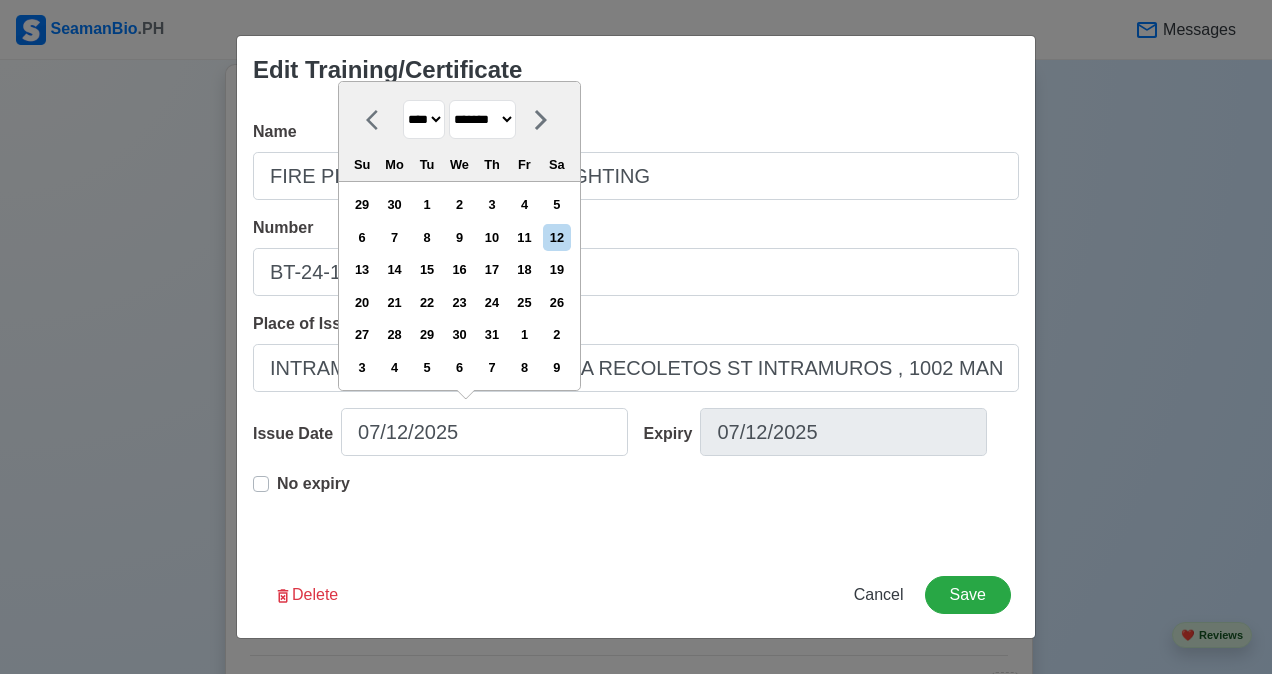 click on "27 28 29 30 31 1 2" at bounding box center [459, 335] 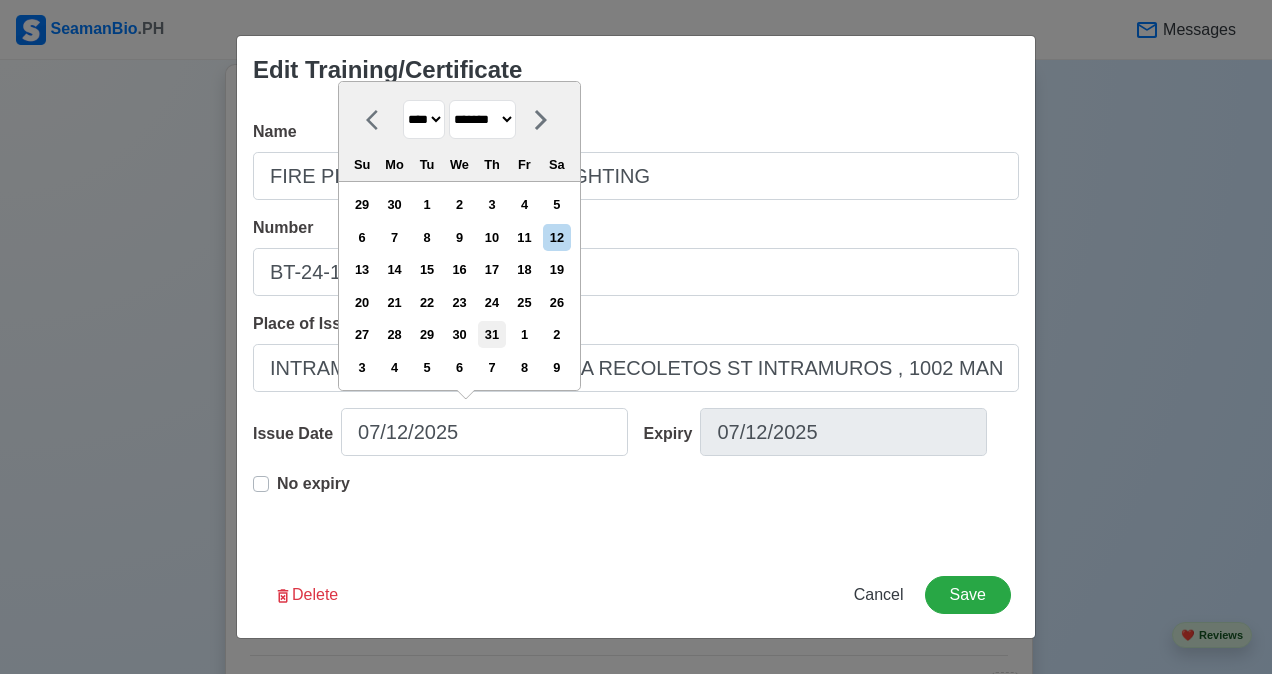 click on "31" at bounding box center [491, 334] 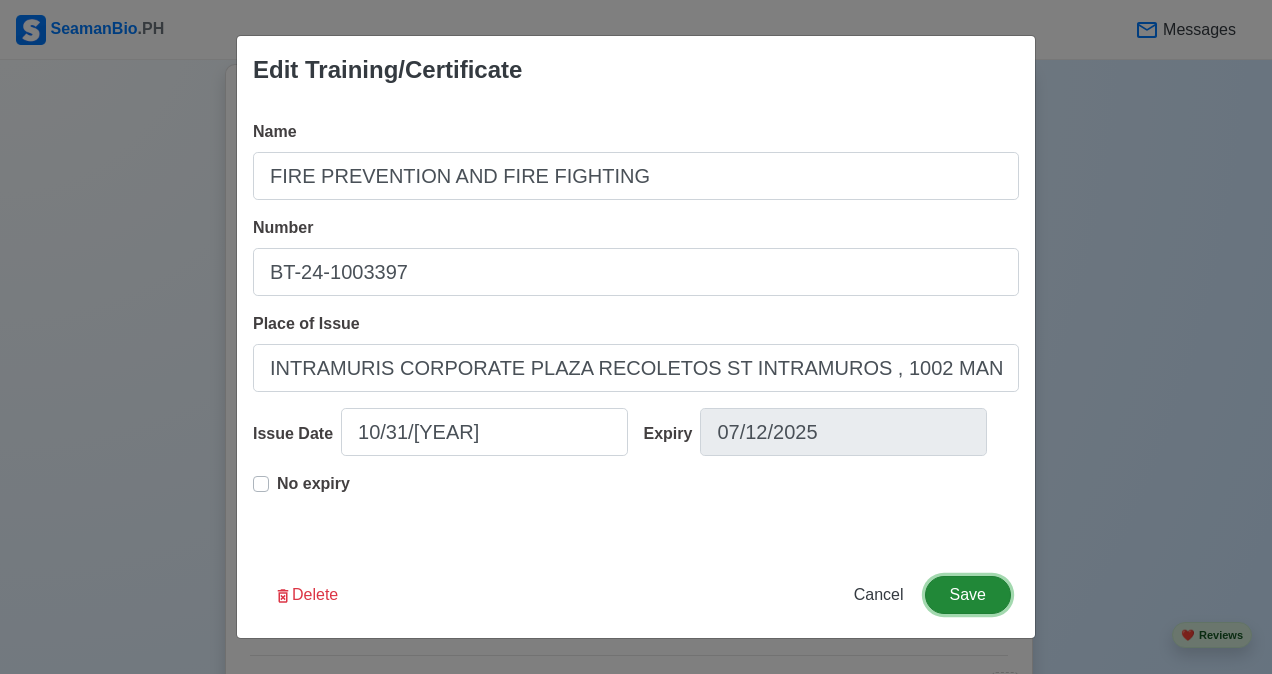 click on "Save" at bounding box center [968, 595] 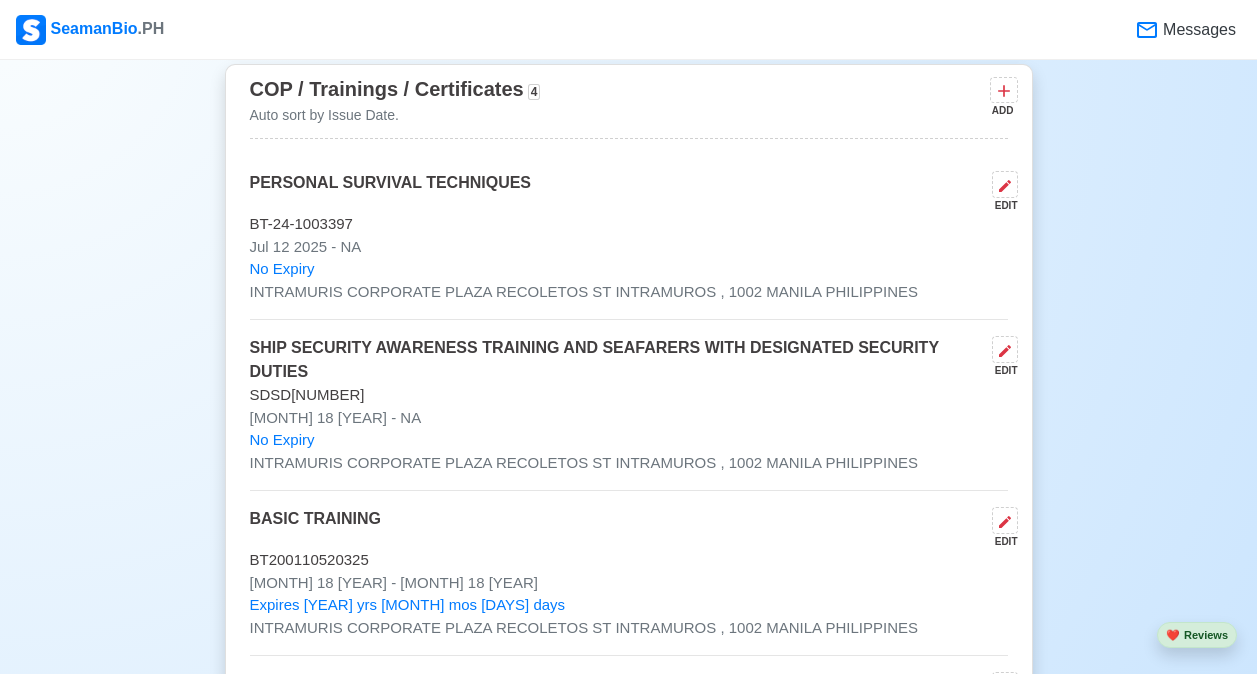 click on "BT200110520325" at bounding box center [629, 560] 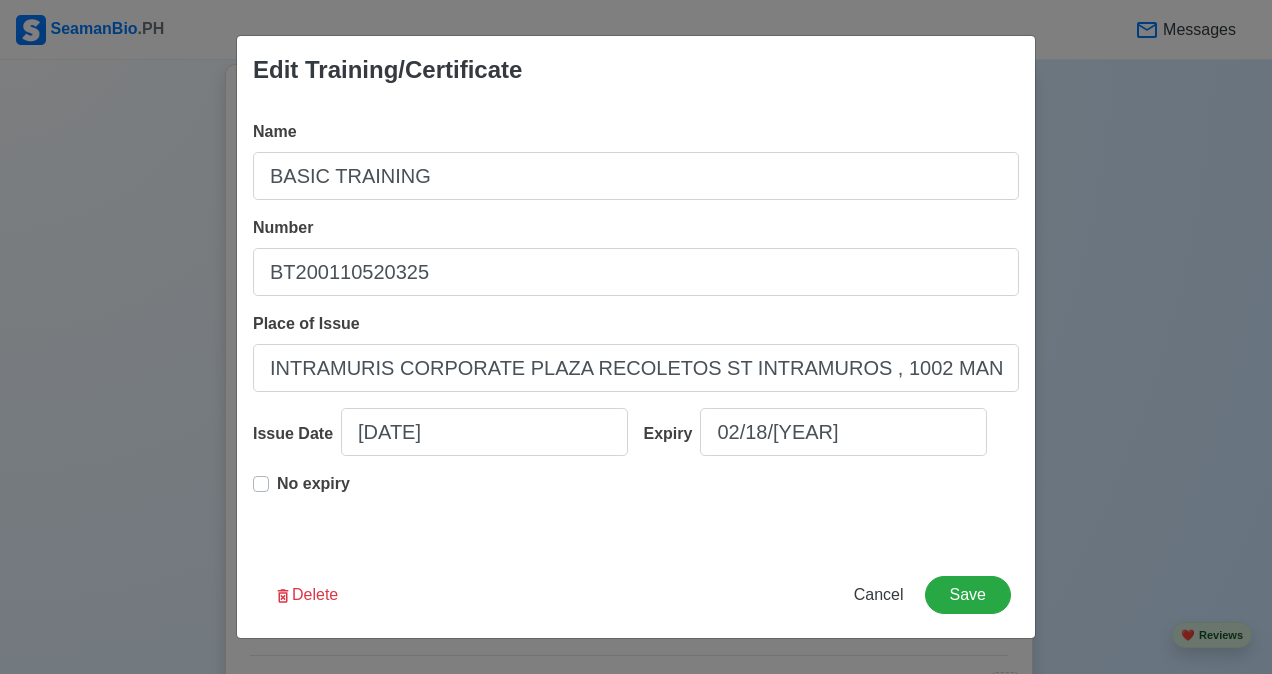 click on "Edit Training/Certificate Name BASIC TRAINING Number BT200110520325 Place of Issue INTRAMURIS CORPORATE PLAZA RECOLETOS ST INTRAMUROS , [POSTAL_CODE] [CITY] PHILIPPINES Issue Date [DATE] Expiry [DATE] No expiry  Delete Cancel Save" at bounding box center [636, 337] 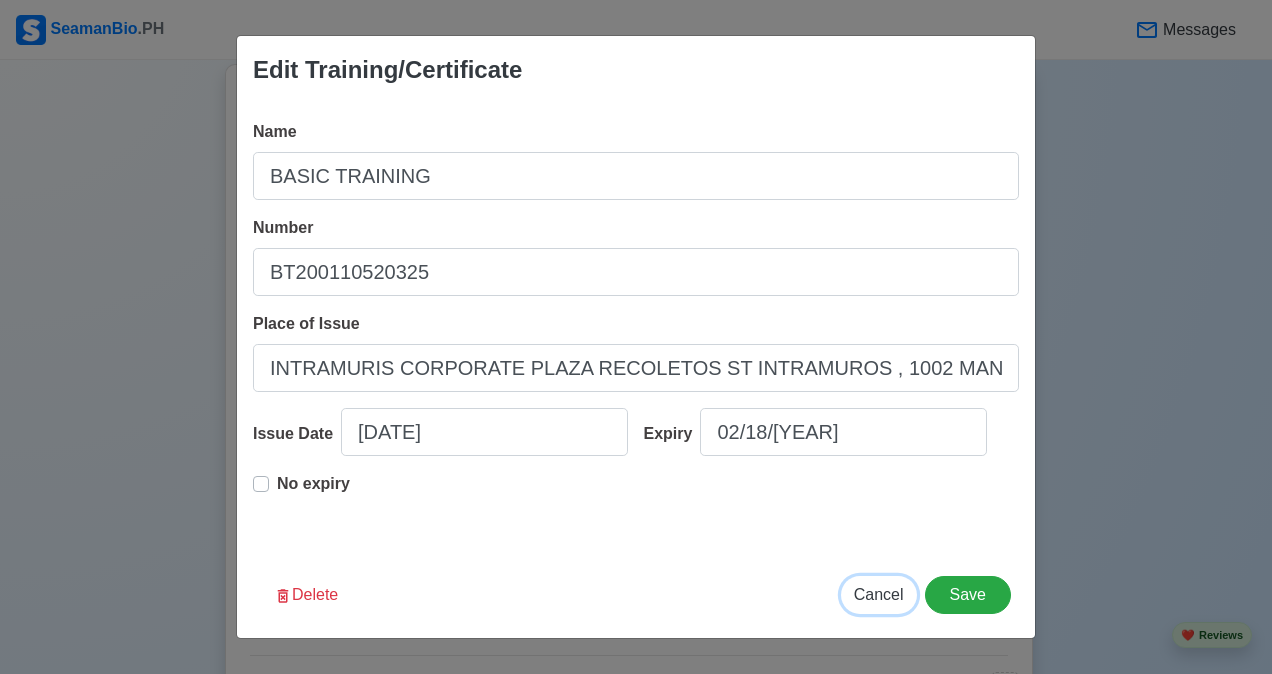 click on "Cancel" at bounding box center [879, 594] 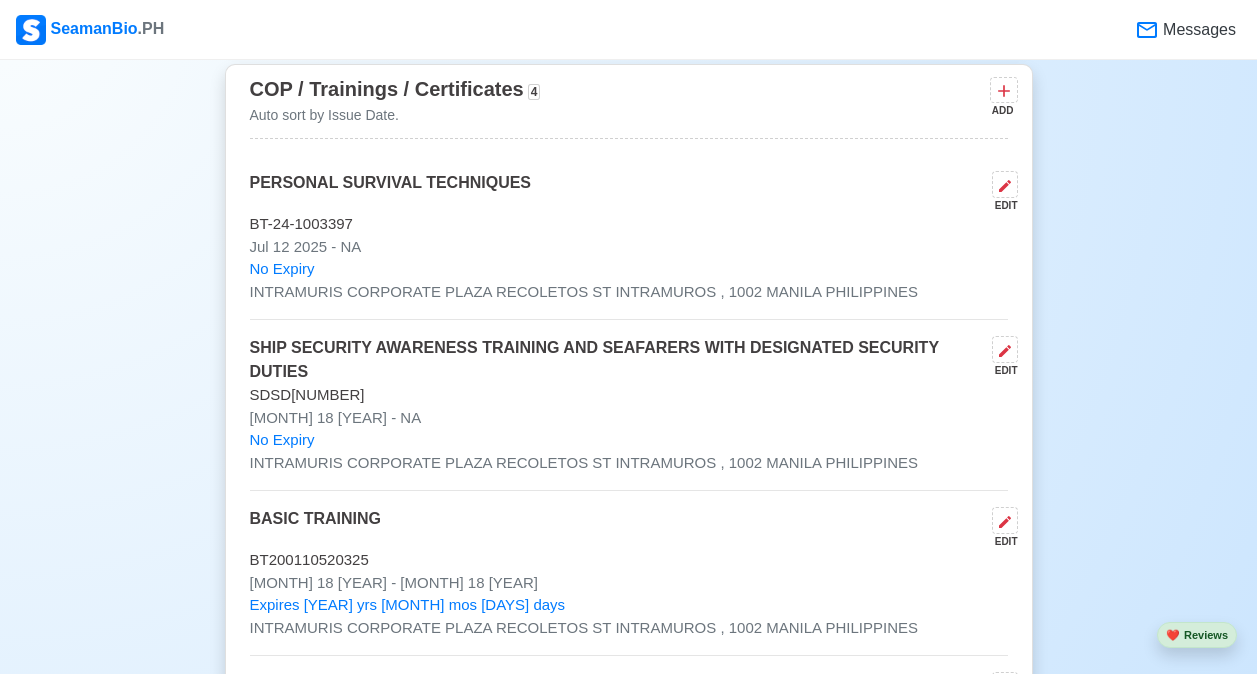 click on "No Expiry" at bounding box center (629, 440) 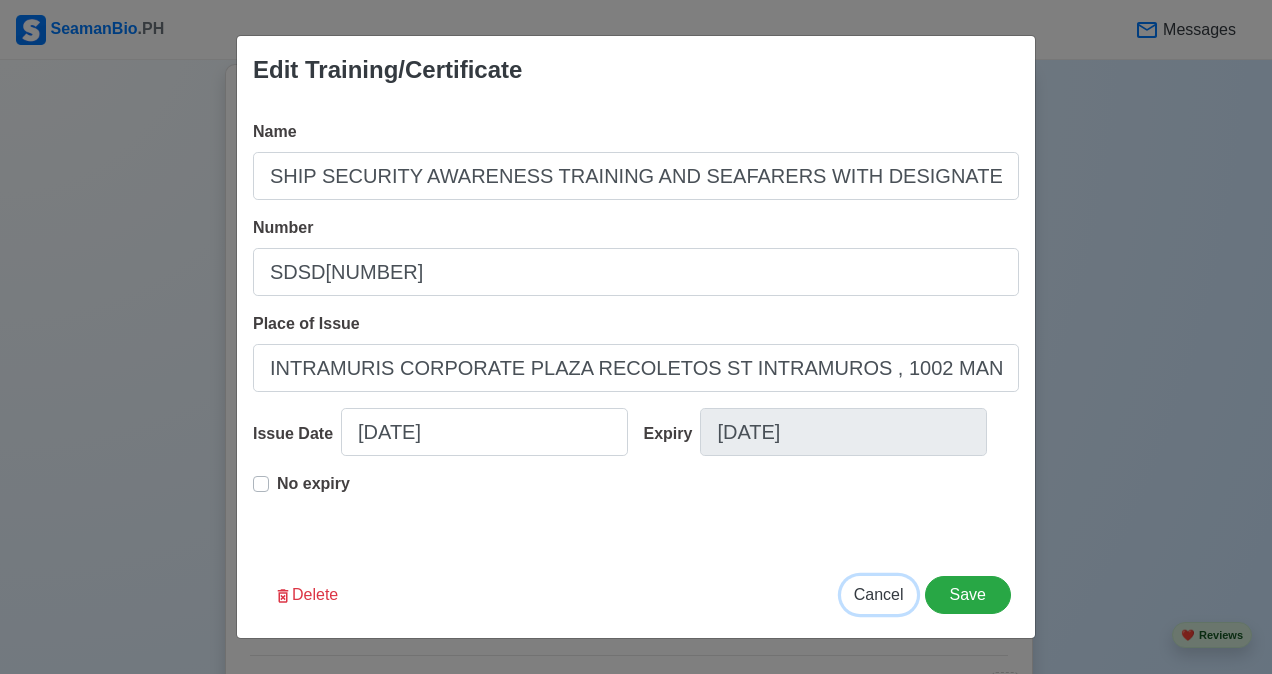 click on "Cancel" at bounding box center [879, 594] 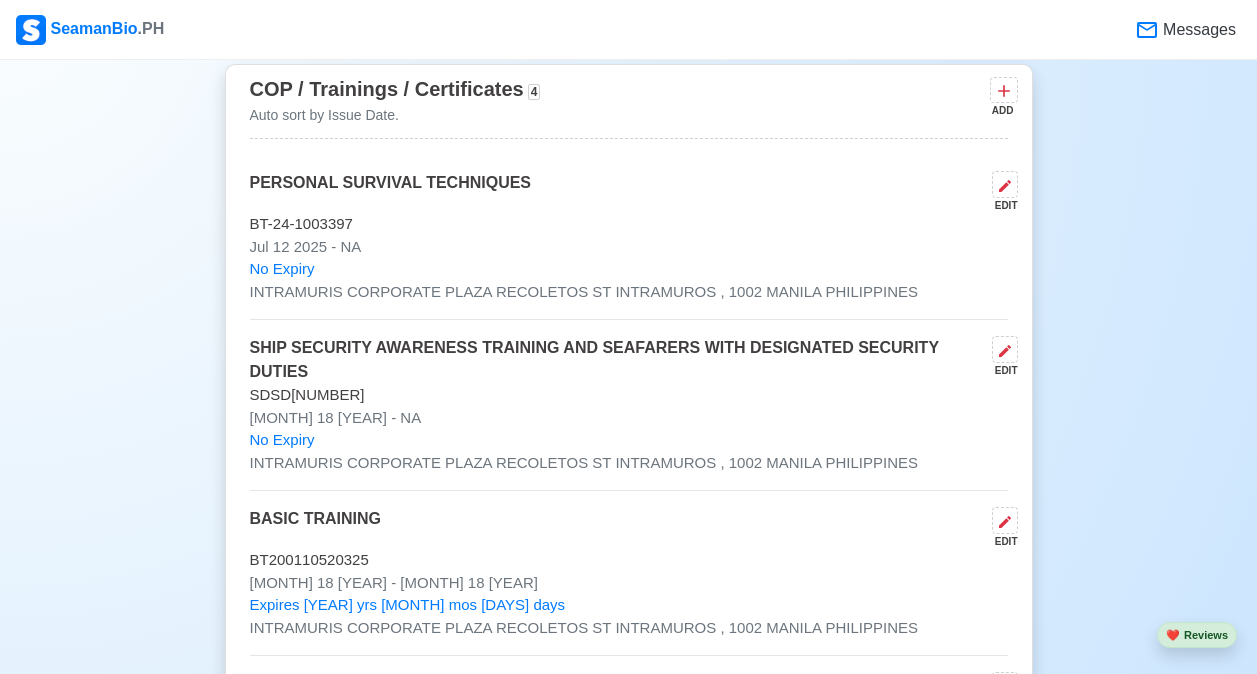 click on "No Expiry" at bounding box center (629, 269) 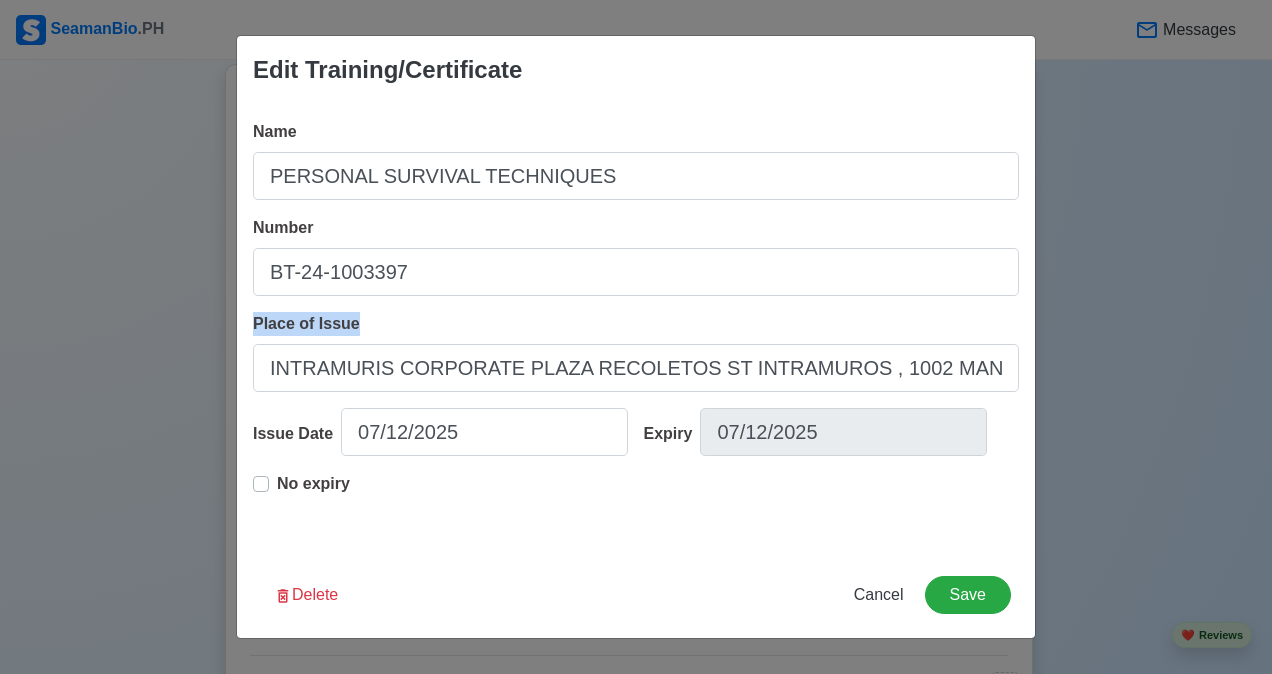 click on "Name PERSONAL SURVIVAL TECHNIQUES Number BT-24-1003397 Place of Issue INTRAMURIS CORPORATE PLAZA RECOLETOS ST INTRAMUROS , [POSTAL_CODE] [CITY] PHILIPPINES Issue Date [DATE] Expiry [DATE] No expiry" at bounding box center (636, 328) 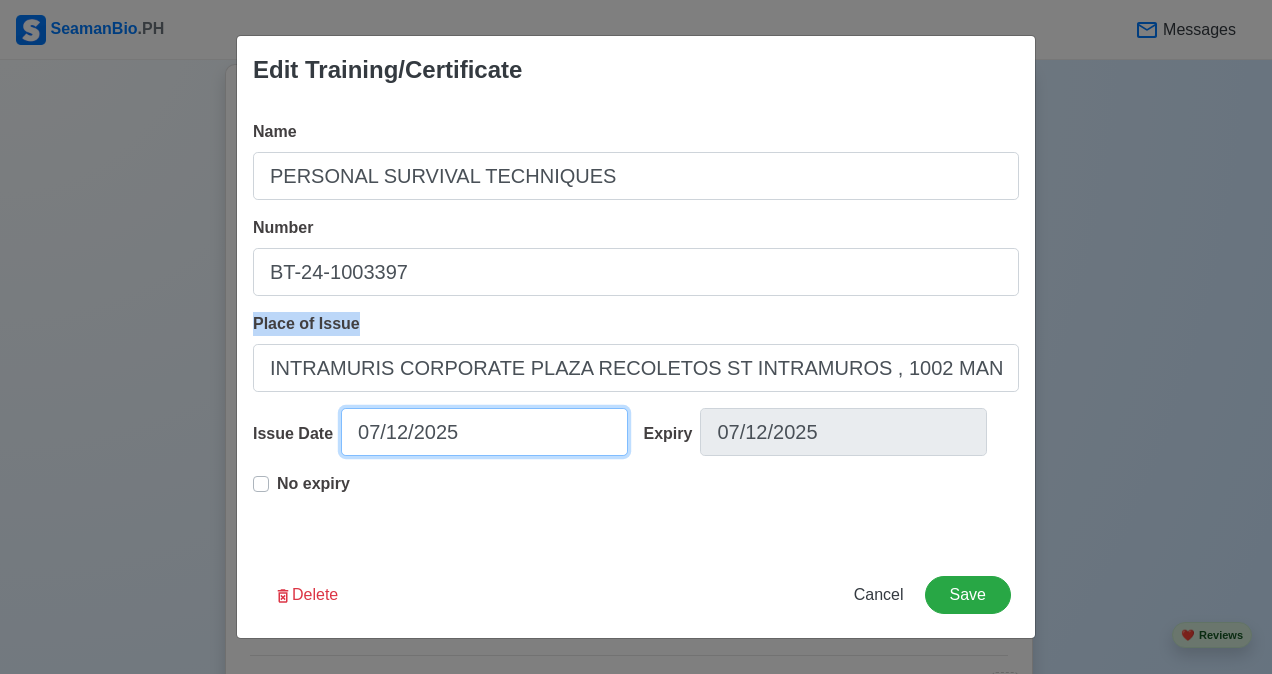 select on "****" 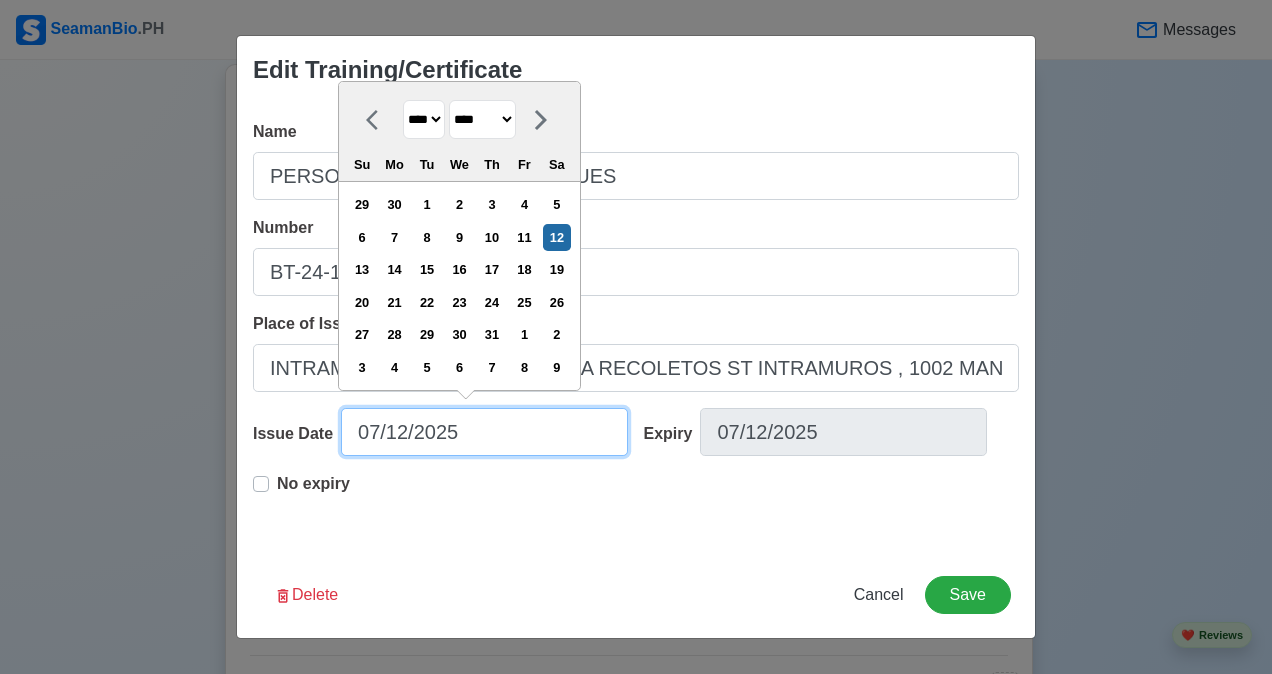 click on "07/12/2025" at bounding box center (484, 432) 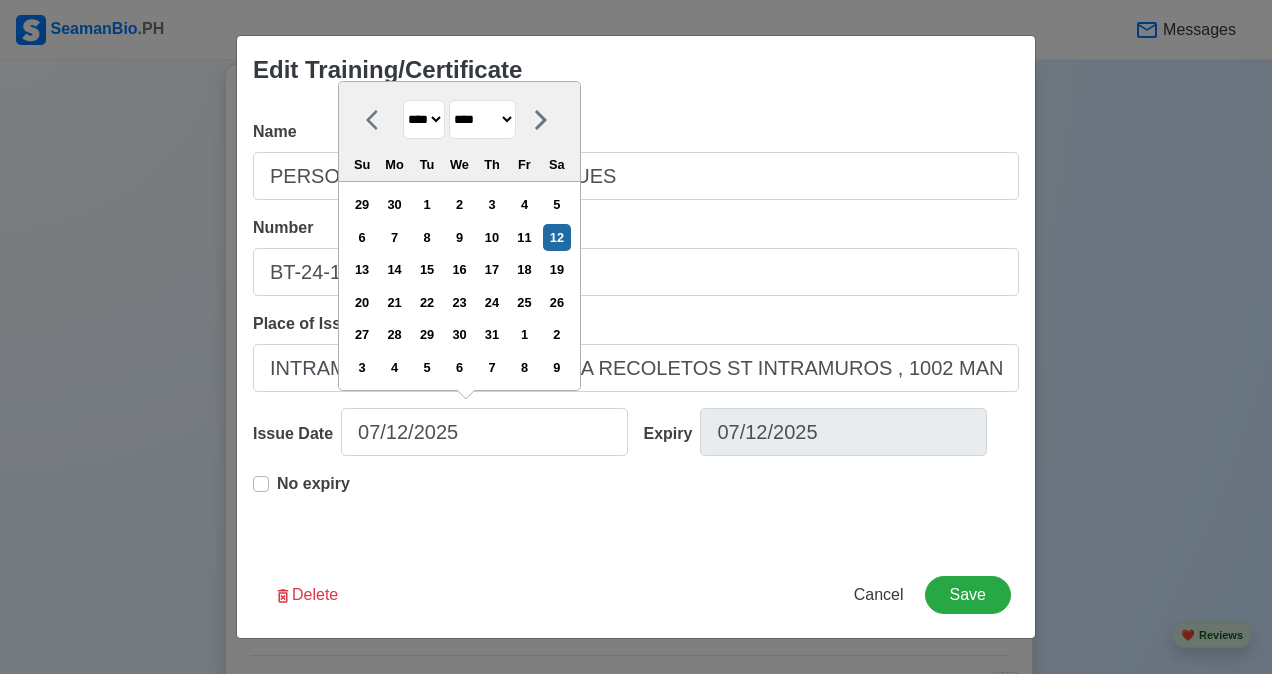 click on "******* ******** ***** ***** *** **** **** ****** ********* ******* ******** ********" at bounding box center (482, 119) 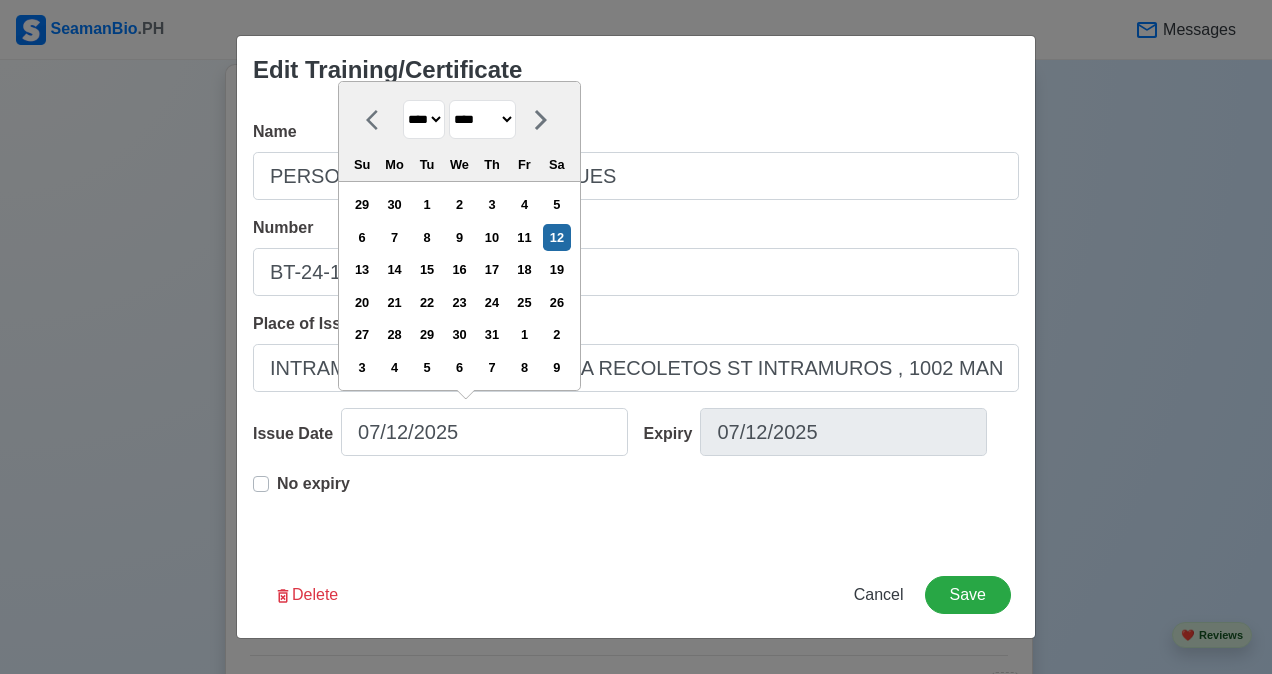 select on "*******" 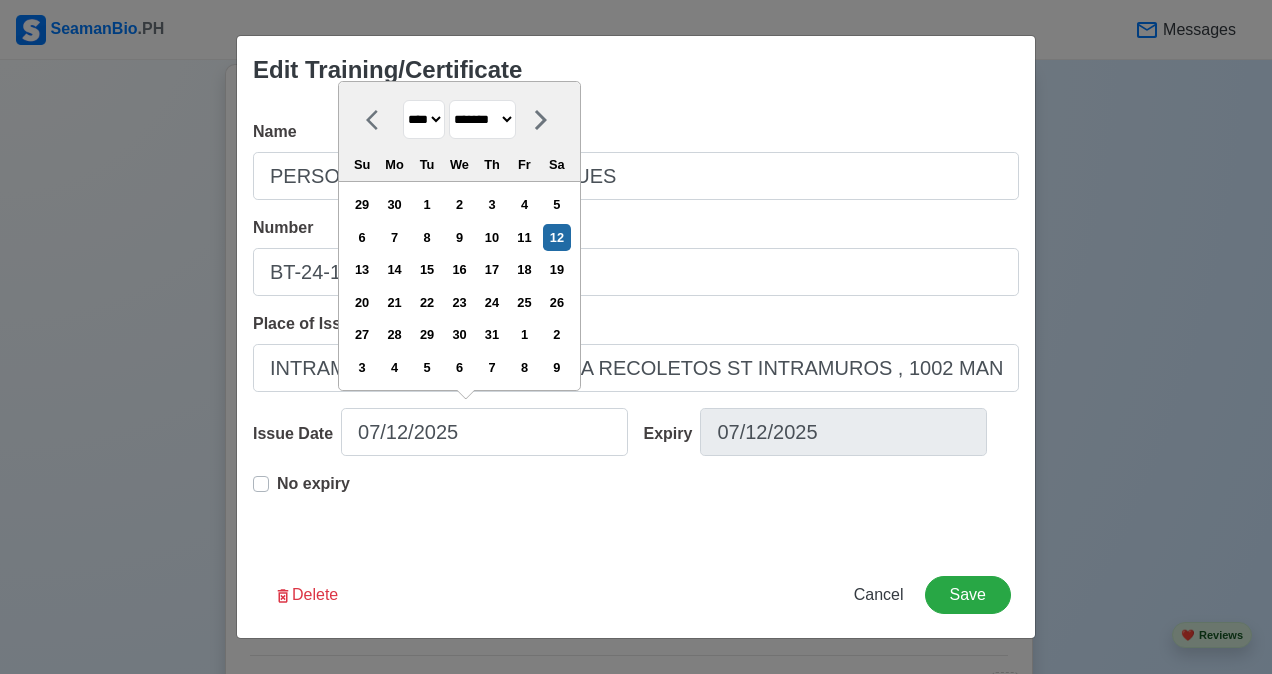 click on "******* ******** ***** ***** *** **** **** ****** ********* ******* ******** ********" at bounding box center (482, 119) 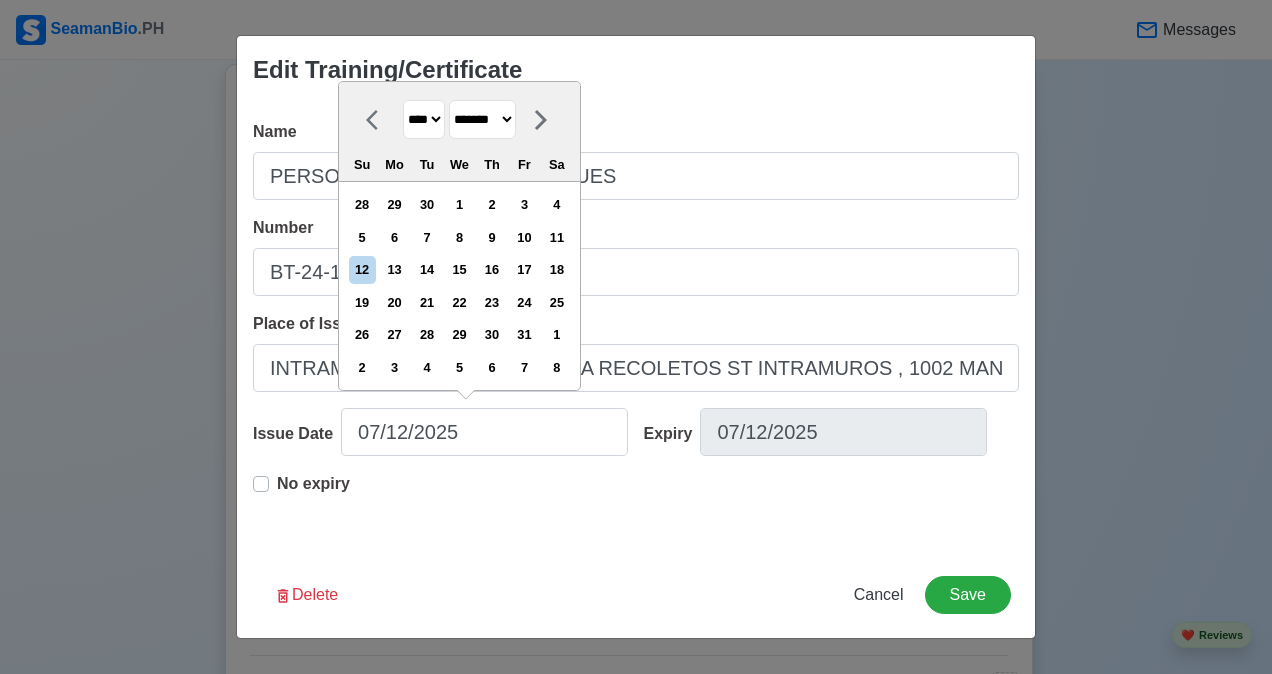 click on "**** **** **** **** **** **** **** **** **** **** **** **** **** **** **** **** **** **** **** **** **** **** **** **** **** **** **** **** **** **** **** **** **** **** **** **** **** **** **** **** **** **** **** **** **** **** **** **** **** **** **** **** **** **** **** **** **** **** **** **** **** **** **** **** **** **** **** **** **** **** **** **** **** **** **** **** **** **** **** **** **** **** **** **** **** **** **** **** **** **** **** **** **** **** **** **** **** **** **** **** **** **** **** **** **** ****" at bounding box center [424, 119] 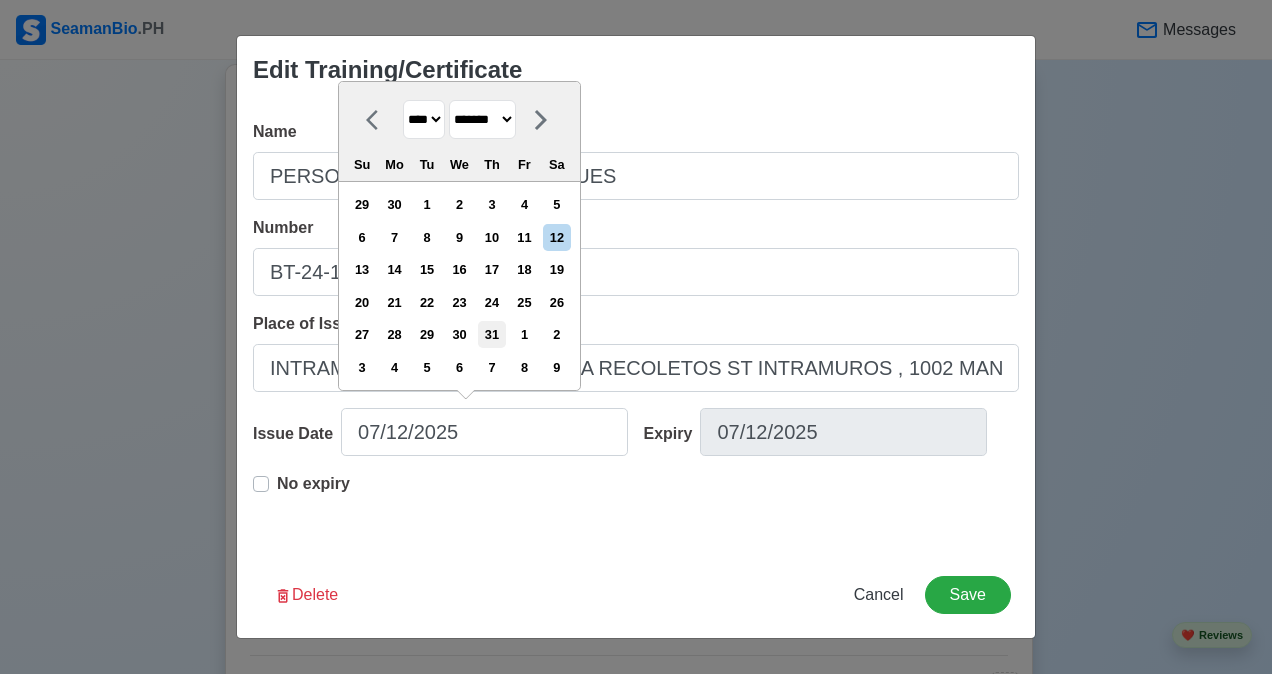 click on "31" at bounding box center [491, 334] 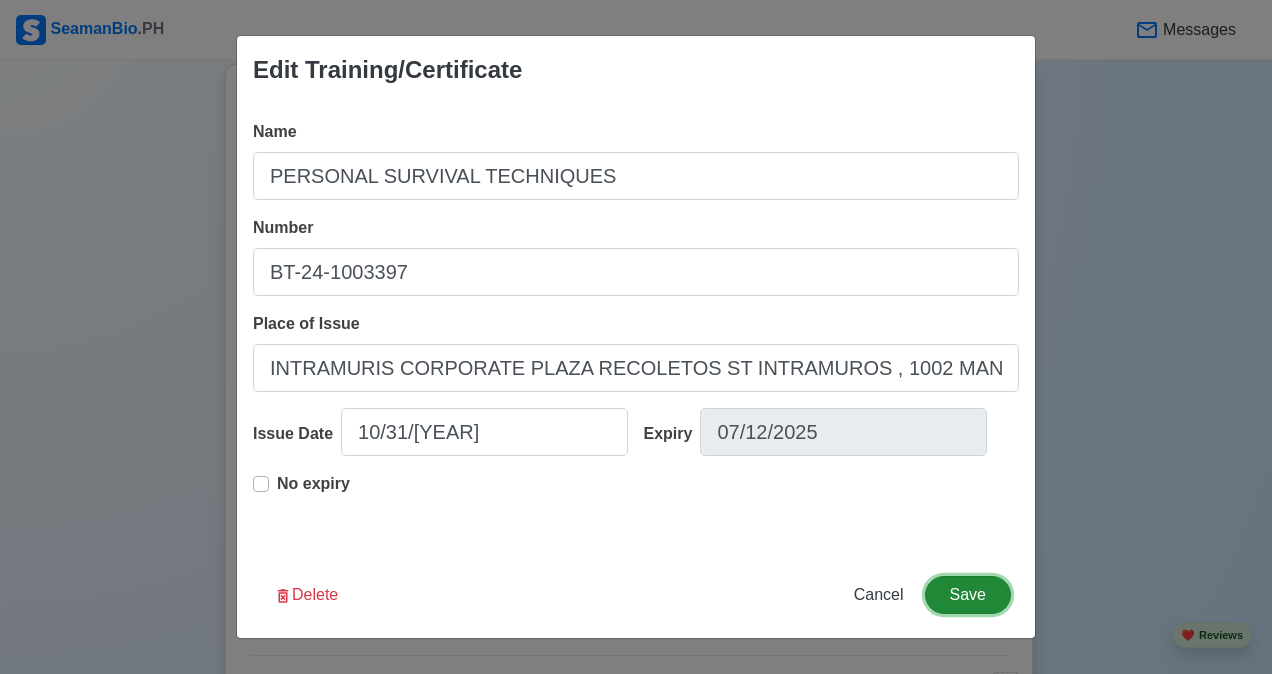 click on "Save" at bounding box center (968, 595) 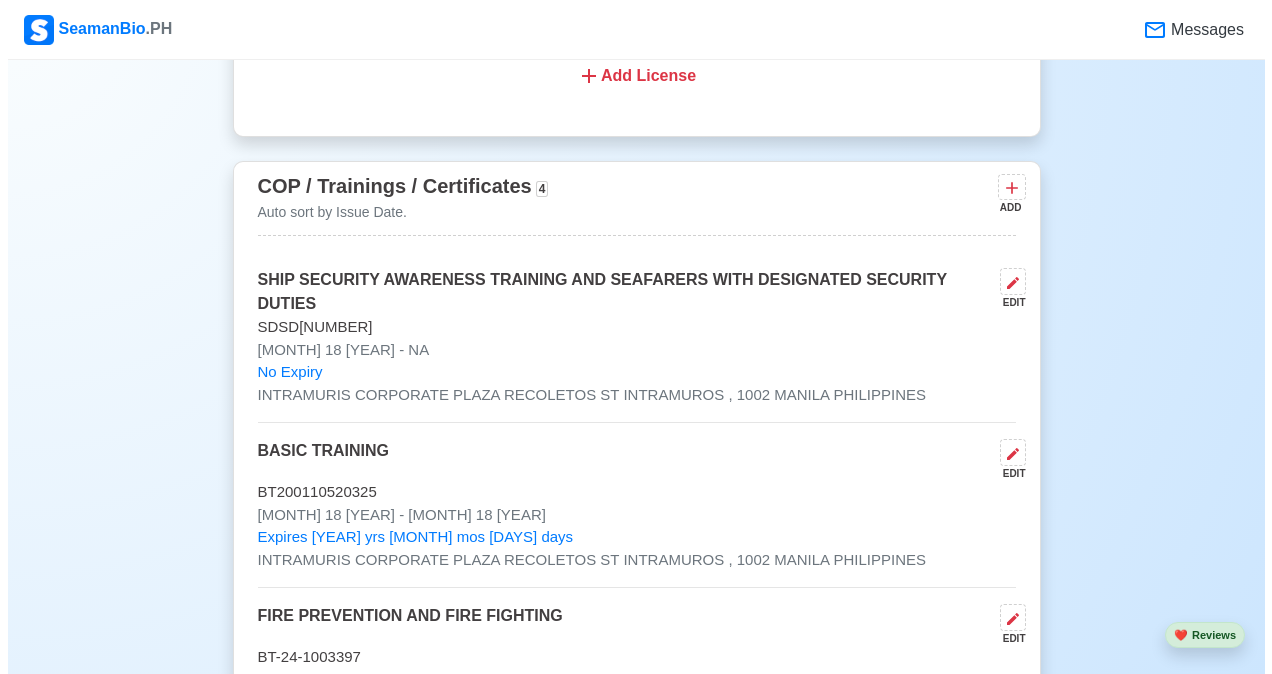 scroll, scrollTop: 2250, scrollLeft: 0, axis: vertical 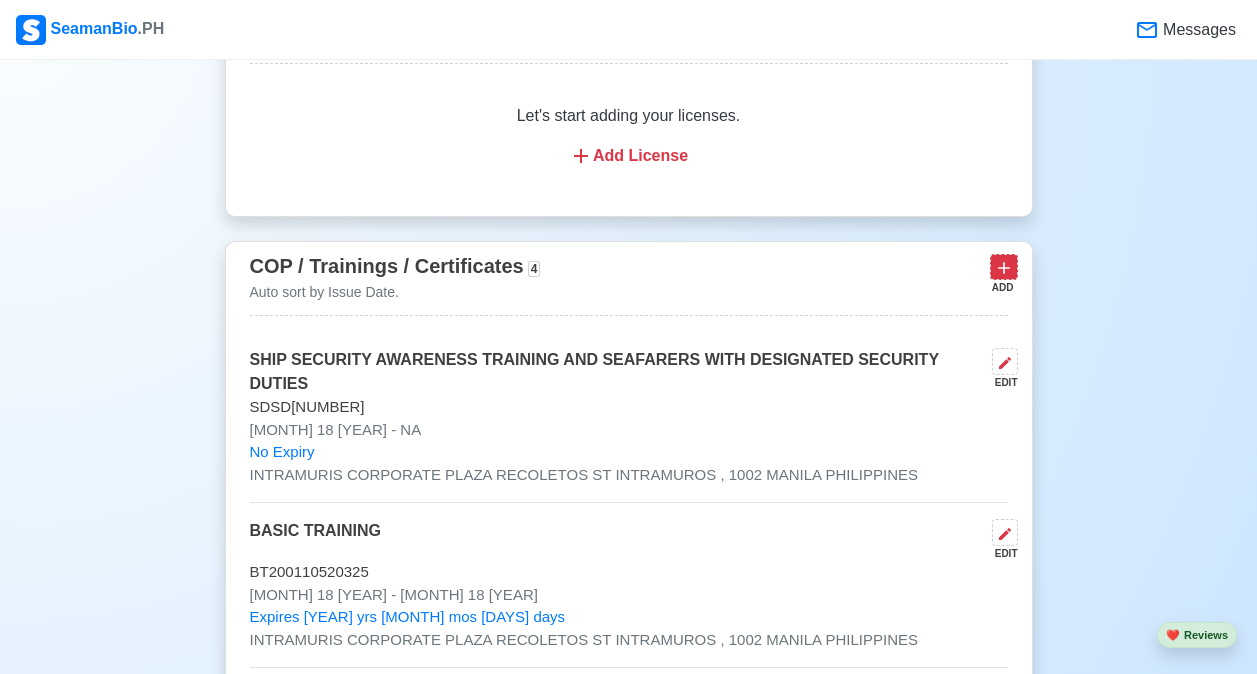click 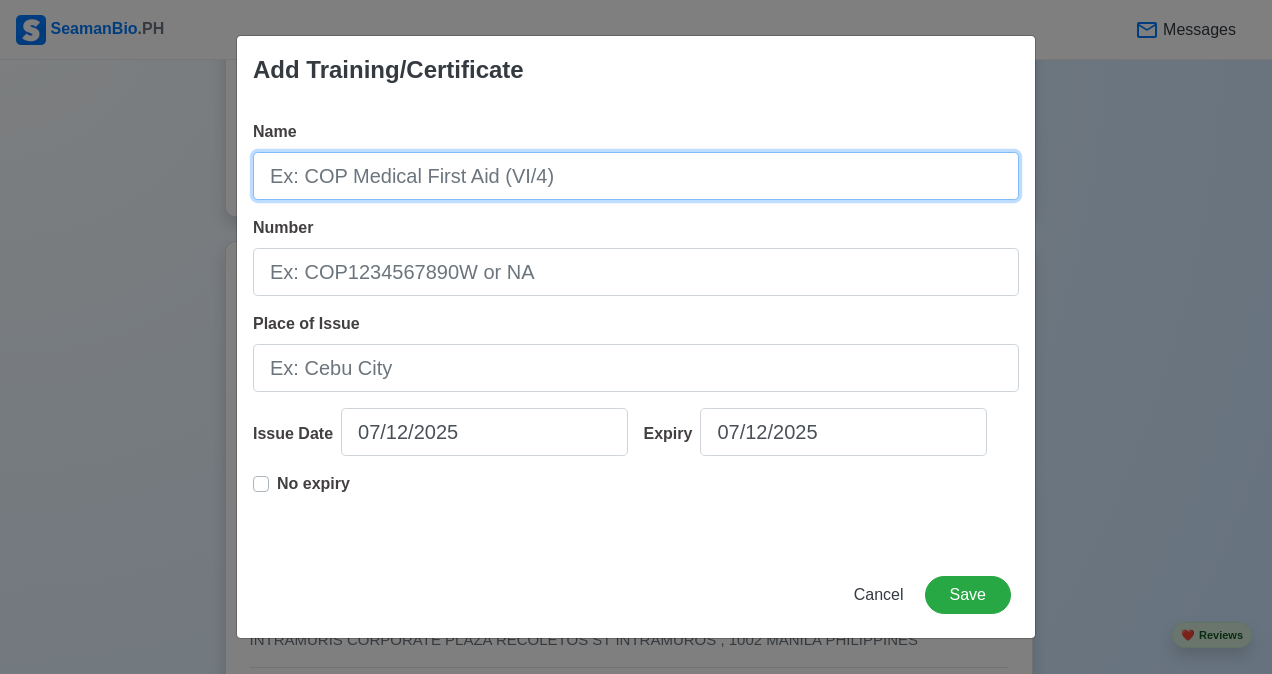 click on "Name" at bounding box center [636, 176] 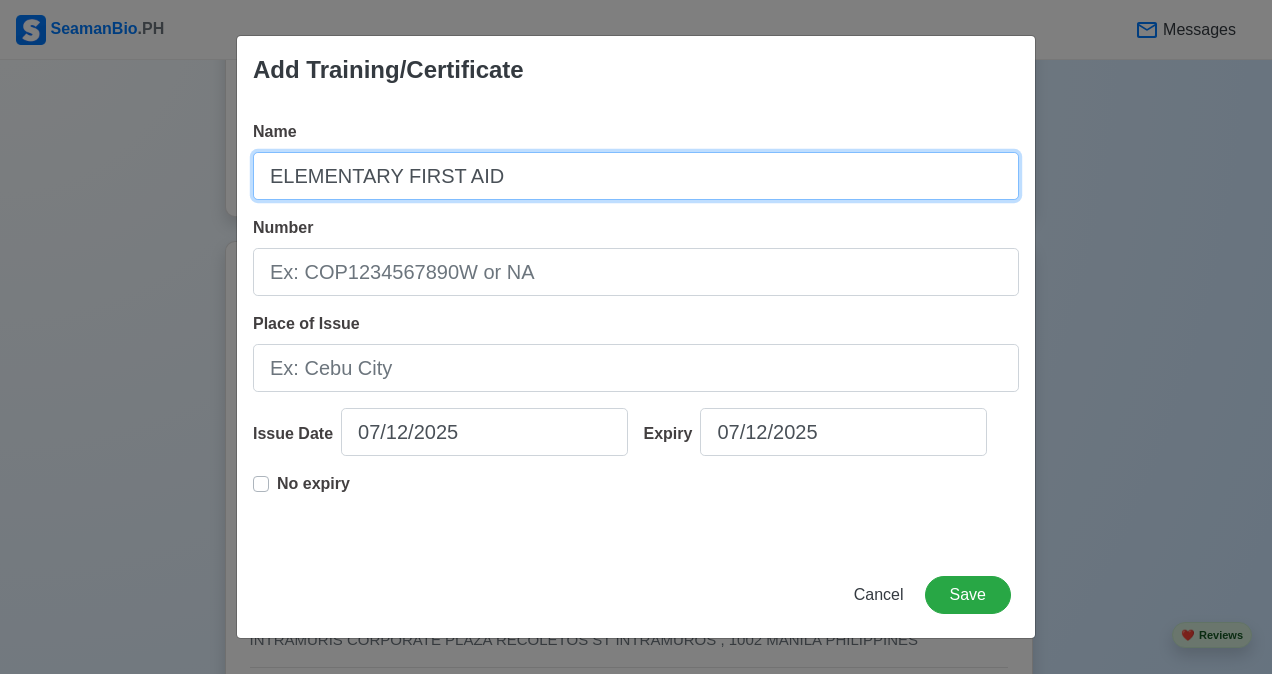 type on "ELEMENTARY FIRST AID" 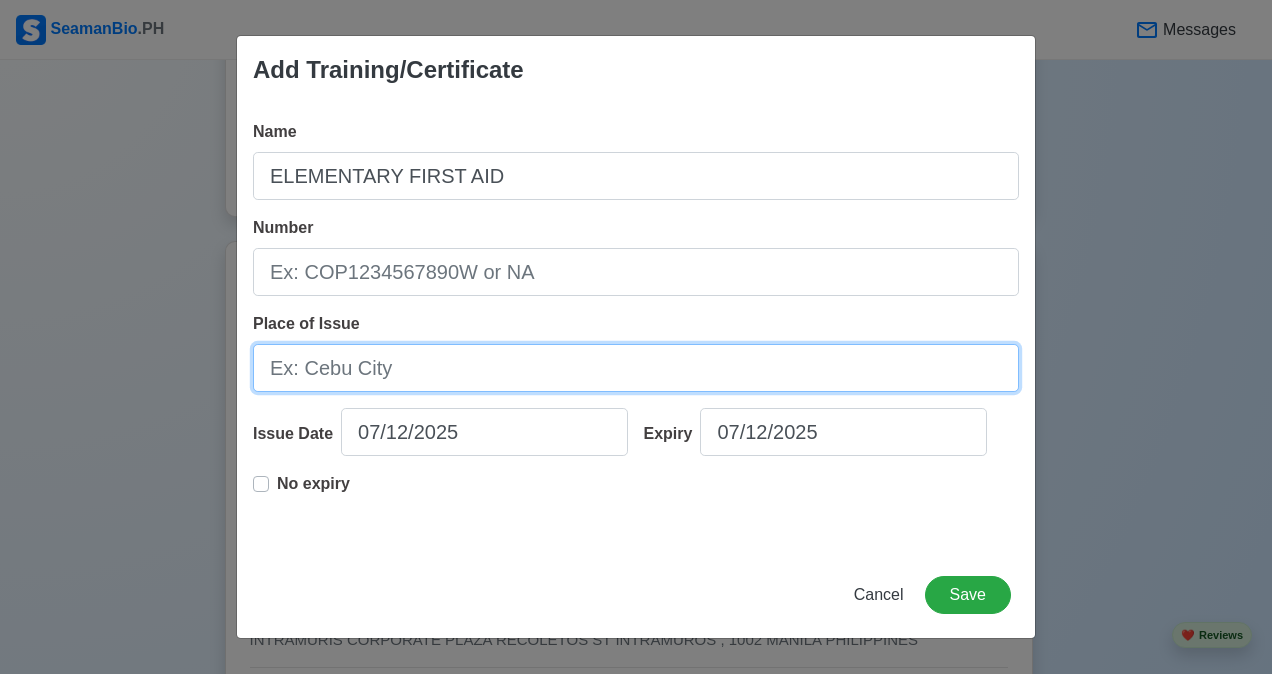 click on "Place of Issue" at bounding box center [636, 368] 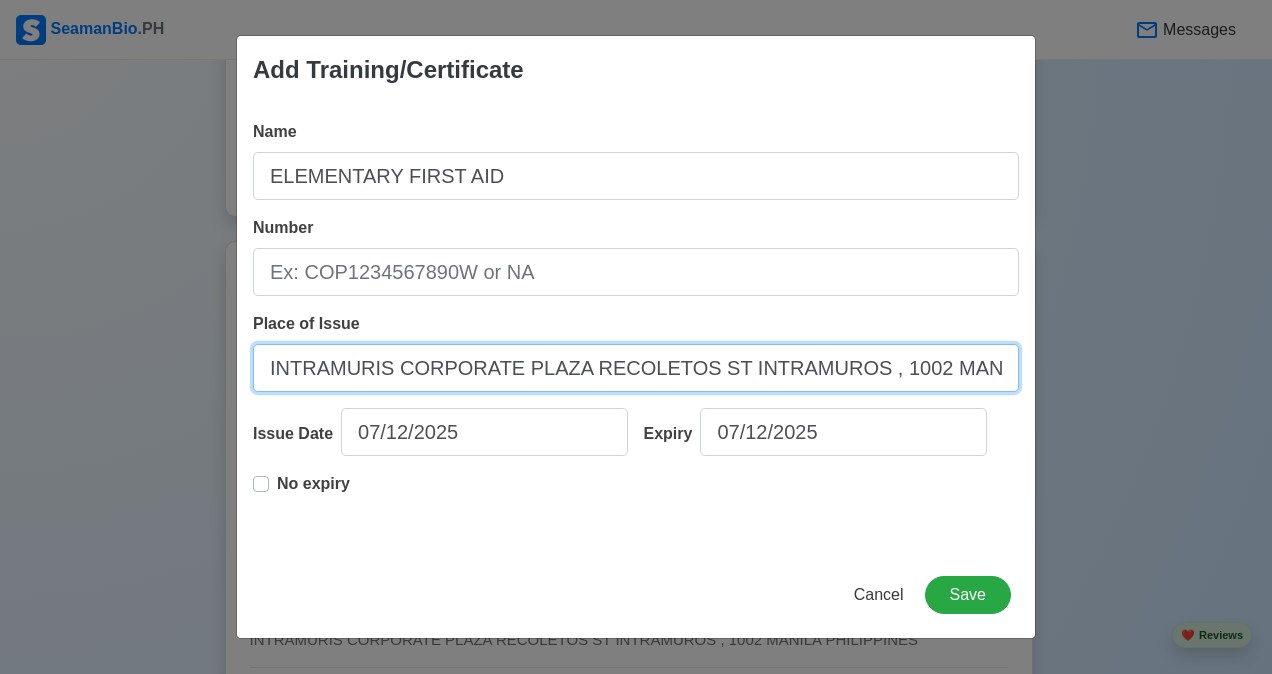 scroll, scrollTop: 0, scrollLeft: 80, axis: horizontal 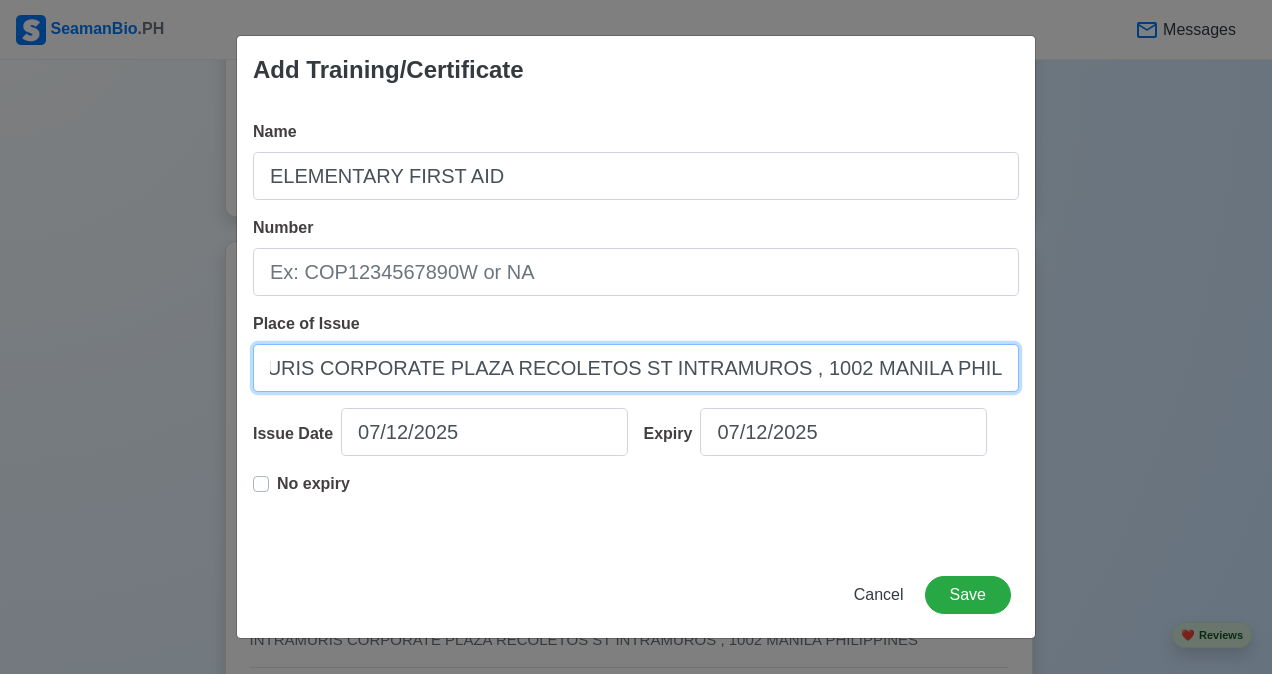 type on "INTRAMURIS CORPORATE PLAZA RECOLETOS ST INTRAMUROS , 1002 MANILA PHILIPPINES" 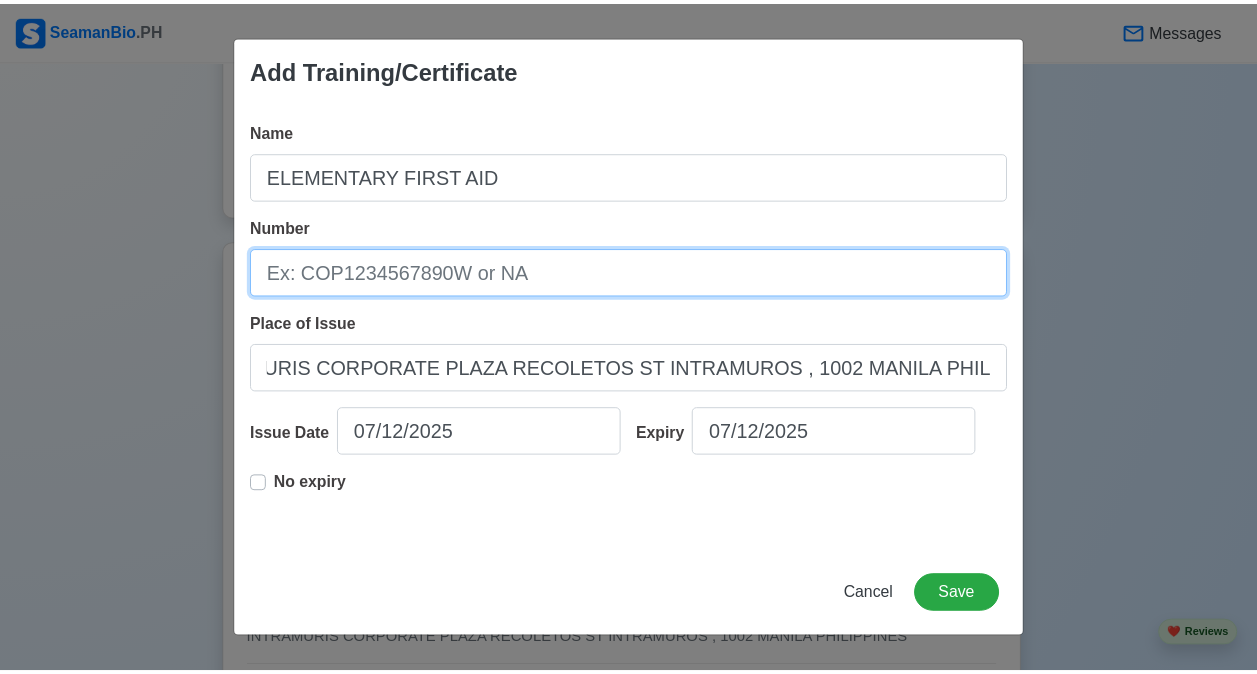 scroll, scrollTop: 0, scrollLeft: 0, axis: both 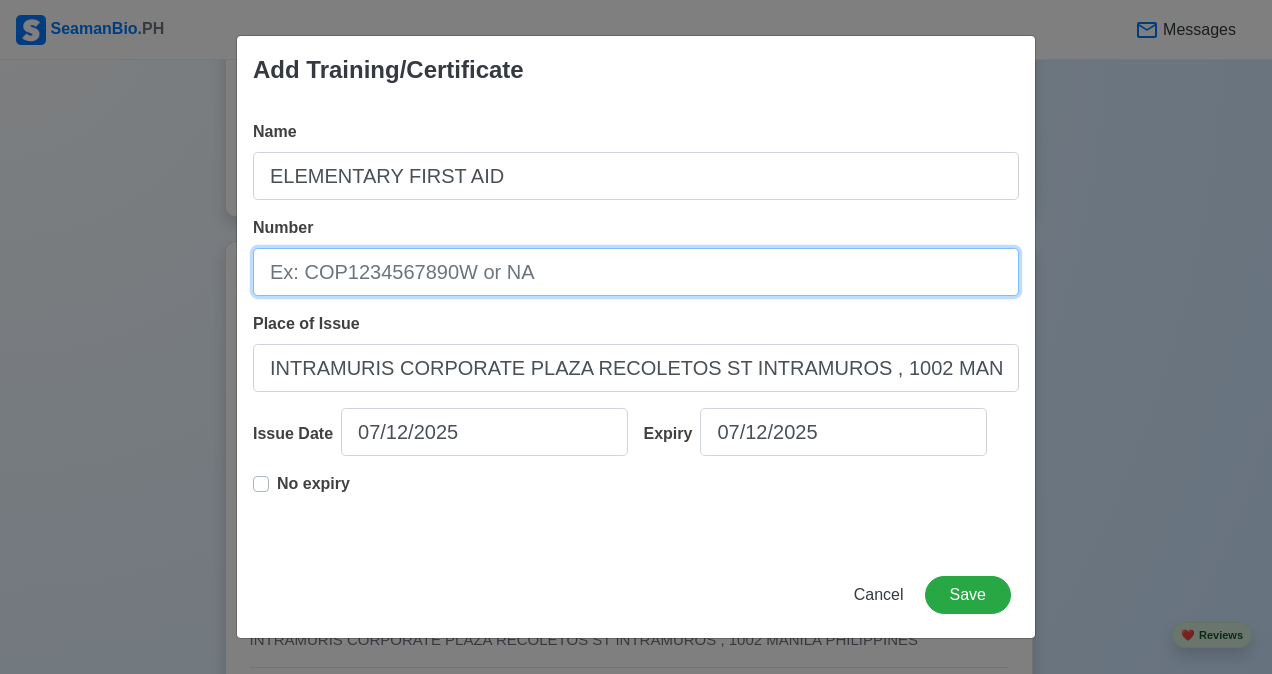 click on "Number" at bounding box center (636, 272) 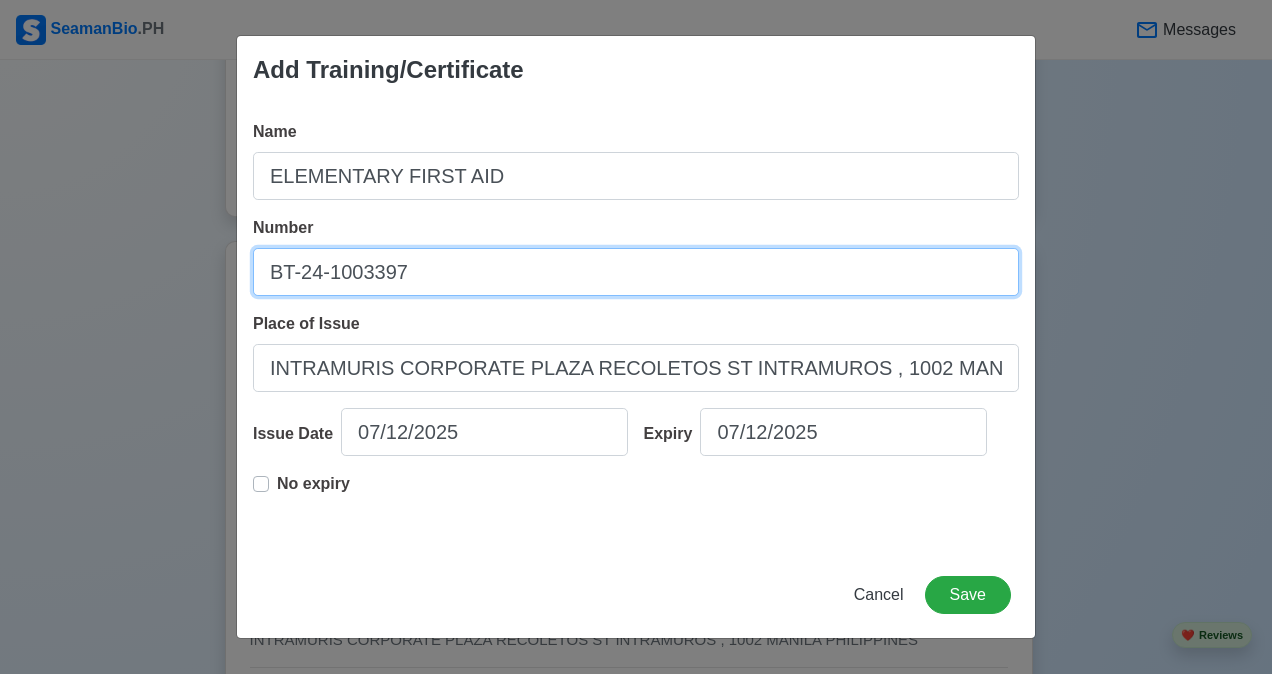 type on "BT-24-1003397" 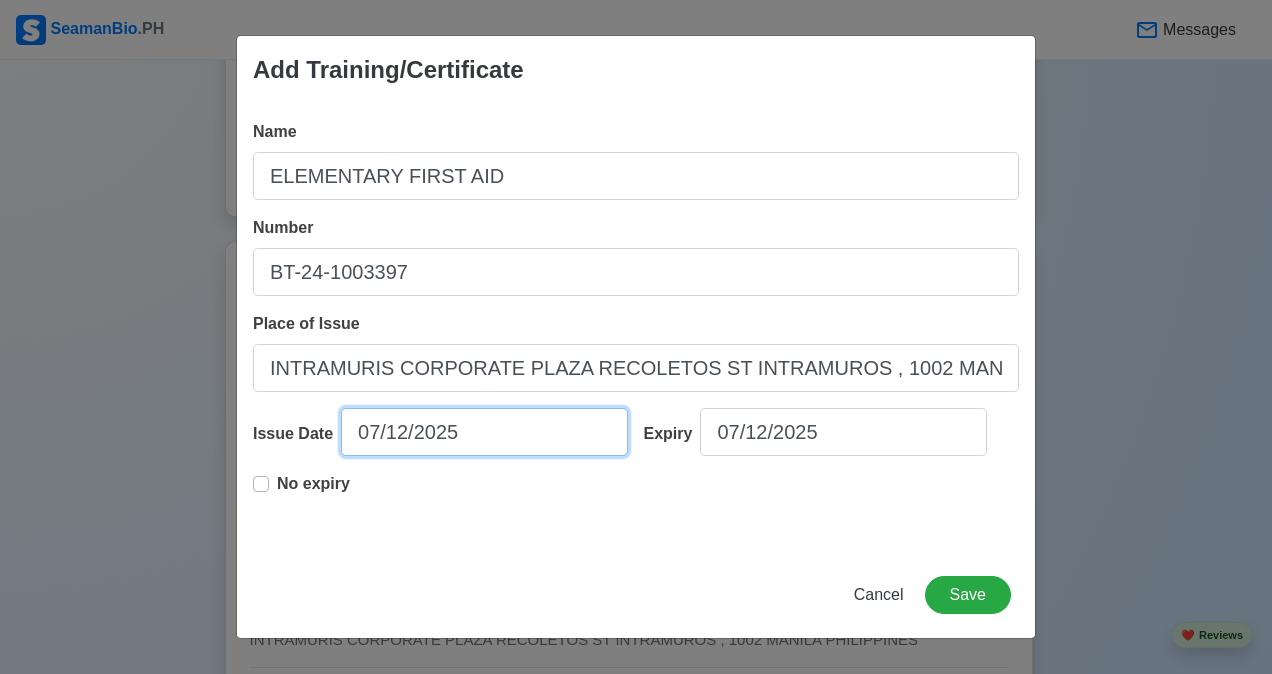 click on "07/12/2025" at bounding box center [484, 432] 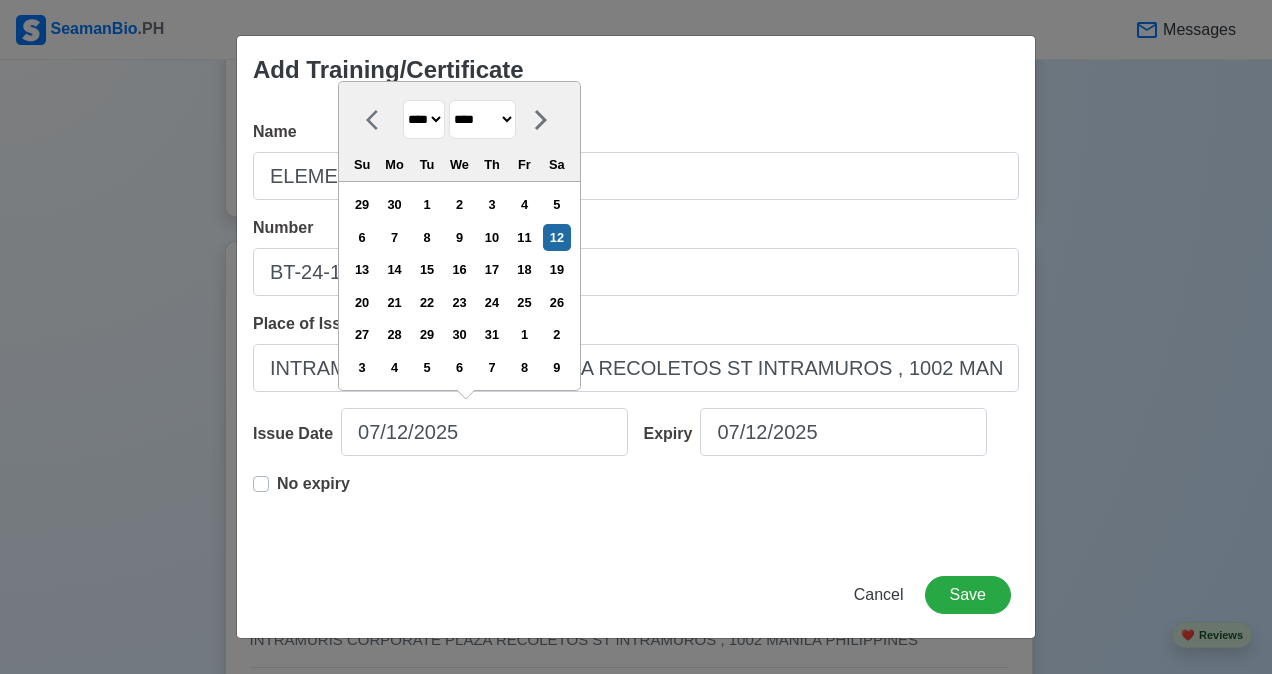 click on "**** **** **** **** **** **** **** **** **** **** **** **** **** **** **** **** **** **** **** **** **** **** **** **** **** **** **** **** **** **** **** **** **** **** **** **** **** **** **** **** **** **** **** **** **** **** **** **** **** **** **** **** **** **** **** **** **** **** **** **** **** **** **** **** **** **** **** **** **** **** **** **** **** **** **** **** **** **** **** **** **** **** **** **** **** **** **** **** **** **** **** **** **** **** **** **** **** **** **** **** **** **** **** **** **** ****" at bounding box center (424, 119) 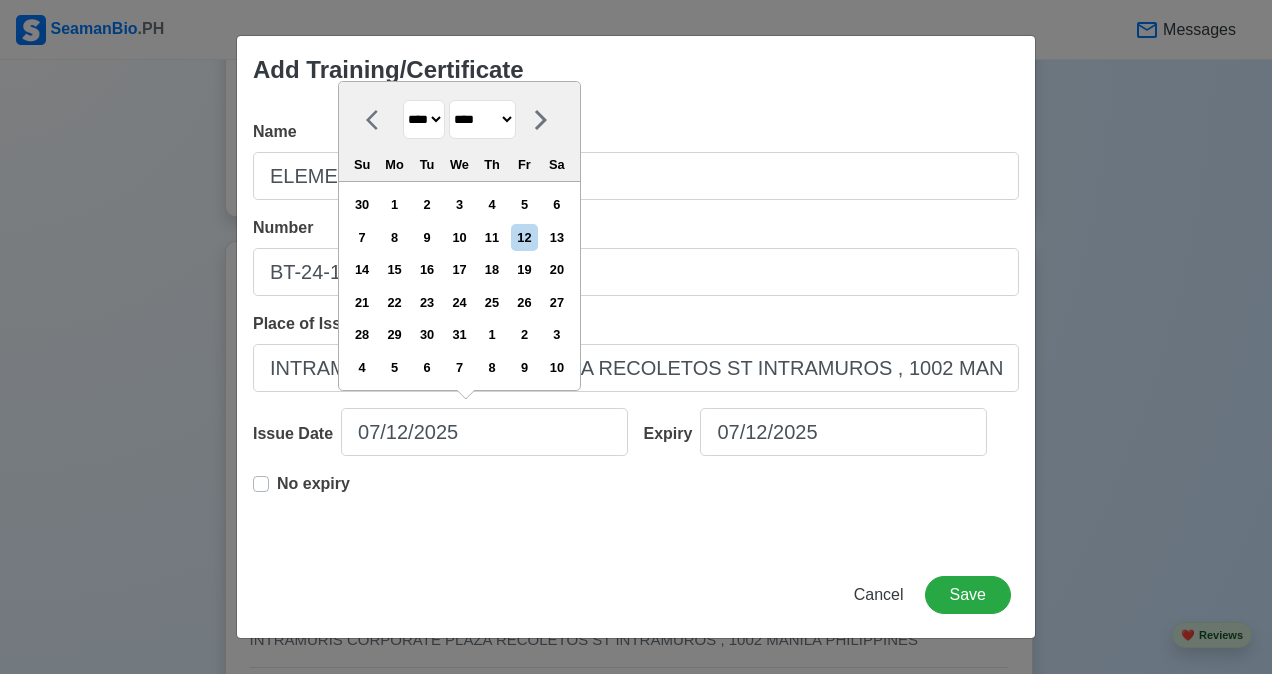 click on "******* ******** ***** ***** *** **** **** ****** ********* ******* ******** ********" at bounding box center [482, 119] 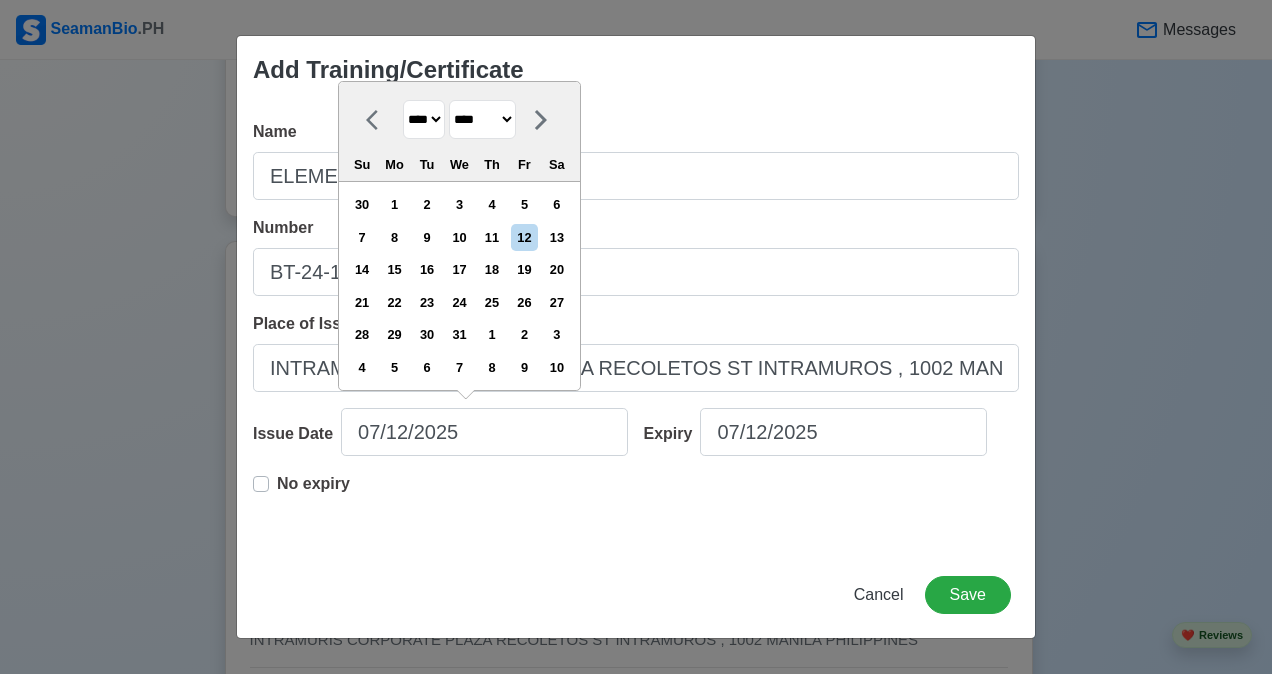 select on "*******" 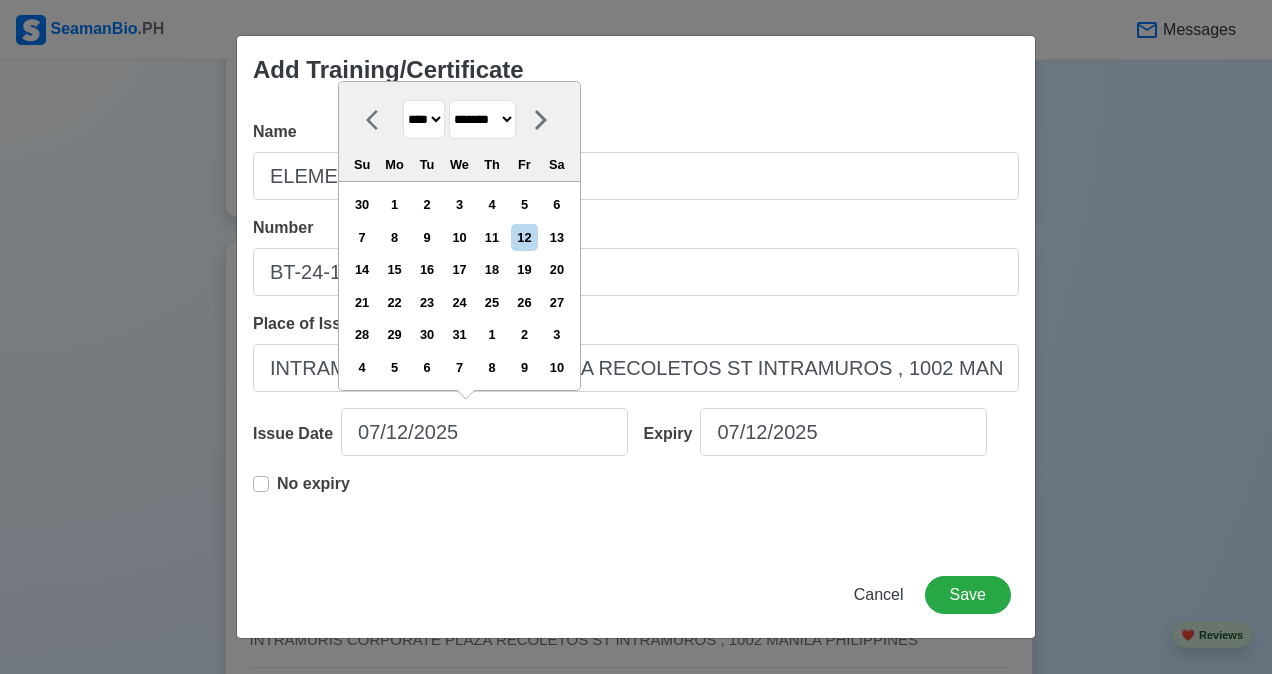 click on "******* ******** ***** ***** *** **** **** ****** ********* ******* ******** ********" at bounding box center (482, 119) 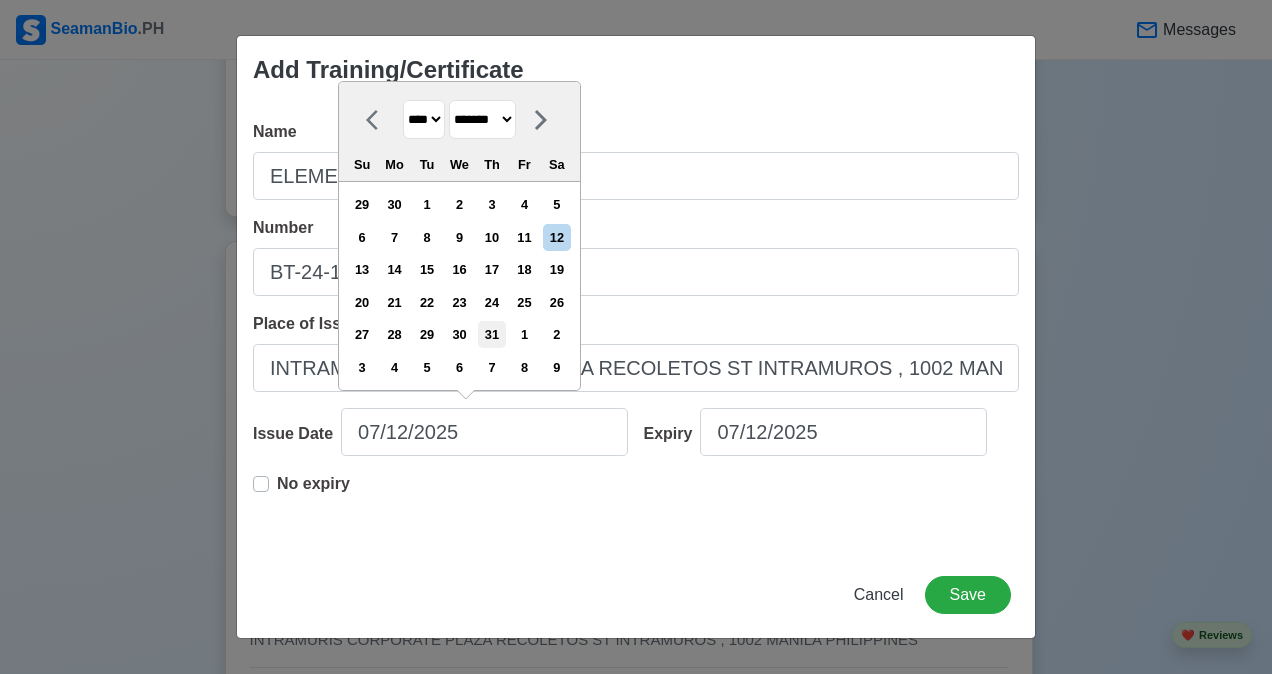click on "31" at bounding box center (491, 334) 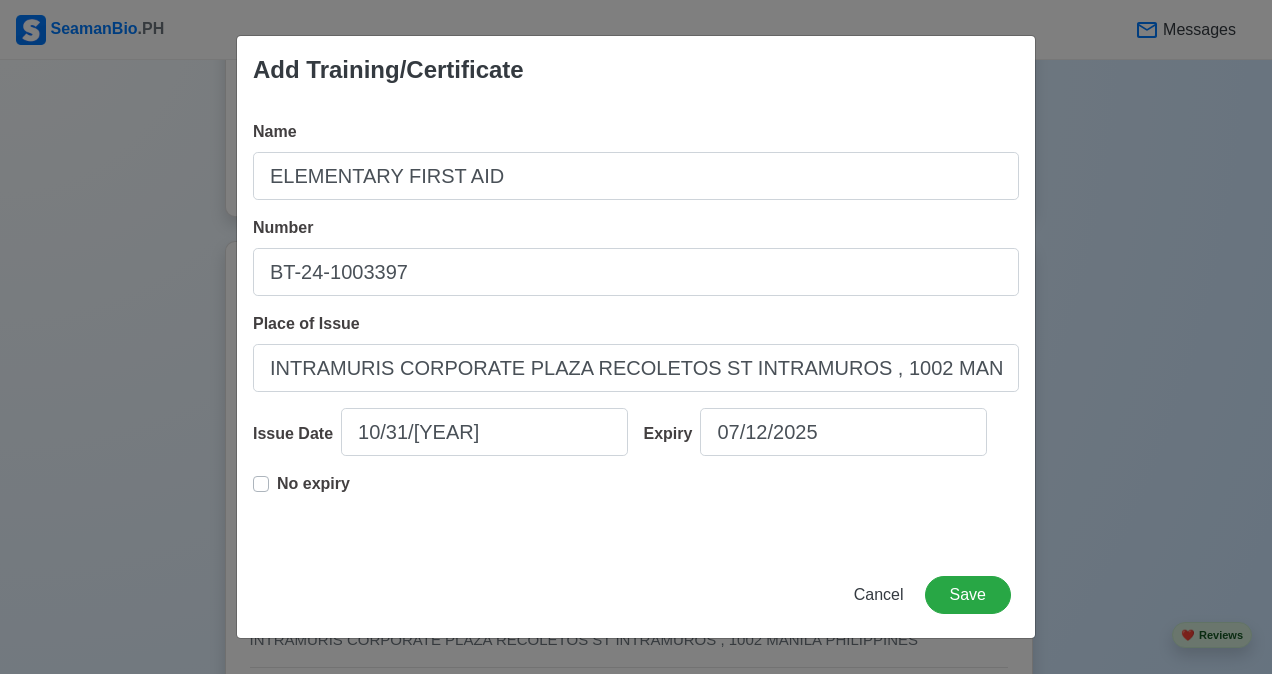 click on "No expiry" at bounding box center (313, 492) 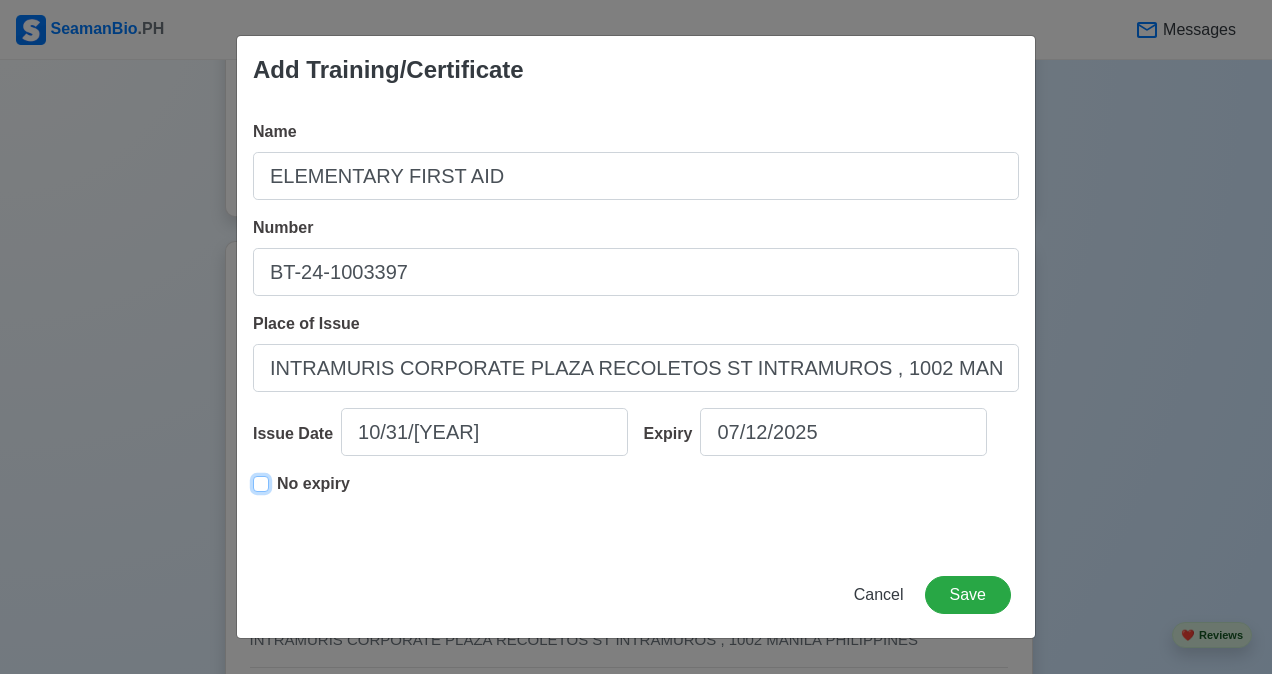 type on "10/31/[YEAR]" 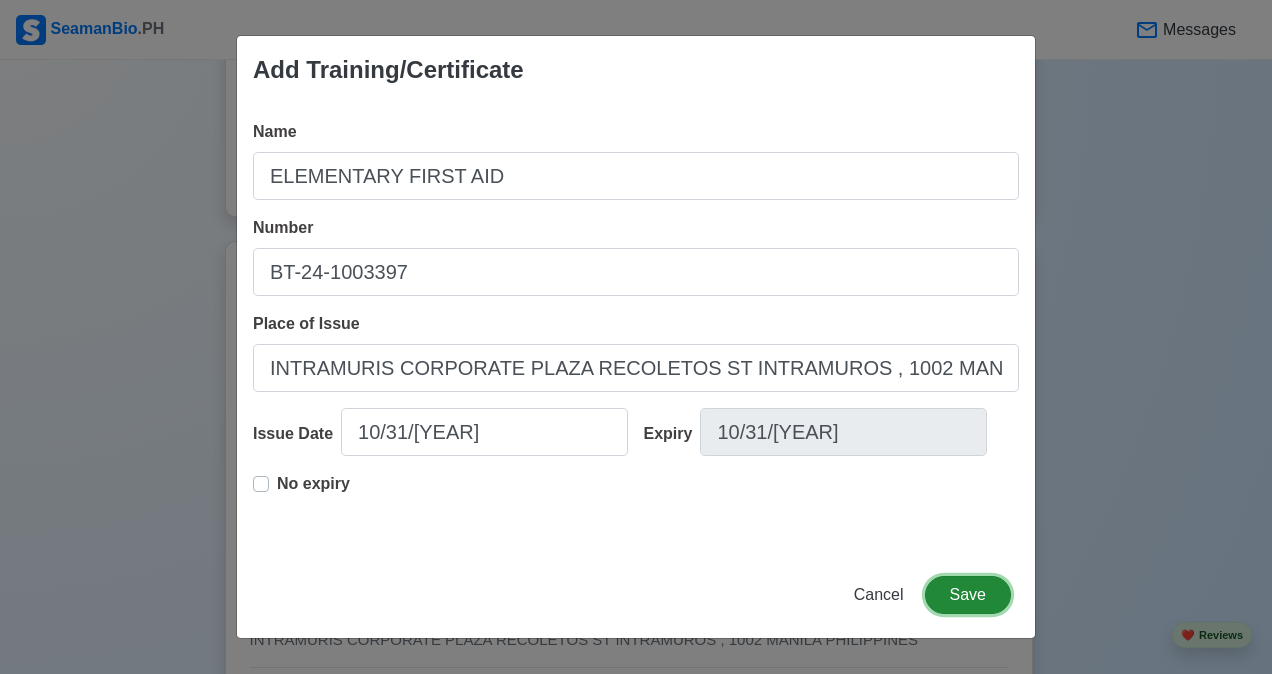 click on "Save" at bounding box center (968, 595) 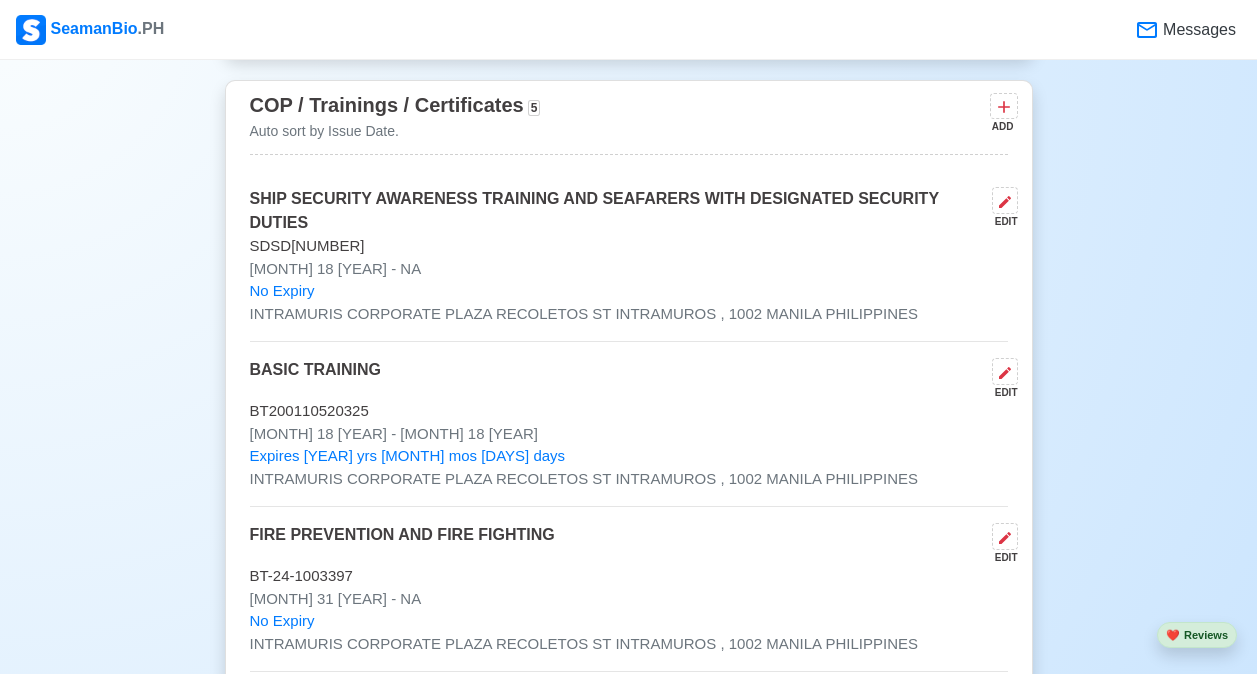 scroll, scrollTop: 2433, scrollLeft: 0, axis: vertical 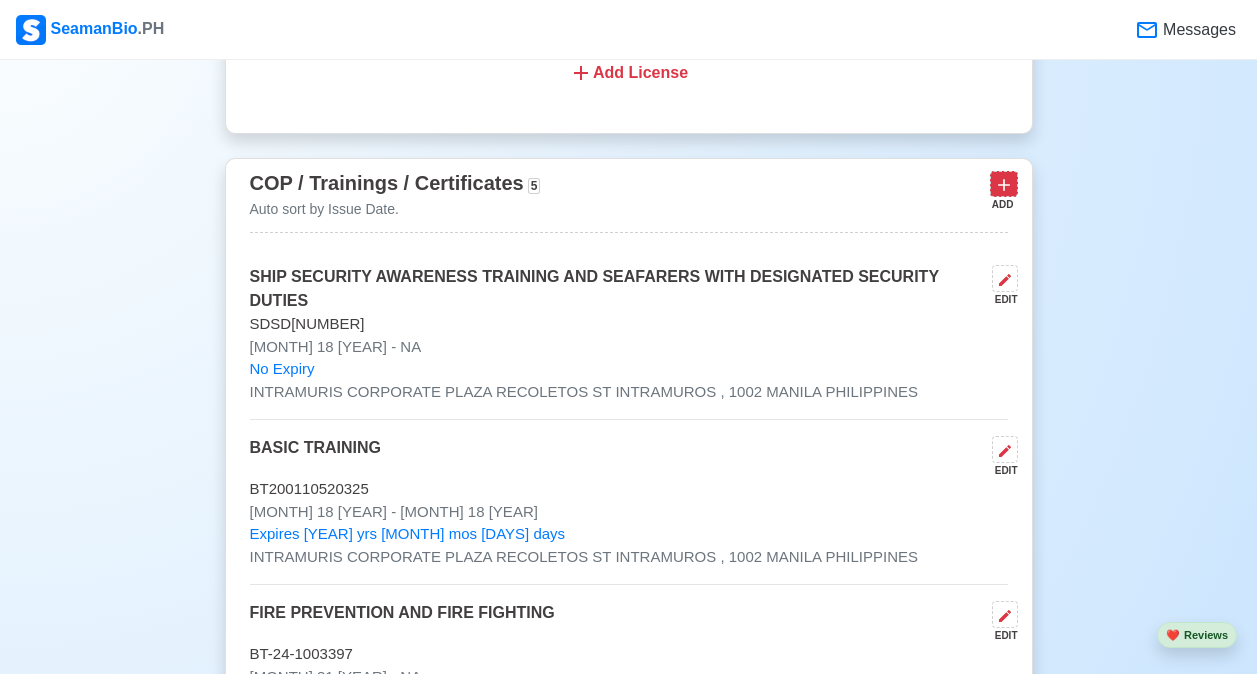 click 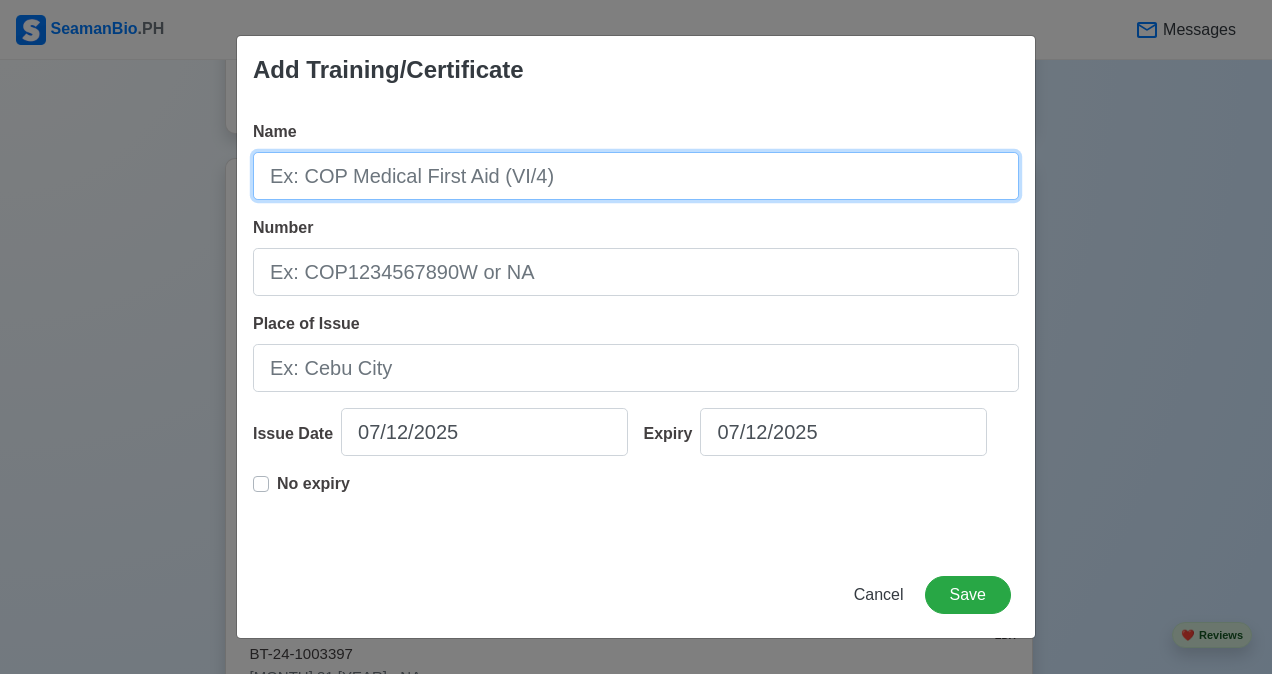 click on "Name" at bounding box center (636, 176) 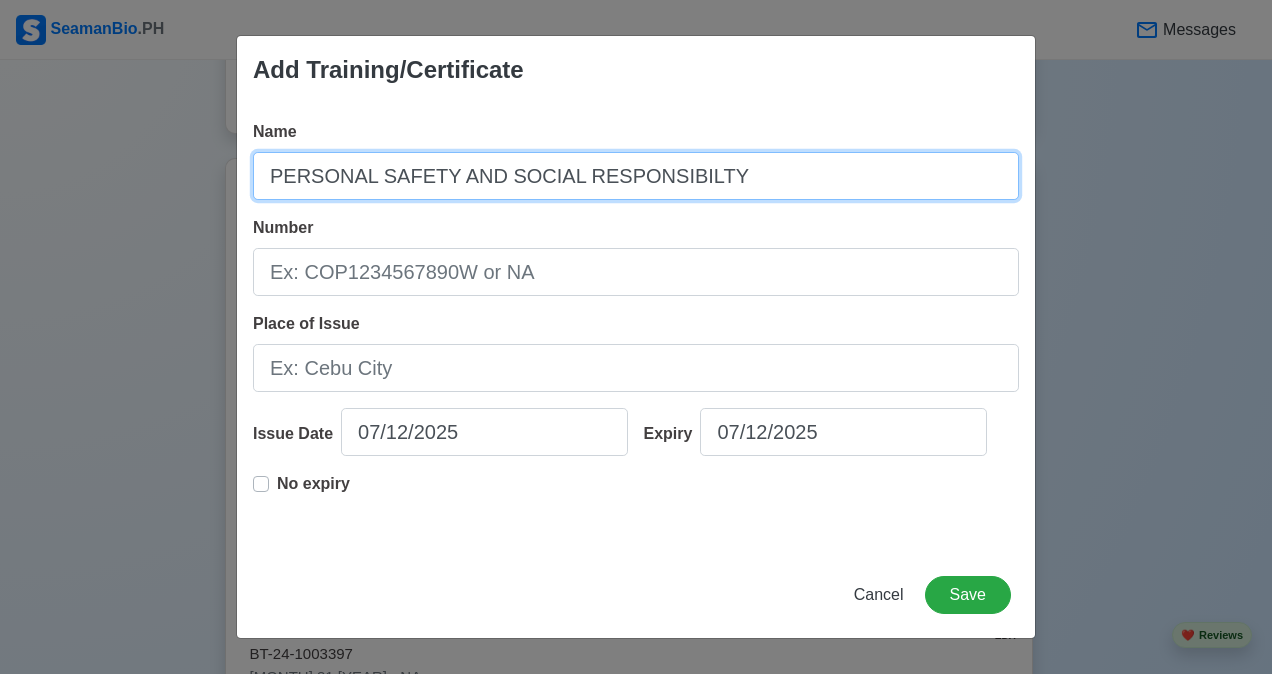 type on "PERSONAL SAFETY AND SOCIAL RESPONSIBILTY" 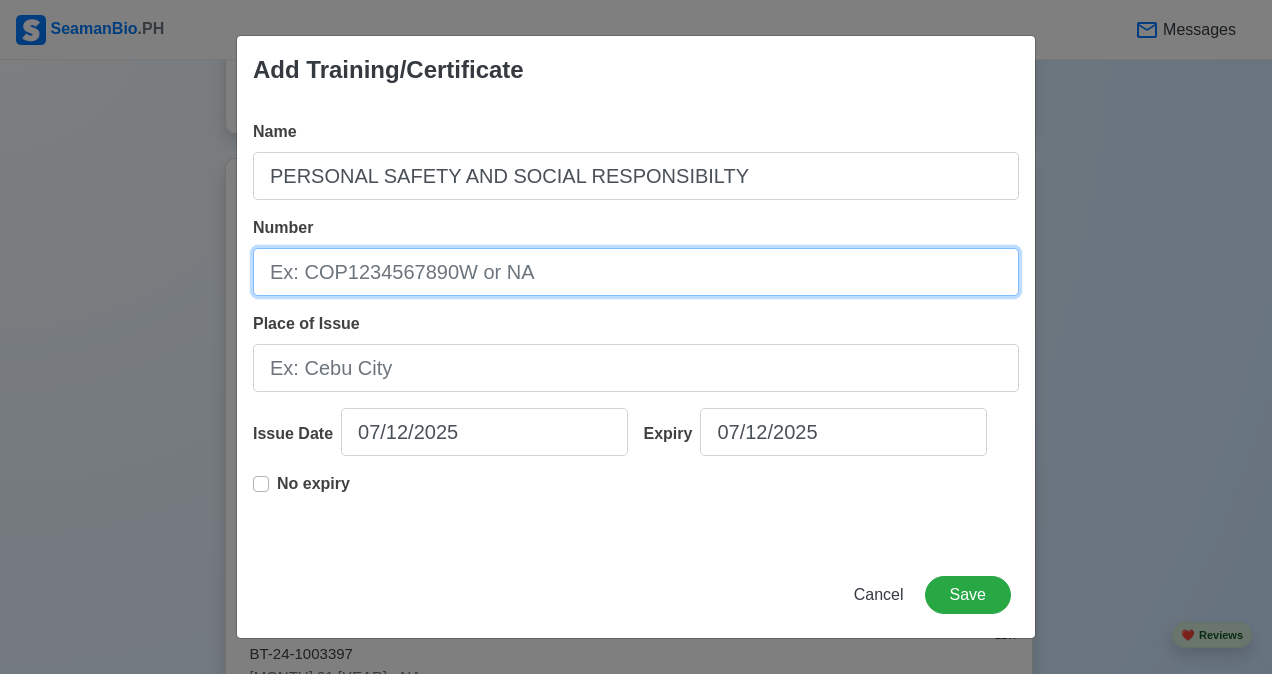 click on "Number" at bounding box center [636, 272] 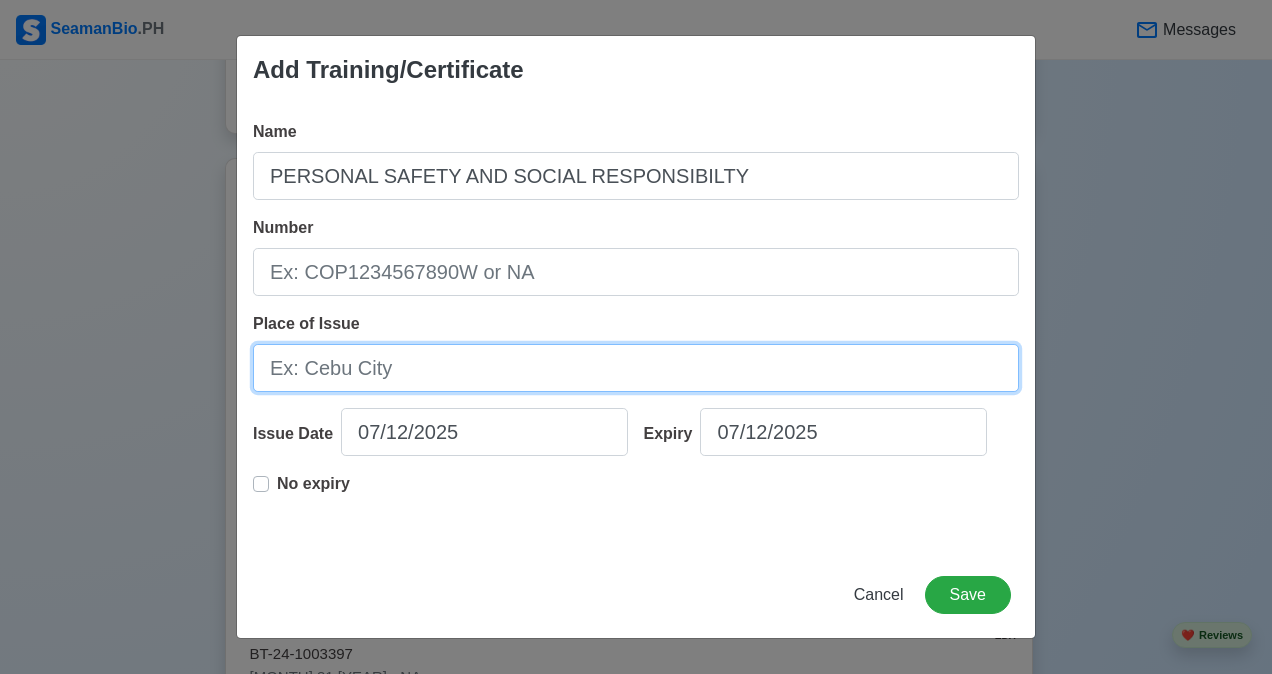 click on "Place of Issue" at bounding box center (636, 368) 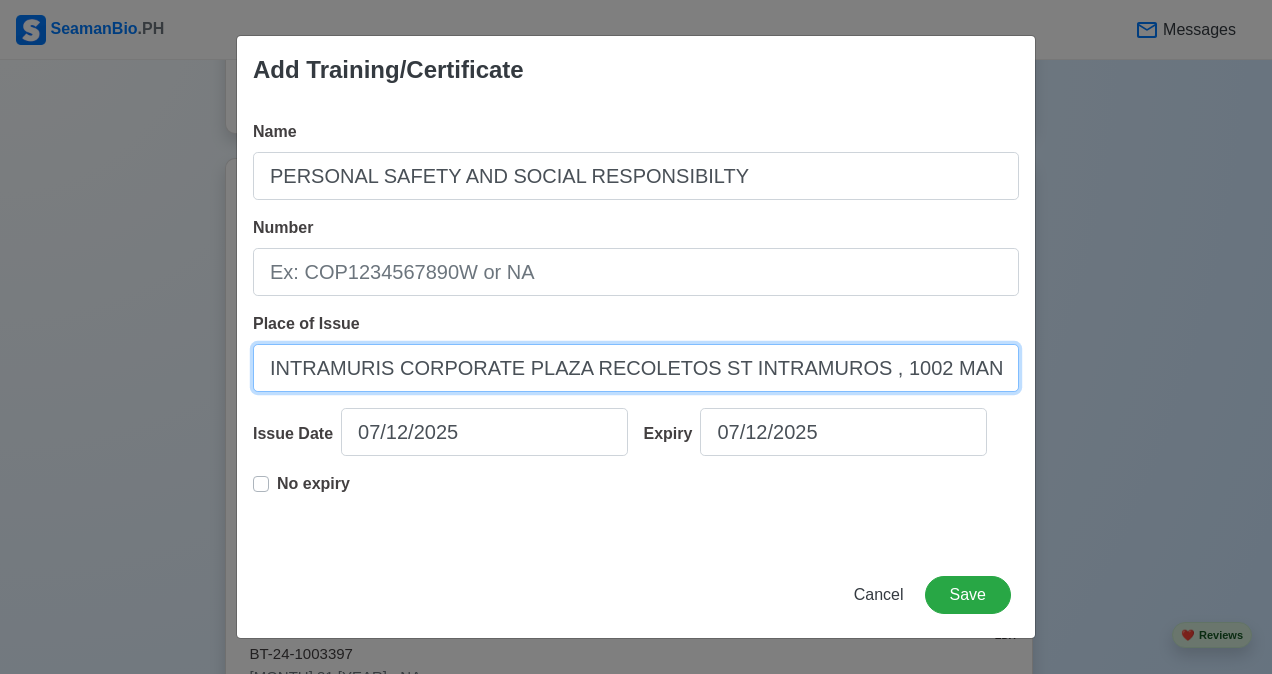 scroll, scrollTop: 0, scrollLeft: 80, axis: horizontal 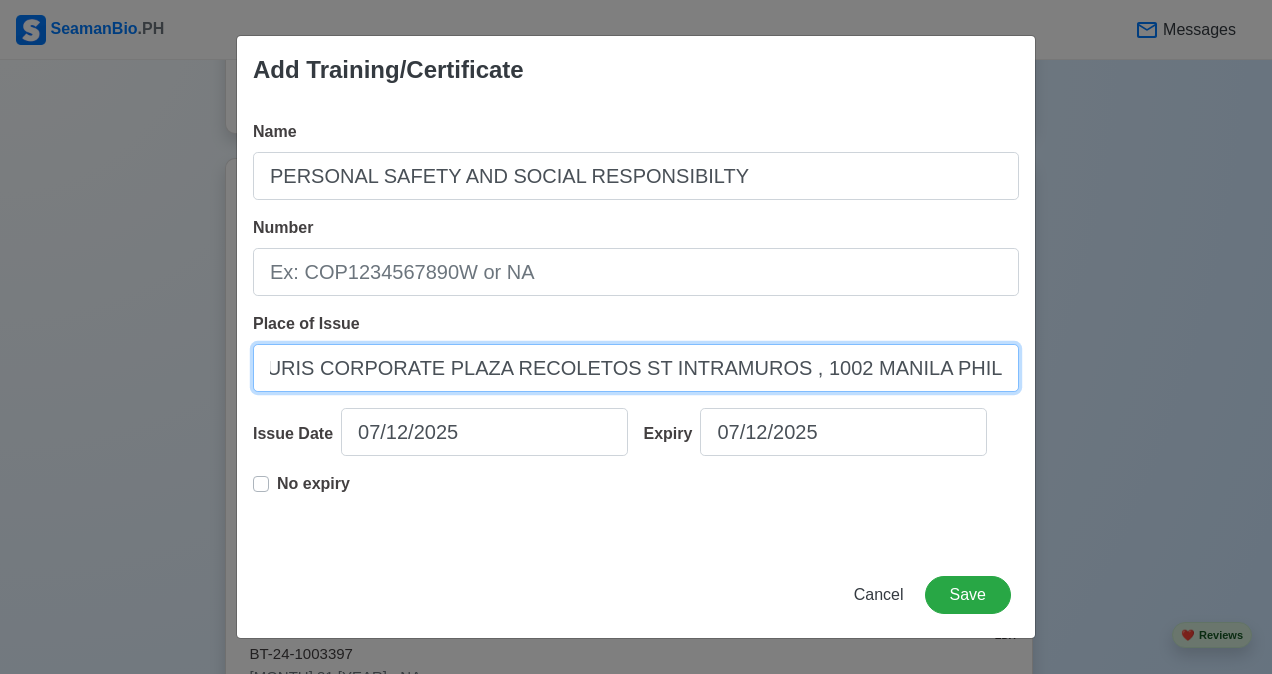 type on "INTRAMURIS CORPORATE PLAZA RECOLETOS ST INTRAMUROS , 1002 MANILA PHILIPPINES" 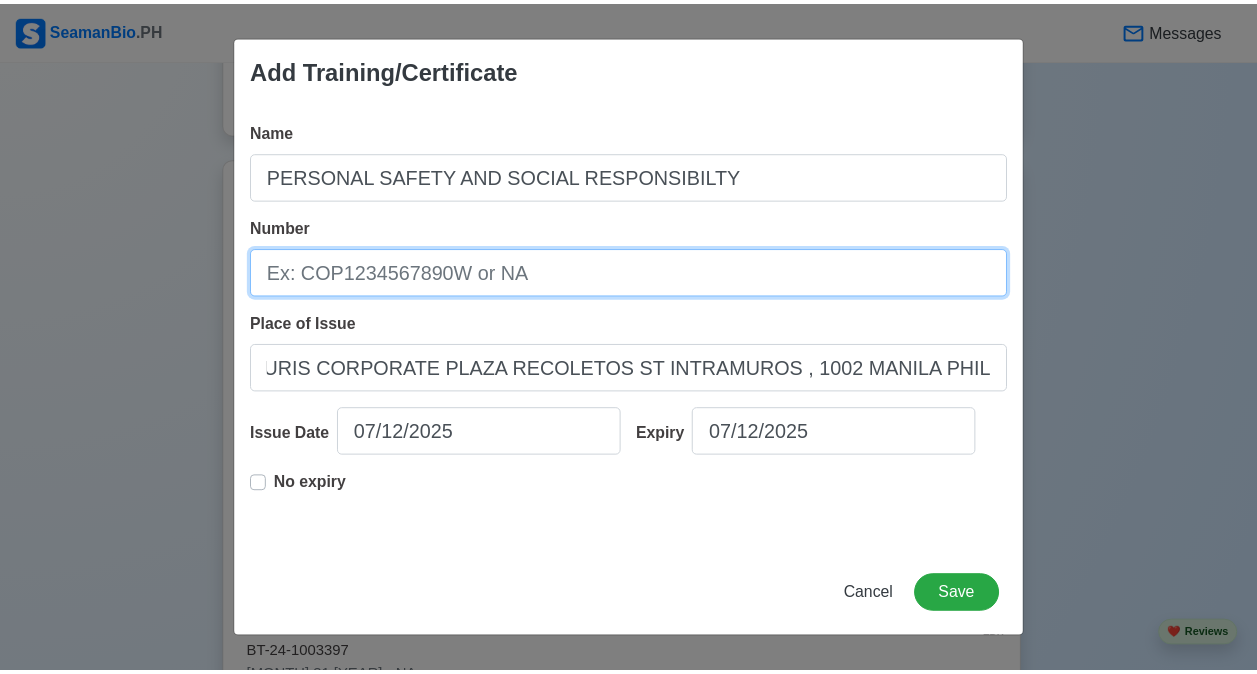 scroll, scrollTop: 0, scrollLeft: 0, axis: both 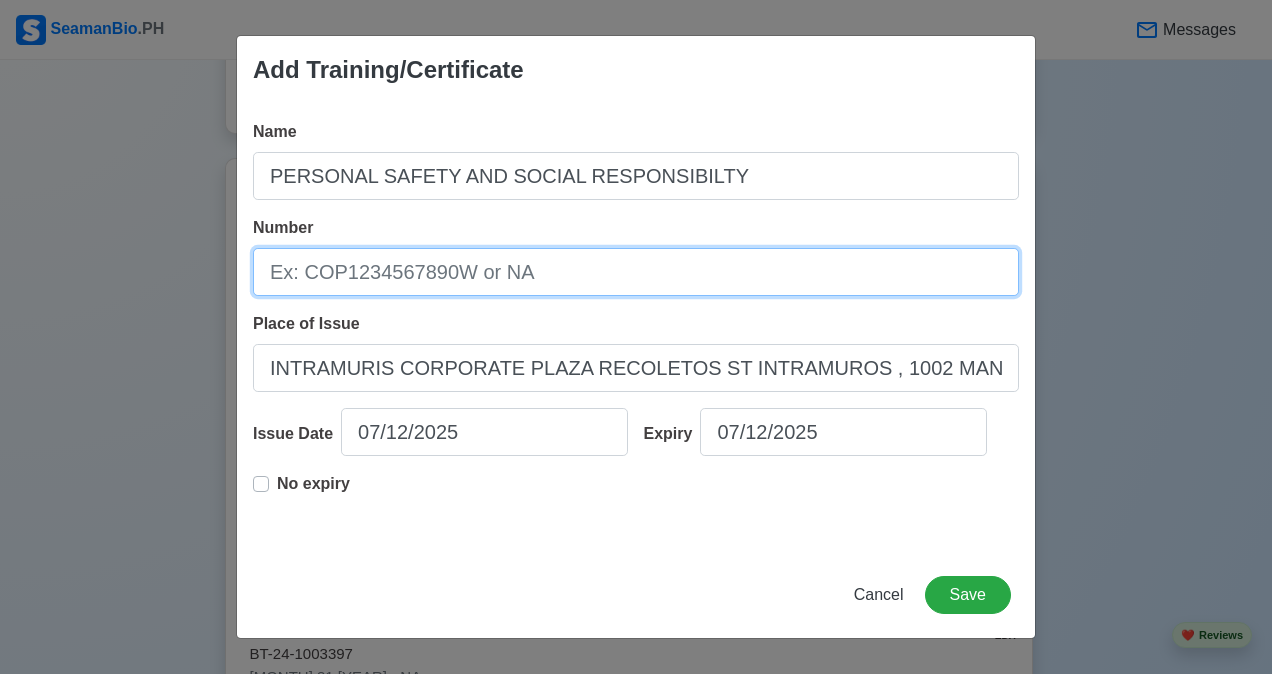 click on "Number" at bounding box center (636, 272) 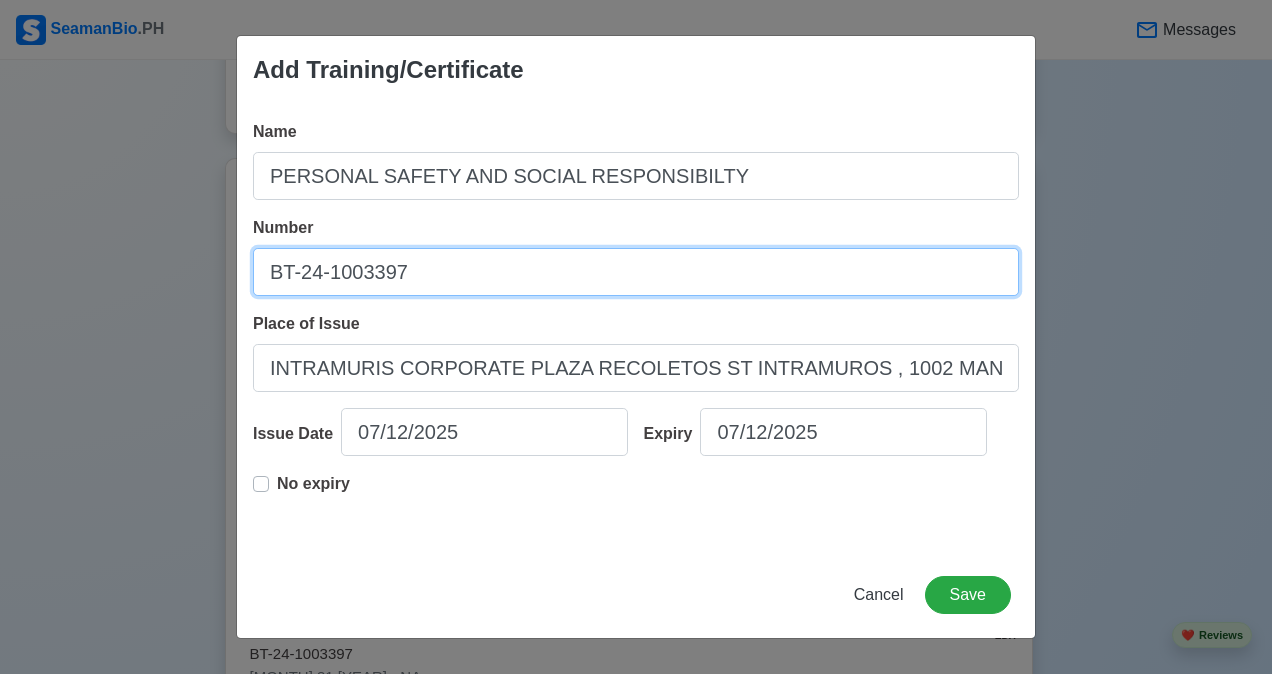 type on "BT-24-1003397" 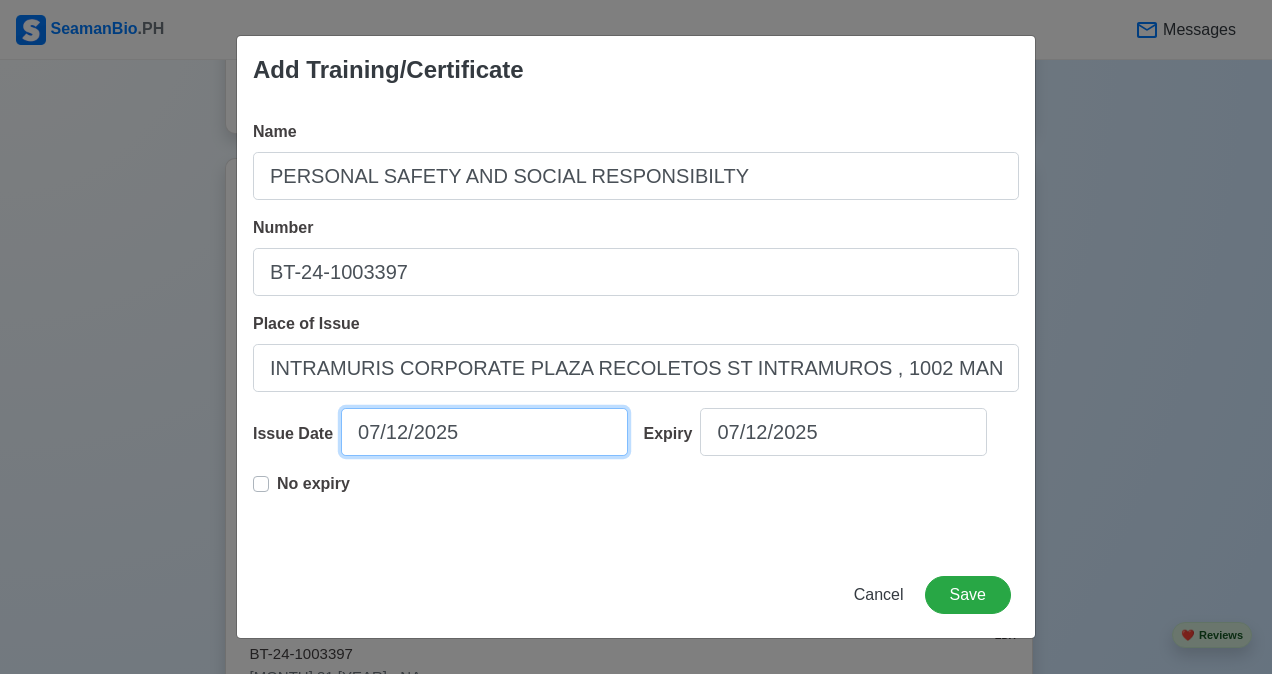 select on "****" 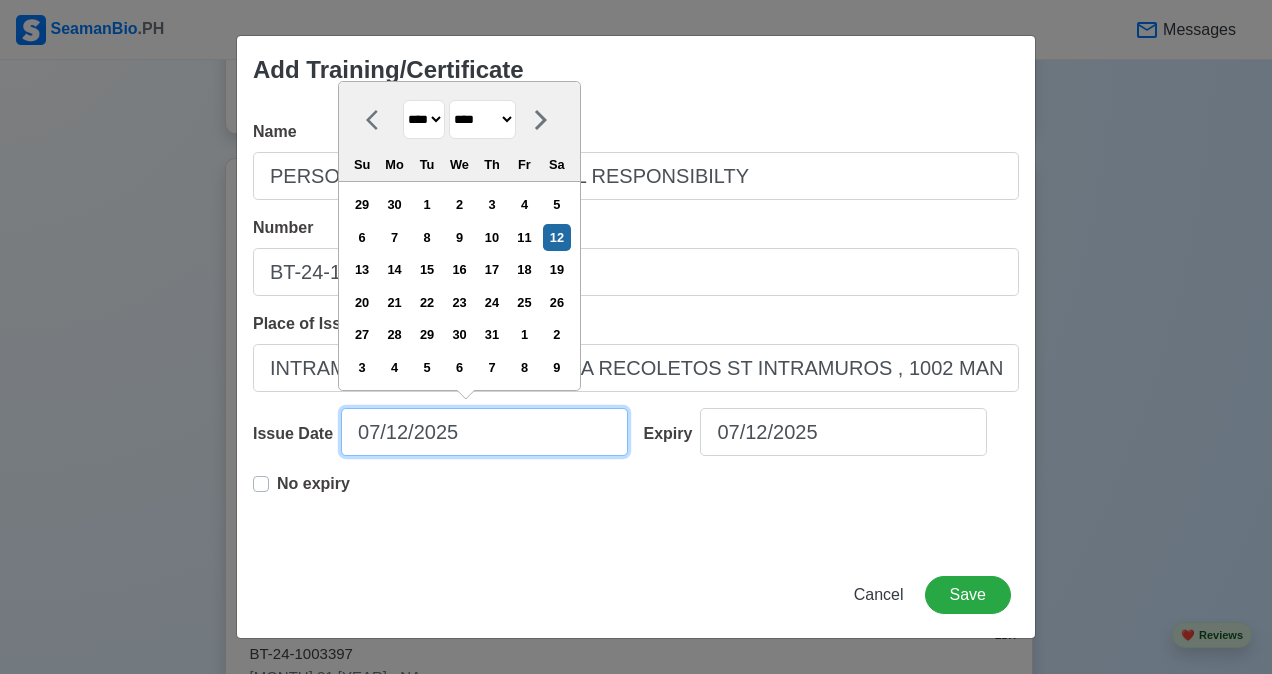 click on "07/12/2025" at bounding box center (484, 432) 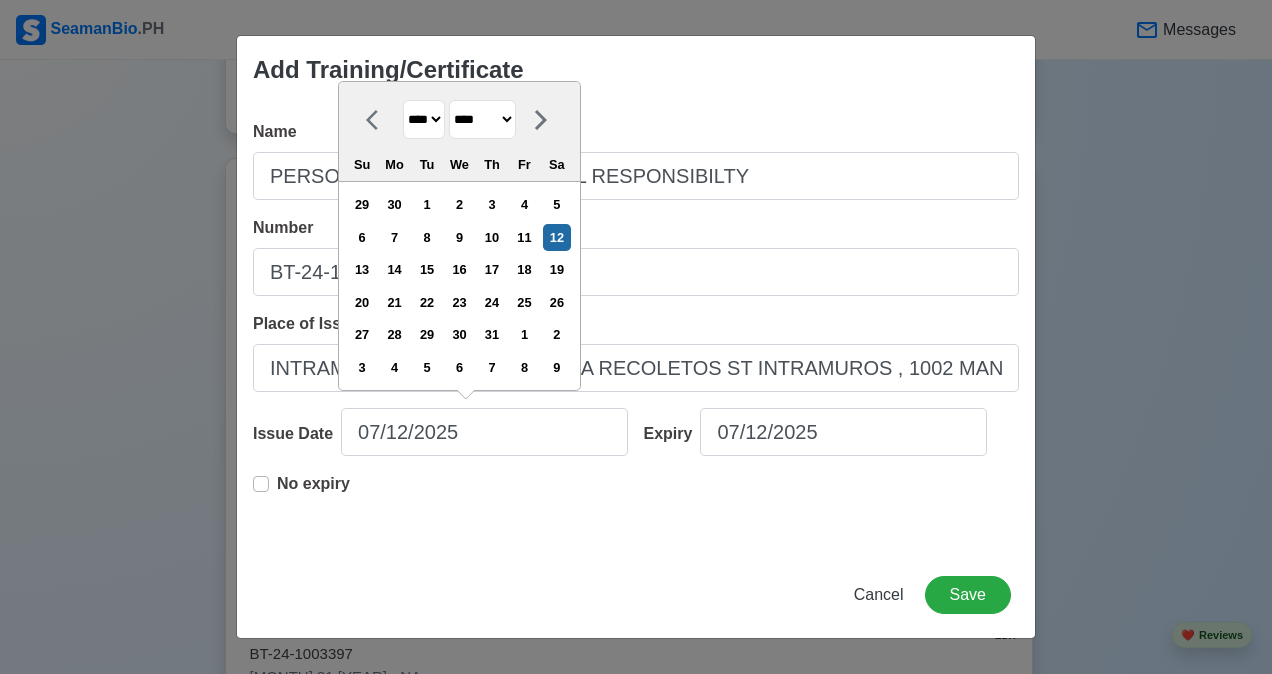 drag, startPoint x: 426, startPoint y: 119, endPoint x: 426, endPoint y: 626, distance: 507 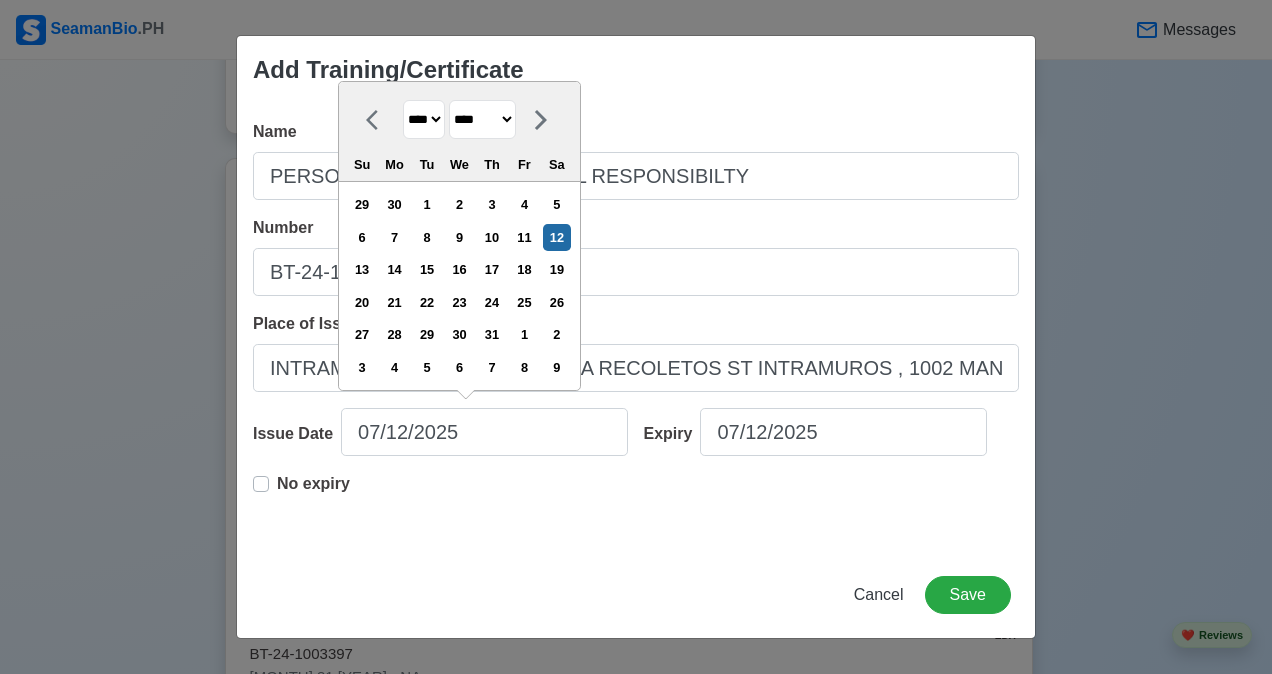 select on "****" 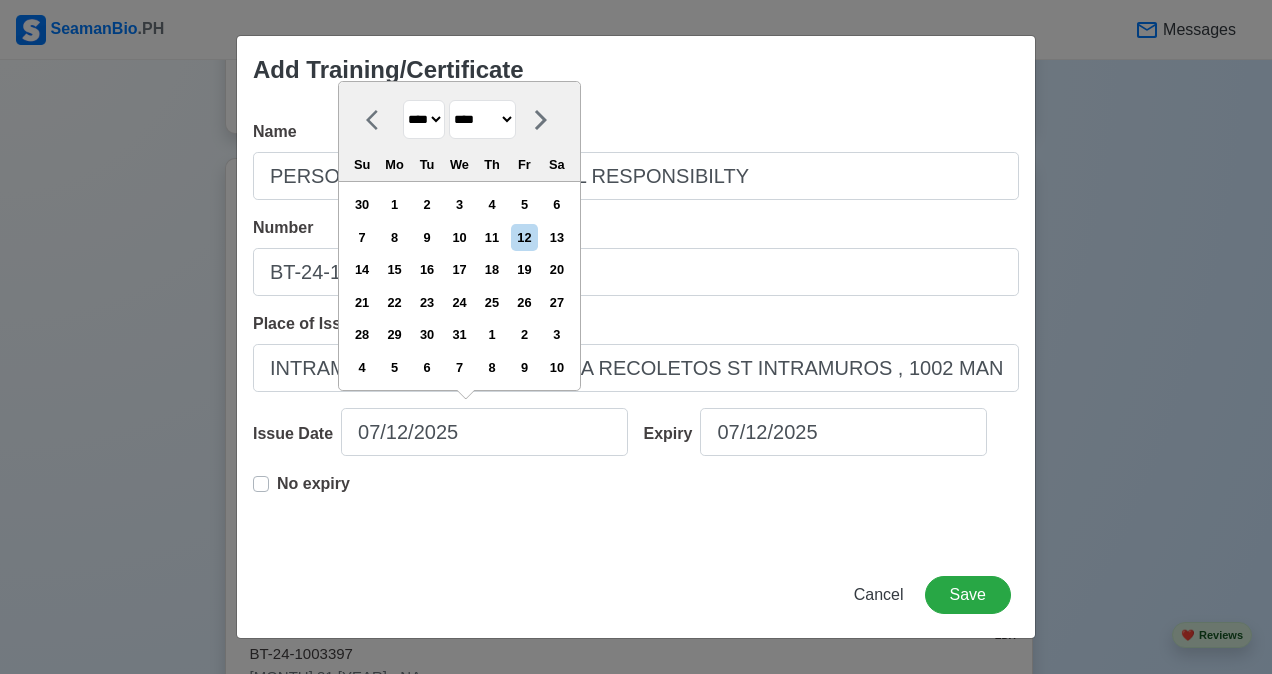 click on "******* ******** ***** ***** *** **** **** ****** ********* ******* ******** ********" at bounding box center (482, 119) 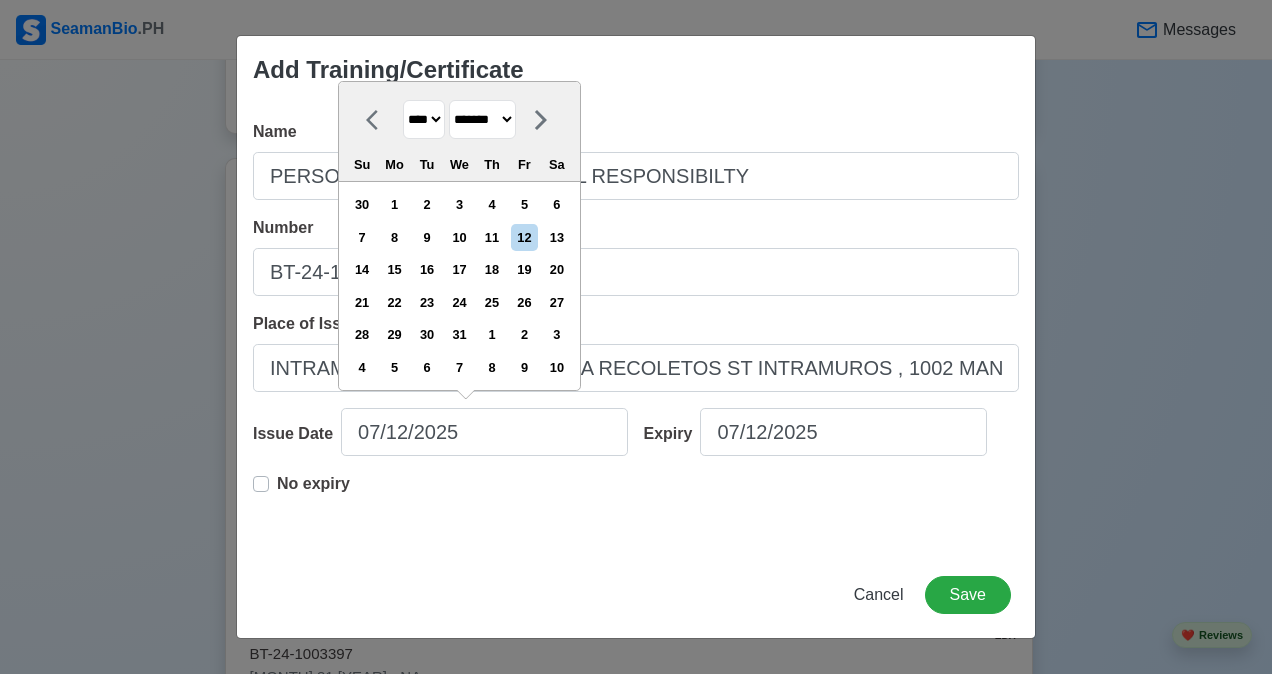 click on "******* ******** ***** ***** *** **** **** ****** ********* ******* ******** ********" at bounding box center (482, 119) 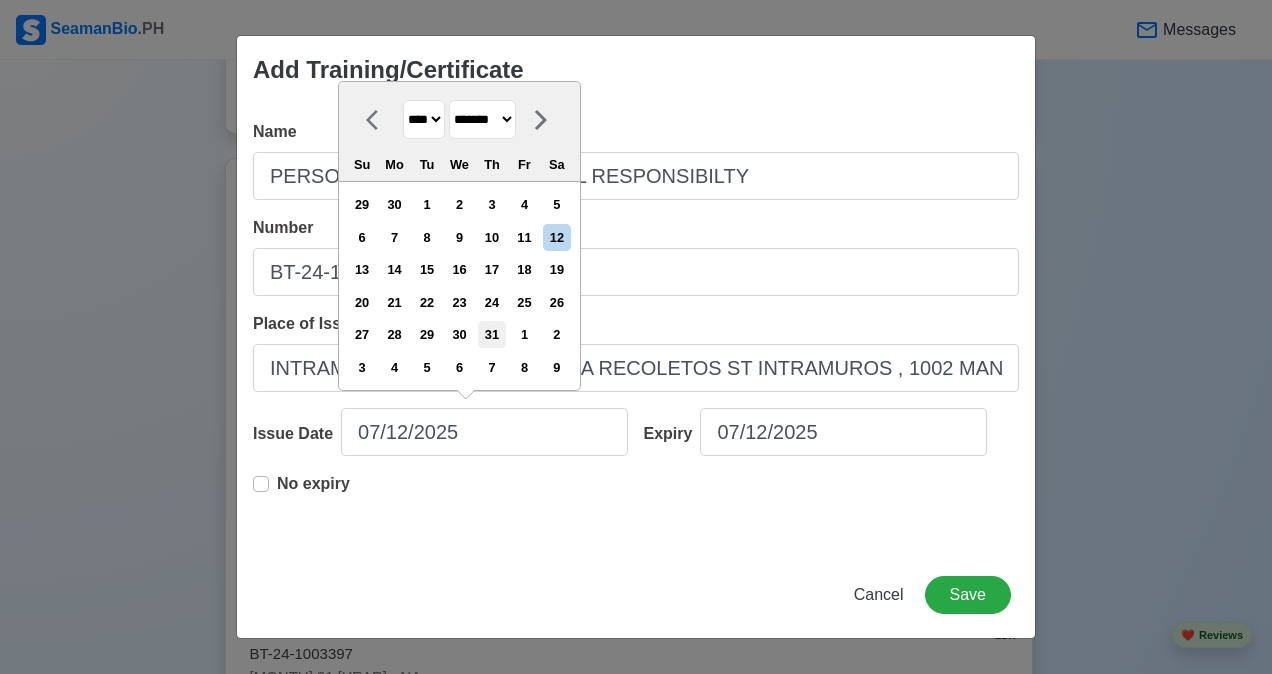 click on "31" at bounding box center (491, 334) 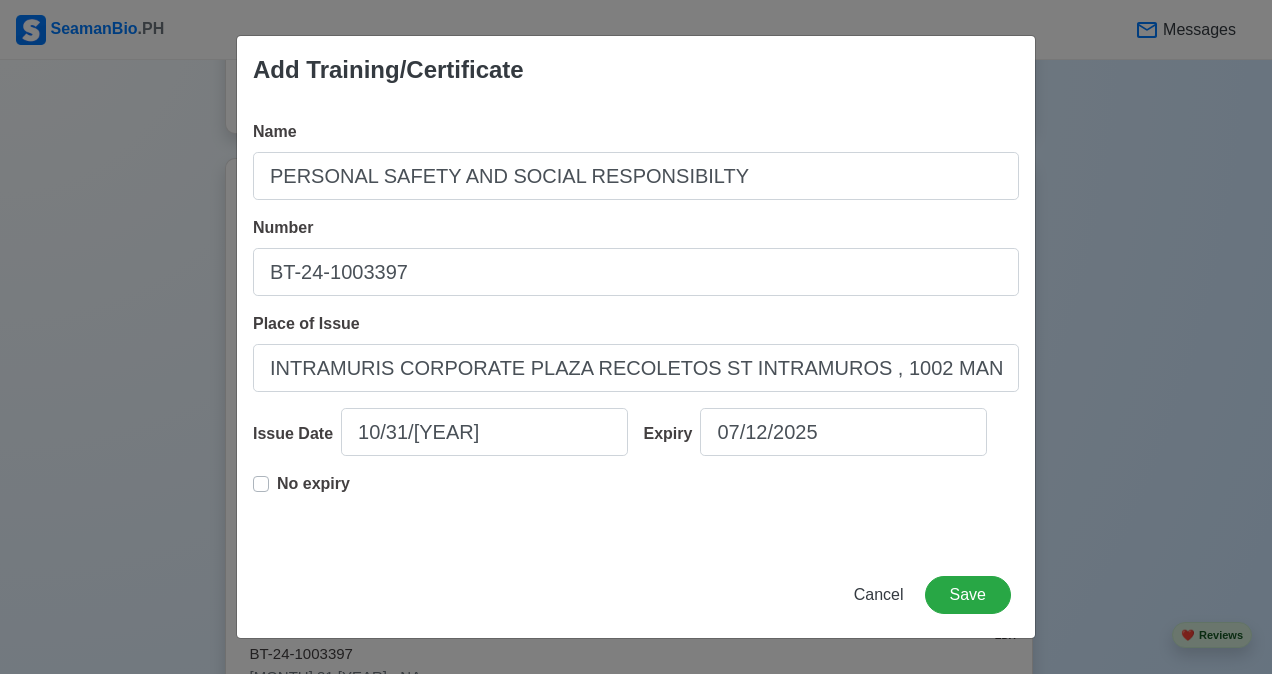 click on "No expiry" at bounding box center [313, 484] 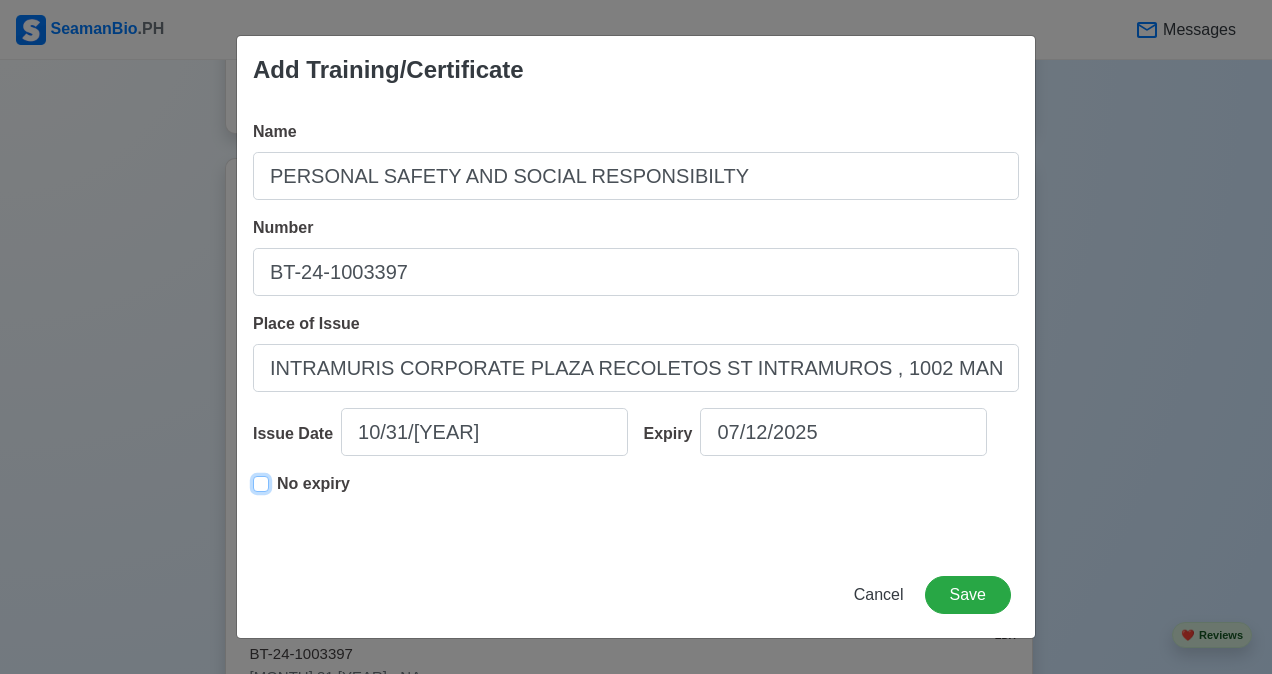 type on "10/31/[YEAR]" 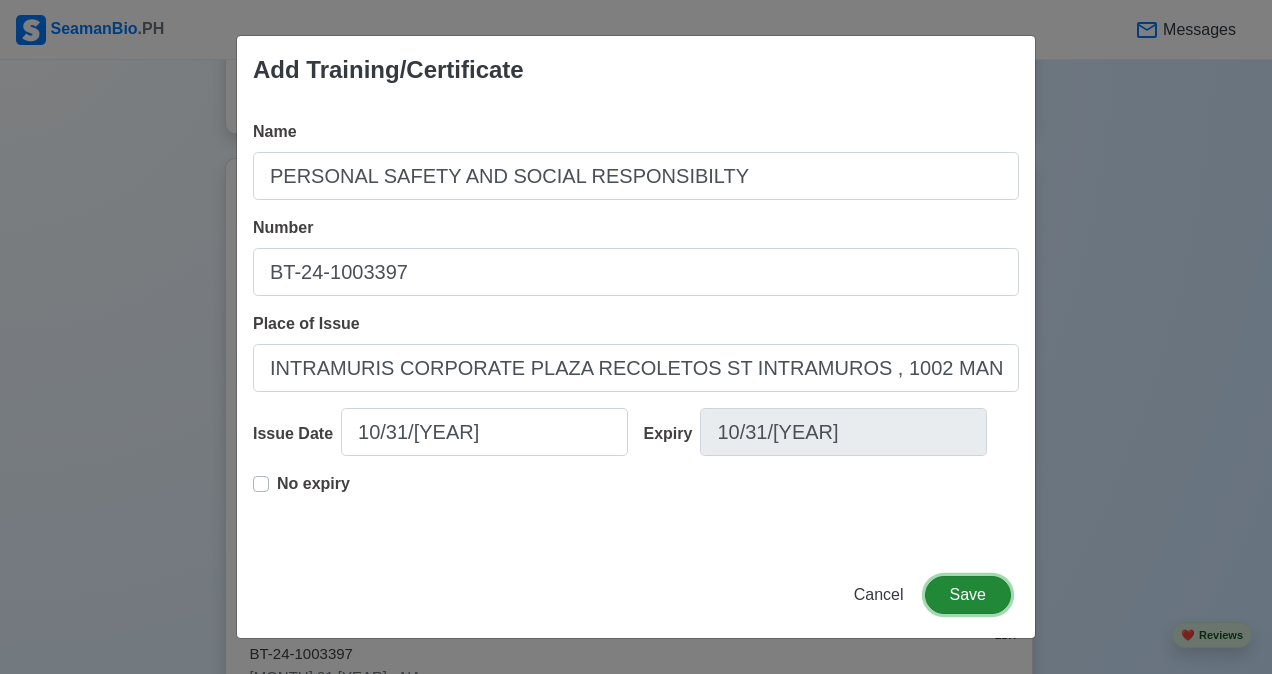 click on "Save" at bounding box center [968, 595] 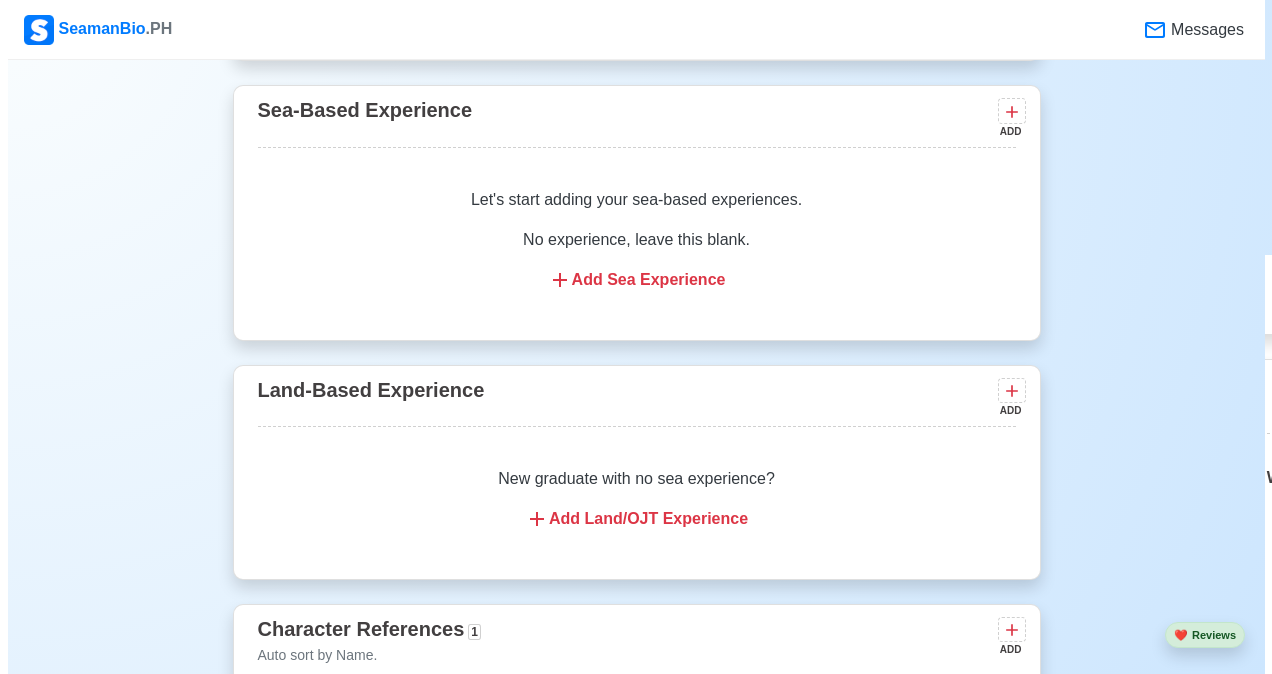 scroll, scrollTop: 3559, scrollLeft: 0, axis: vertical 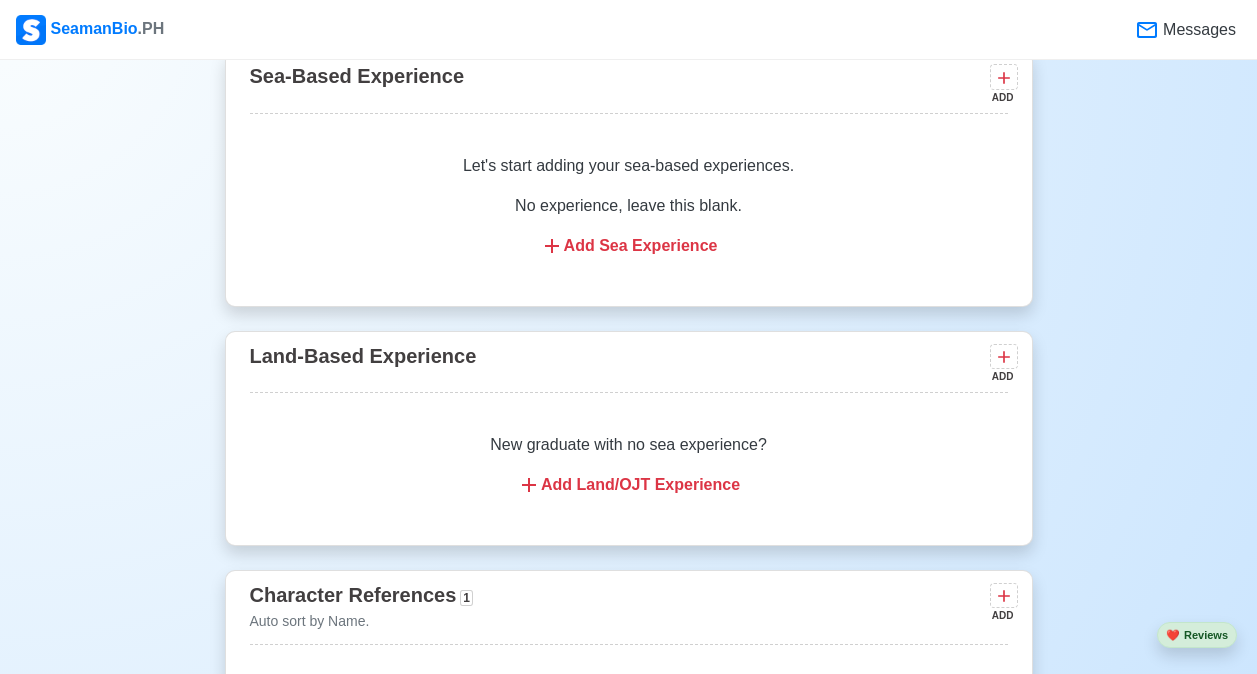 click on "New graduate with no sea experience?" at bounding box center [629, 445] 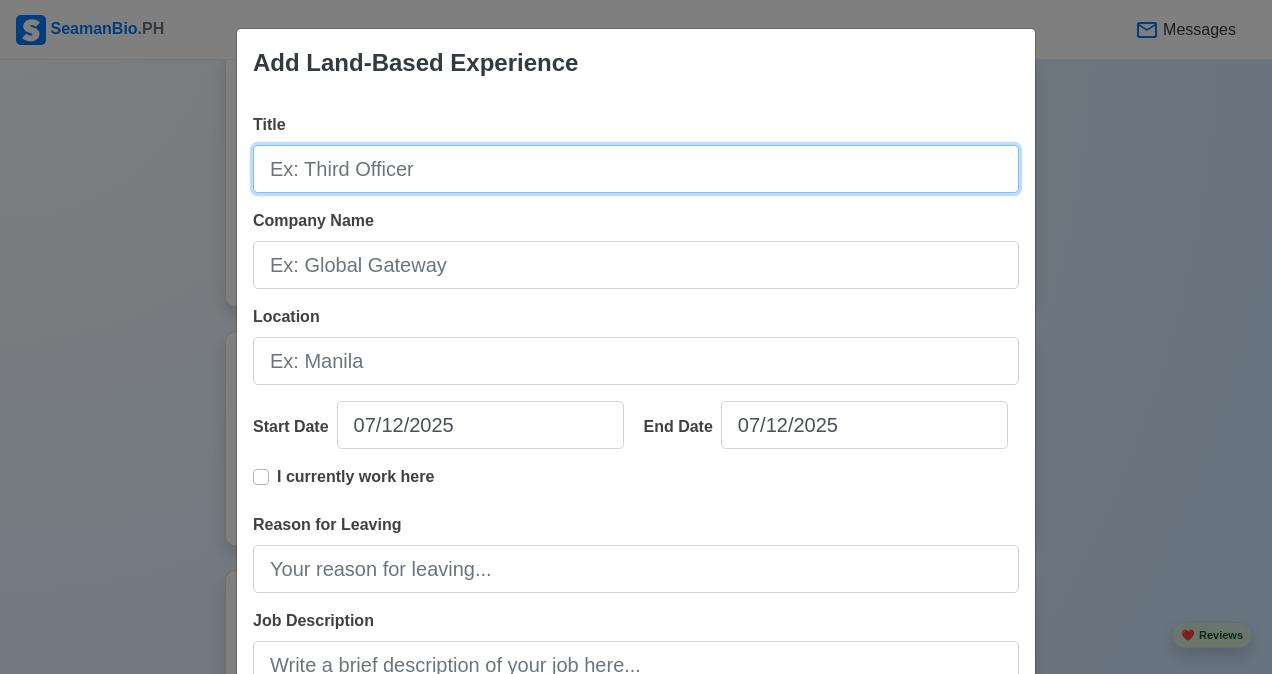 click on "Title" at bounding box center [636, 169] 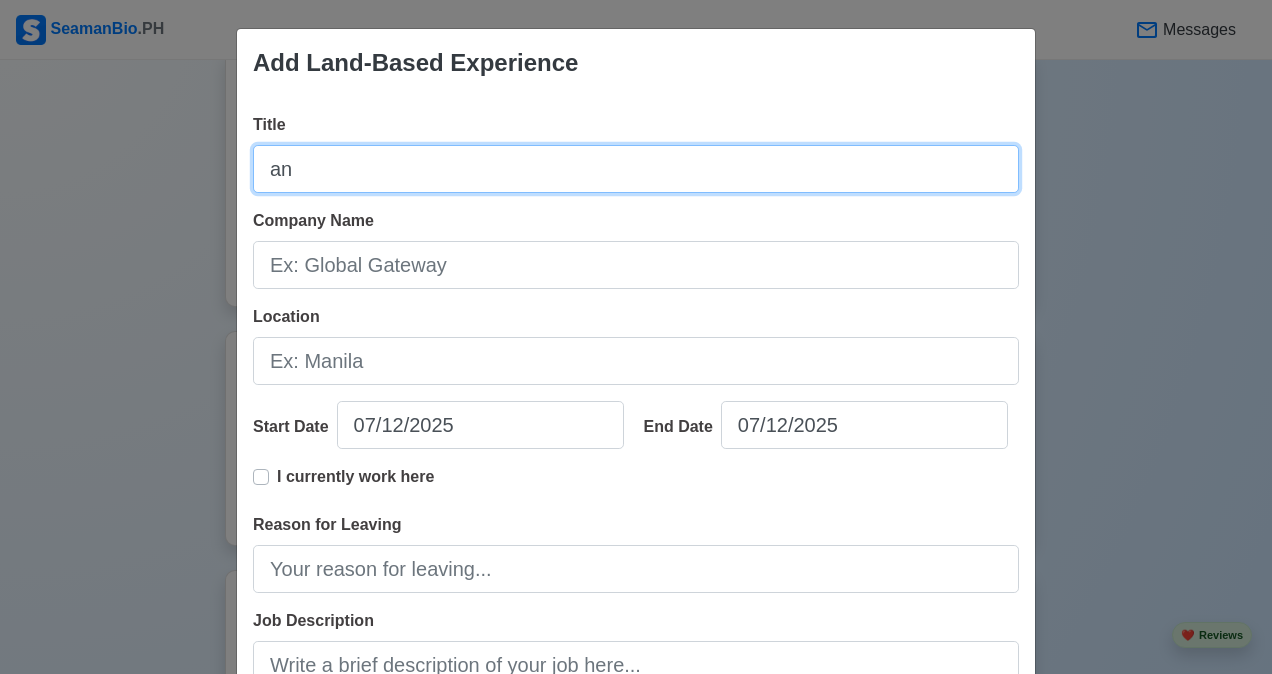 type on "a" 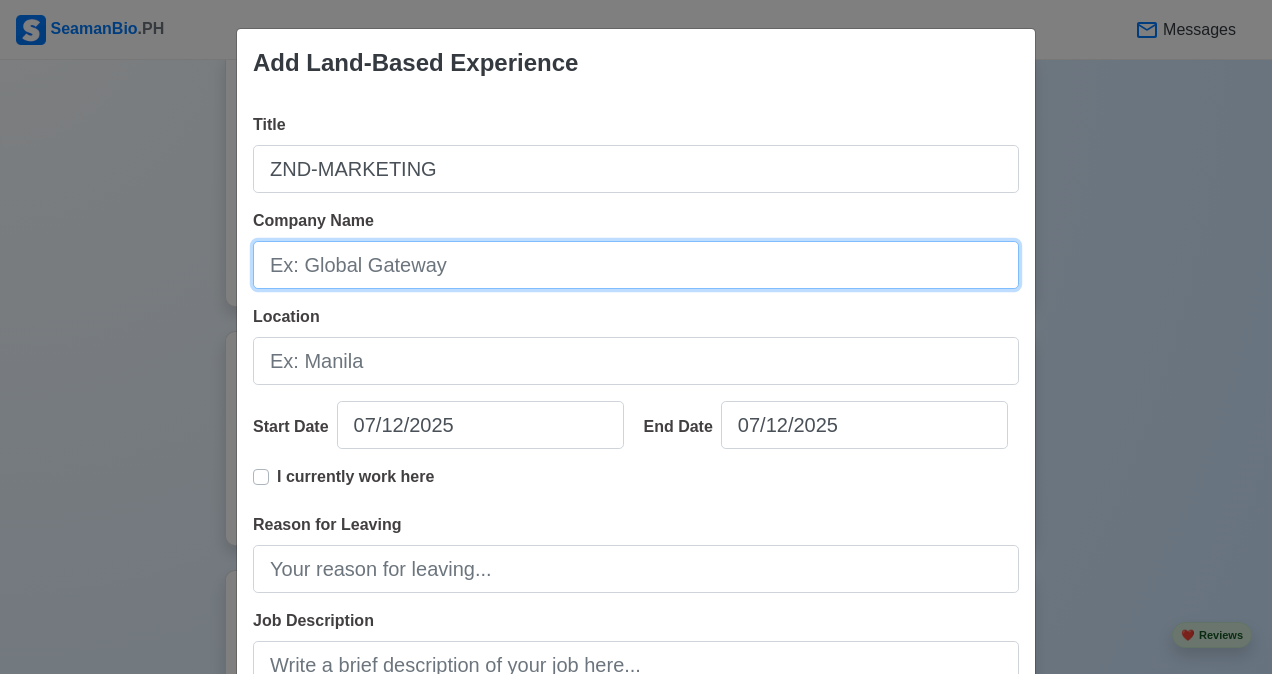 click on "Company Name" at bounding box center (636, 265) 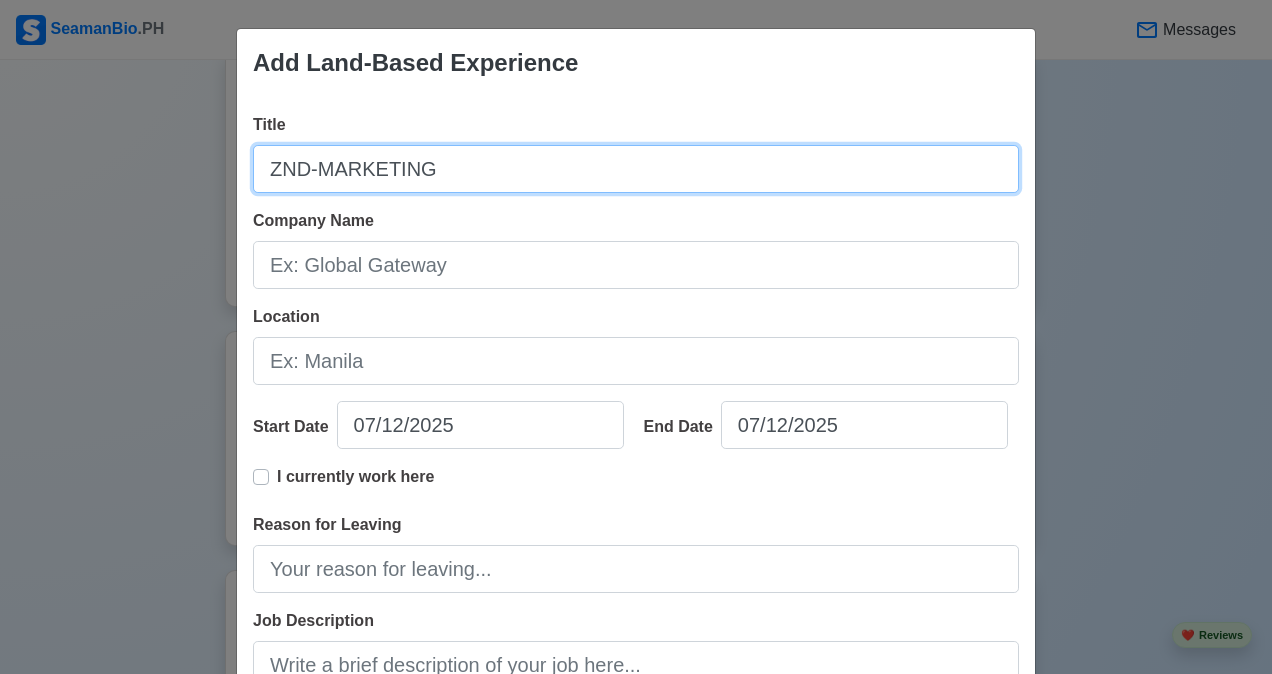 click on "ZND-MARKETING" at bounding box center (636, 169) 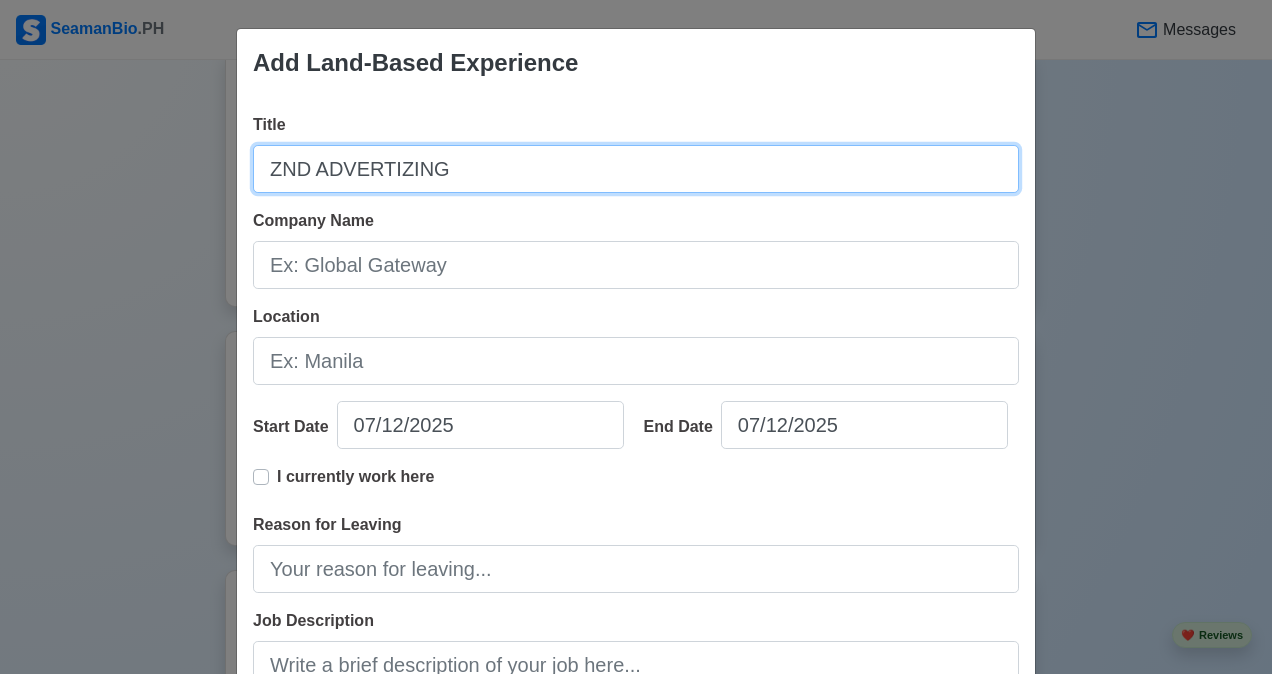 click on "ZND ADVERTIZING" at bounding box center [636, 169] 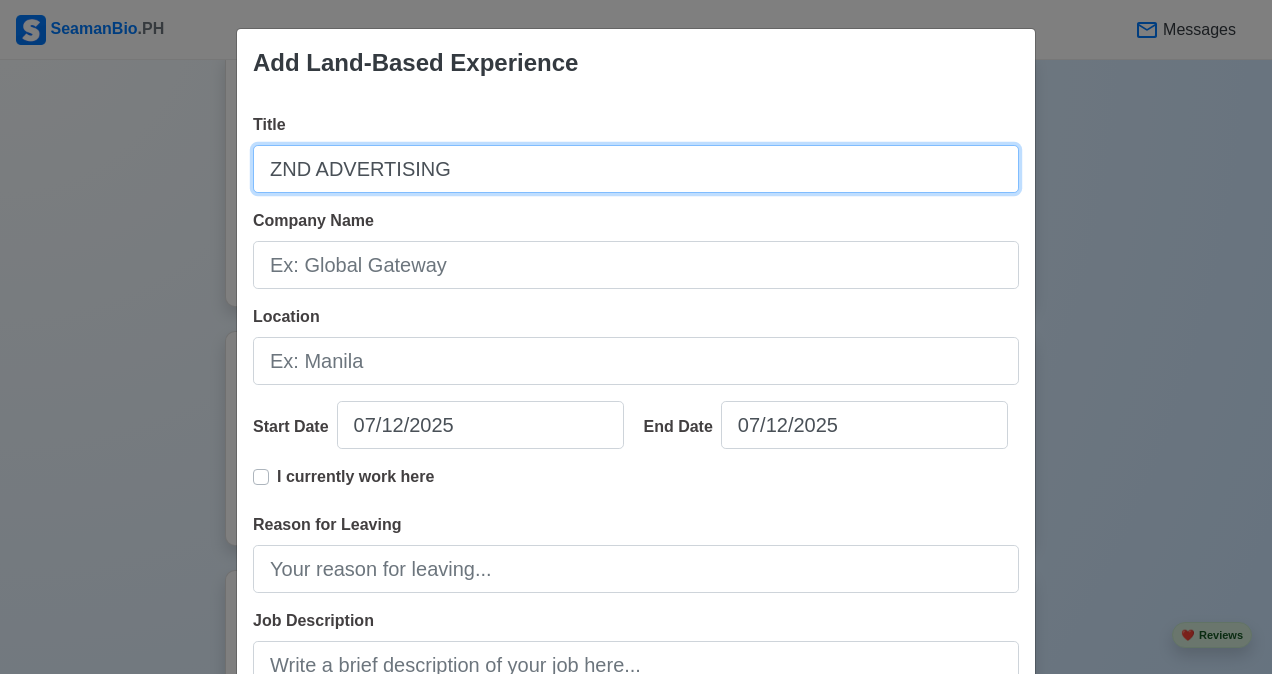 click on "ZND ADVERTISING" at bounding box center [636, 169] 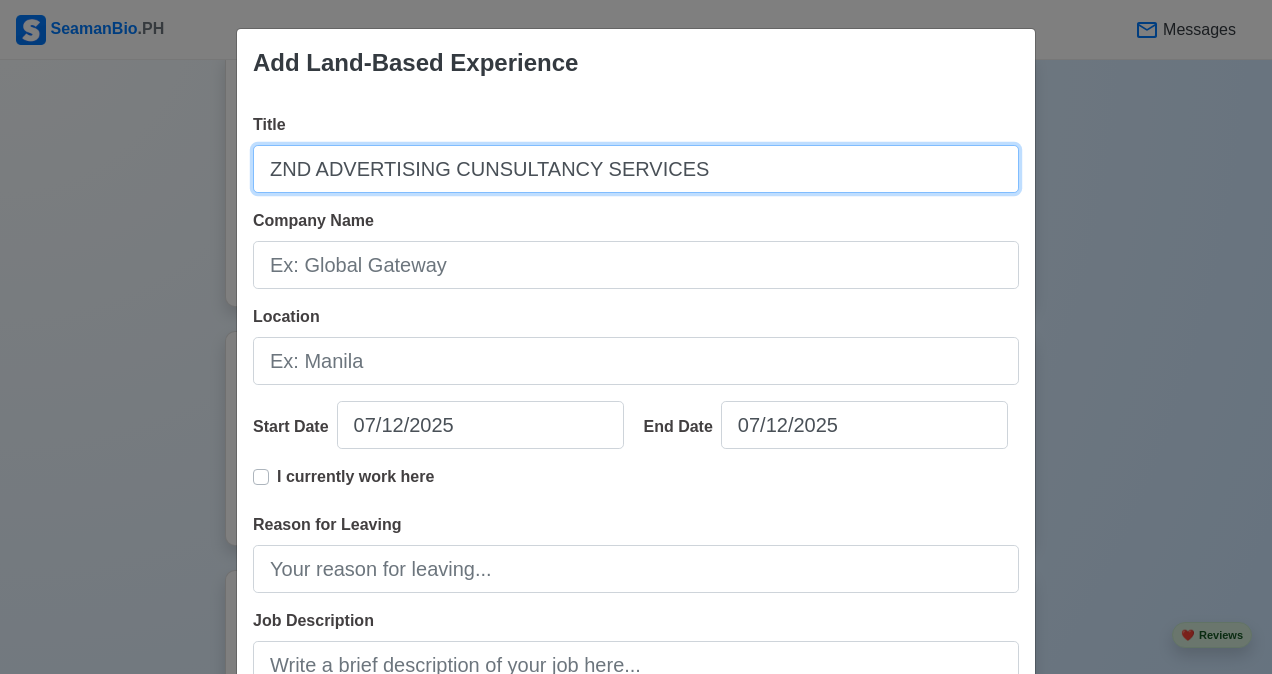 type on "ZND ADVERTISING CUNSULTANCY SERVICES" 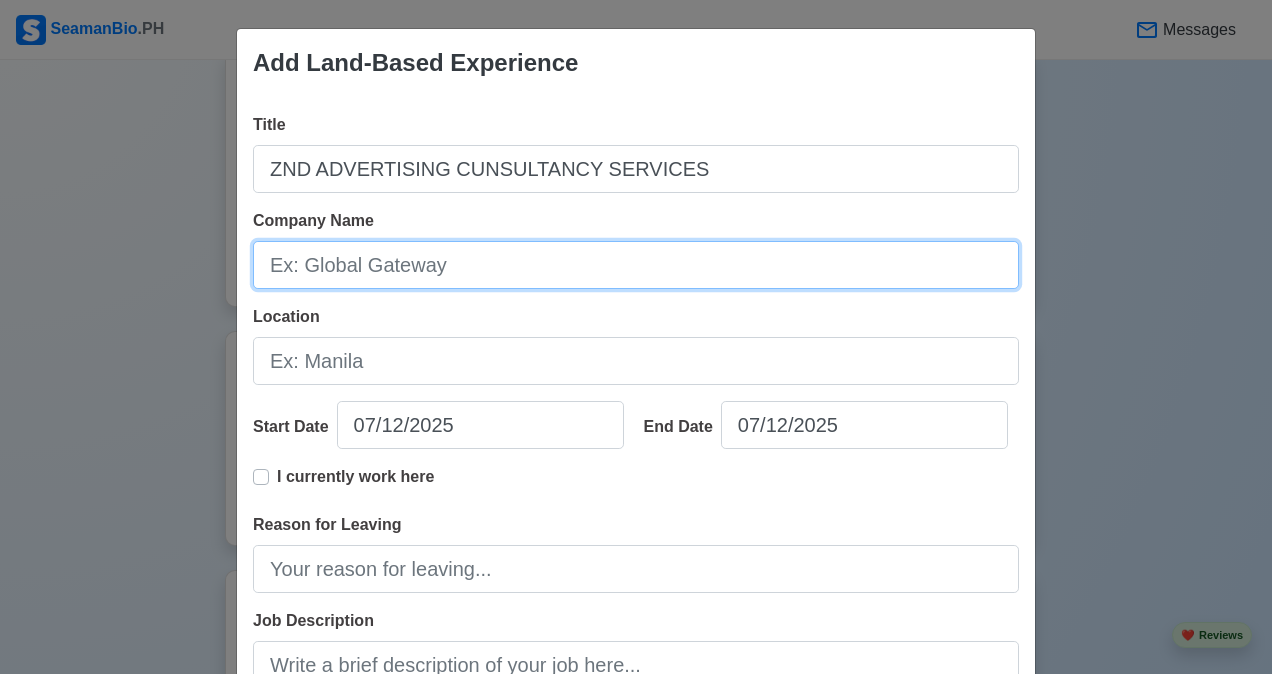 click on "Company Name" at bounding box center [636, 265] 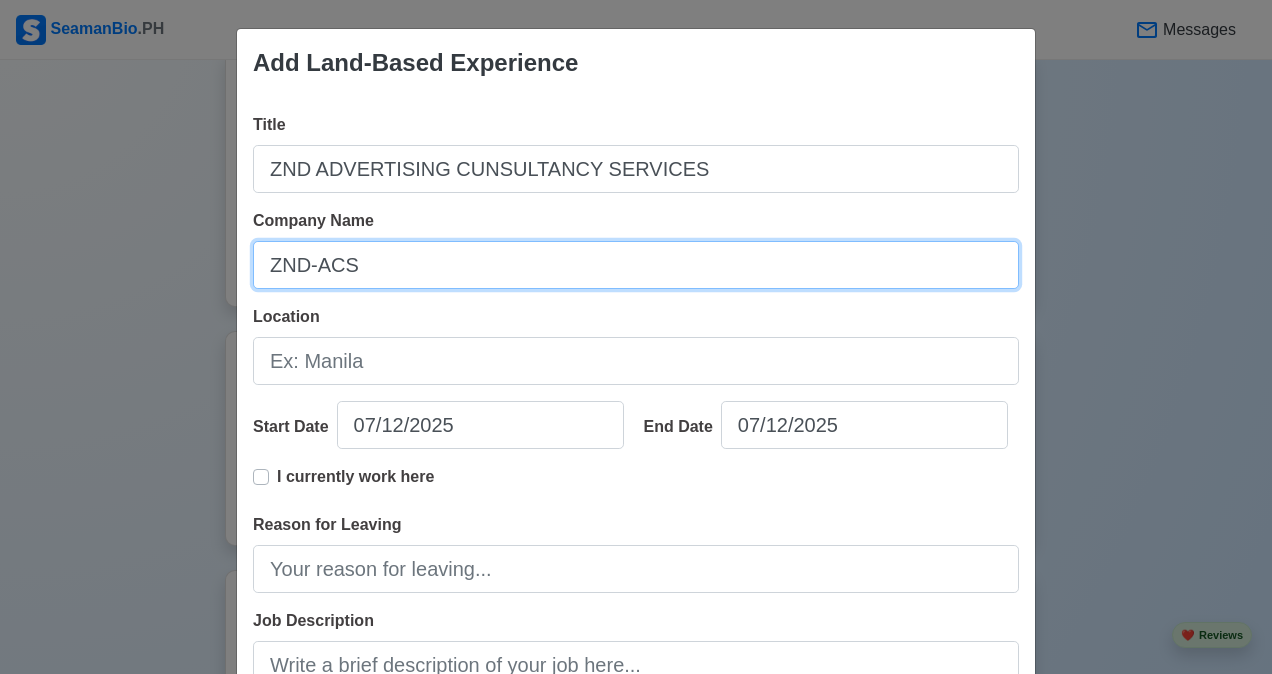 type on "ZND-ACS" 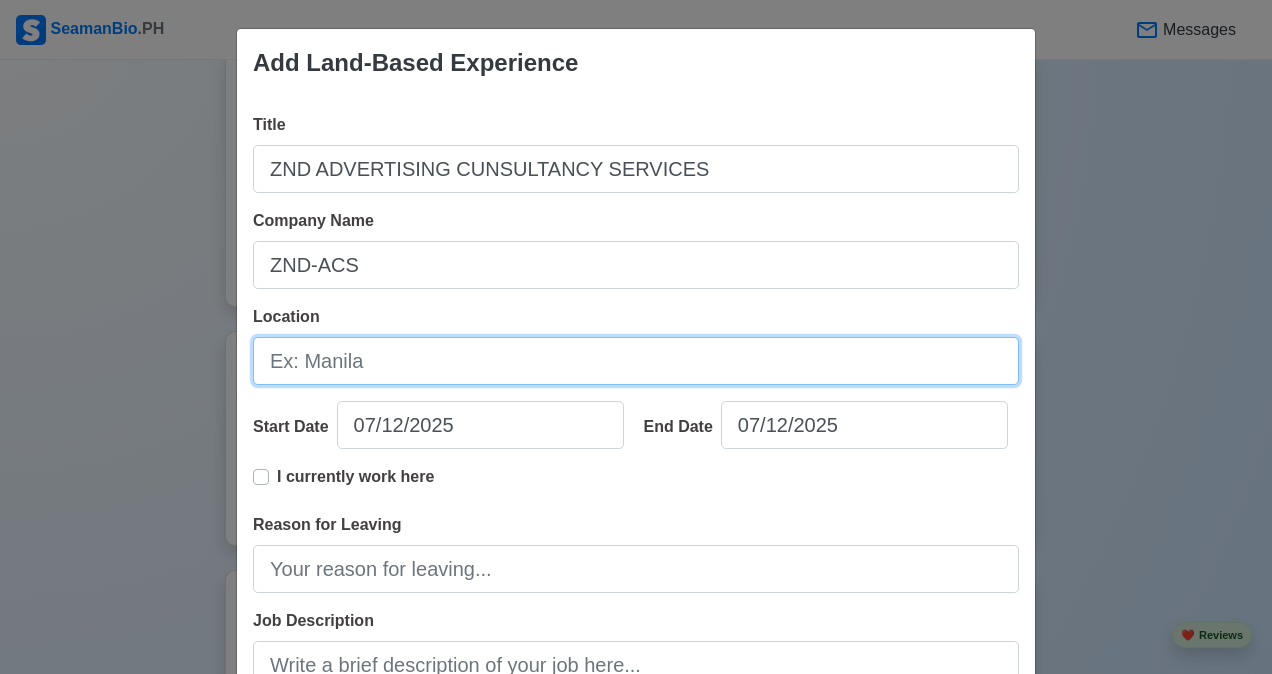 click on "Location" at bounding box center [636, 361] 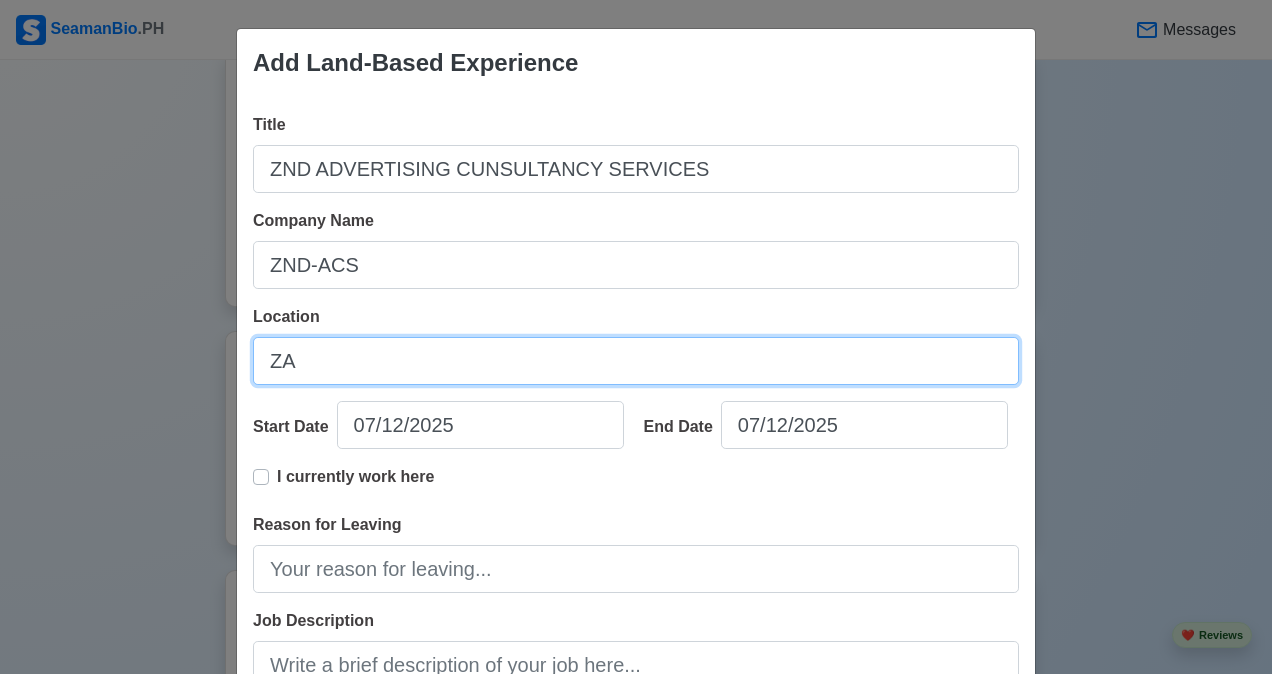 type on "ZAMBOANGA DEL SUR" 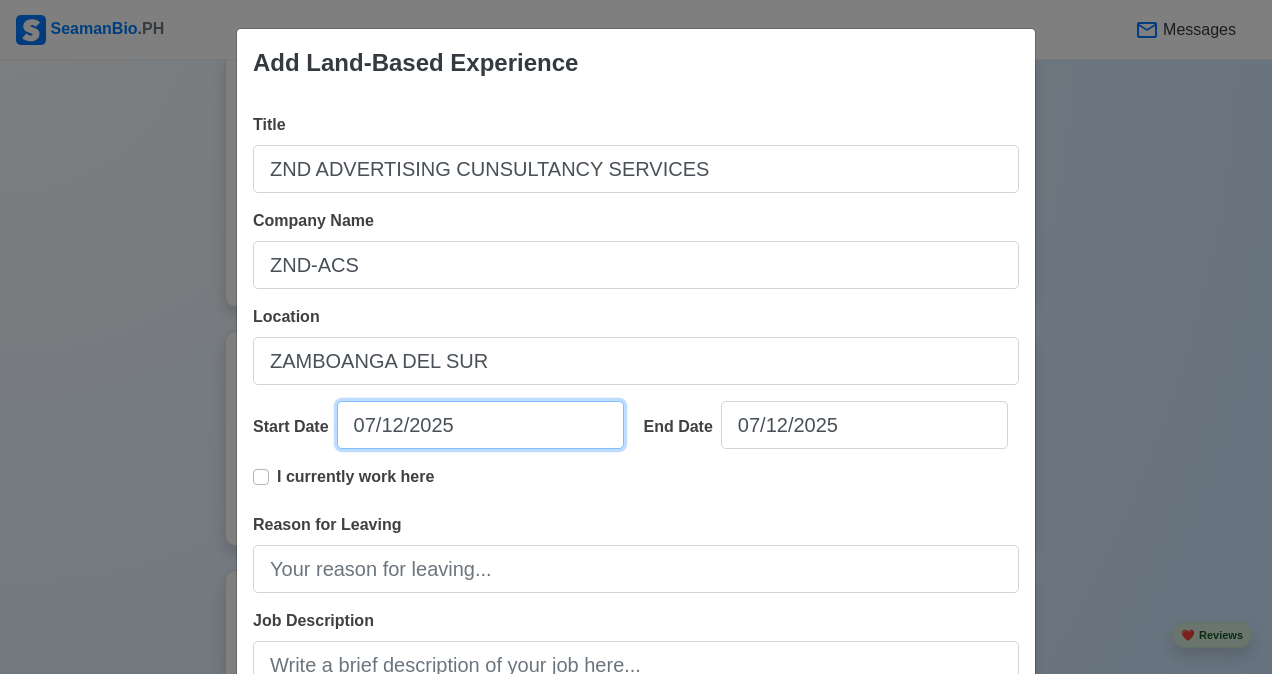 select on "****" 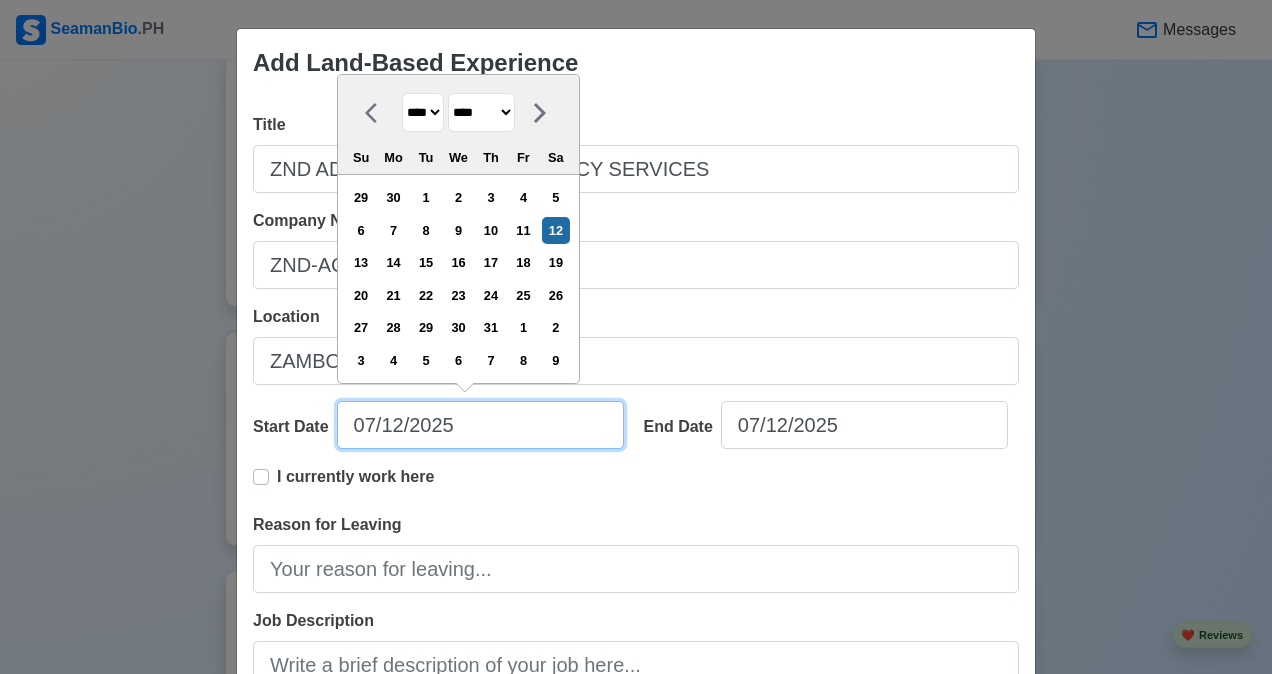 click on "07/12/2025" at bounding box center (480, 425) 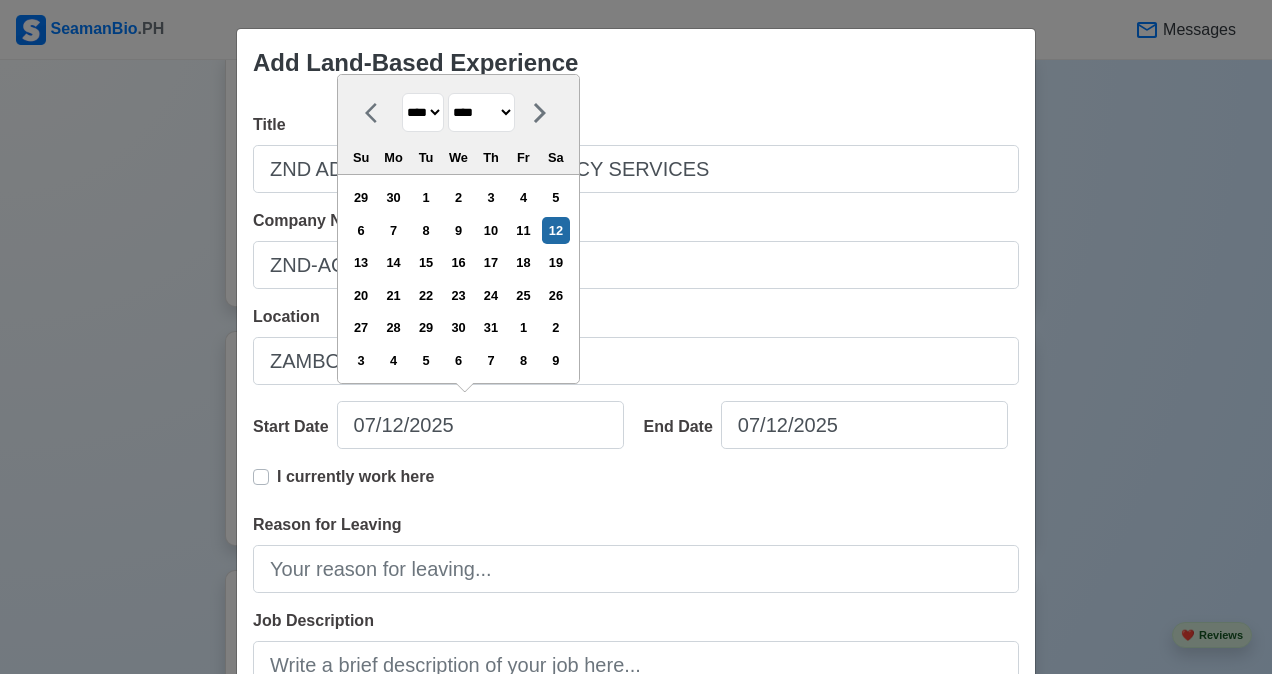 click on "******* ******** ***** ***** *** **** **** ****** ********* ******* ******** ********" at bounding box center (481, 112) 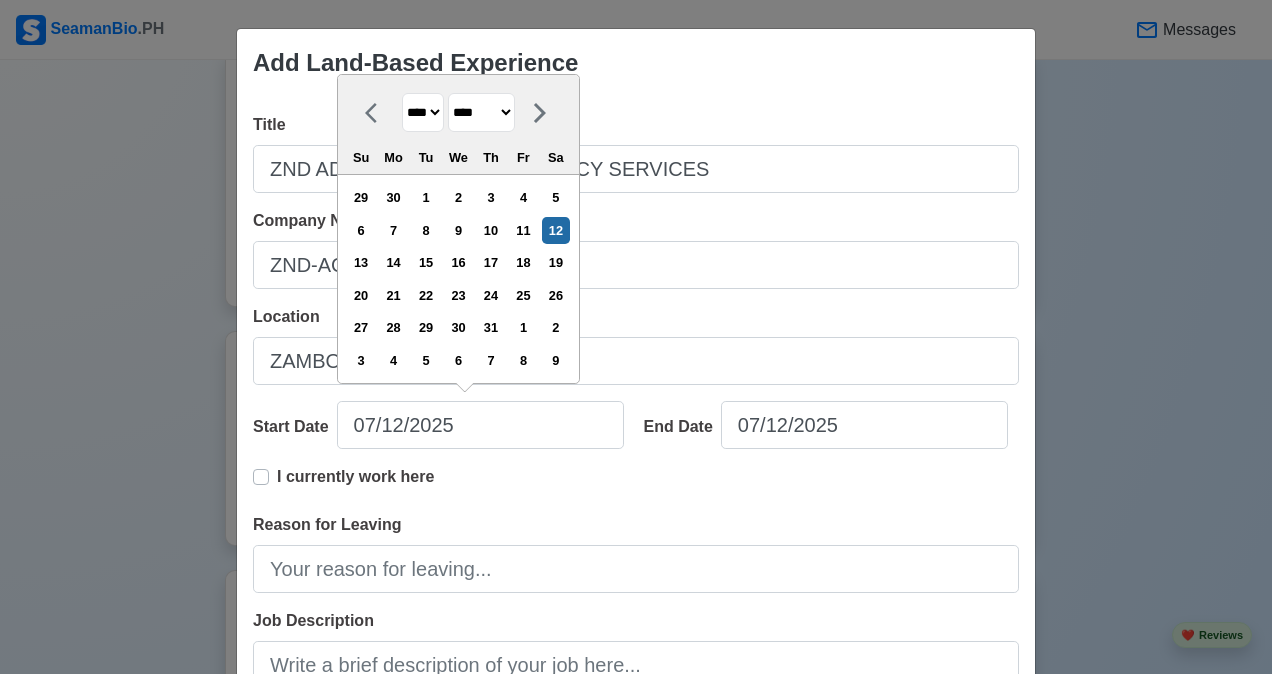 click on "**** **** **** **** **** **** **** **** **** **** **** **** **** **** **** **** **** **** **** **** **** **** **** **** **** **** **** **** **** **** **** **** **** **** **** **** **** **** **** **** **** **** **** **** **** **** **** **** **** **** **** **** **** **** **** **** **** **** **** **** **** **** **** **** **** **** **** **** **** **** **** **** **** **** **** **** **** **** **** **** **** **** **** **** **** **** **** **** **** **** **** **** **** **** **** **** **** **** **** **** **** **** **** **** **** ****" at bounding box center [423, 112] 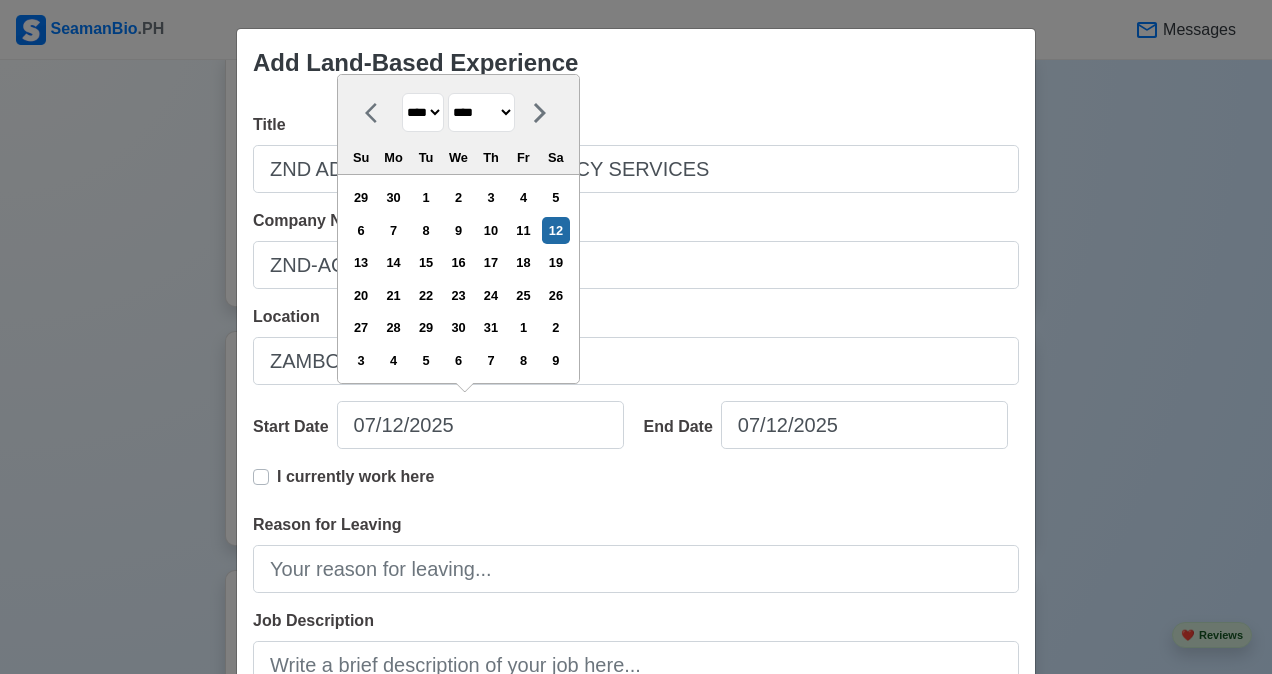 select on "****" 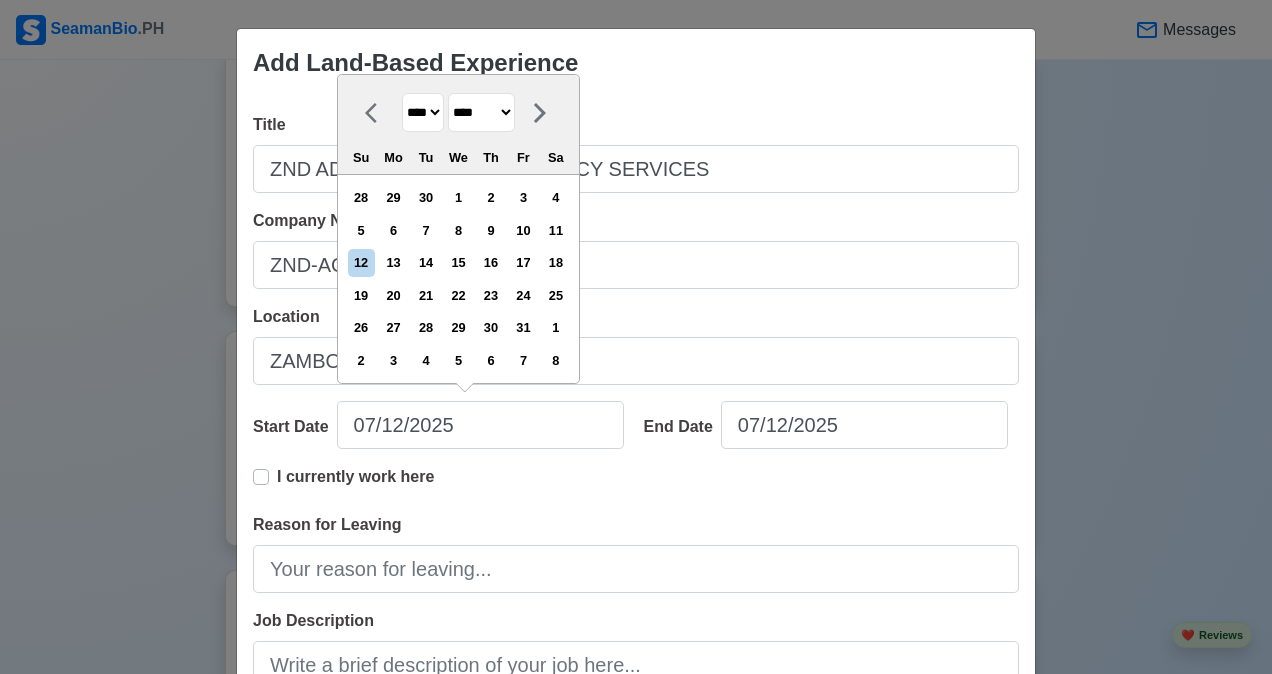 click on "******* ******** ***** ***** *** **** **** ****** ********* ******* ******** ********" at bounding box center (481, 112) 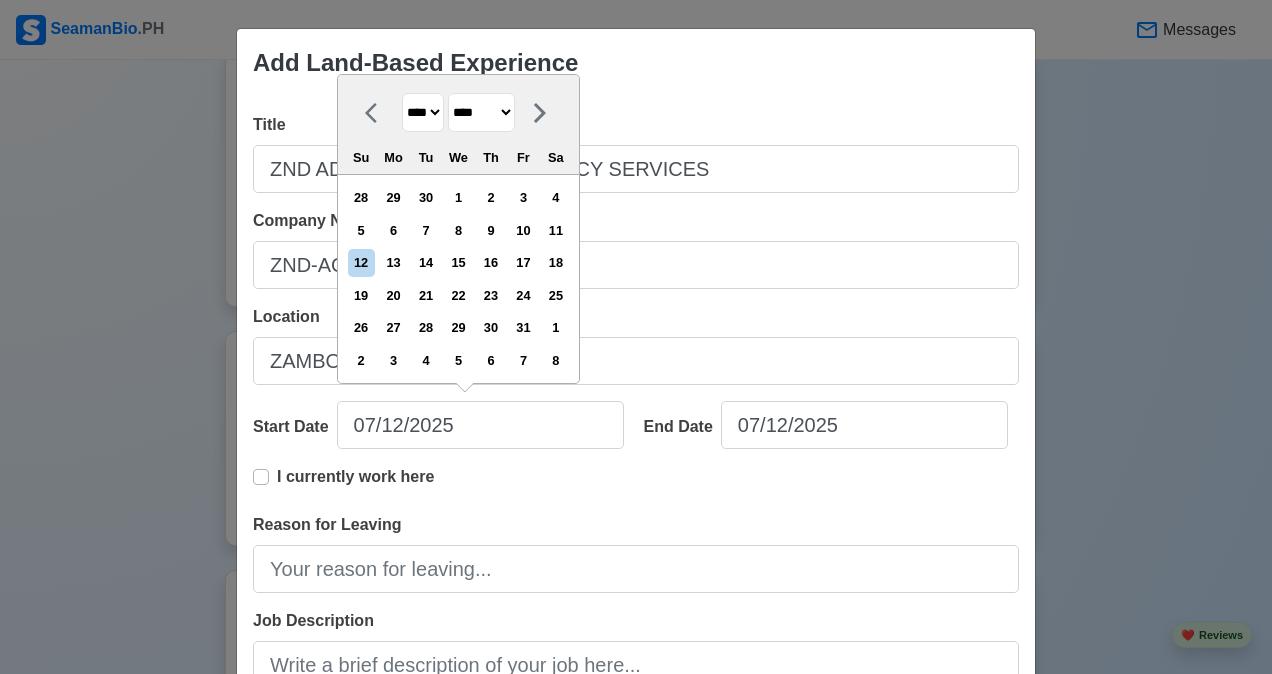 select on "*********" 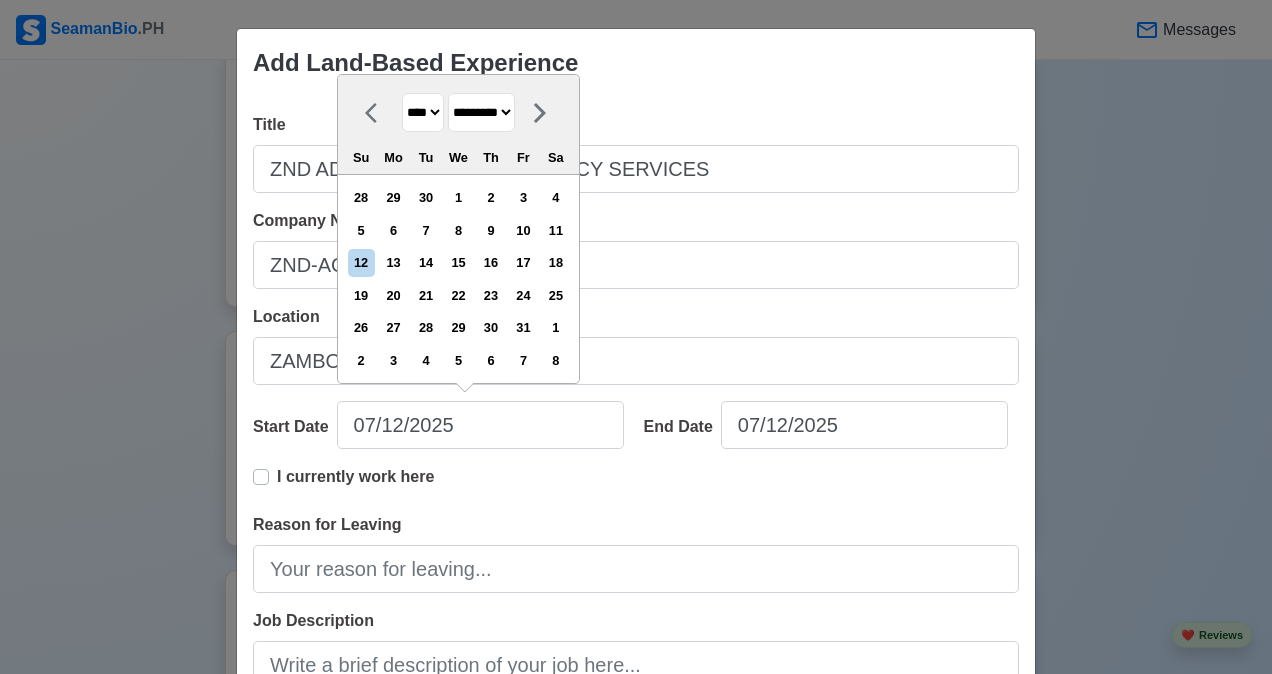 click on "******* ******** ***** ***** *** **** **** ****** ********* ******* ******** ********" at bounding box center (481, 112) 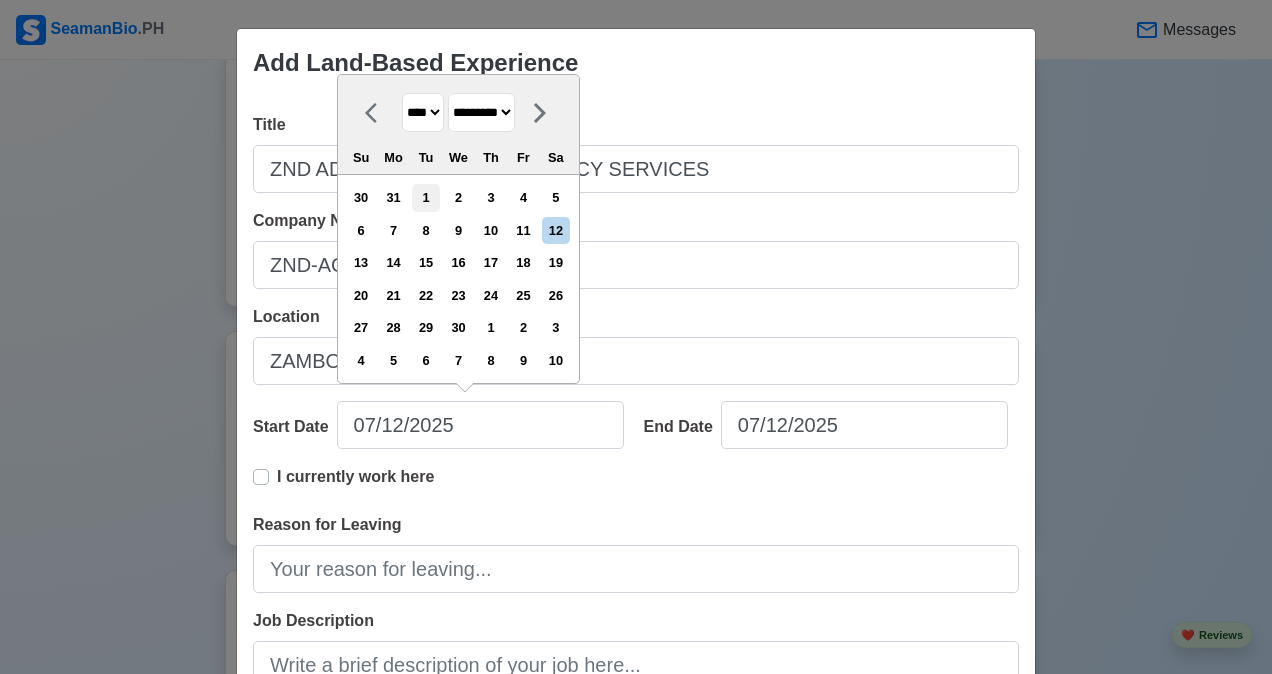 click on "1" at bounding box center [425, 197] 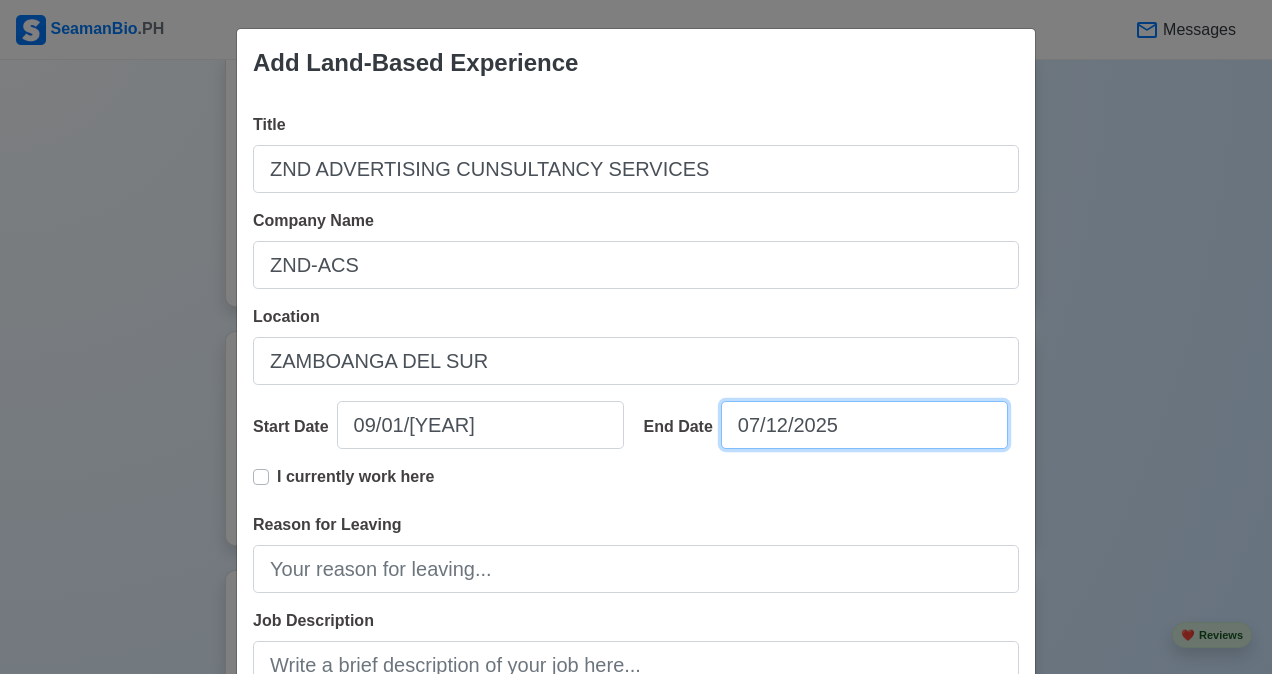 select on "****" 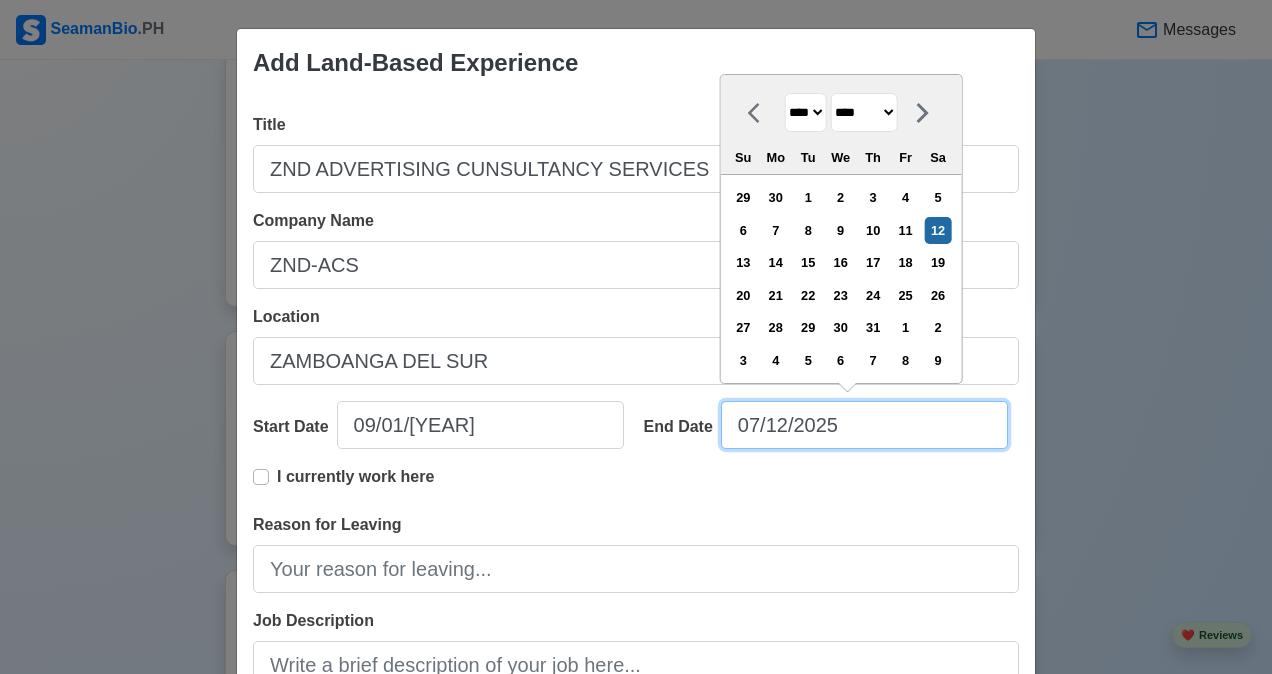 click on "07/12/2025" at bounding box center [864, 425] 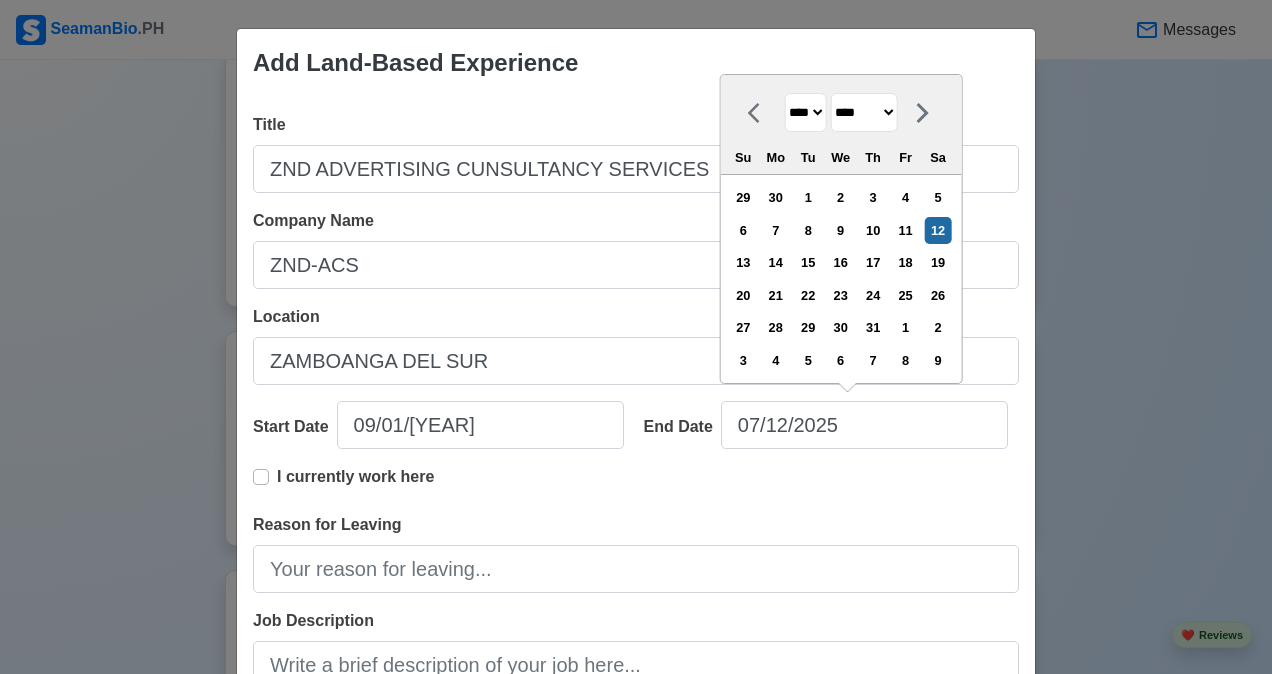 click on "******* ******** ***** ***** *** **** **** ****** ********* ******* ******** ********" at bounding box center (863, 112) 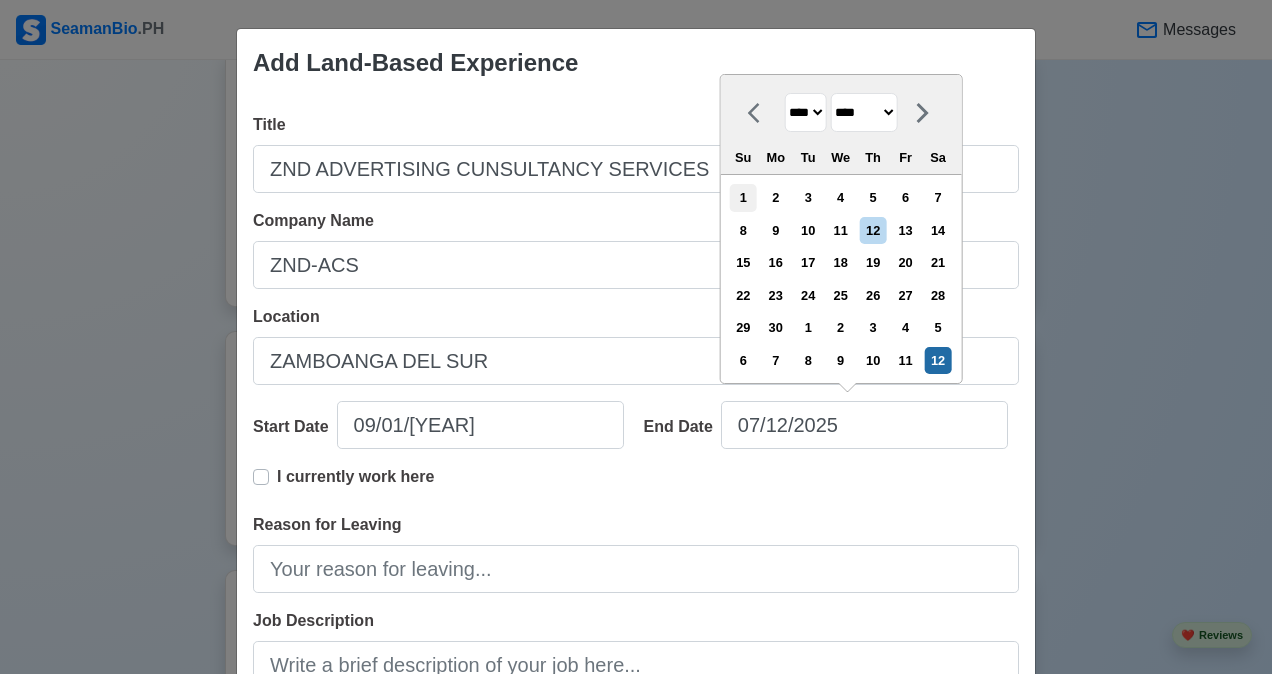click on "1" at bounding box center (743, 197) 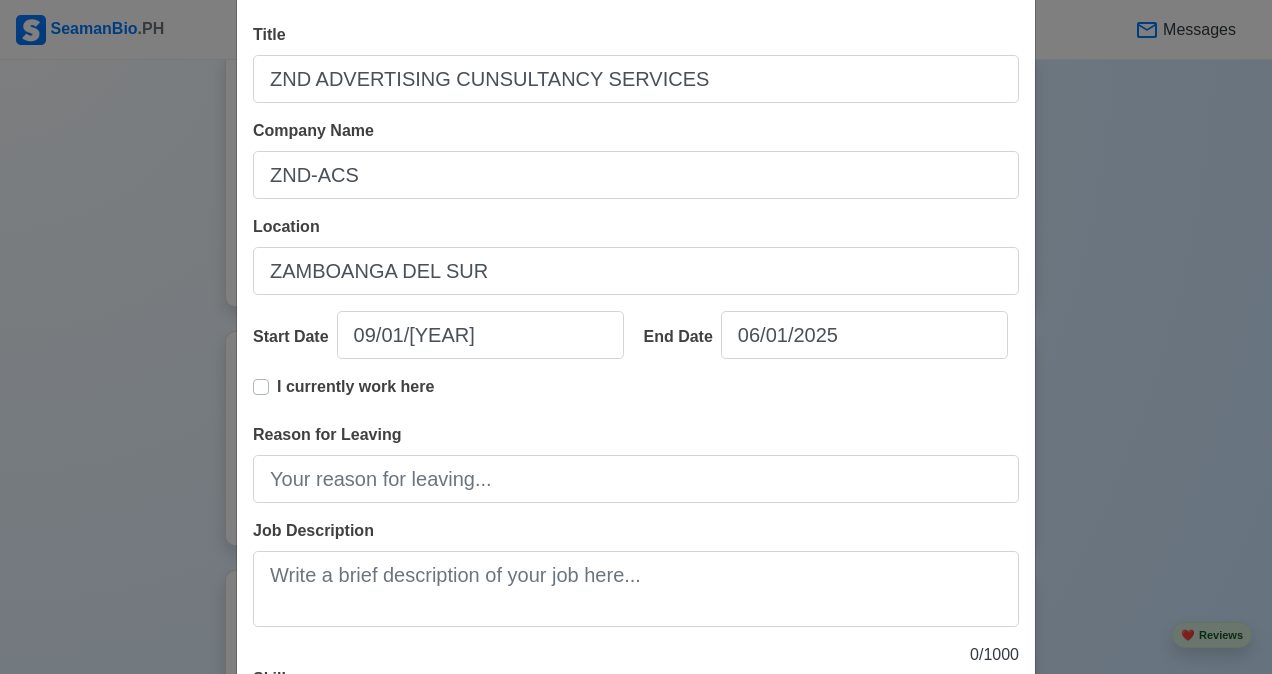 scroll, scrollTop: 90, scrollLeft: 0, axis: vertical 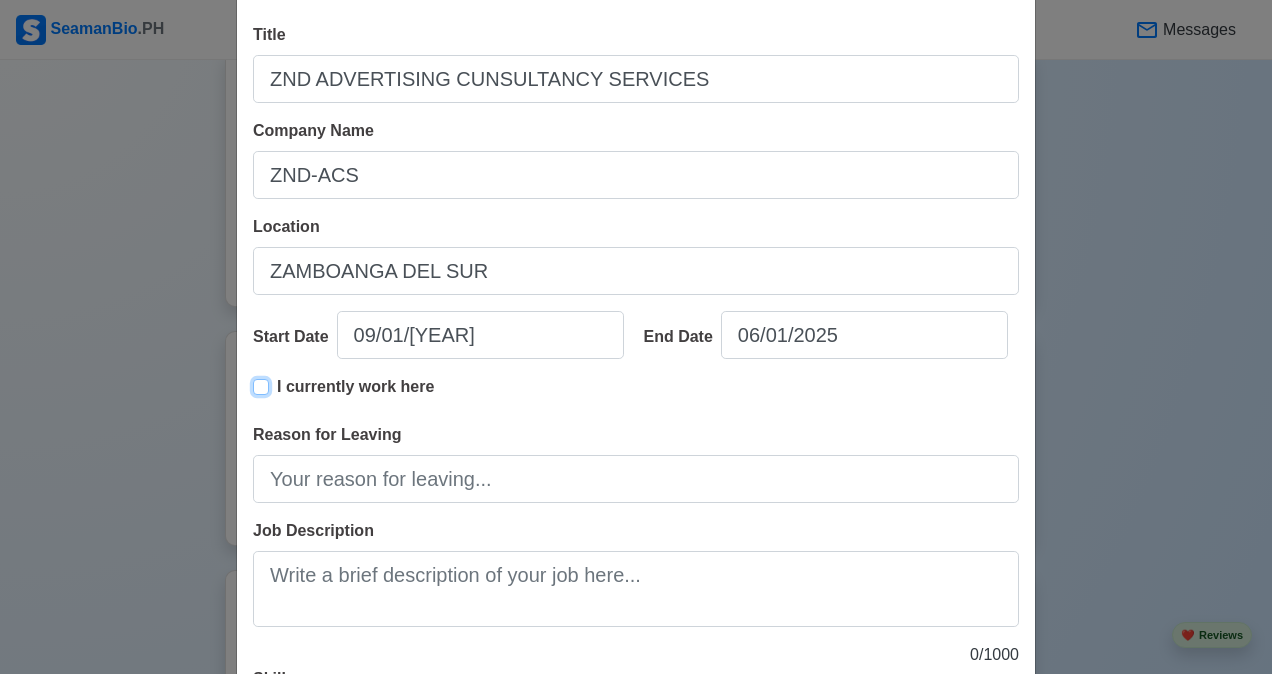 type on "09/01/[YEAR]" 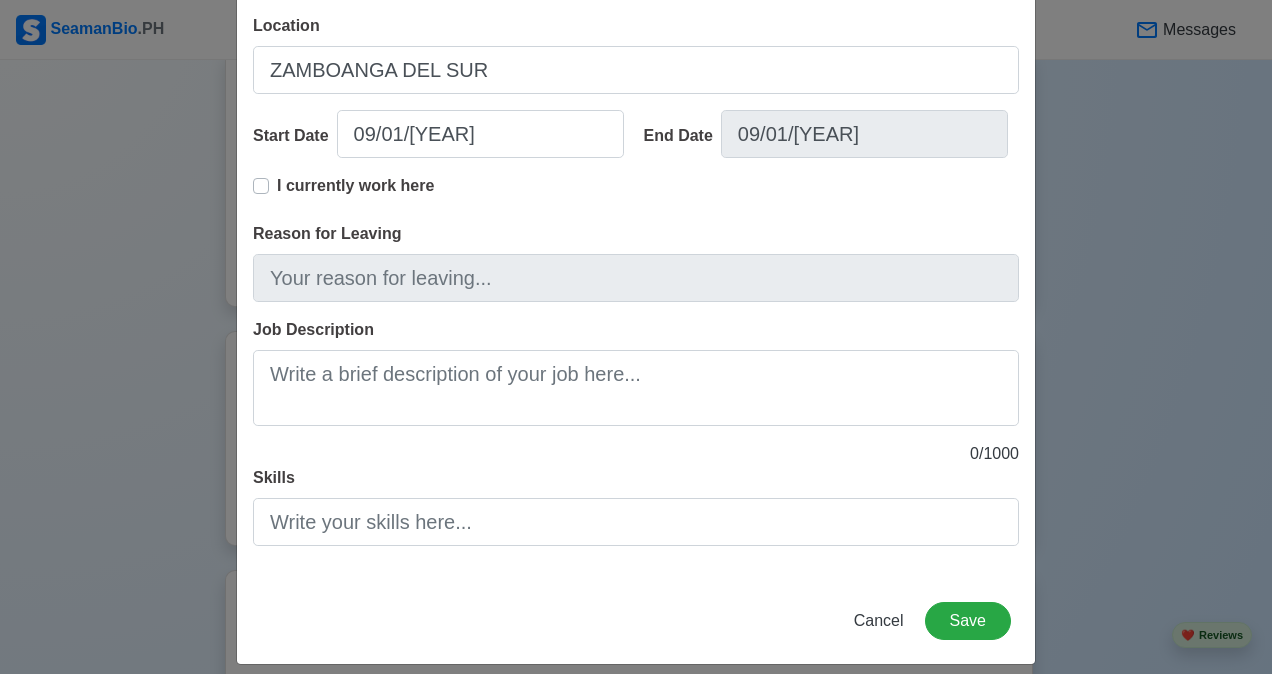 scroll, scrollTop: 310, scrollLeft: 0, axis: vertical 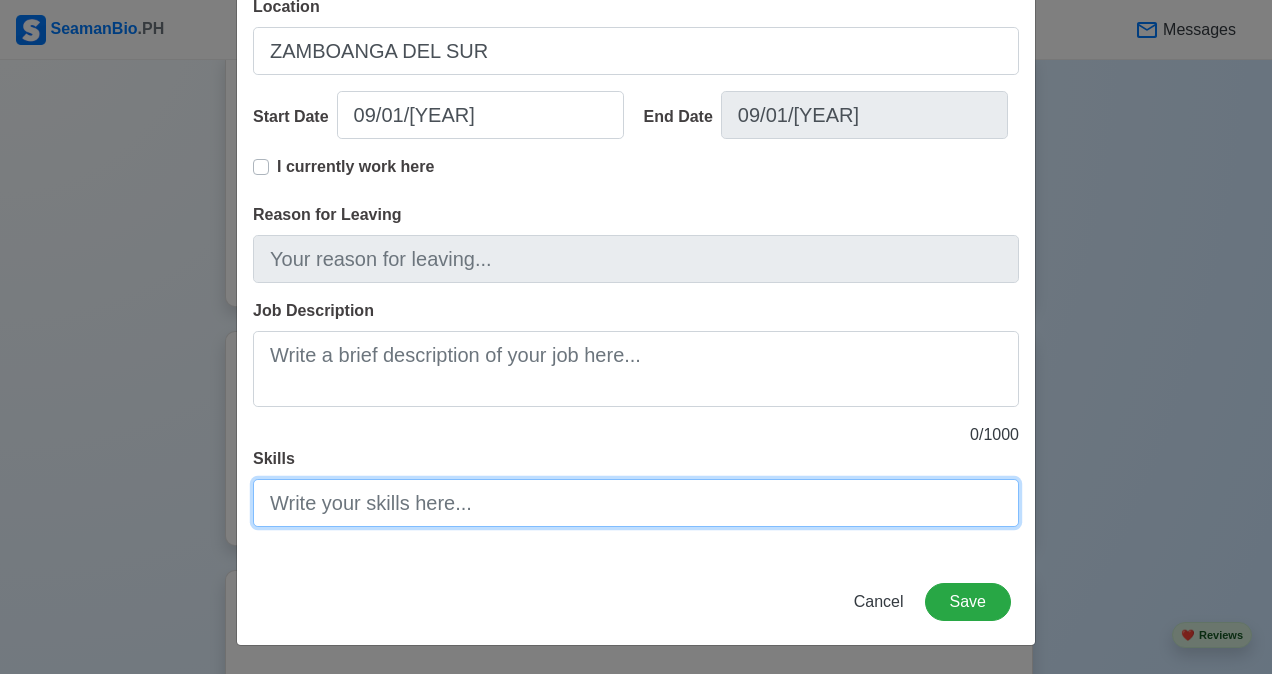 click on "Skills" at bounding box center [636, 503] 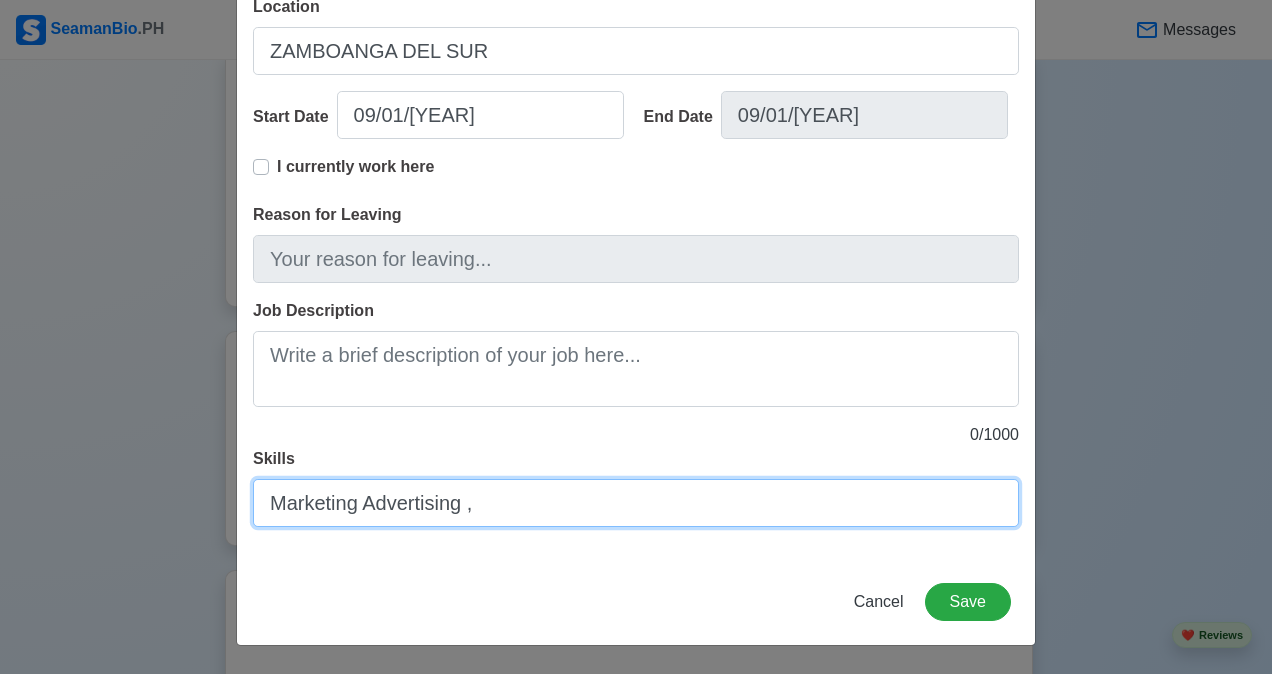 click on "Marketing Advertising ," at bounding box center (636, 503) 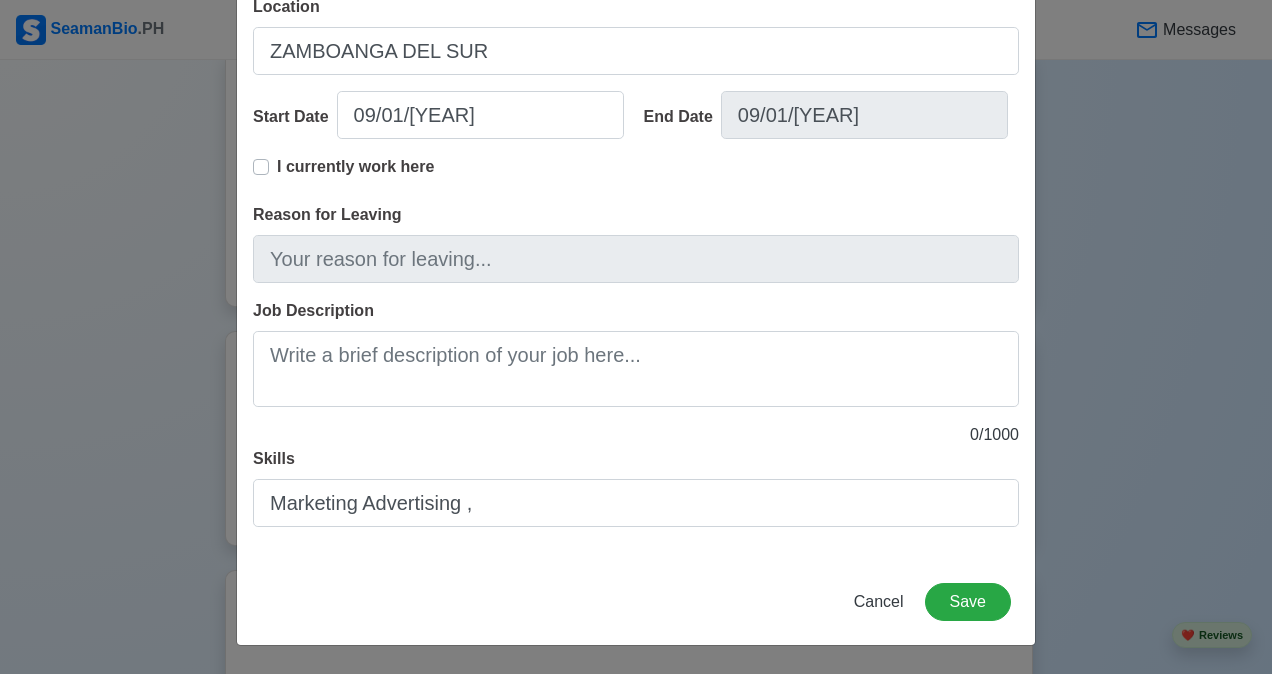 click on "Add Land-Based Experience Title ZND ADVERTISING CUNSULTANCY SERVICES Company Name ZND-ACS Location ZAMBOANGA DEL SUR Start Date 09/01/[YEAR] End Date 09/01/[YEAR] I currently work here Reason for Leaving Job Description 0 / 1000 Skills Marketing Advertising , Cancel Save" at bounding box center (636, 182) 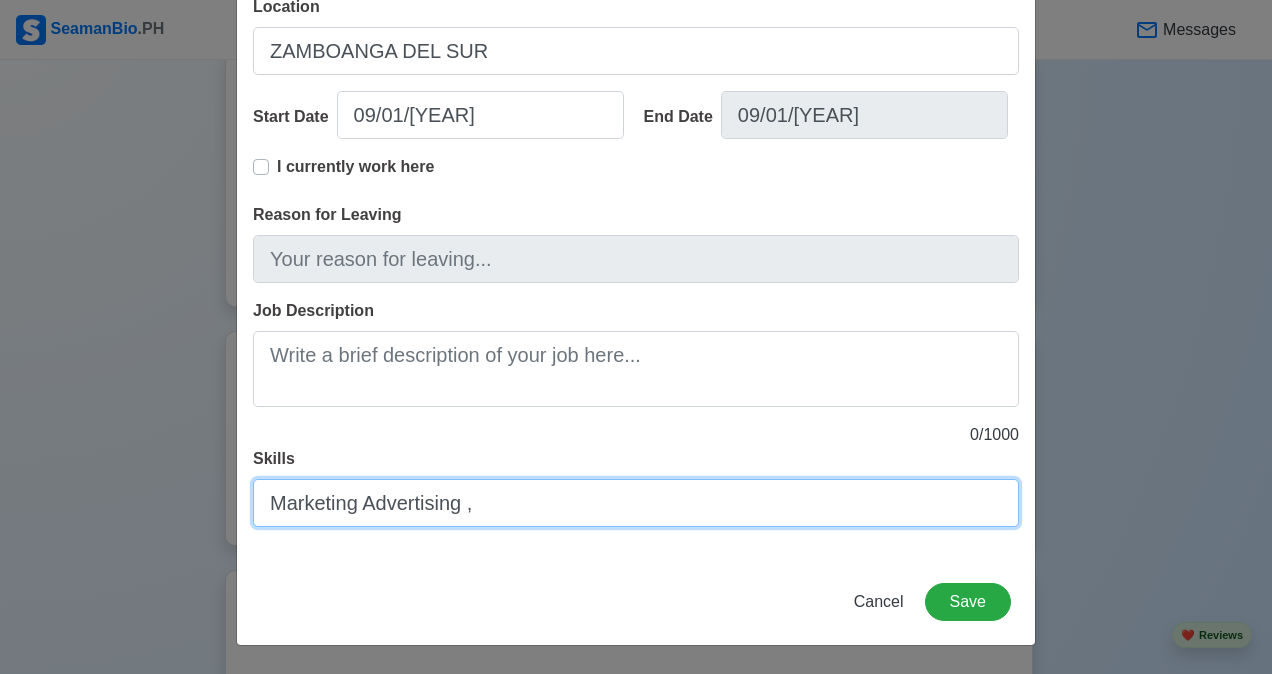 click on "Marketing Advertising ," at bounding box center (636, 503) 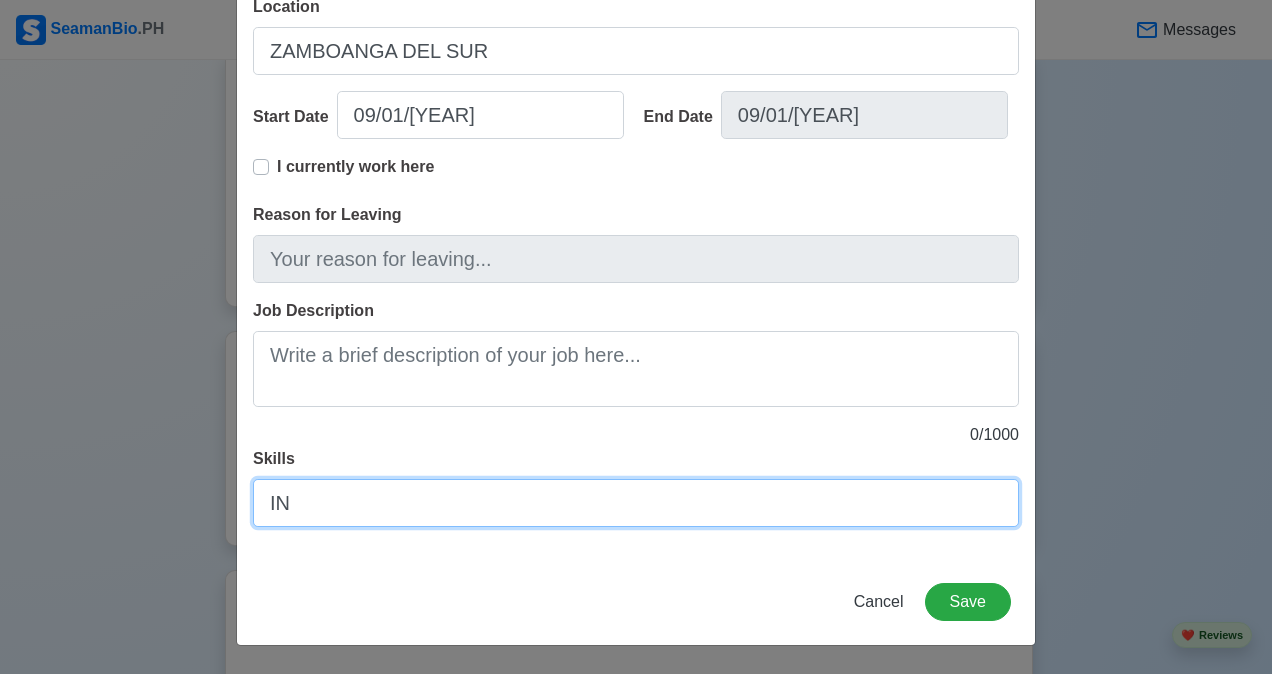 type on "I" 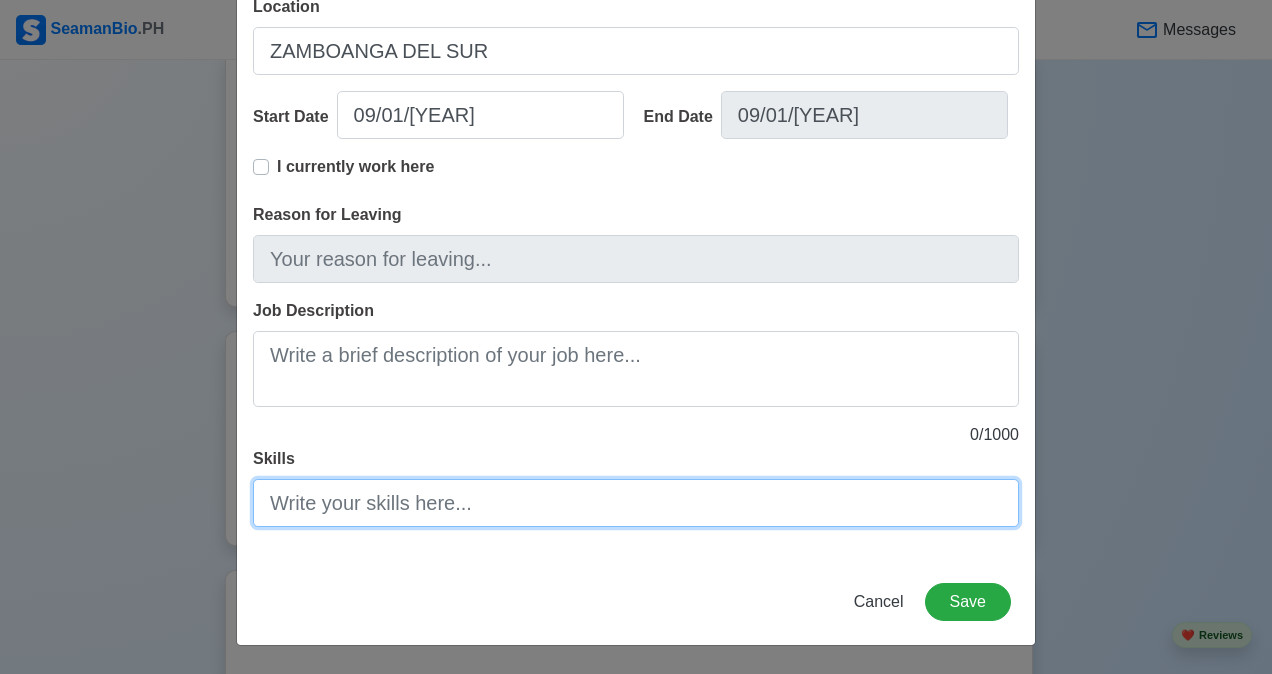 type 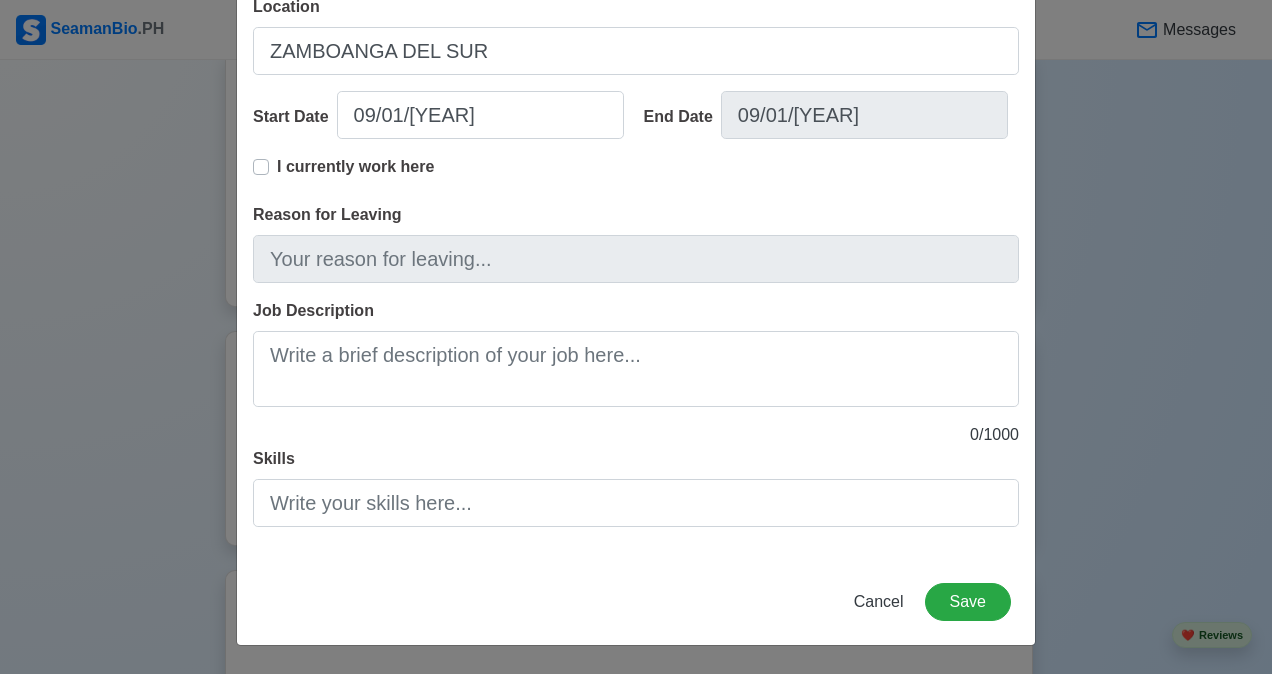 click on "I currently work here" at bounding box center (355, 167) 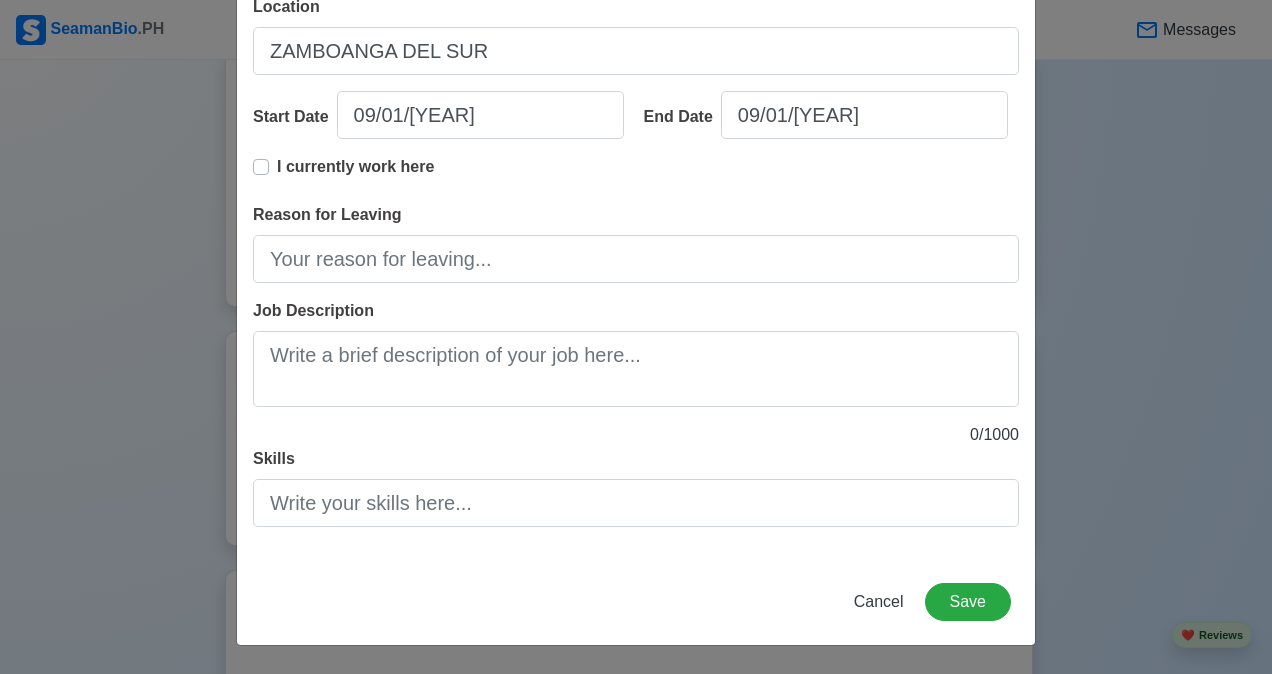 click on "I currently work here" at bounding box center [355, 167] 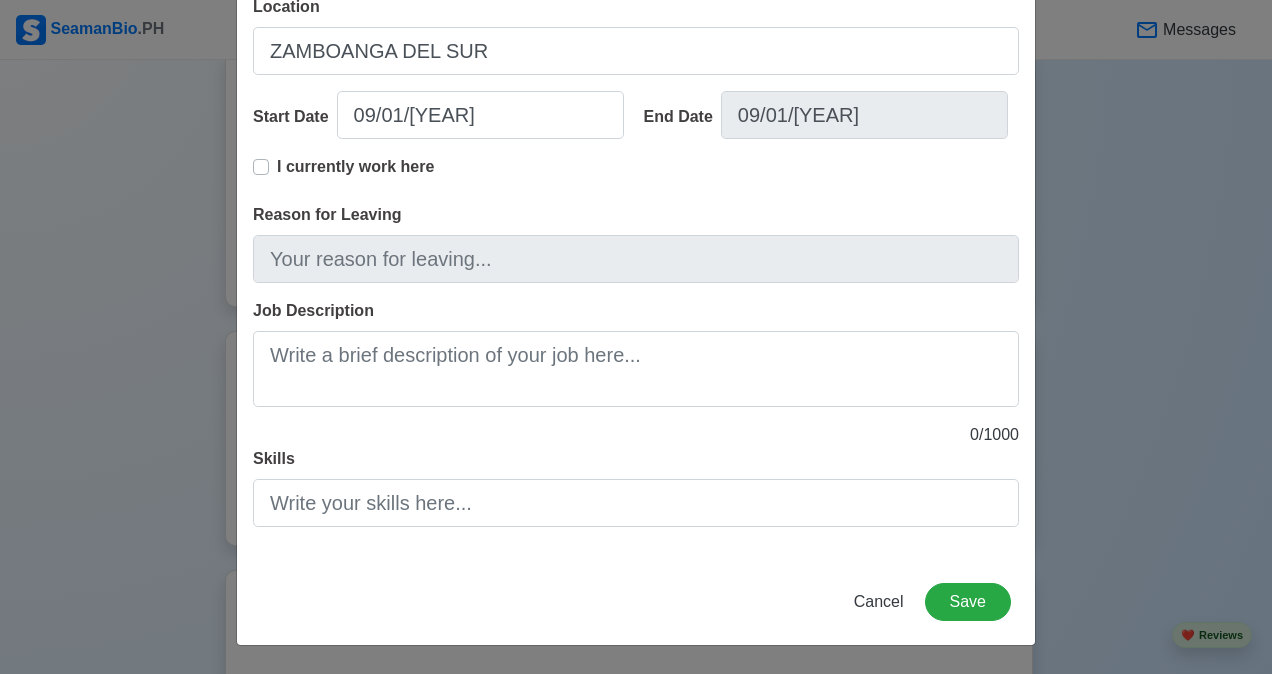 click on "I currently work here" at bounding box center [355, 167] 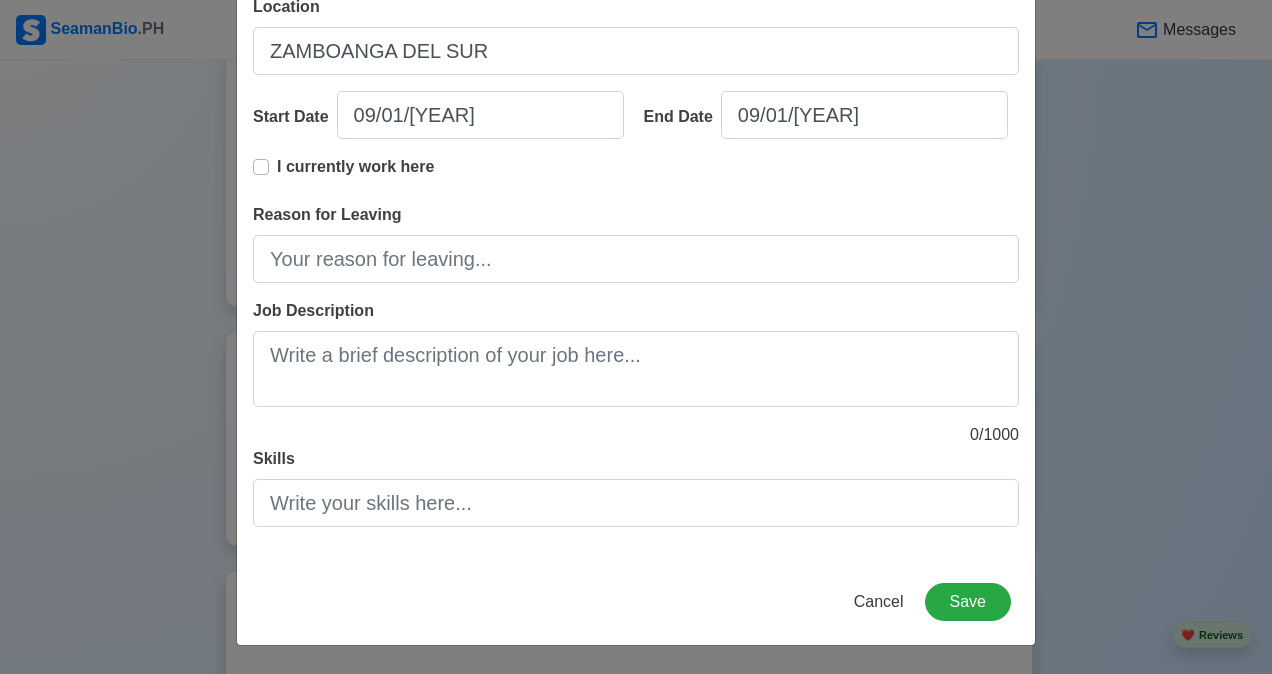 click on "I currently work here" at bounding box center (355, 167) 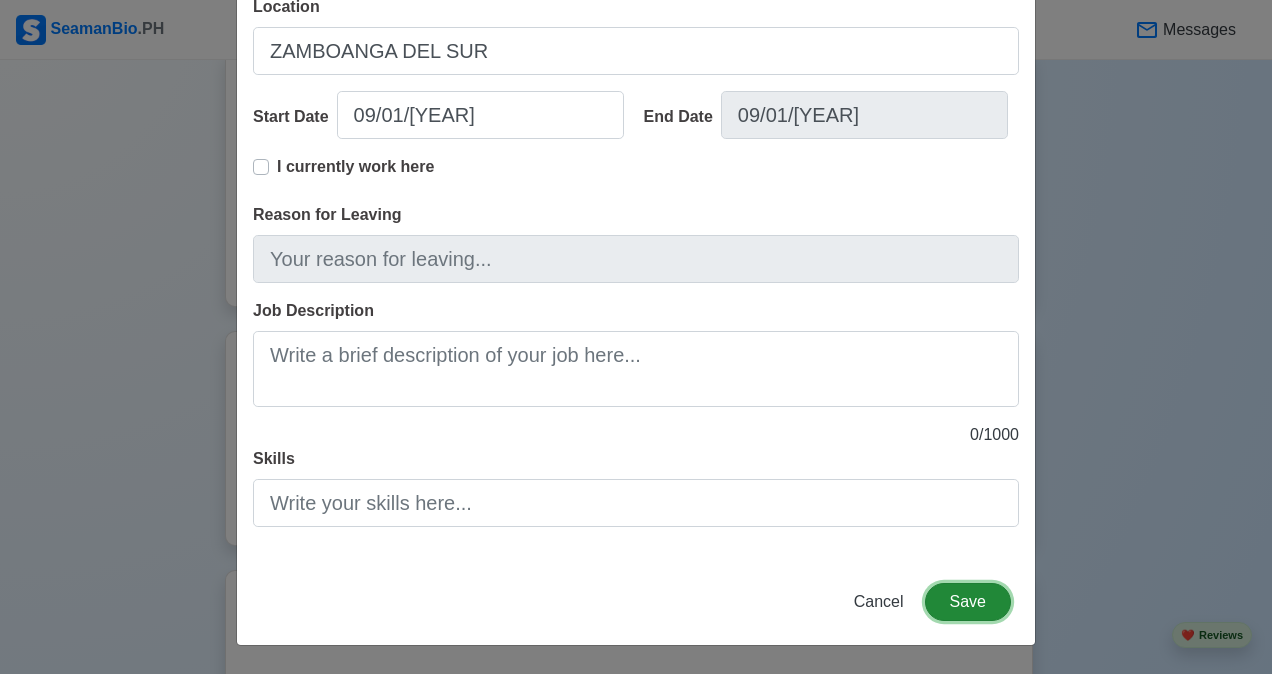 click on "Save" at bounding box center (968, 602) 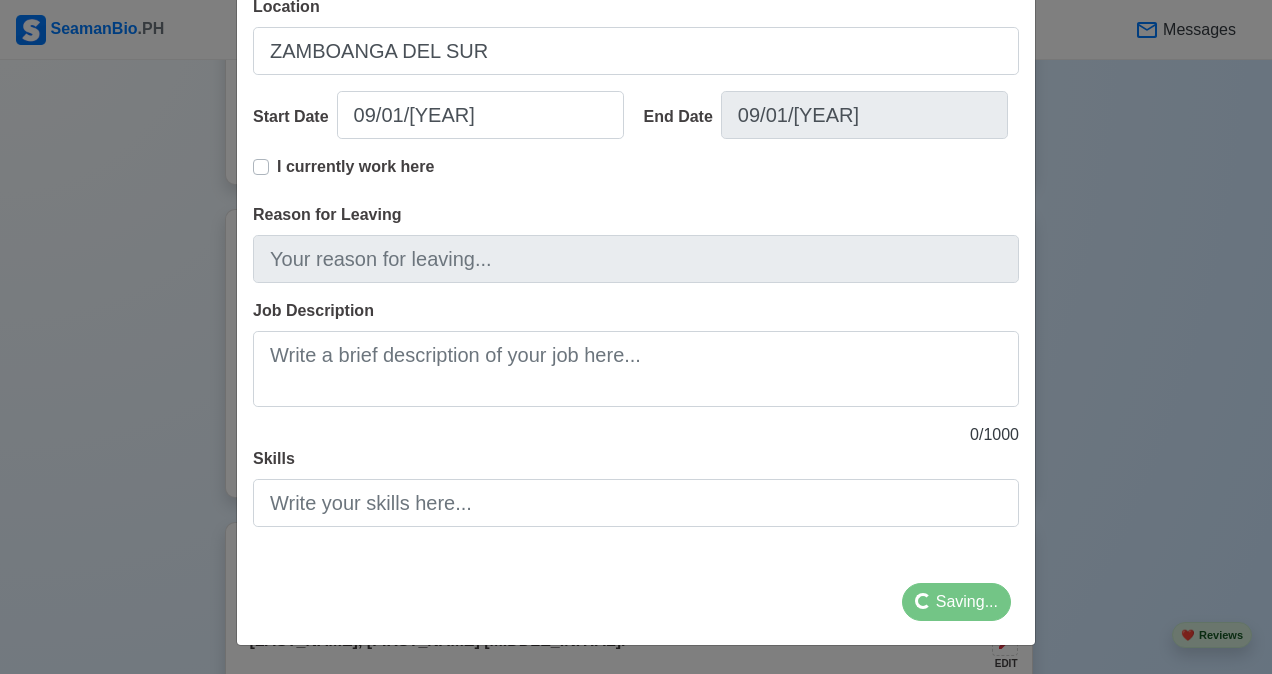 scroll, scrollTop: 3437, scrollLeft: 0, axis: vertical 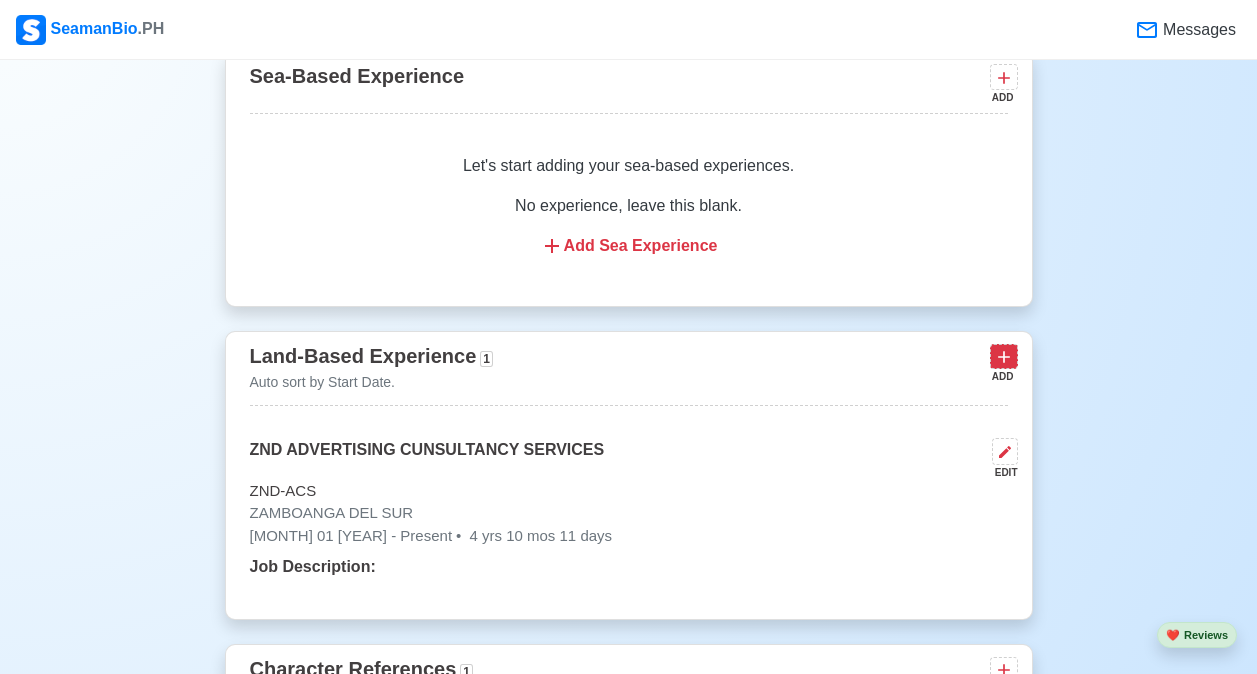 click 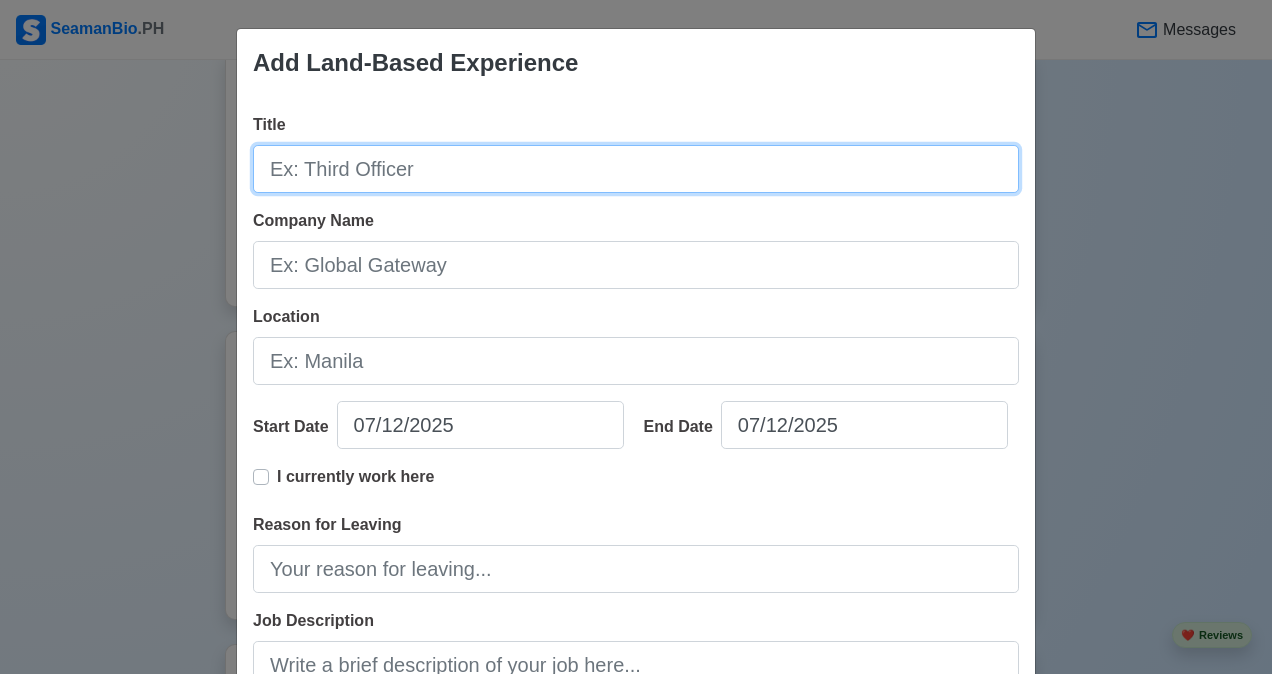 click on "Title" at bounding box center [636, 169] 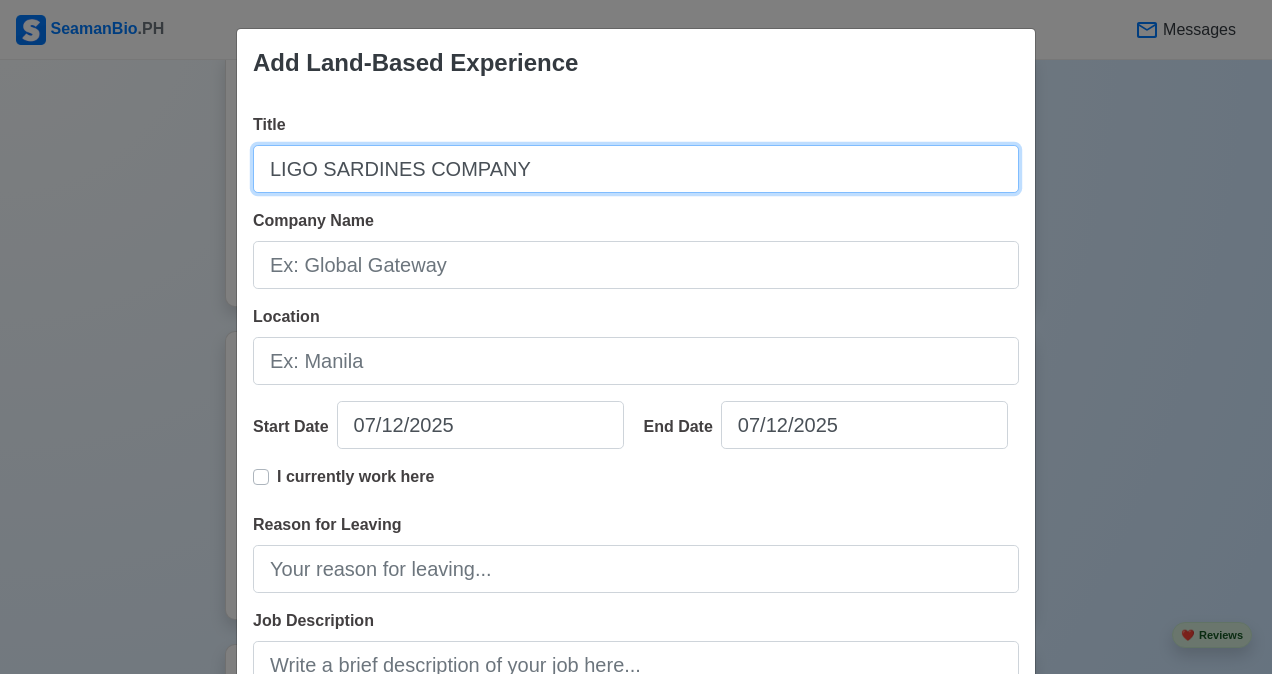 type on "LIGO SARDINES COMPANY" 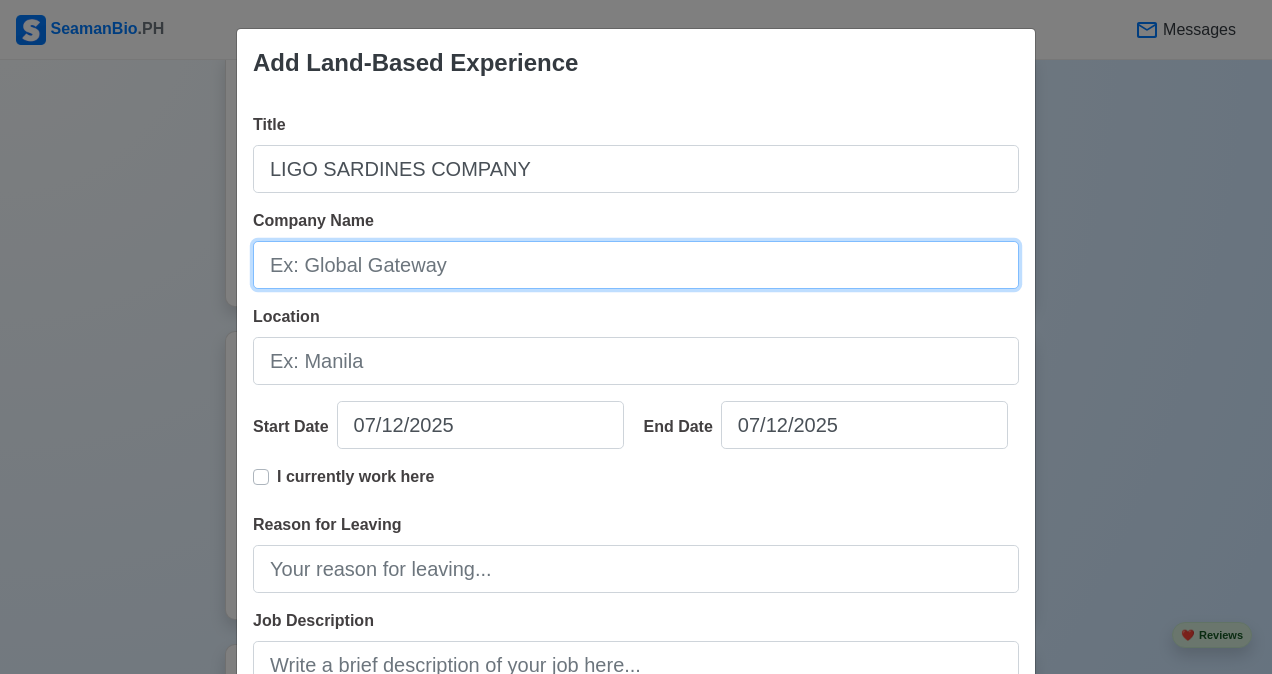click on "Company Name" at bounding box center [636, 265] 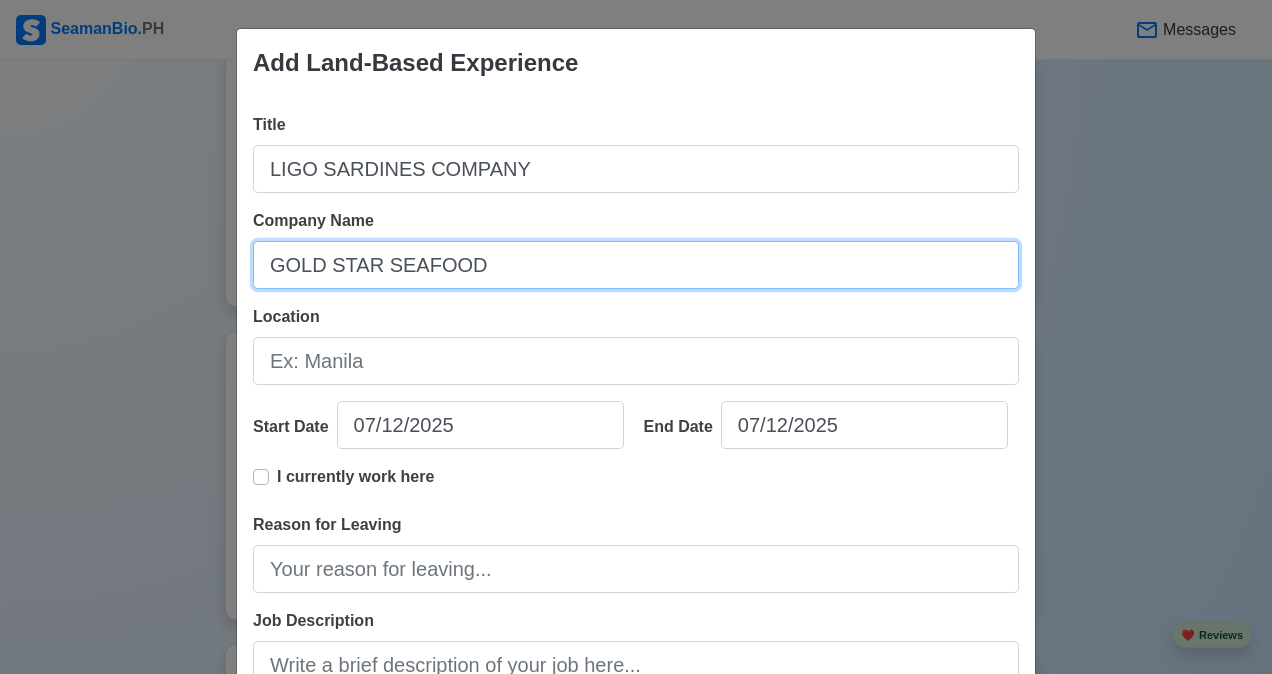 type on "GOLD STAR SEAFOOD" 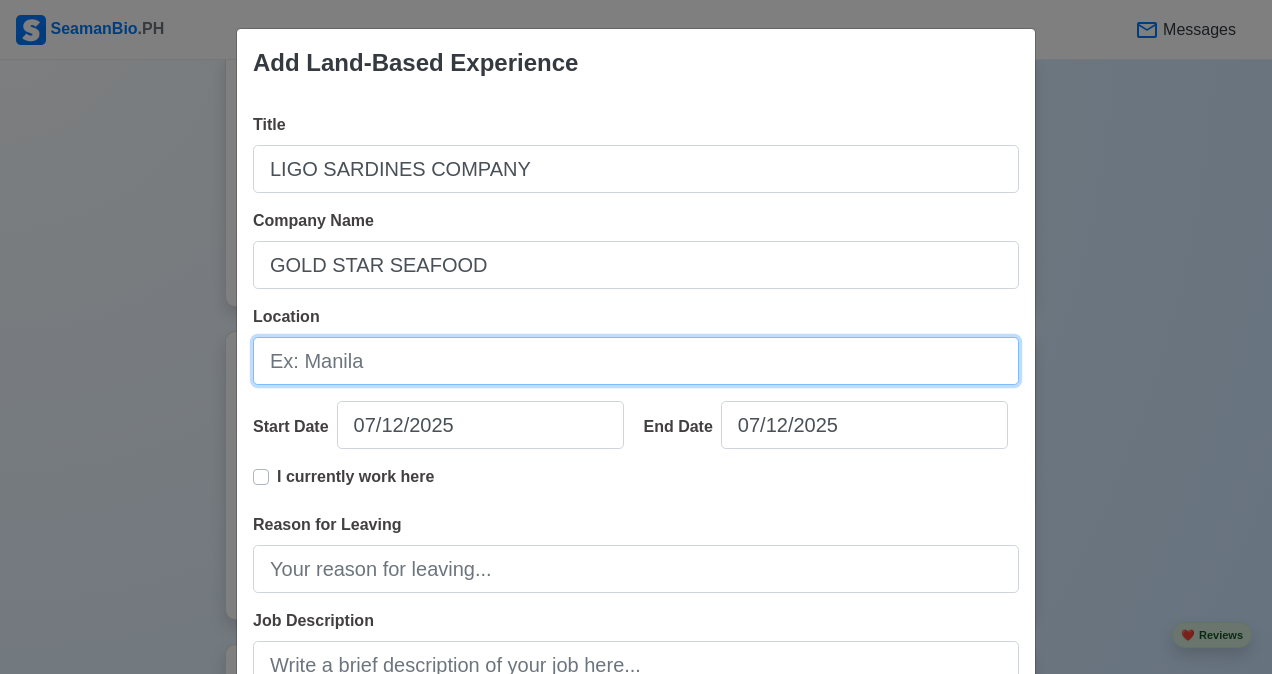 click on "Location" at bounding box center [636, 361] 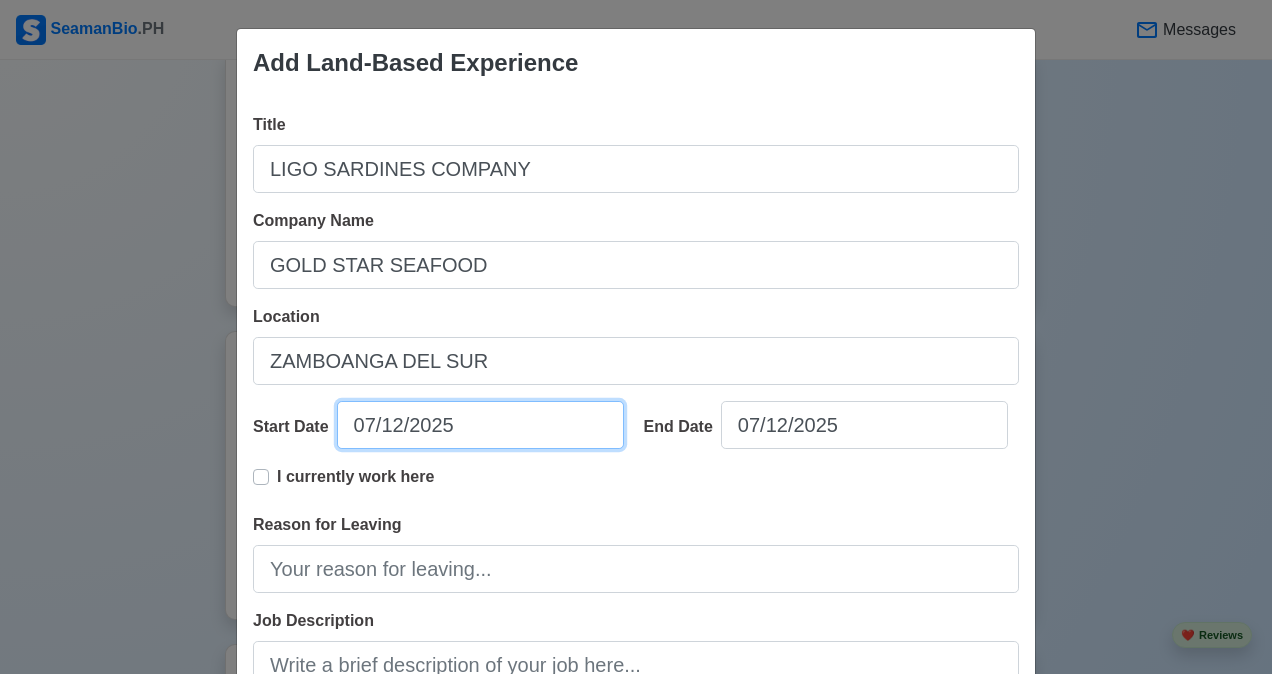 select on "****" 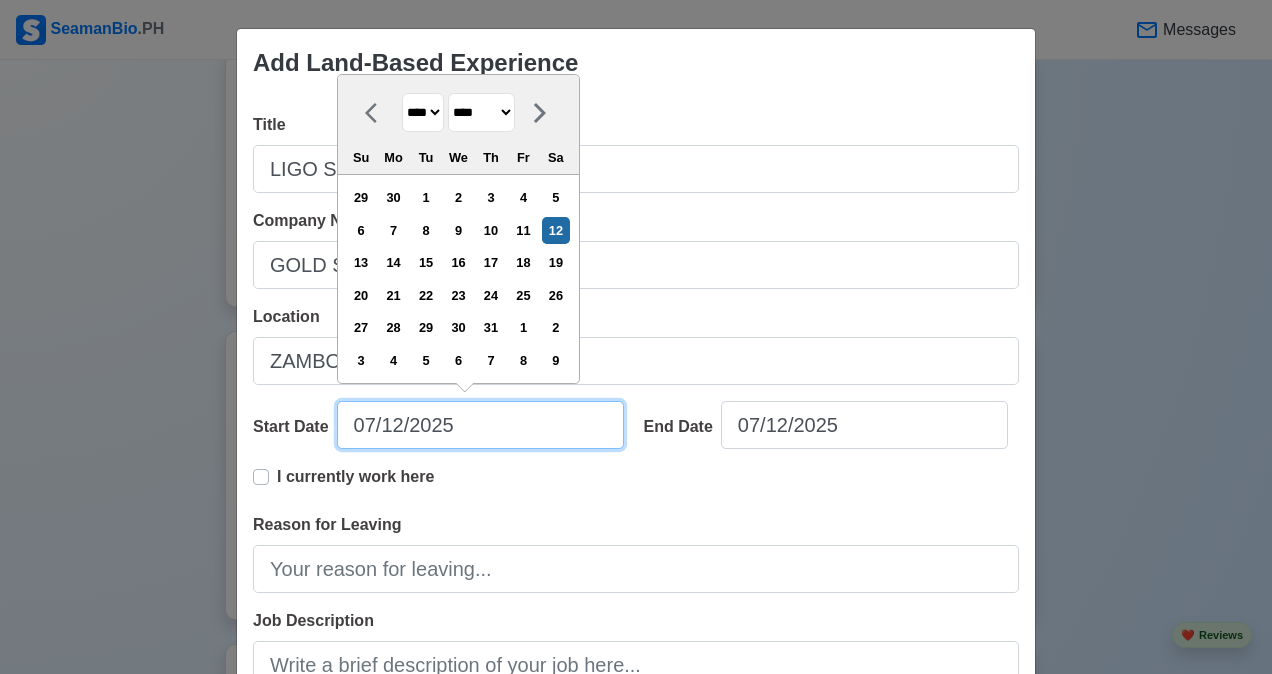 click on "07/12/2025" at bounding box center [480, 425] 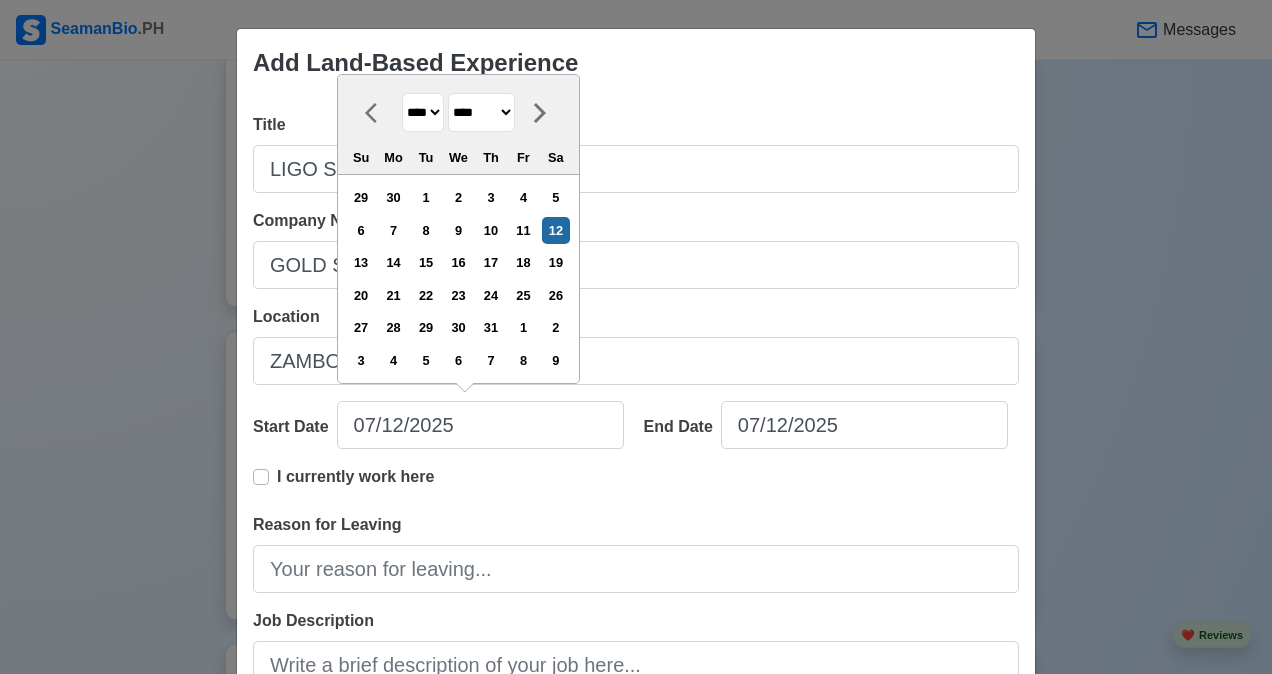 click on "******* ******** ***** ***** *** **** **** ****** ********* ******* ******** ********" at bounding box center (481, 112) 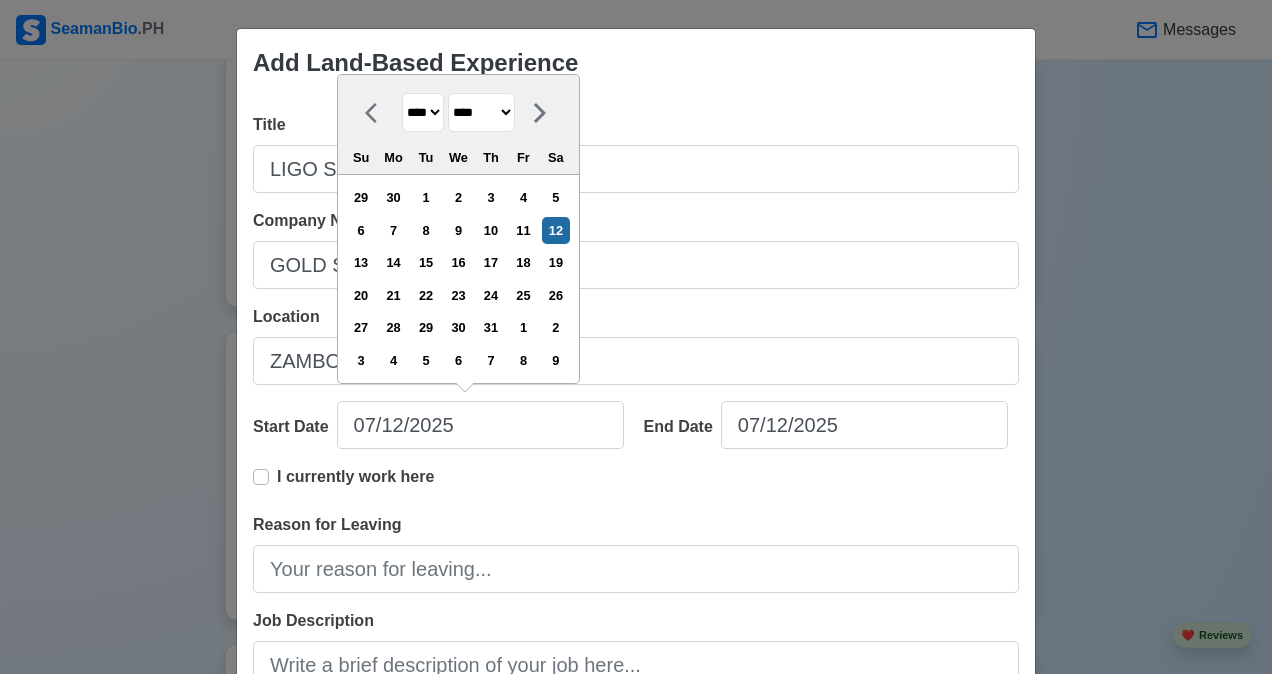select on "****" 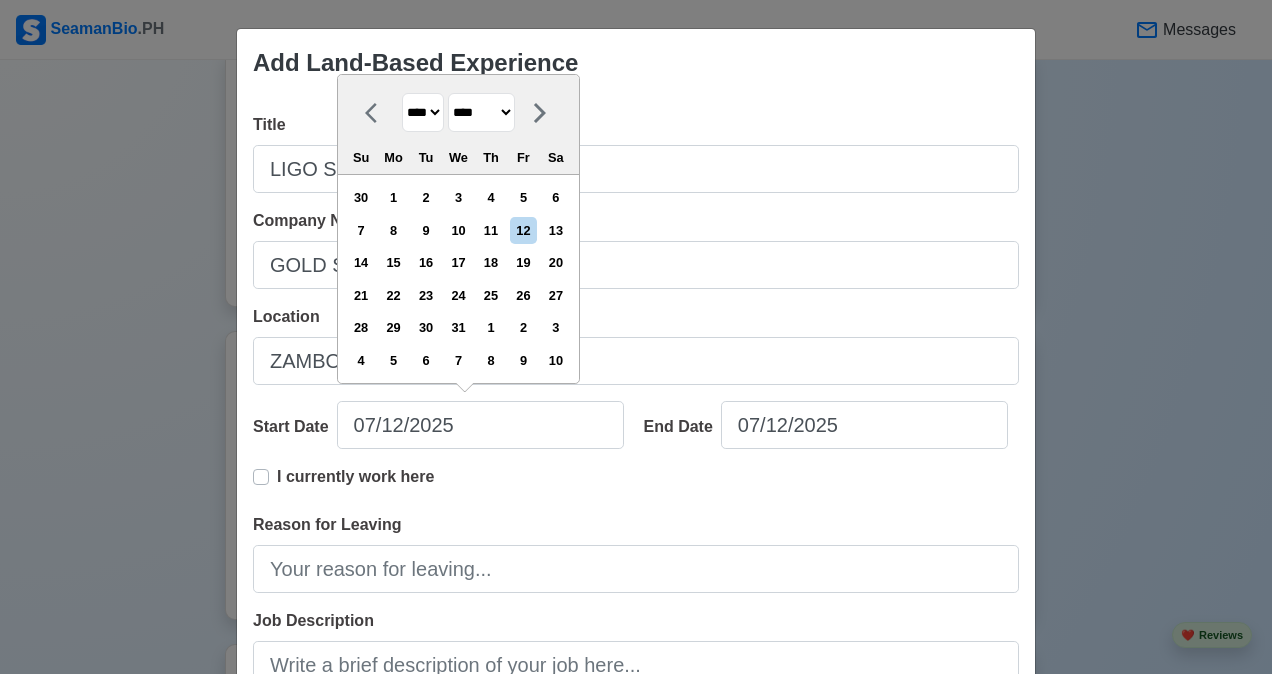click on "******* ******** ***** ***** *** **** **** ****** ********* ******* ******** ********" at bounding box center [481, 112] 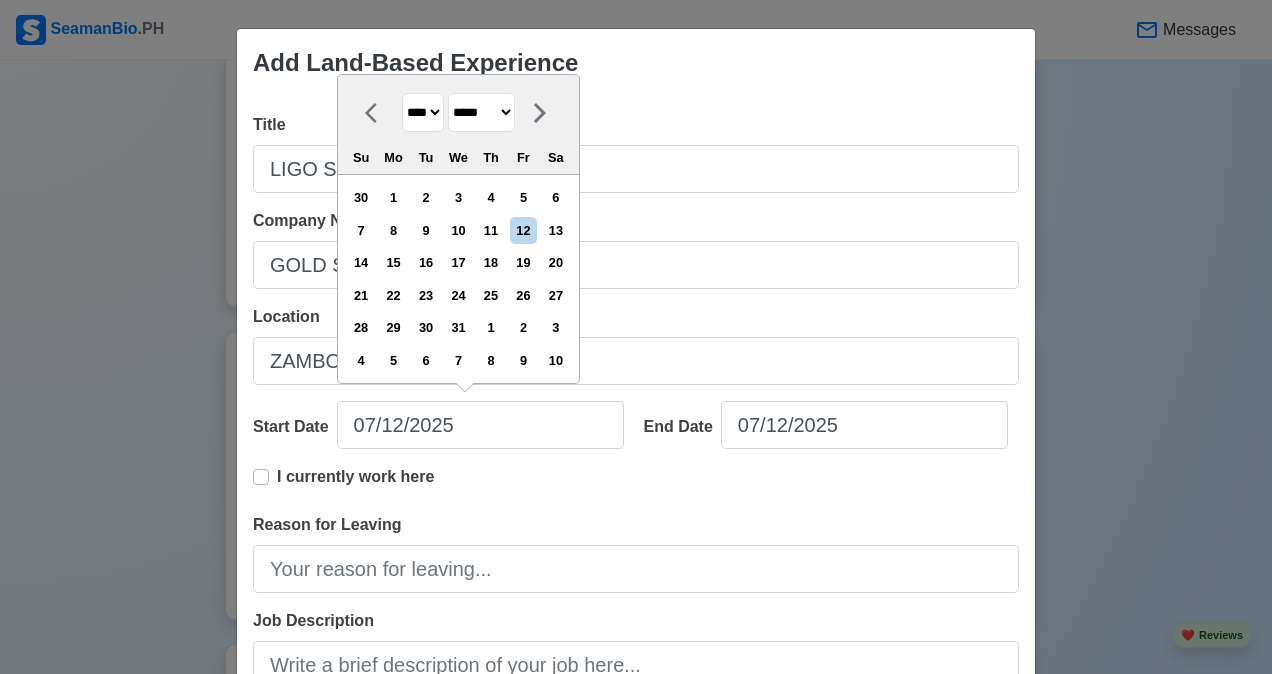 click on "******* ******** ***** ***** *** **** **** ****** ********* ******* ******** ********" at bounding box center [481, 112] 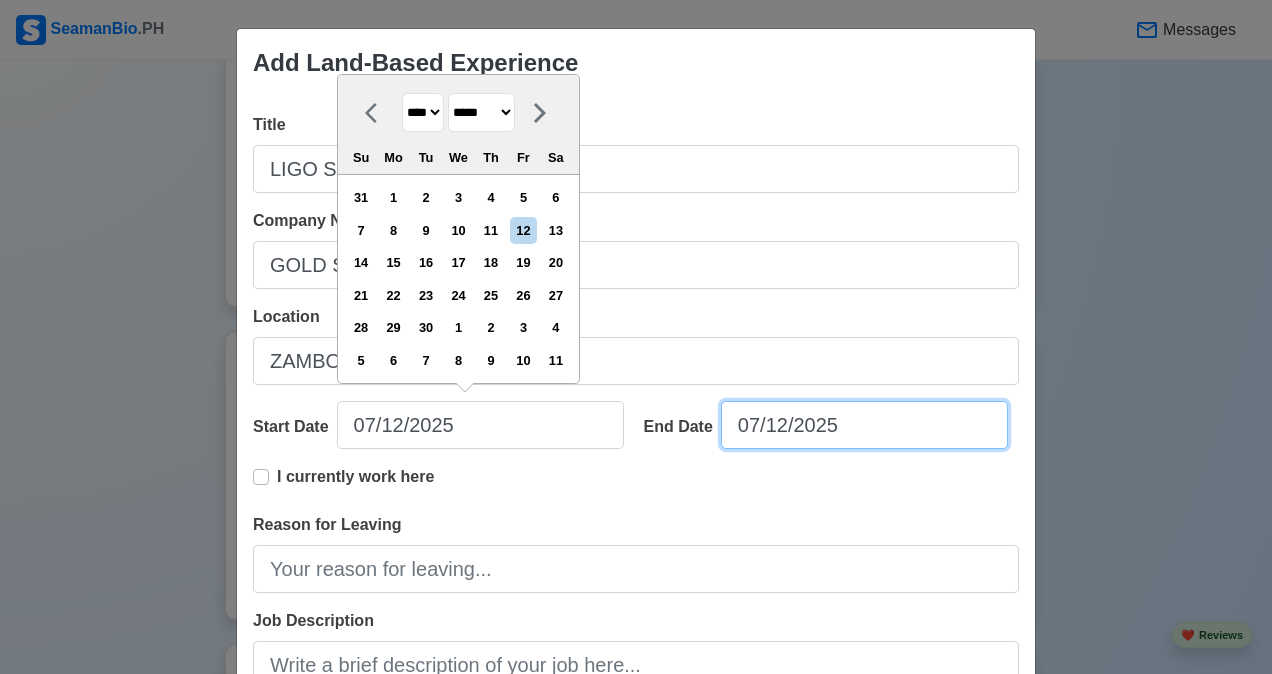 select on "****" 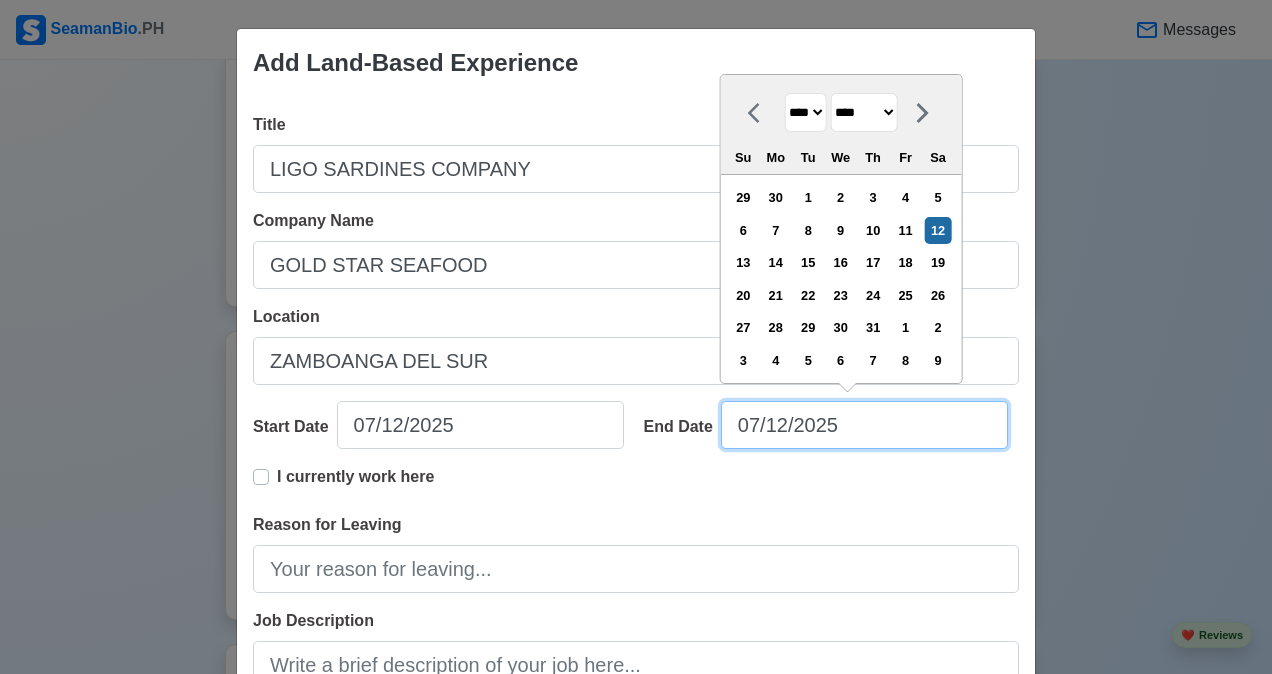 click on "07/12/2025" at bounding box center (864, 425) 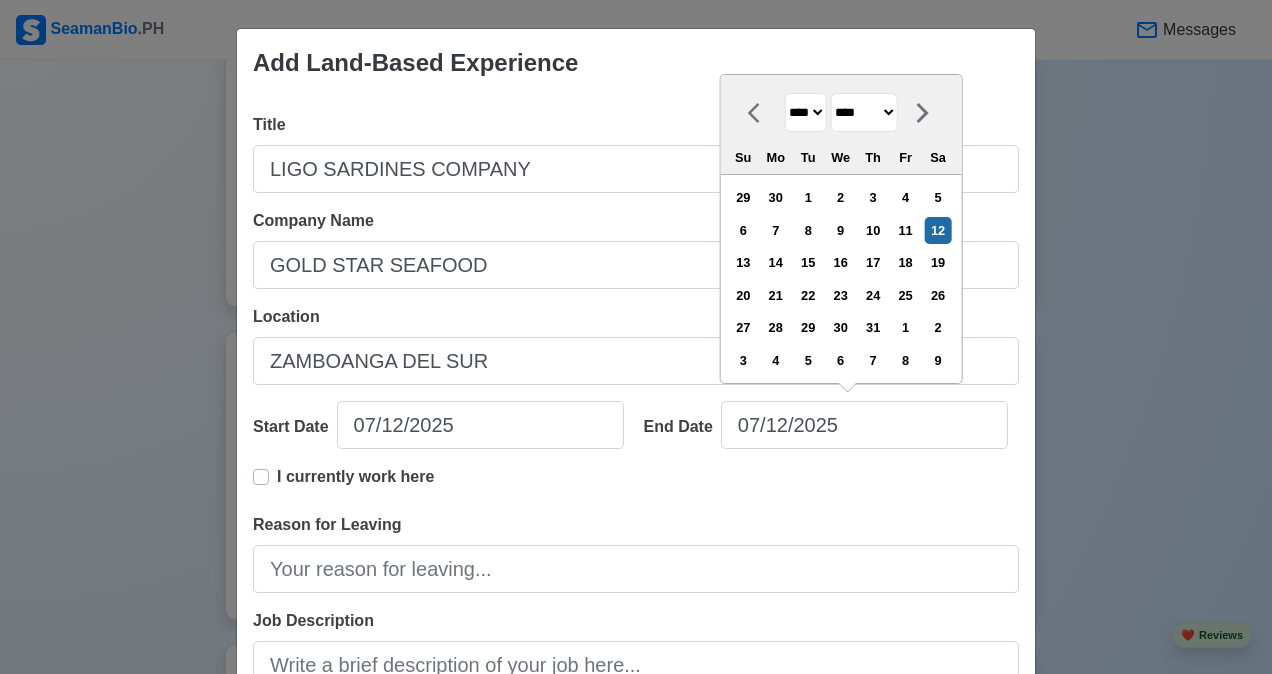 click on "**** **** **** **** **** **** **** **** **** **** **** **** **** **** **** **** **** **** **** **** **** **** **** **** **** **** **** **** **** **** **** **** **** **** **** **** **** **** **** **** **** **** **** **** **** **** **** **** **** **** **** **** **** **** **** **** **** **** **** **** **** **** **** **** **** **** **** **** **** **** **** **** **** **** **** **** **** **** **** **** **** **** **** **** **** **** **** **** **** **** **** **** **** **** **** **** **** **** **** **** **** **** **** **** **** ****" at bounding box center (805, 112) 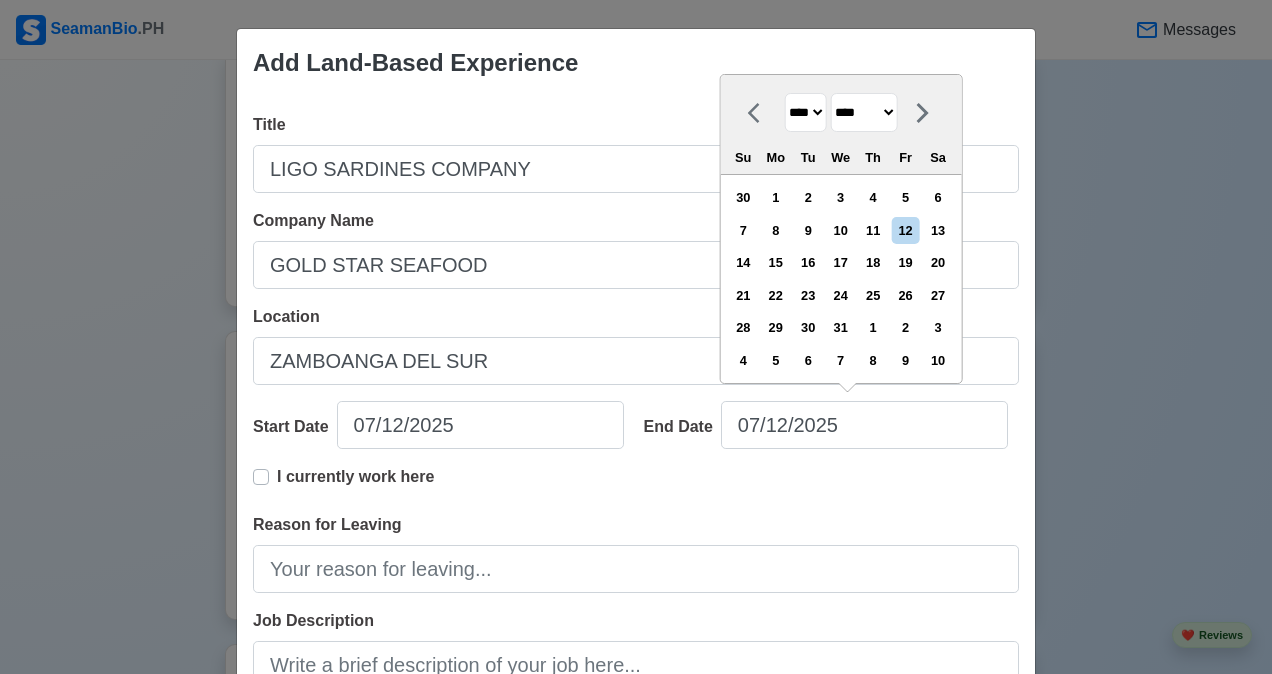 click on "******* ******** ***** ***** *** **** **** ****** ********* ******* ******** ********" at bounding box center [863, 112] 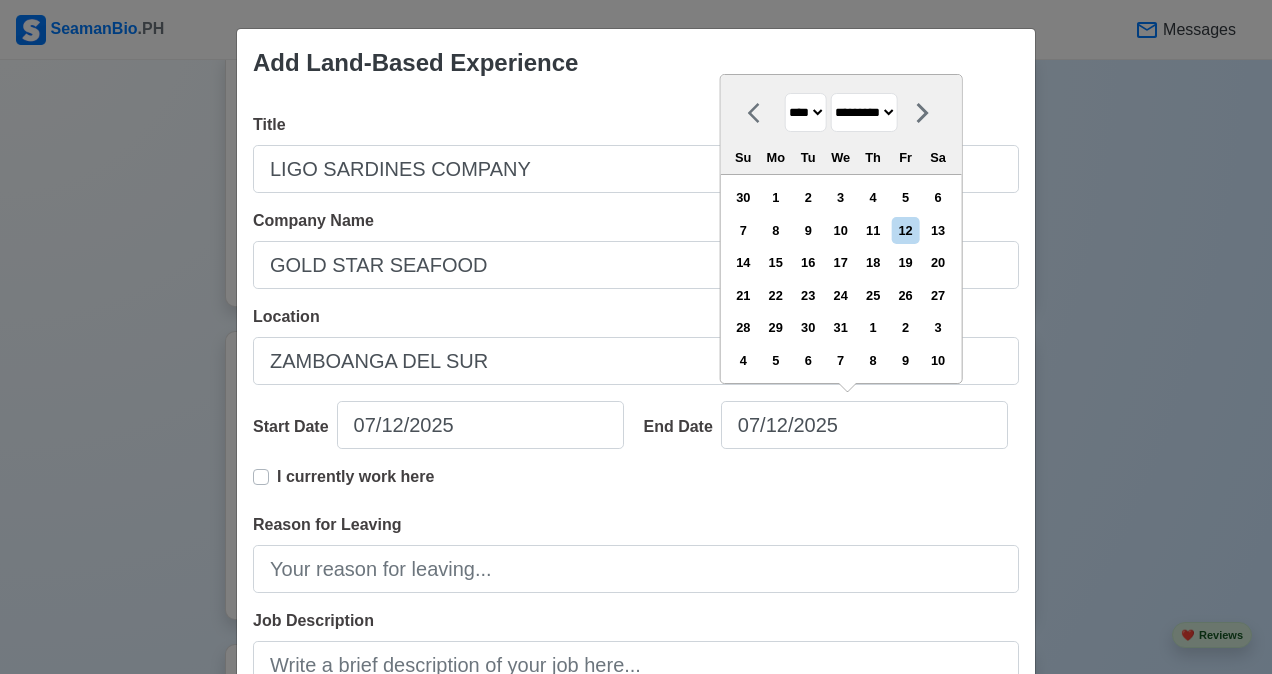 click on "******* ******** ***** ***** *** **** **** ****** ********* ******* ******** ********" at bounding box center (863, 112) 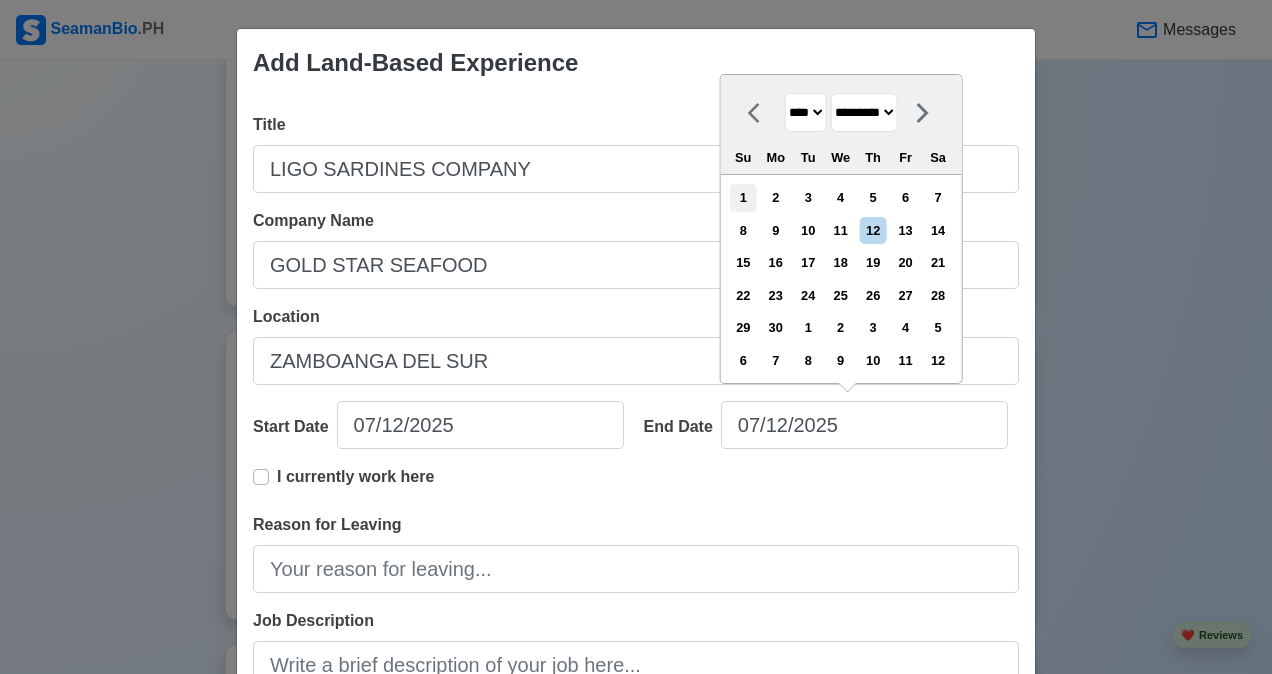 click on "1" at bounding box center [743, 197] 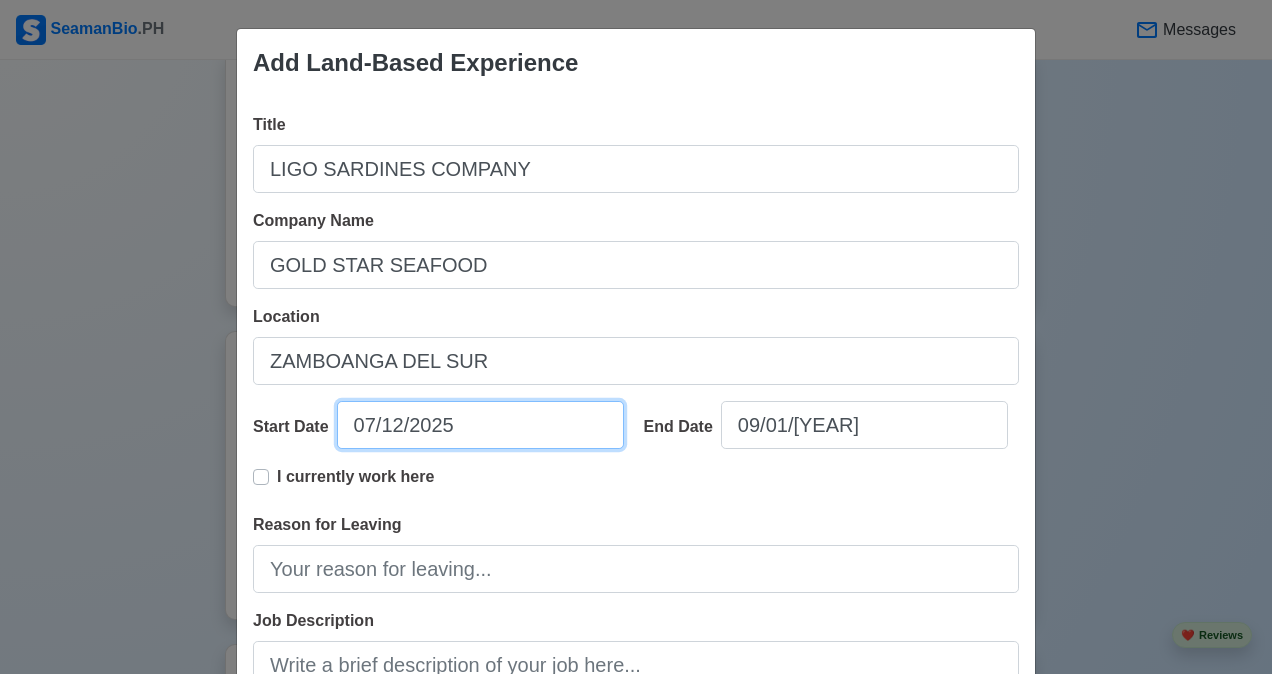 select on "****" 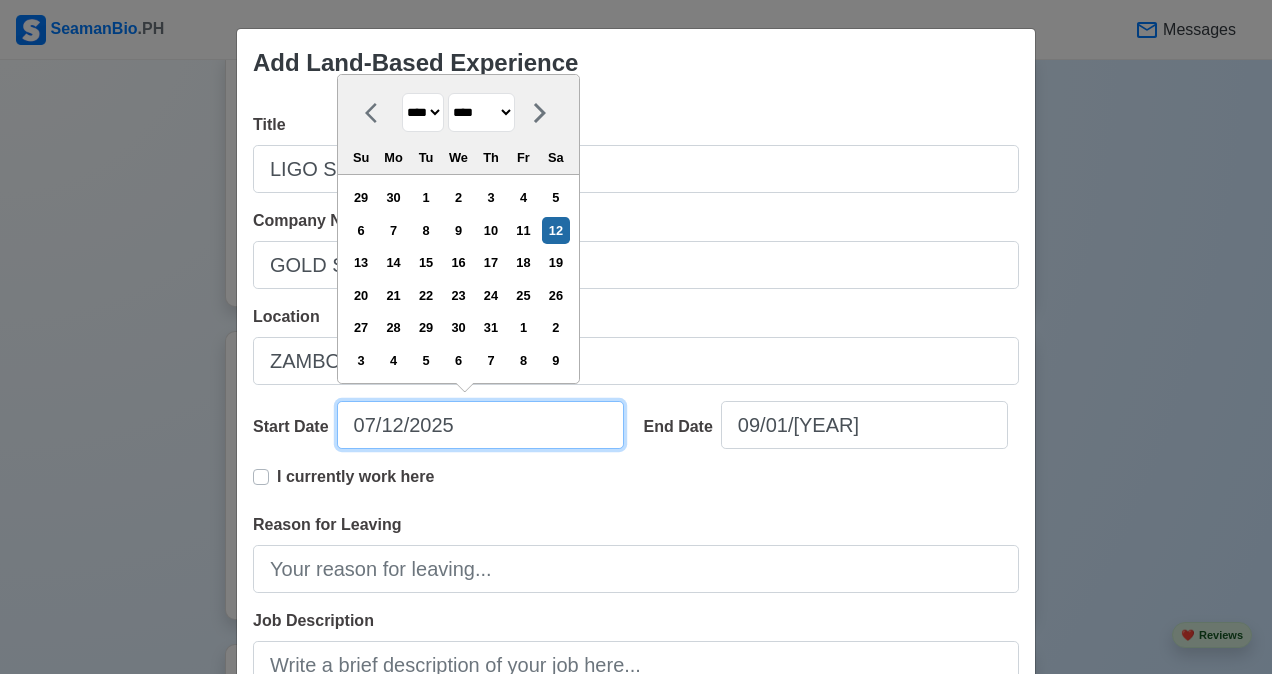 click on "07/12/2025" at bounding box center (480, 425) 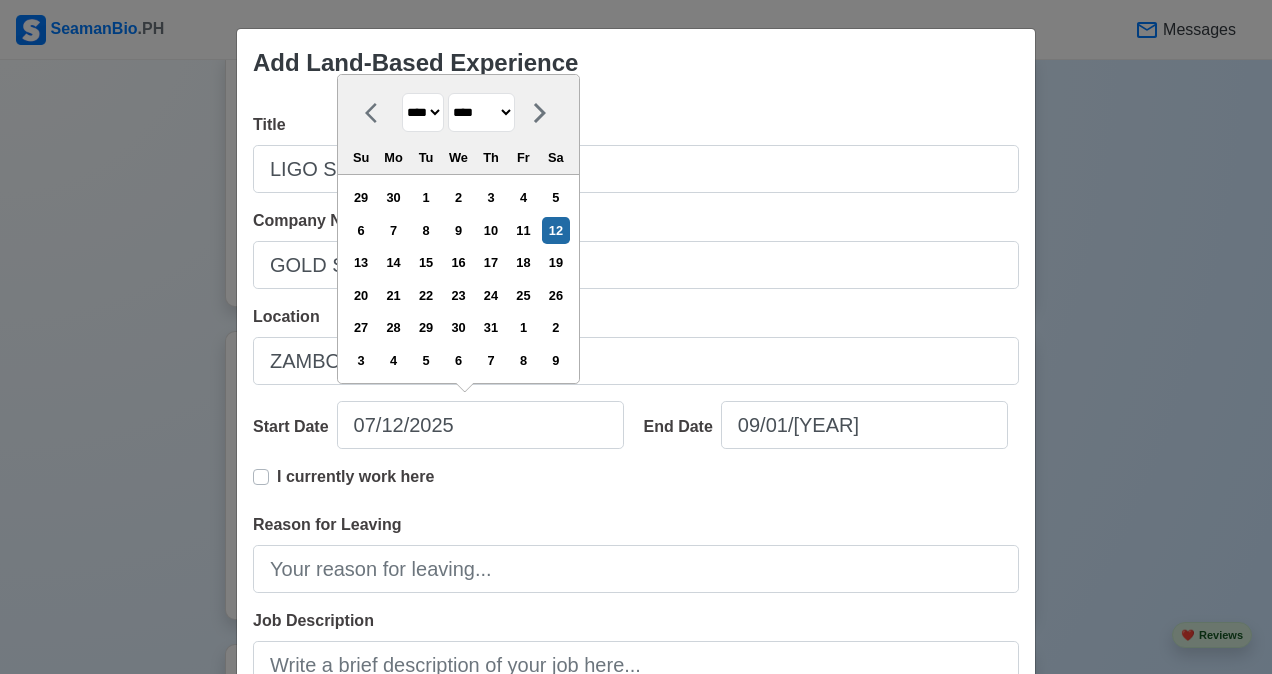click on "**** **** **** **** **** **** **** **** **** **** **** **** **** **** **** **** **** **** **** **** **** **** **** **** **** **** **** **** **** **** **** **** **** **** **** **** **** **** **** **** **** **** **** **** **** **** **** **** **** **** **** **** **** **** **** **** **** **** **** **** **** **** **** **** **** **** **** **** **** **** **** **** **** **** **** **** **** **** **** **** **** **** **** **** **** **** **** **** **** **** **** **** **** **** **** **** **** **** **** **** **** **** **** **** **** ****" at bounding box center (423, 112) 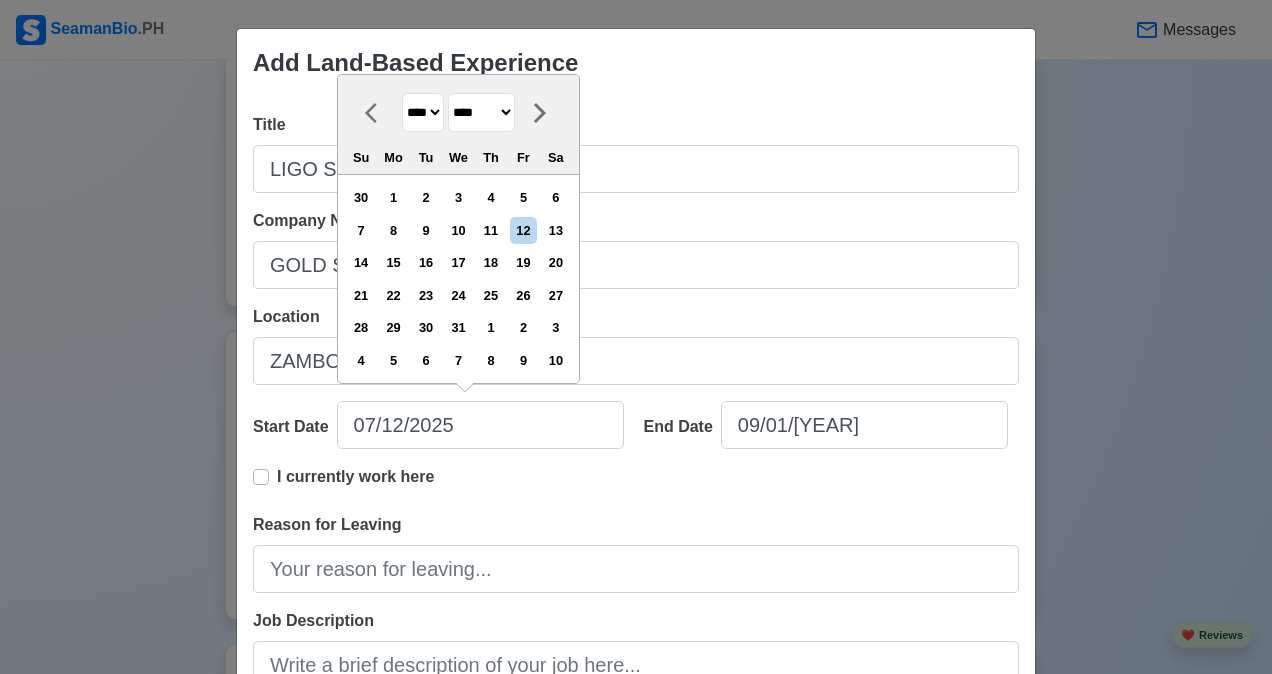 click on "******* ******** ***** ***** *** **** **** ****** ********* ******* ******** ********" at bounding box center (481, 112) 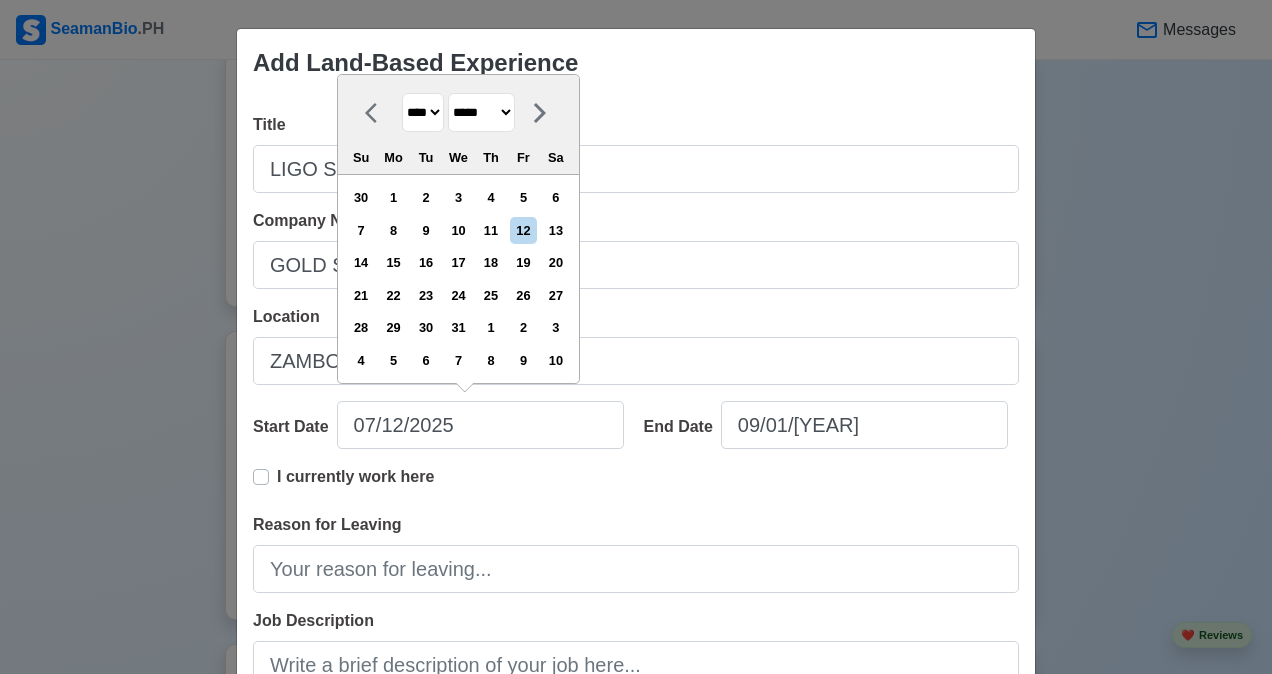 click on "******* ******** ***** ***** *** **** **** ****** ********* ******* ******** ********" at bounding box center (481, 112) 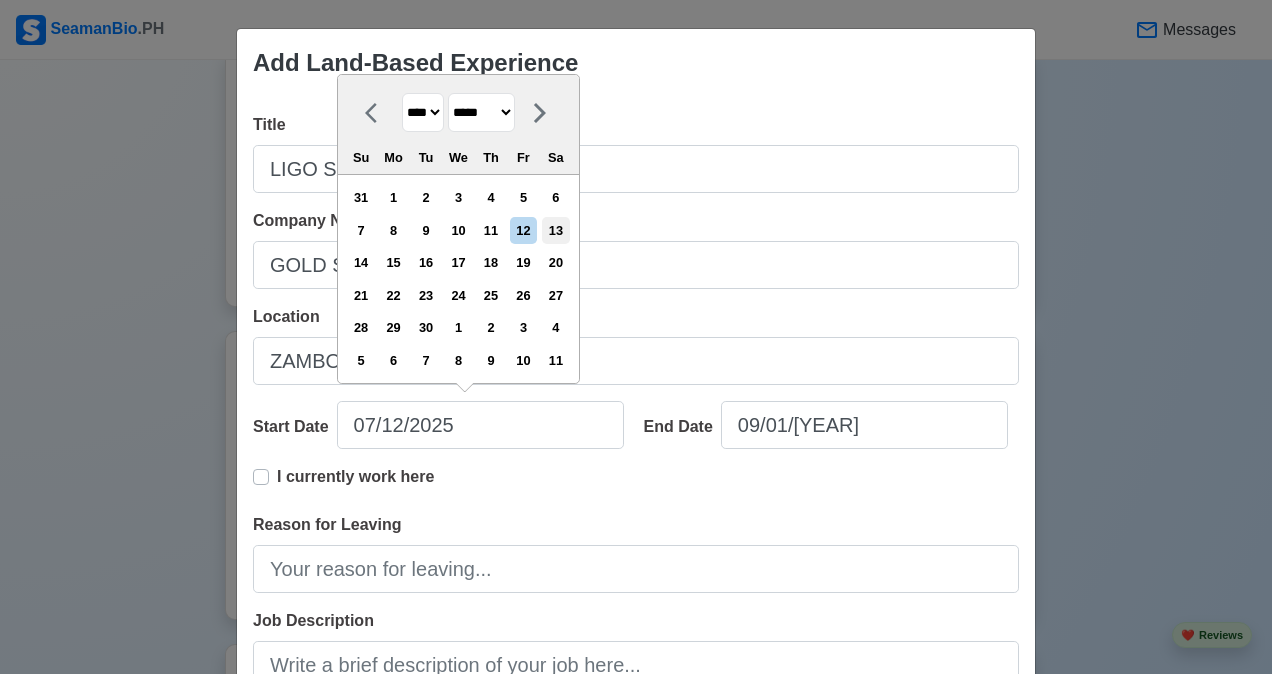 click on "13" at bounding box center (555, 230) 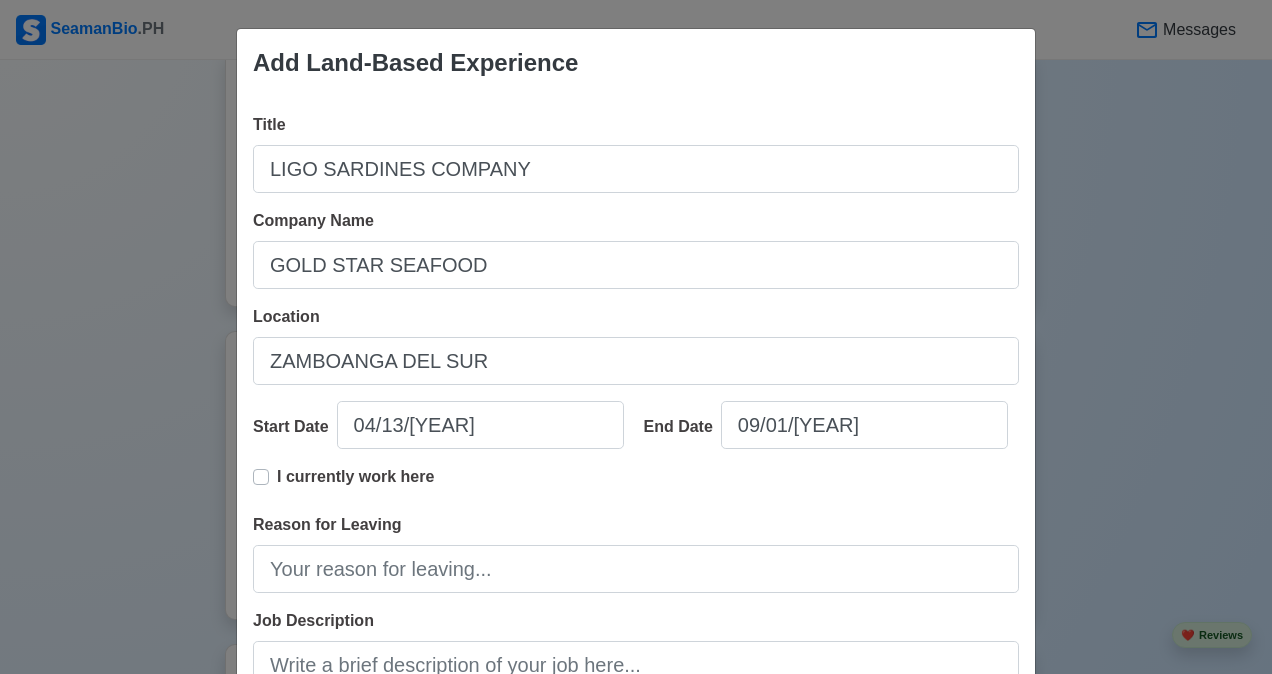 scroll, scrollTop: 117, scrollLeft: 0, axis: vertical 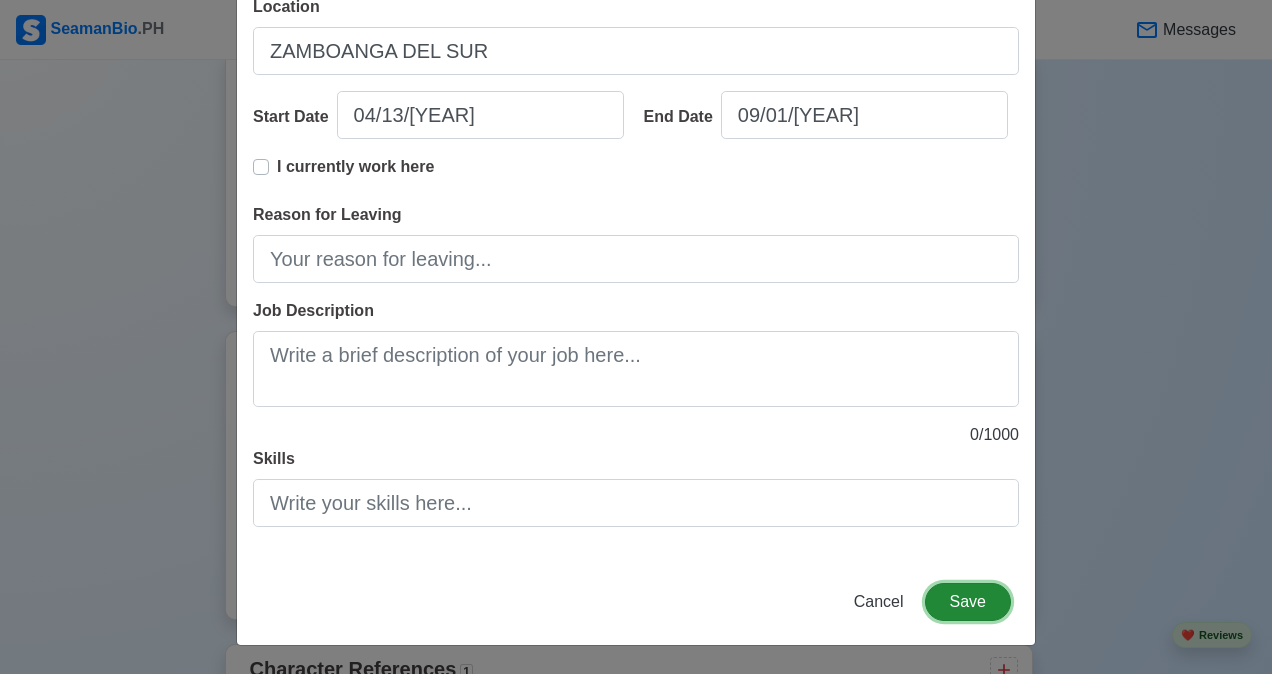 click on "Save" at bounding box center [968, 602] 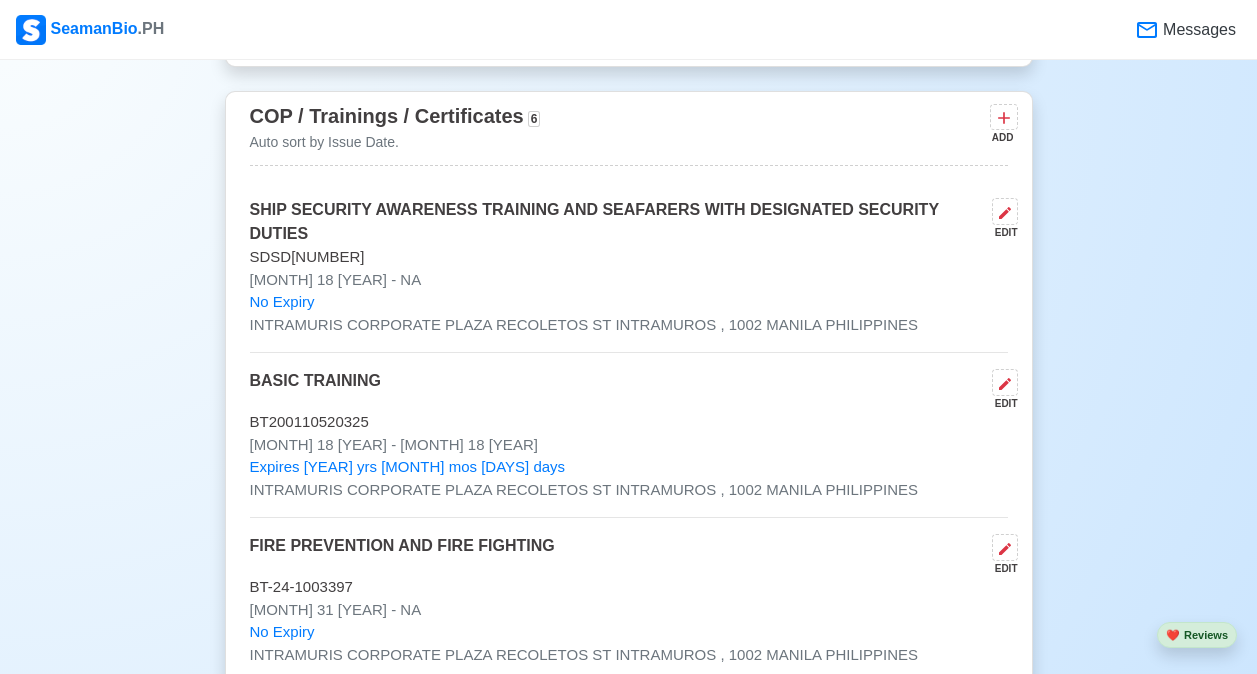 scroll, scrollTop: 2276, scrollLeft: 0, axis: vertical 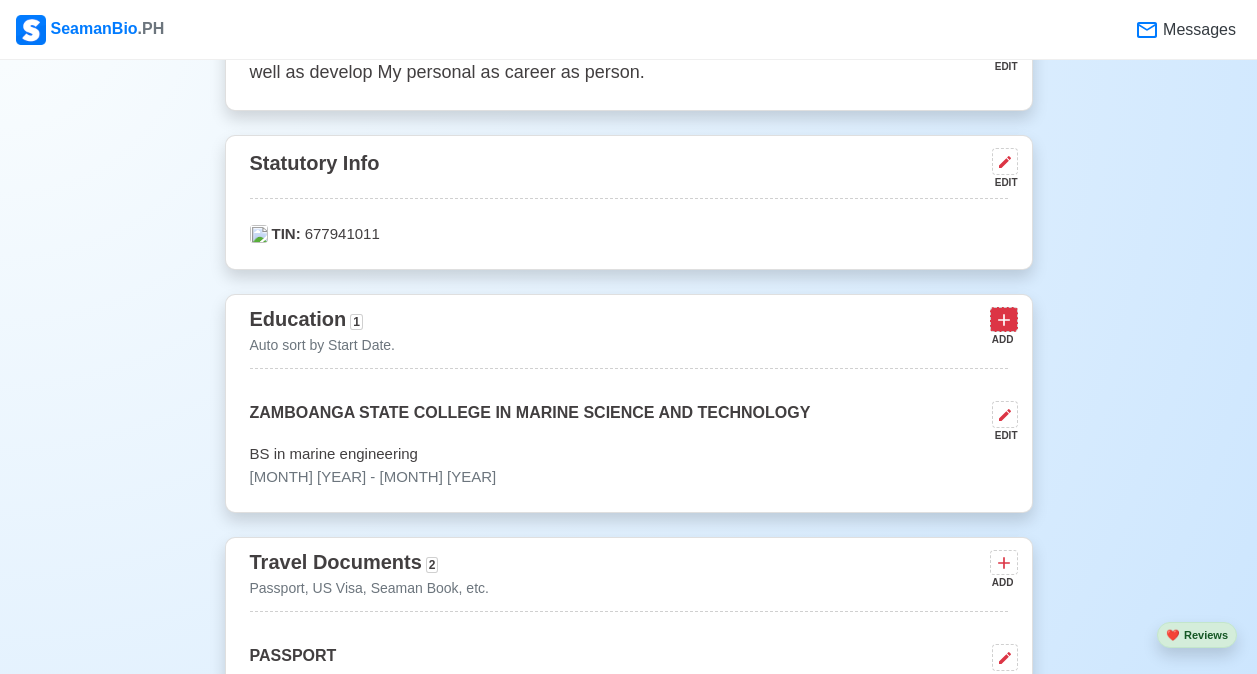 click 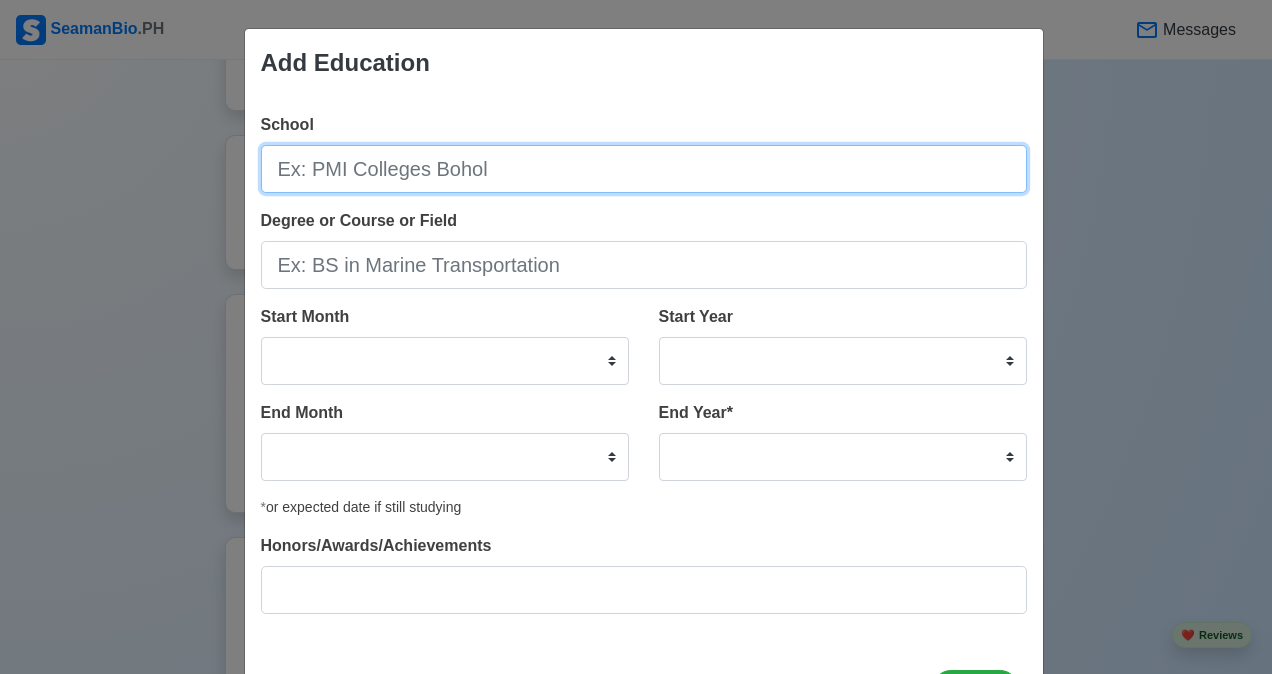 click on "School" at bounding box center (644, 169) 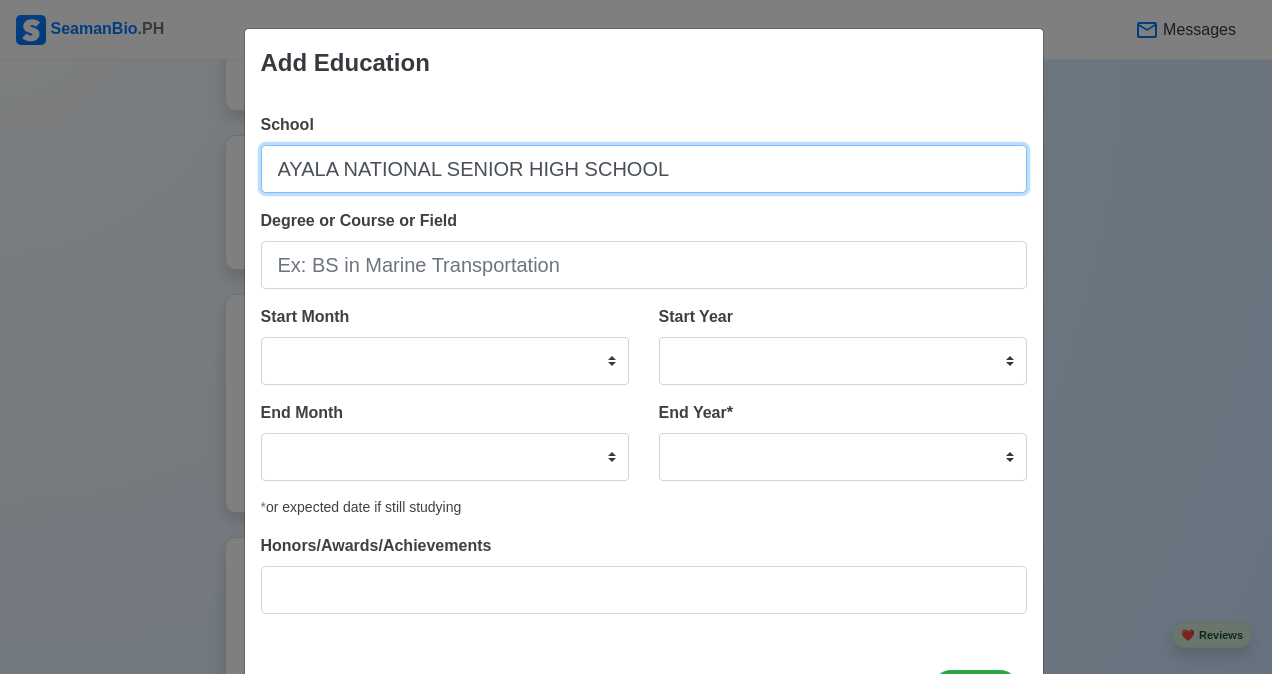 type on "AYALA NATIONAL SENIOR HIGH SCHOOL" 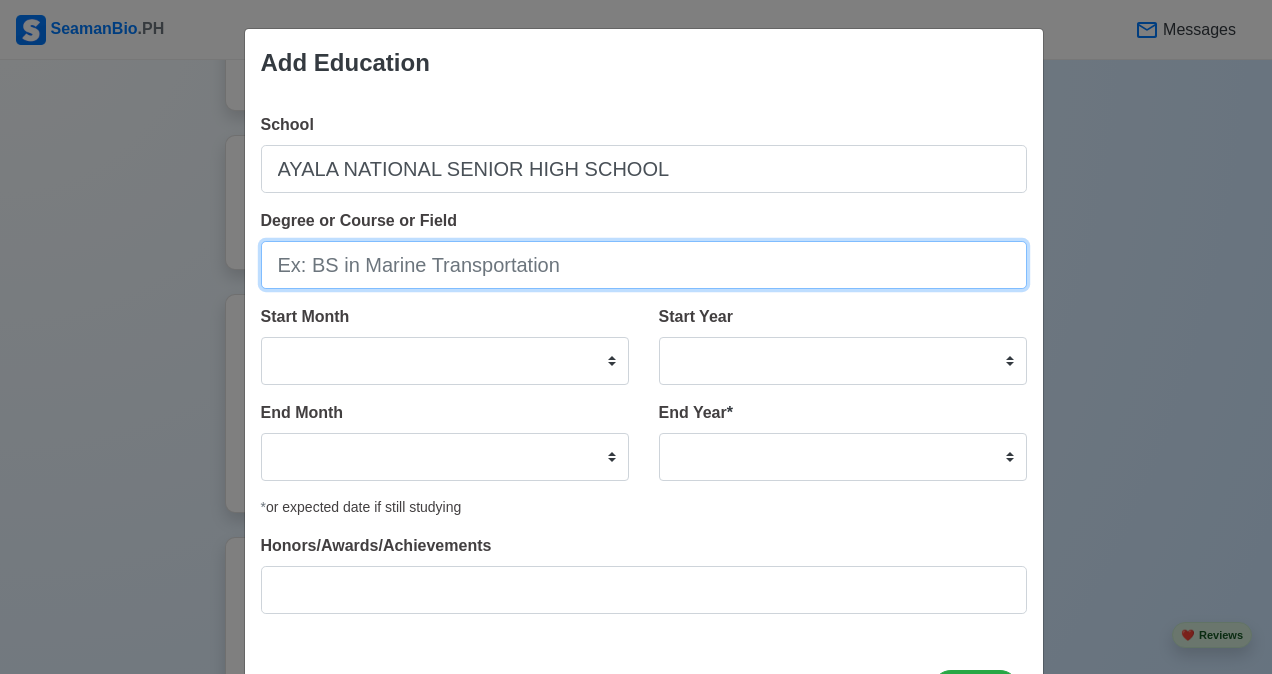 click on "Degree or Course or Field" at bounding box center [644, 265] 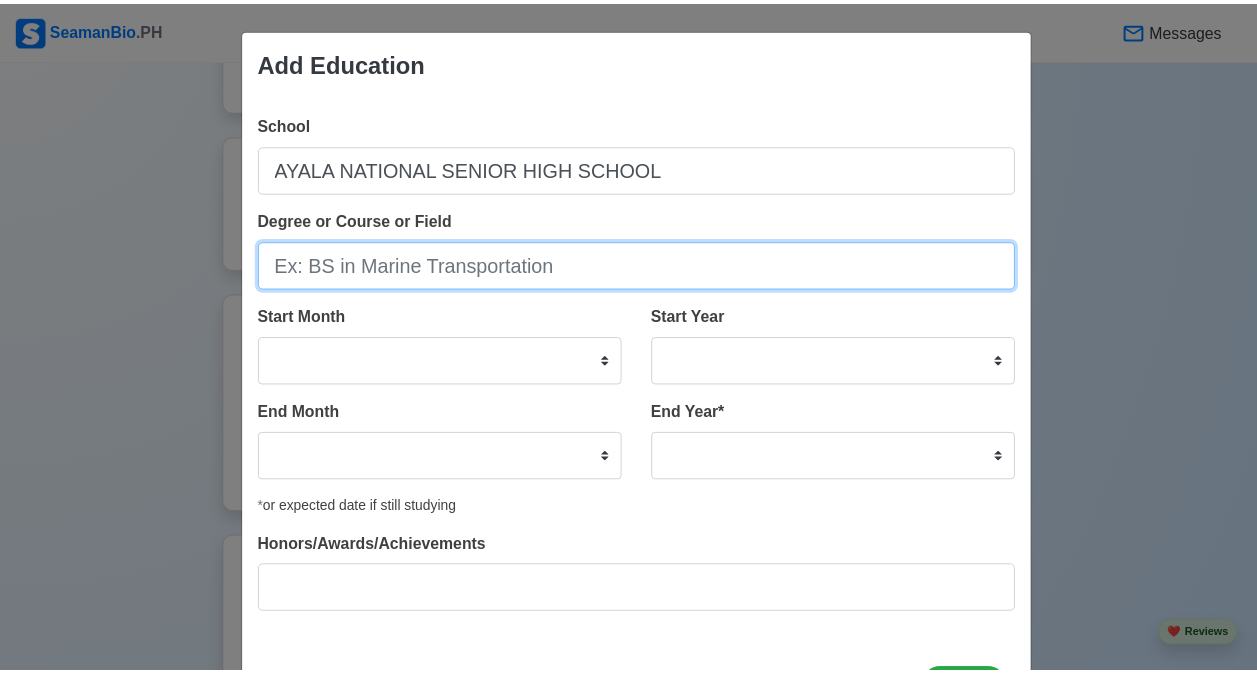 scroll, scrollTop: 87, scrollLeft: 0, axis: vertical 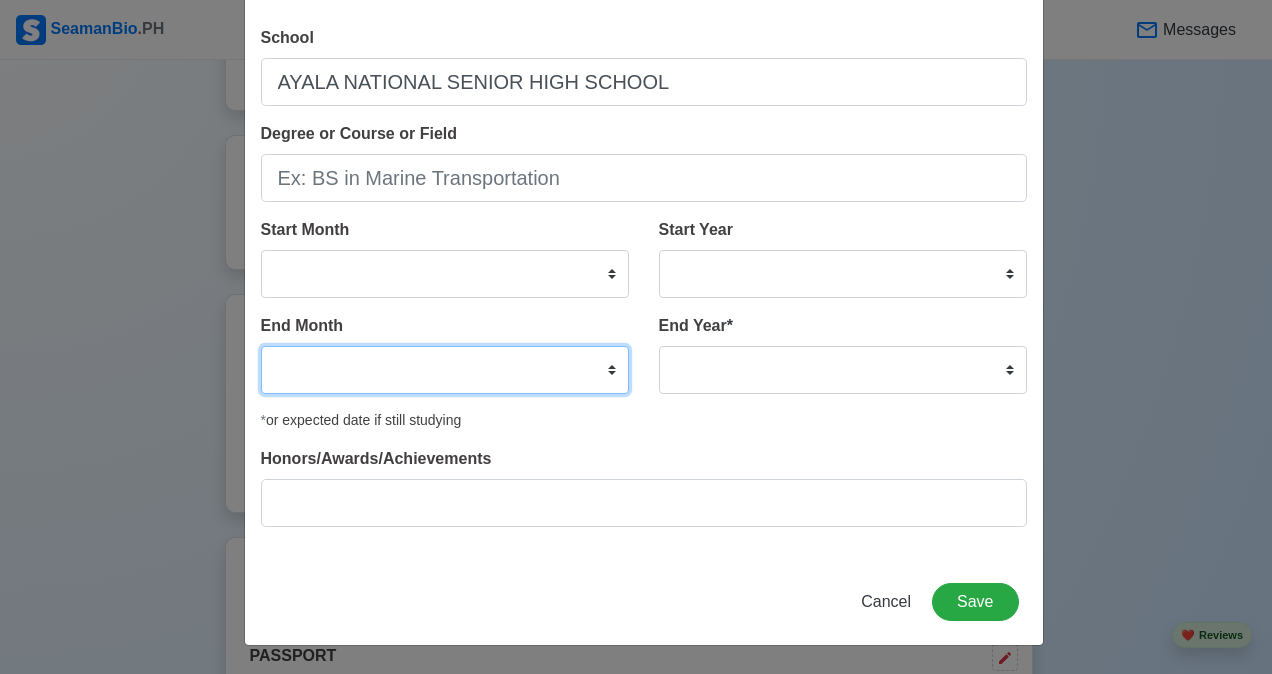 click on "January February March April May June July August September October November December" at bounding box center (445, 370) 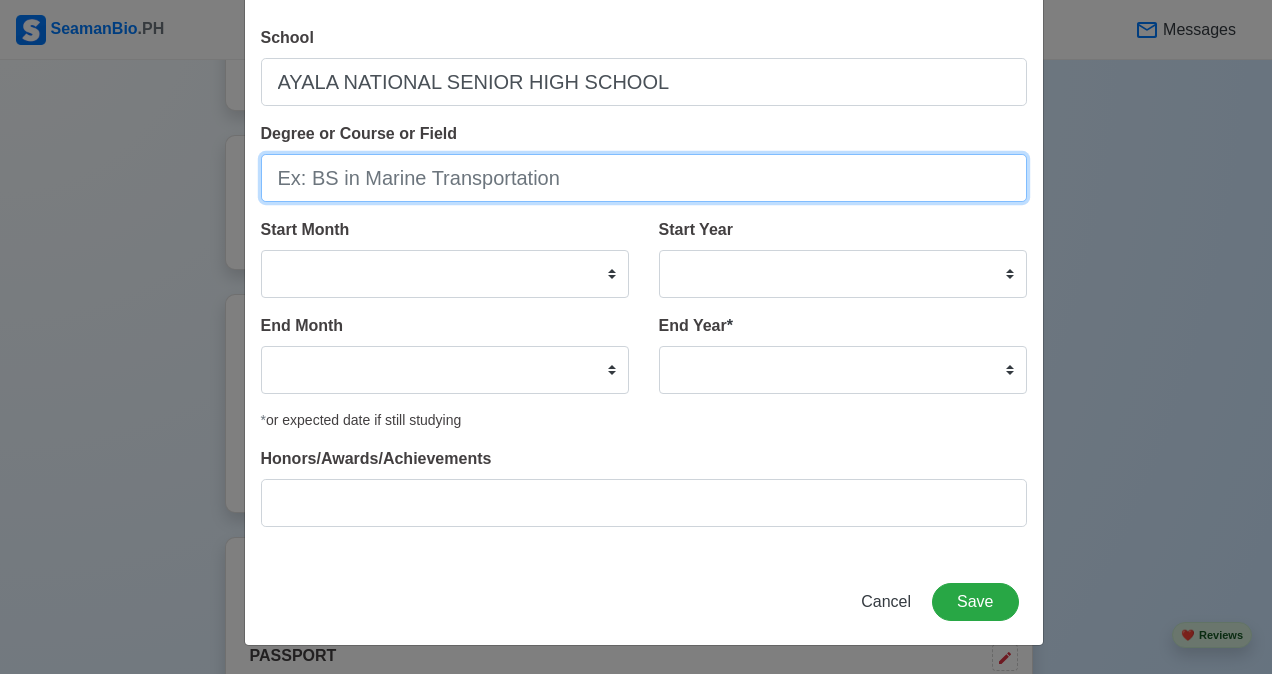 click on "Degree or Course or Field" at bounding box center [644, 178] 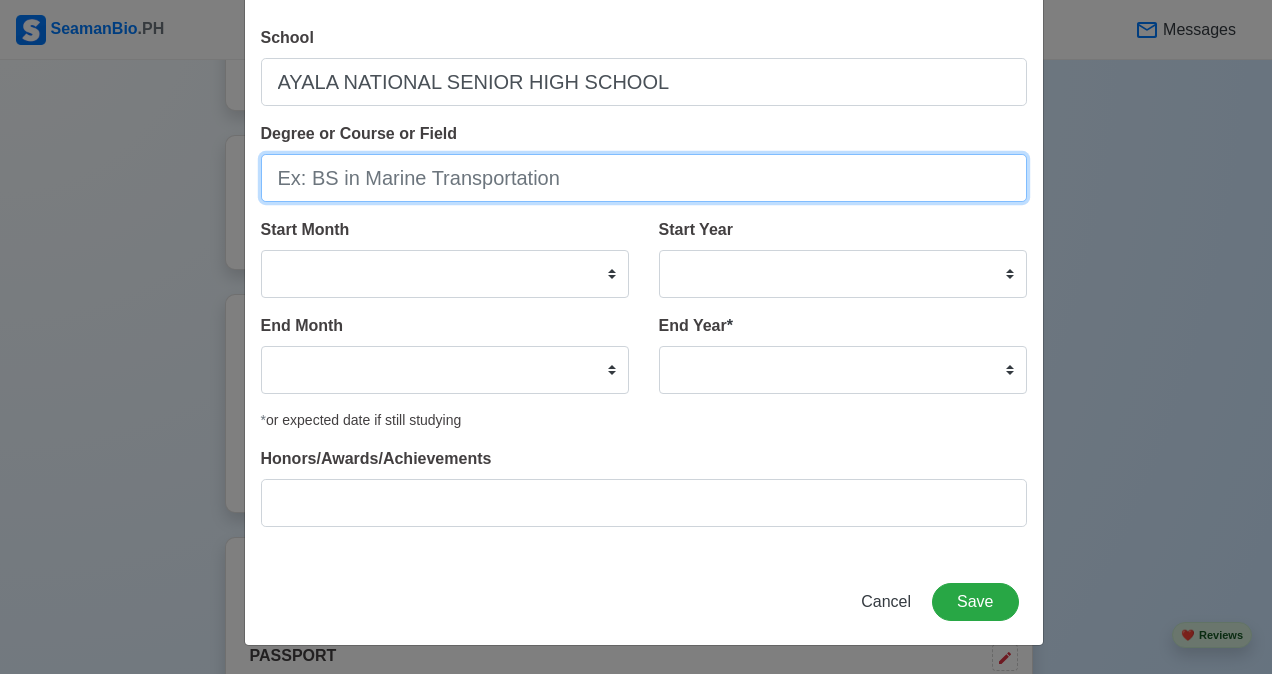 type on "t" 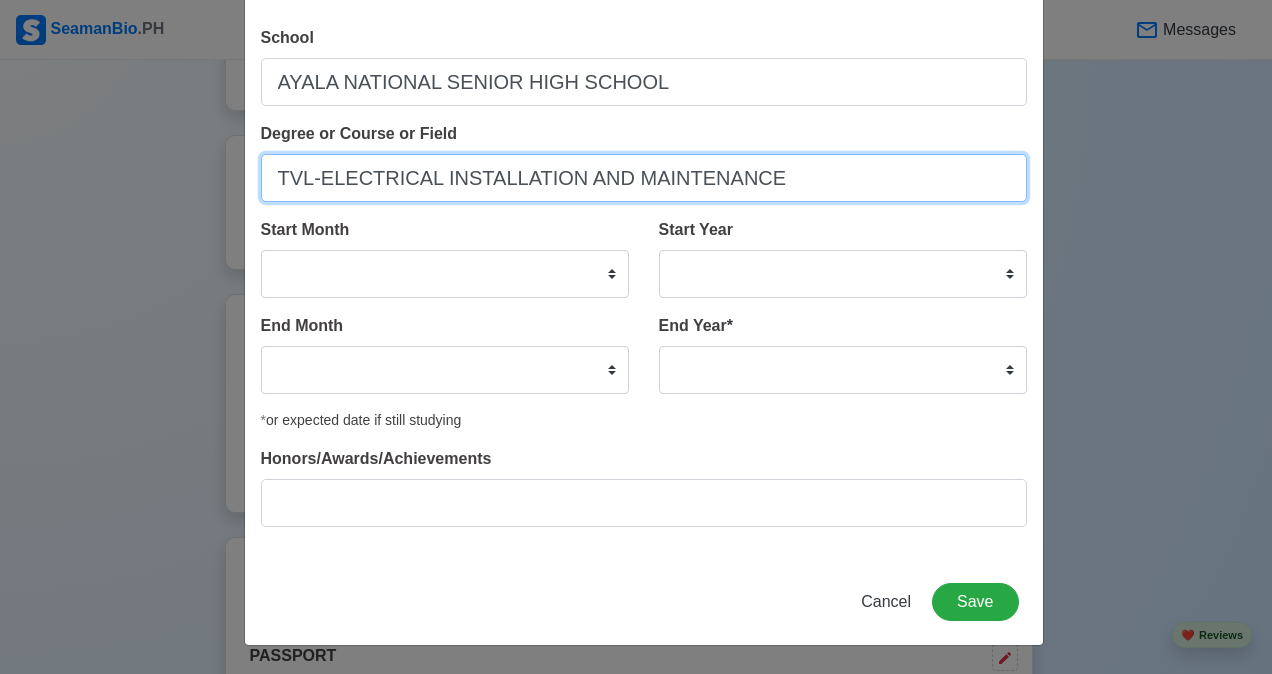 type on "TVL-ELECTRICAL INSTALLATION AND MAINTENANCE" 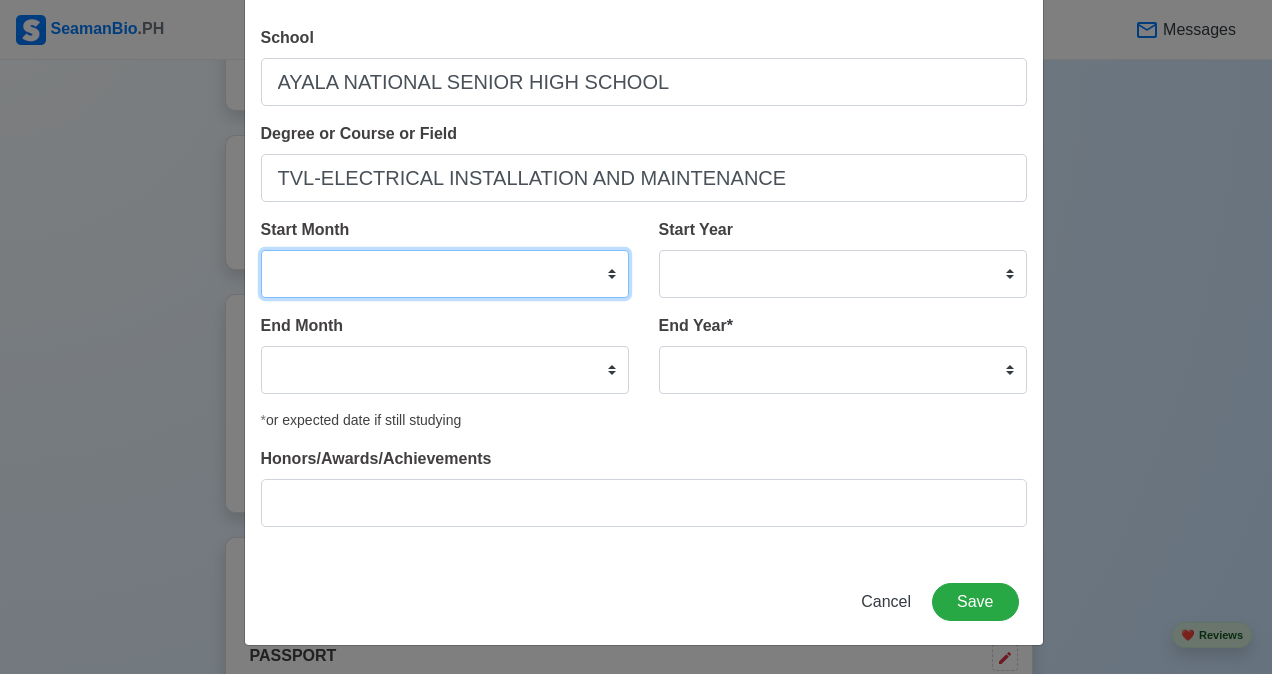 click on "January February March April May June July August September October November December" at bounding box center (445, 274) 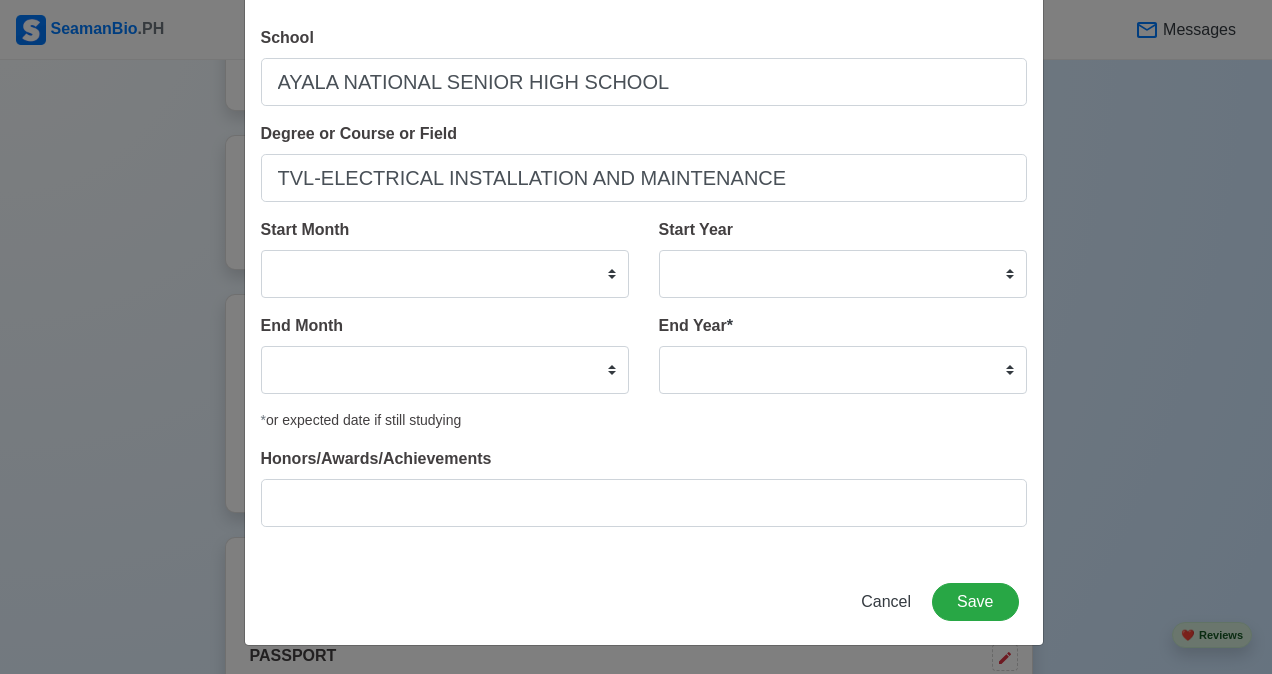 click on "School AYALA NATIONAL SENIOR HIGH SCHOOL Degree or Course or Field TVL-ELECTRICAL INSTALLATION AND MAINTENANCE Start Month January February March April May June July August September October November December Start Year 2025 2024 2023 2022 2021 2020 2019 2018 2017 2016 2015 2014 2013 2012 2011 2010 2009 2008 2007 2006 2005 2004 2003 2002 2001 2000 1999 1998 1997 1996 1995 1994 1993 1992 1991 1990 1989 1988 1987 1986 1985 1984 1983 1982 1981 1980 1979 1978 1977 1976 1975 1974 1973 1972 1971 1970 1969 1968 1967 1966 1965 1964 1963 1962 1961 1960 1959 1958 1957 1956 1955 1954 1953 1952 1951 1950 1949 1948 1947 1946 1945 1944 1943 1942 1941 1940 1939 1938 1937 1936 1935 1934 1933 1932 1931 1930 1929 1928 1927 1926 1925 End Month January February March April May June July August September October November December End Year * 2035 2034 2033 2032 2031 2030 2029 2028 2027 2026 2025 2024 2023 2022 2021 2020 2019 2018 2017 2016 2015 2014 2013 2012 2011 2010 2009 2008 2007 2006 2005 2004 2003 2002 2001 2000 1999 1998" at bounding box center (644, 284) 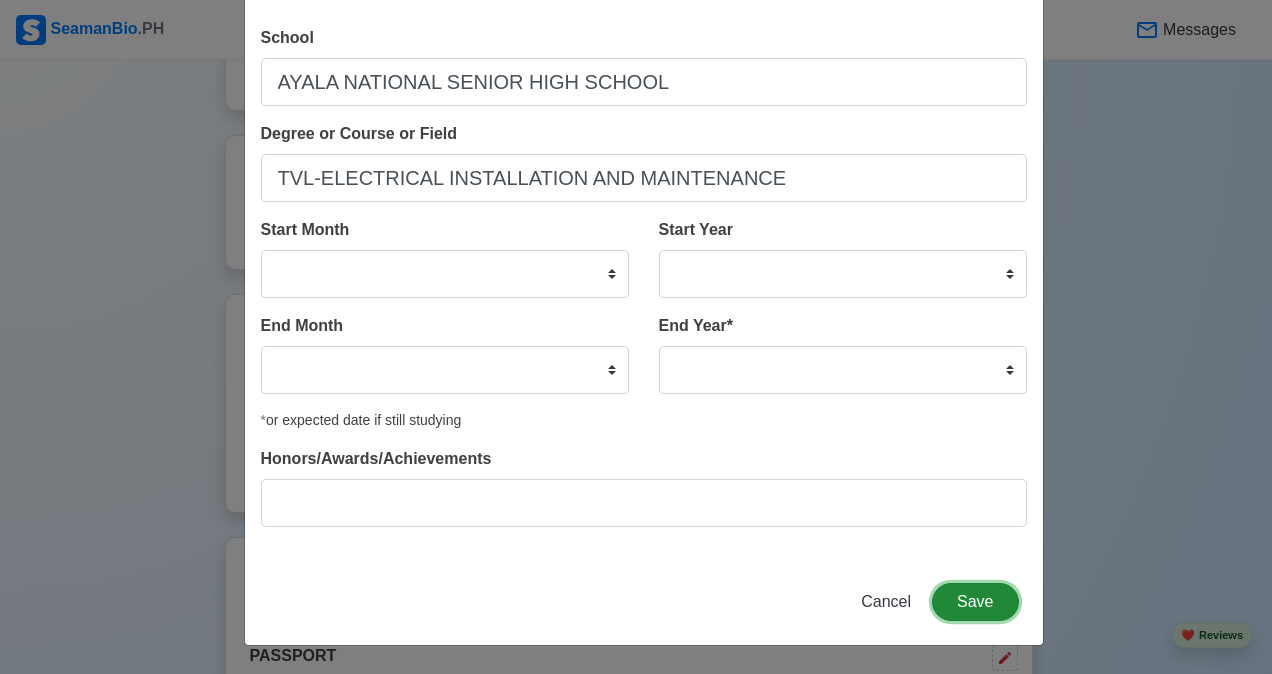 click on "Save" at bounding box center [975, 602] 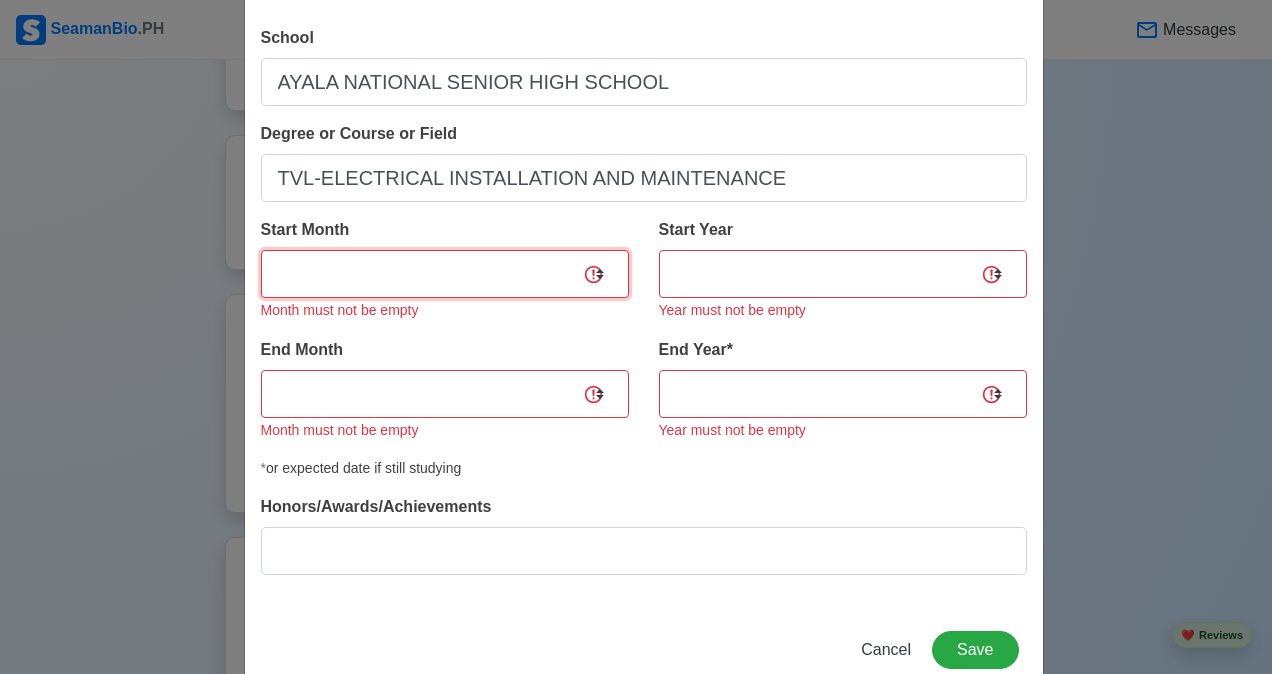 click on "January February March April May June July August September October November December" at bounding box center [445, 274] 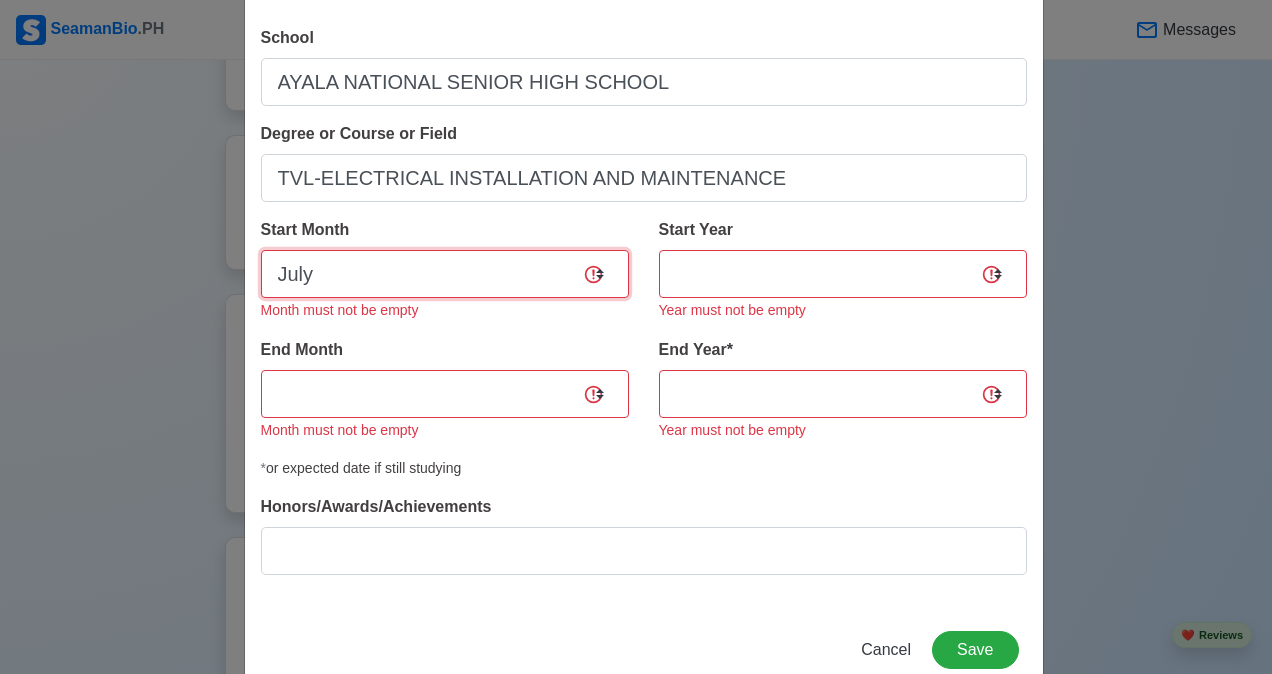 click on "January February March April May June July August September October November December" at bounding box center [445, 274] 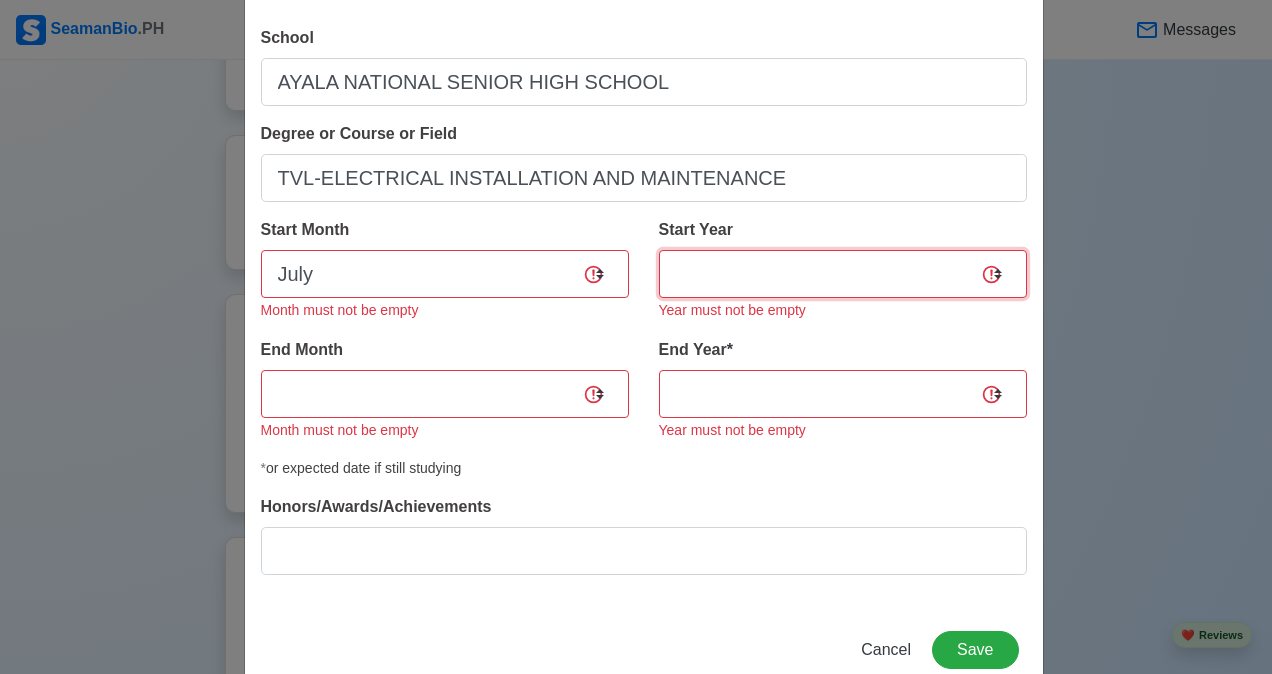 drag, startPoint x: 729, startPoint y: 293, endPoint x: 739, endPoint y: 275, distance: 20.59126 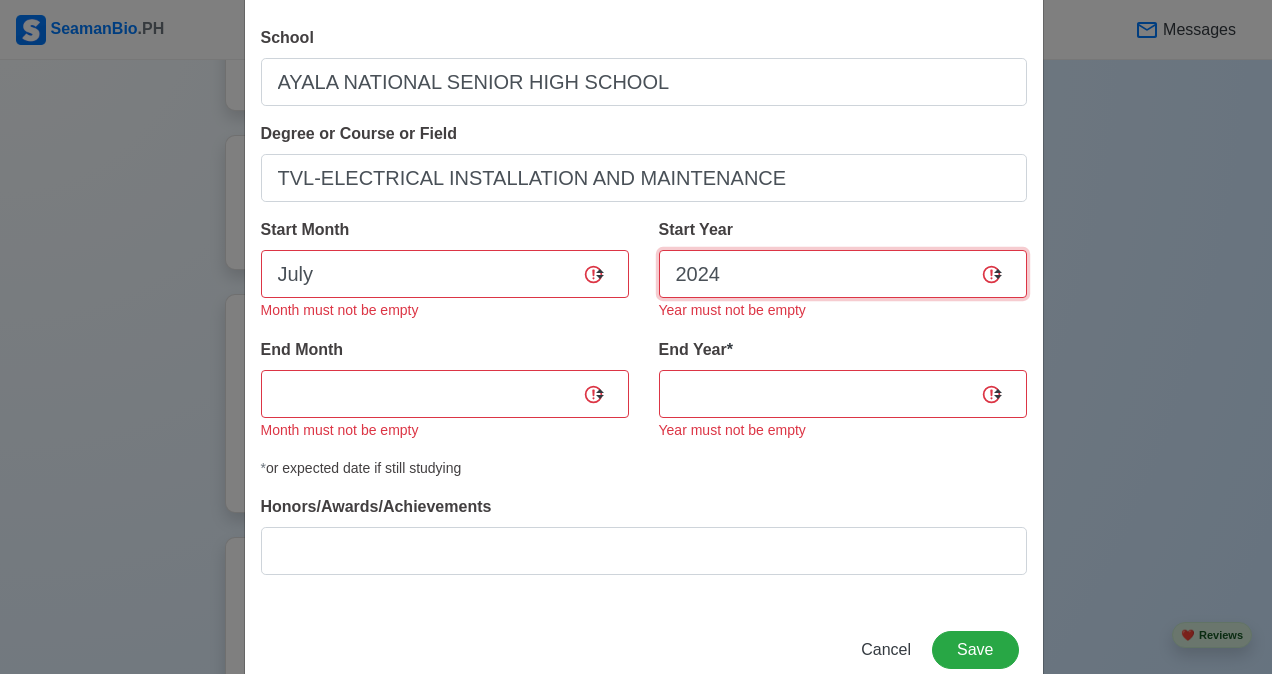 click on "2025 2024 2023 2022 2021 2020 2019 2018 2017 2016 2015 2014 2013 2012 2011 2010 2009 2008 2007 2006 2005 2004 2003 2002 2001 2000 1999 1998 1997 1996 1995 1994 1993 1992 1991 1990 1989 1988 1987 1986 1985 1984 1983 1982 1981 1980 1979 1978 1977 1976 1975 1974 1973 1972 1971 1970 1969 1968 1967 1966 1965 1964 1963 1962 1961 1960 1959 1958 1957 1956 1955 1954 1953 1952 1951 1950 1949 1948 1947 1946 1945 1944 1943 1942 1941 1940 1939 1938 1937 1936 1935 1934 1933 1932 1931 1930 1929 1928 1927 1926 1925" at bounding box center [843, 274] 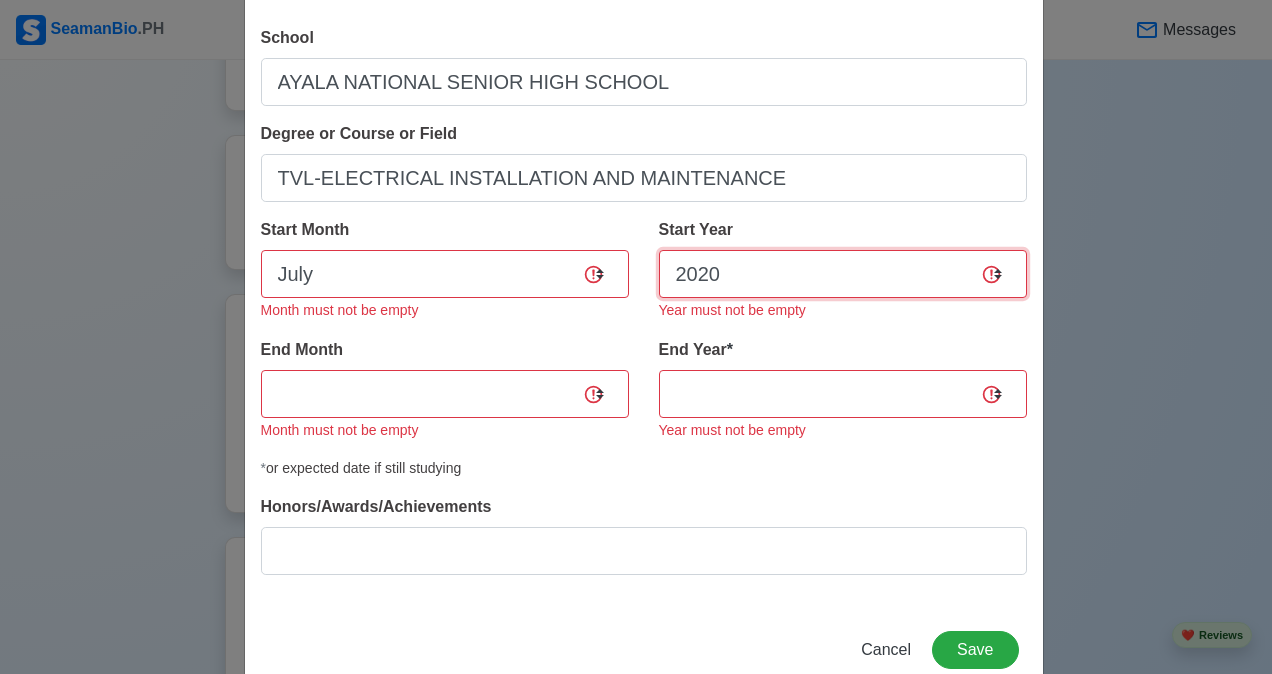 click on "2025 2024 2023 2022 2021 2020 2019 2018 2017 2016 2015 2014 2013 2012 2011 2010 2009 2008 2007 2006 2005 2004 2003 2002 2001 2000 1999 1998 1997 1996 1995 1994 1993 1992 1991 1990 1989 1988 1987 1986 1985 1984 1983 1982 1981 1980 1979 1978 1977 1976 1975 1974 1973 1972 1971 1970 1969 1968 1967 1966 1965 1964 1963 1962 1961 1960 1959 1958 1957 1956 1955 1954 1953 1952 1951 1950 1949 1948 1947 1946 1945 1944 1943 1942 1941 1940 1939 1938 1937 1936 1935 1934 1933 1932 1931 1930 1929 1928 1927 1926 1925" at bounding box center [843, 274] 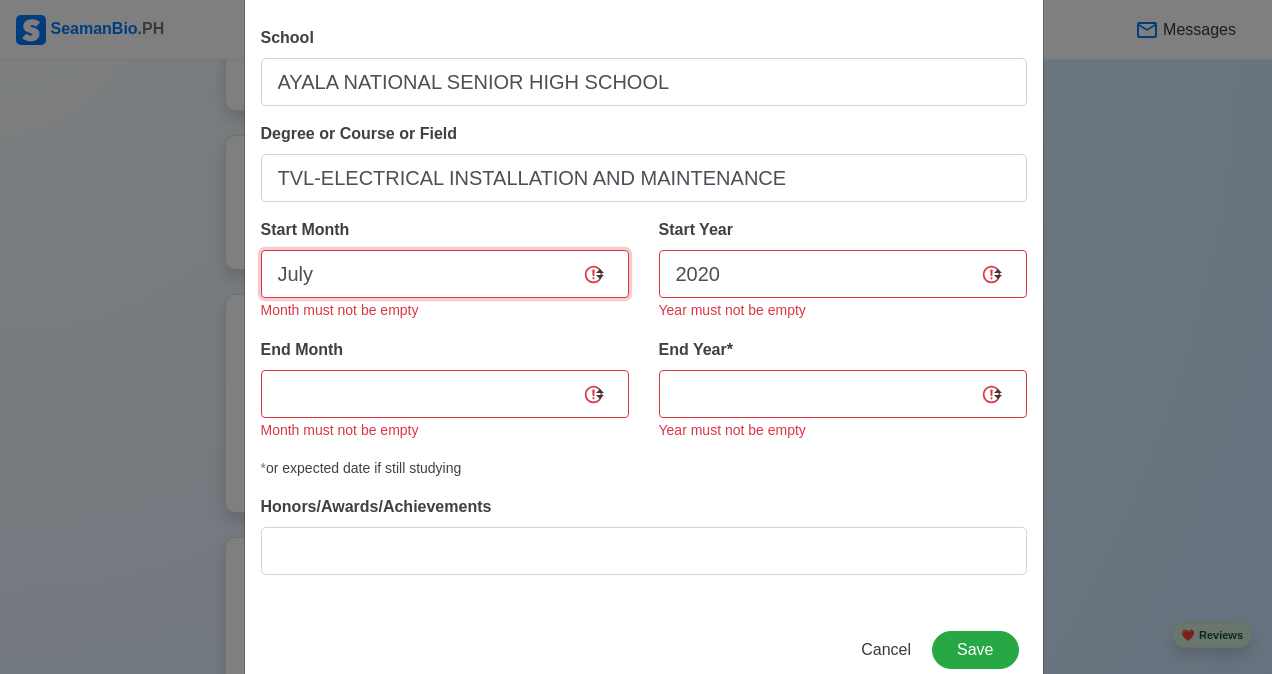 click on "January February March April May June July August September October November December" at bounding box center [445, 274] 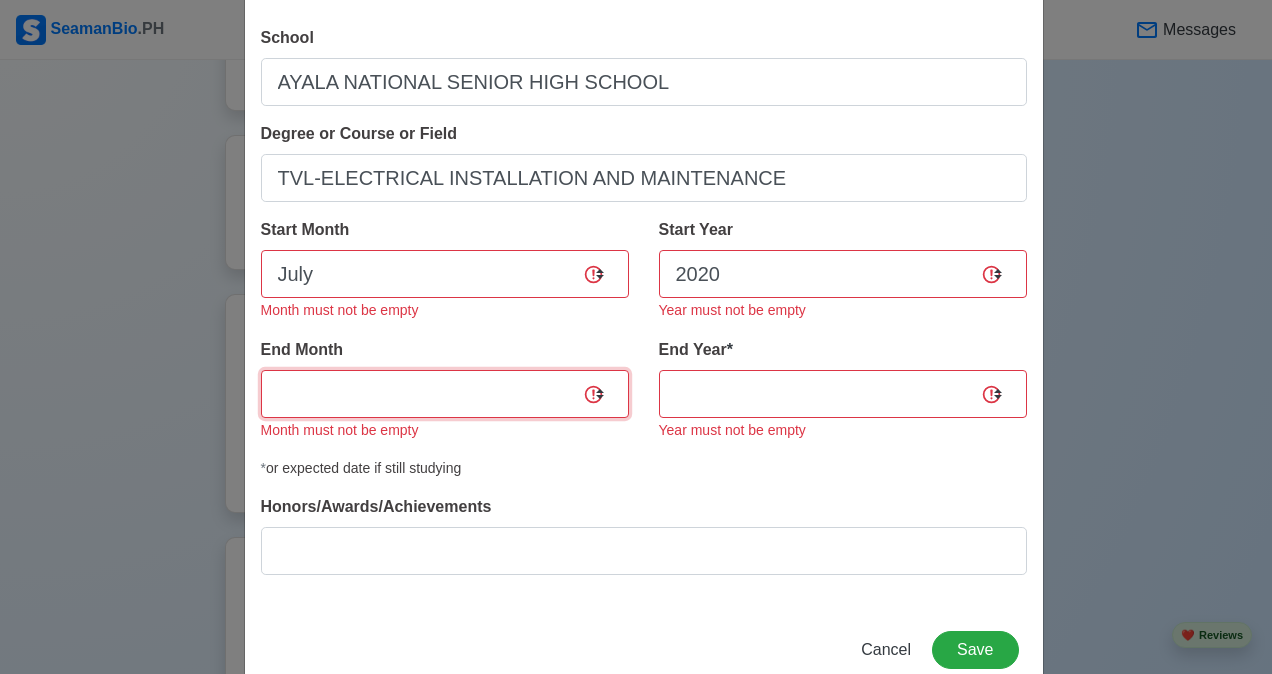 click on "January February March April May June July August September October November December" at bounding box center (445, 394) 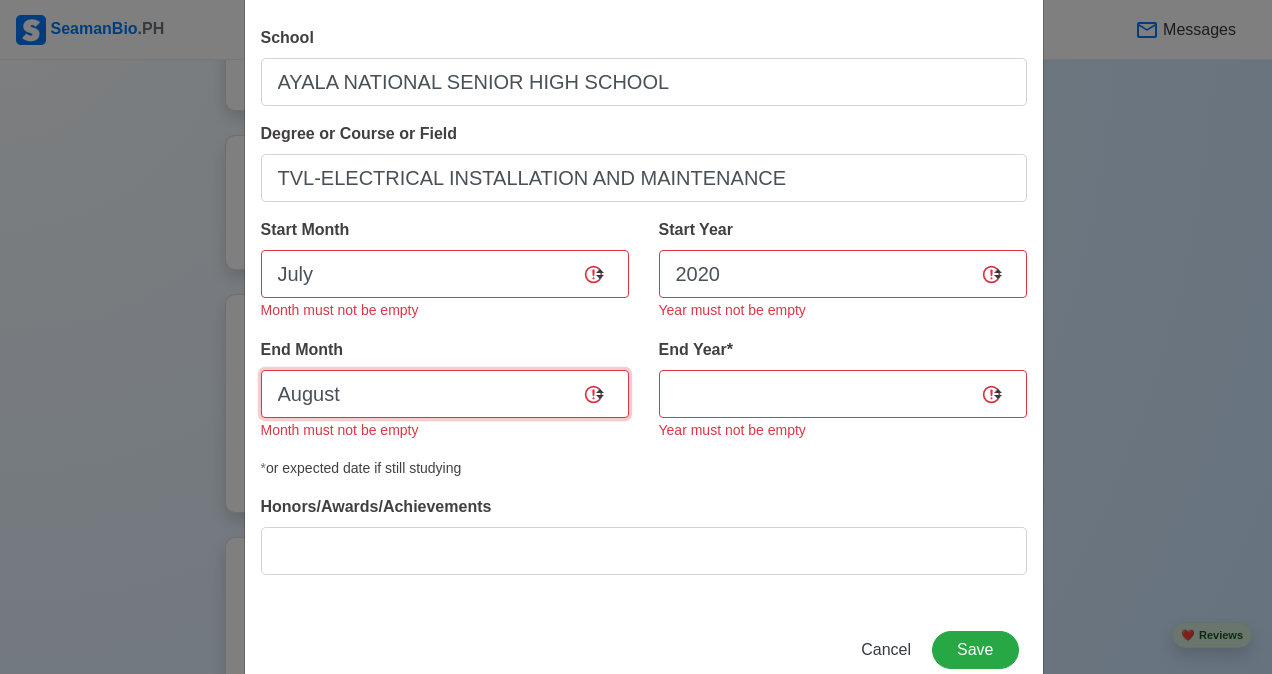 click on "January February March April May June July August September October November December" at bounding box center (445, 394) 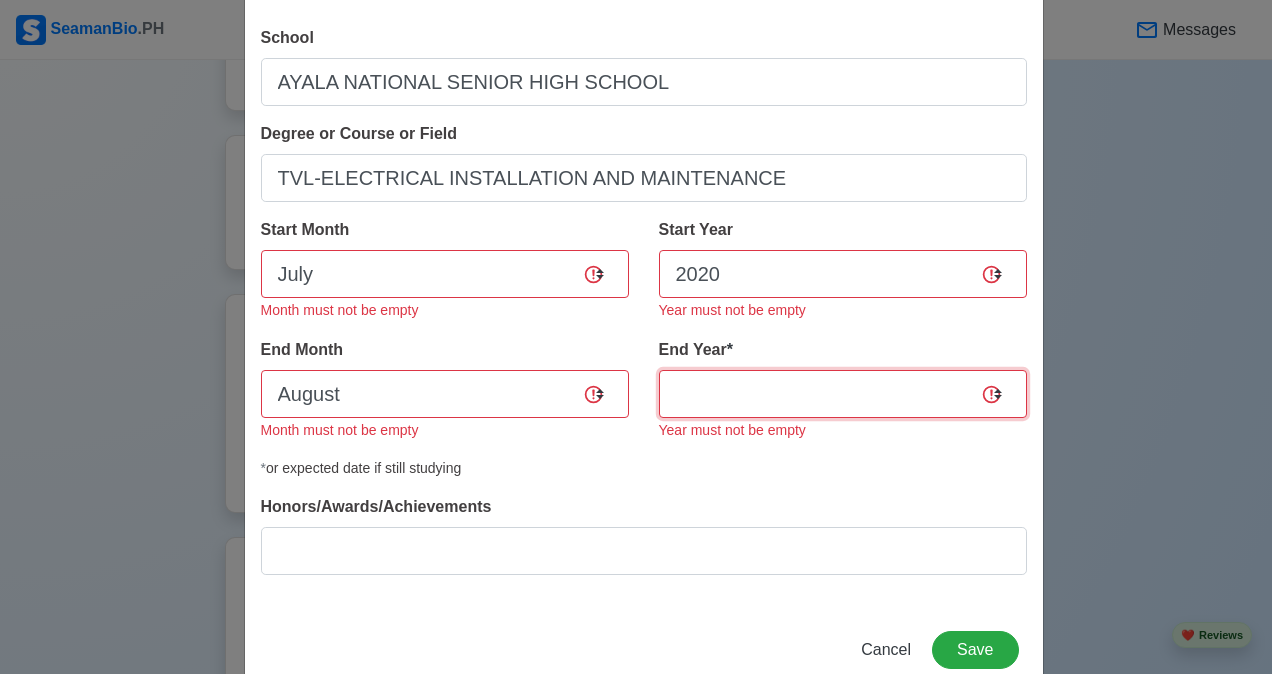 click on "2035 2034 2033 2032 2031 2030 2029 2028 2027 2026 2025 2024 2023 2022 2021 2020 2019 2018 2017 2016 2015 2014 2013 2012 2011 2010 2009 2008 2007 2006 2005 2004 2003 2002 2001 2000 1999 1998 1997 1996 1995 1994 1993 1992 1991 1990 1989 1988 1987 1986 1985 1984 1983 1982 1981 1980 1979 1978 1977 1976 1975 1974 1973 1972 1971 1970 1969 1968 1967 1966 1965 1964 1963 1962 1961 1960 1959 1958 1957 1956 1955 1954 1953 1952 1951 1950 1949 1948 1947 1946 1945 1944 1943 1942 1941 1940 1939 1938 1937 1936 1935" at bounding box center [843, 394] 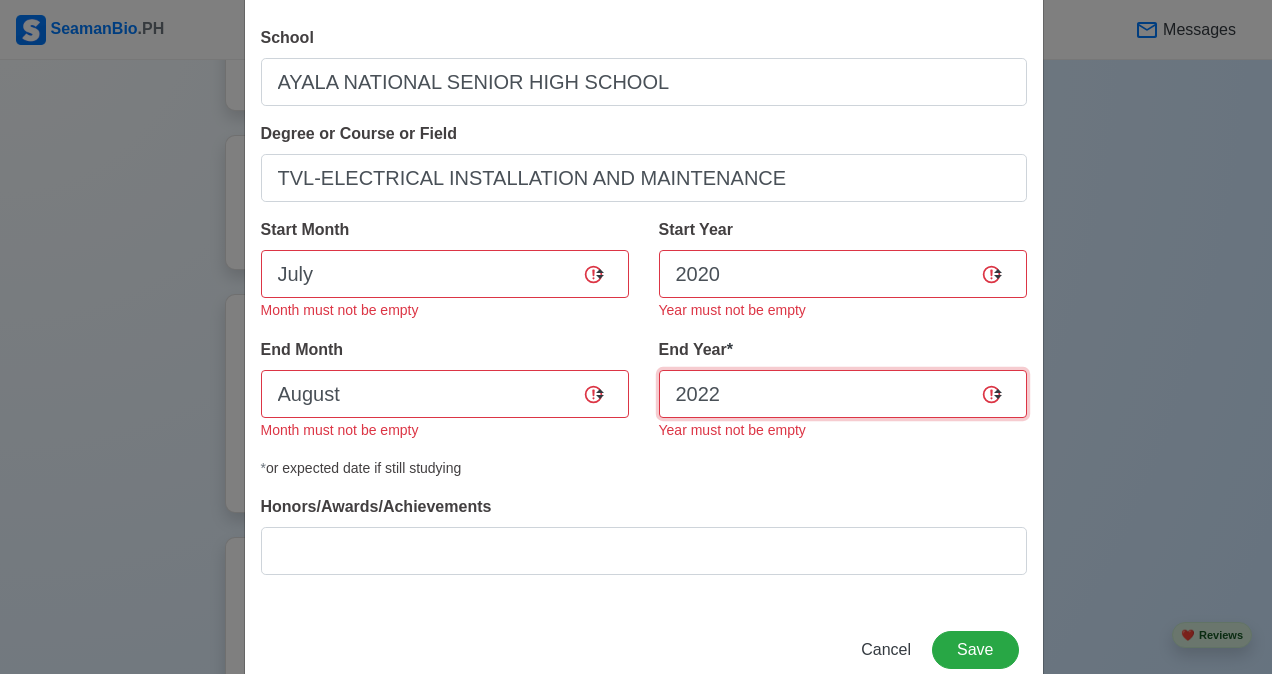 click on "2035 2034 2033 2032 2031 2030 2029 2028 2027 2026 2025 2024 2023 2022 2021 2020 2019 2018 2017 2016 2015 2014 2013 2012 2011 2010 2009 2008 2007 2006 2005 2004 2003 2002 2001 2000 1999 1998 1997 1996 1995 1994 1993 1992 1991 1990 1989 1988 1987 1986 1985 1984 1983 1982 1981 1980 1979 1978 1977 1976 1975 1974 1973 1972 1971 1970 1969 1968 1967 1966 1965 1964 1963 1962 1961 1960 1959 1958 1957 1956 1955 1954 1953 1952 1951 1950 1949 1948 1947 1946 1945 1944 1943 1942 1941 1940 1939 1938 1937 1936 1935" at bounding box center [843, 394] 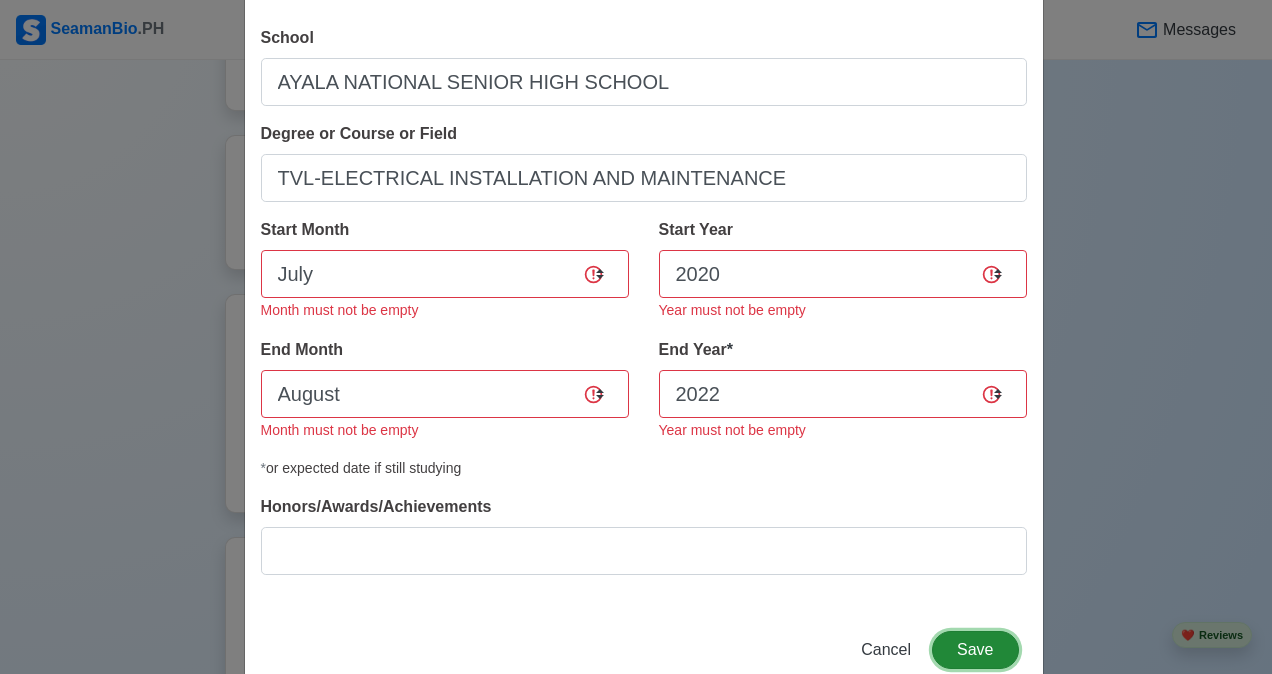 click on "Save" at bounding box center [975, 650] 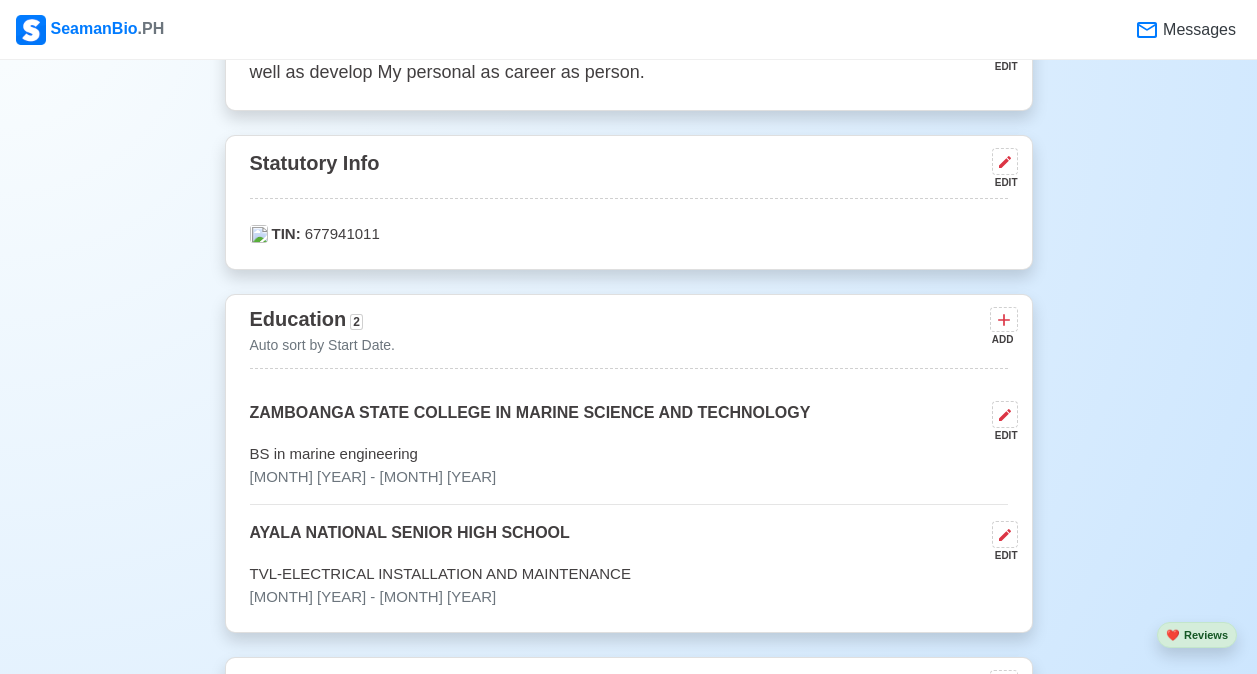 scroll, scrollTop: 888, scrollLeft: 0, axis: vertical 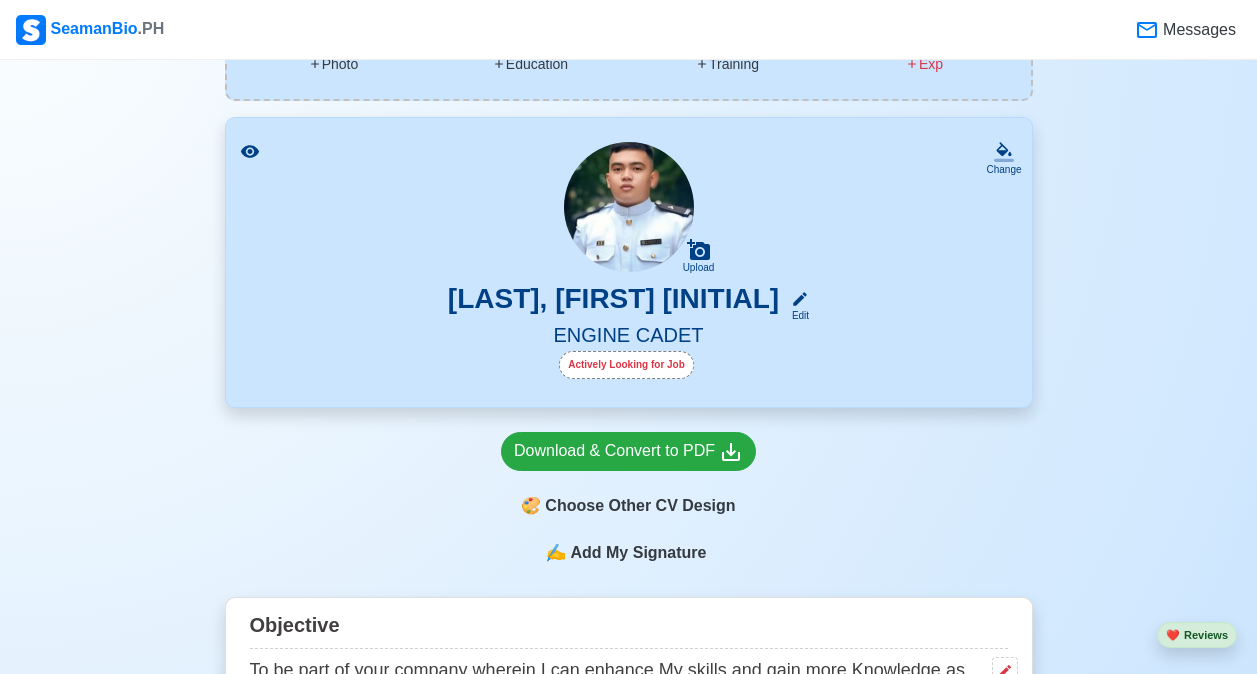 click on "New 🧑🏻‍💻 Practice Interview 🏬 Apply to Agencies 🔥 Apply Jobs 🚢 Log My Travels Your Action Items 🎯 Photo Education Training 4 Exp Change Upload [LAST], [FIRST] [INITIAL] Edit ENGINE CADET Actively Looking for Job Download & Convert to PDF 🎨 Choose Other CV Design ✍️ Add My Signature Objective To be part of your company wherein I can enhance My skills and gain more Knowledge as well as develop My personal as career as person. EDIT Statutory Info EDIT TIN: [NUMBER] Education 2 Auto sort by Start Date. ADD ZAMBOANGA STATE COLLEGE IN MARINE SCIENCE AND TECHNOLOGY EDIT BS in marine engineering [MONTH] [YEAR] - [MONTH] [YEAR] AYALA NATIONAL SENIOR HIGH SCHOOL EDIT TVL-ELECTRICAL INSTALLATION AND MAINTENANCE [MONTH] [YEAR] - [MONTH] [YEAR] Travel Documents 2 Passport, US Visa, Seaman Book, etc. ADD PASSPORT EDIT P[NUMBER] [MONTH] 17 [YEAR] - [MONTH] 16 [YEAR] Expires [YEAR] yrs [MONTH] mos [DAYS] days DFA ZAMBOANGA DEL SUR SEAFARER`S RECORD BOOK EDIT A[NUMBER] [MONTH] 02 [YEAR] - [MONTH] 02 [YEAR] Expires [YEAR] yrs [MONTH] mos [DAYS] days ZAMBOANGA DEL SUR 1 ADD" at bounding box center (628, 2364) 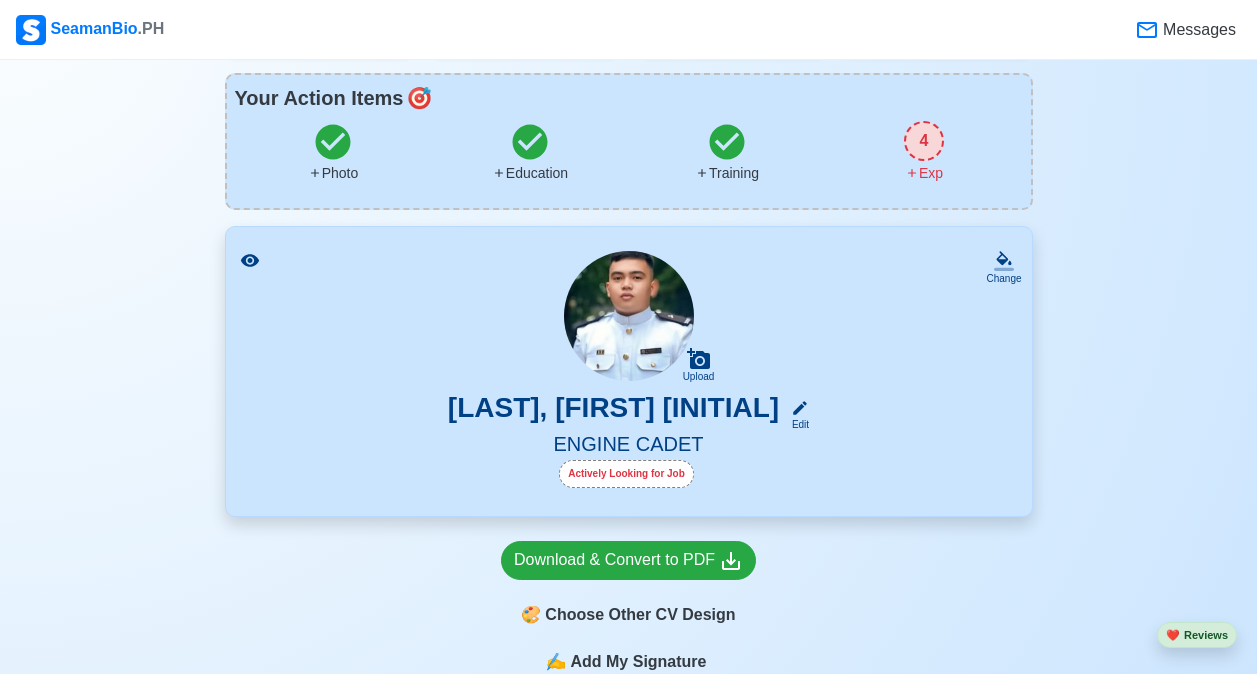 scroll, scrollTop: 77, scrollLeft: 0, axis: vertical 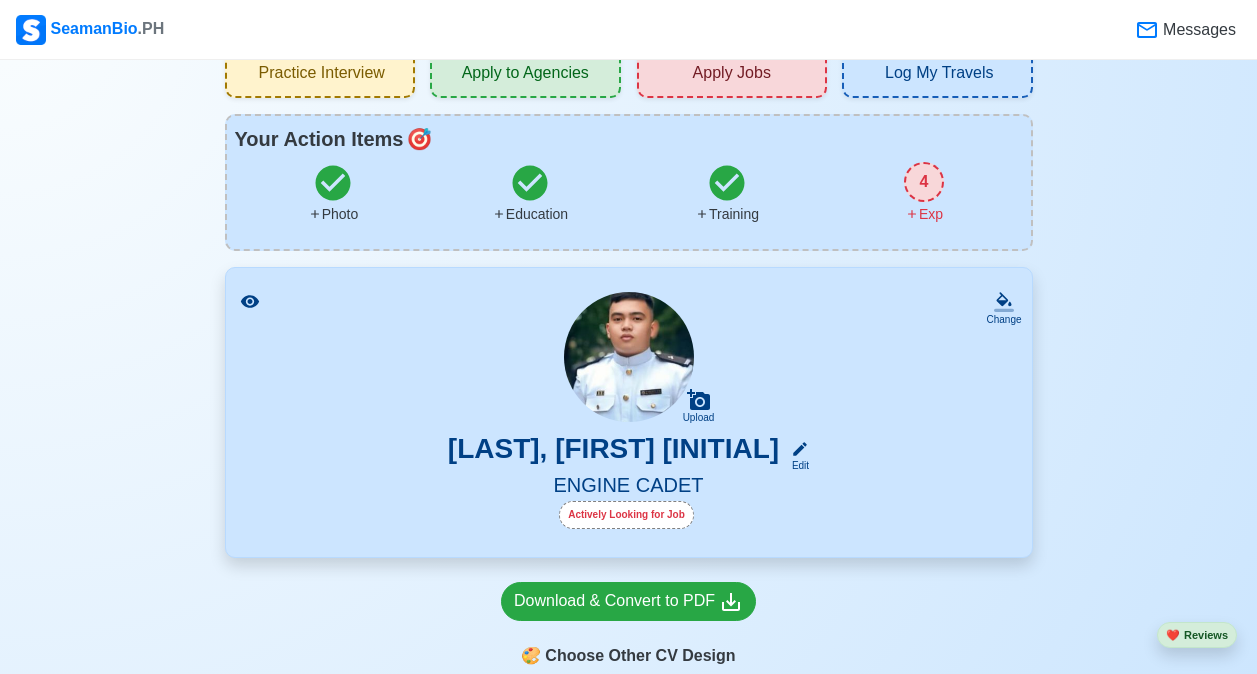 click 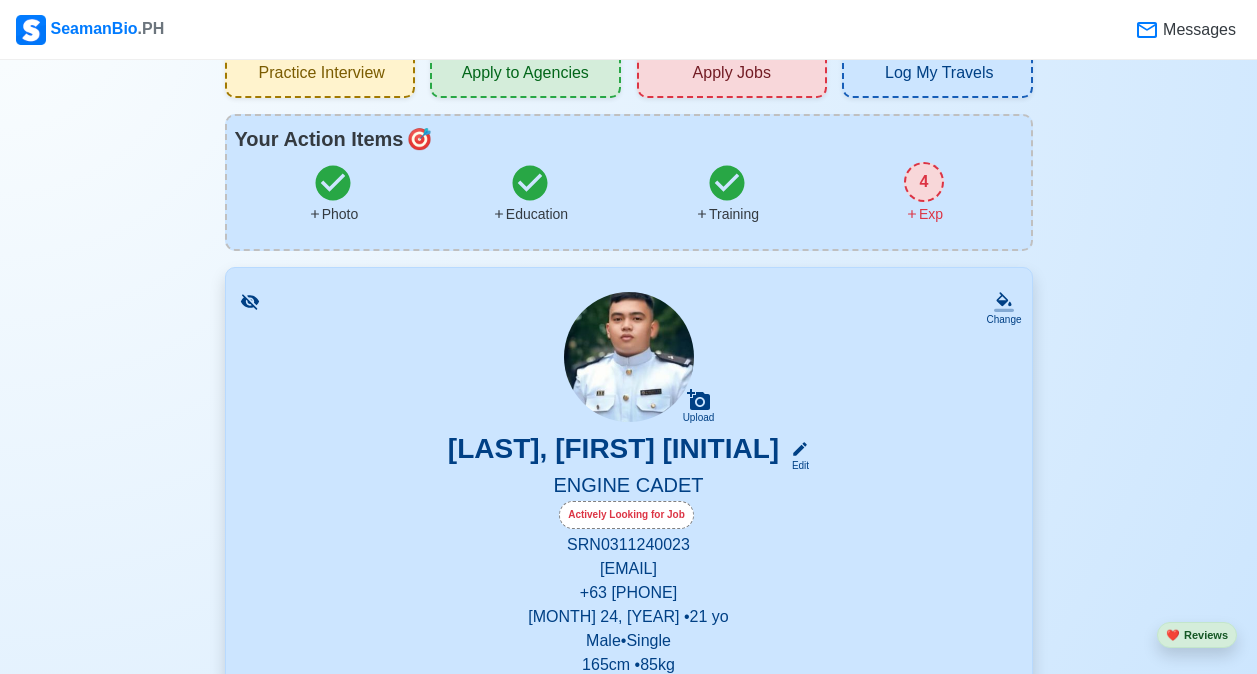 click 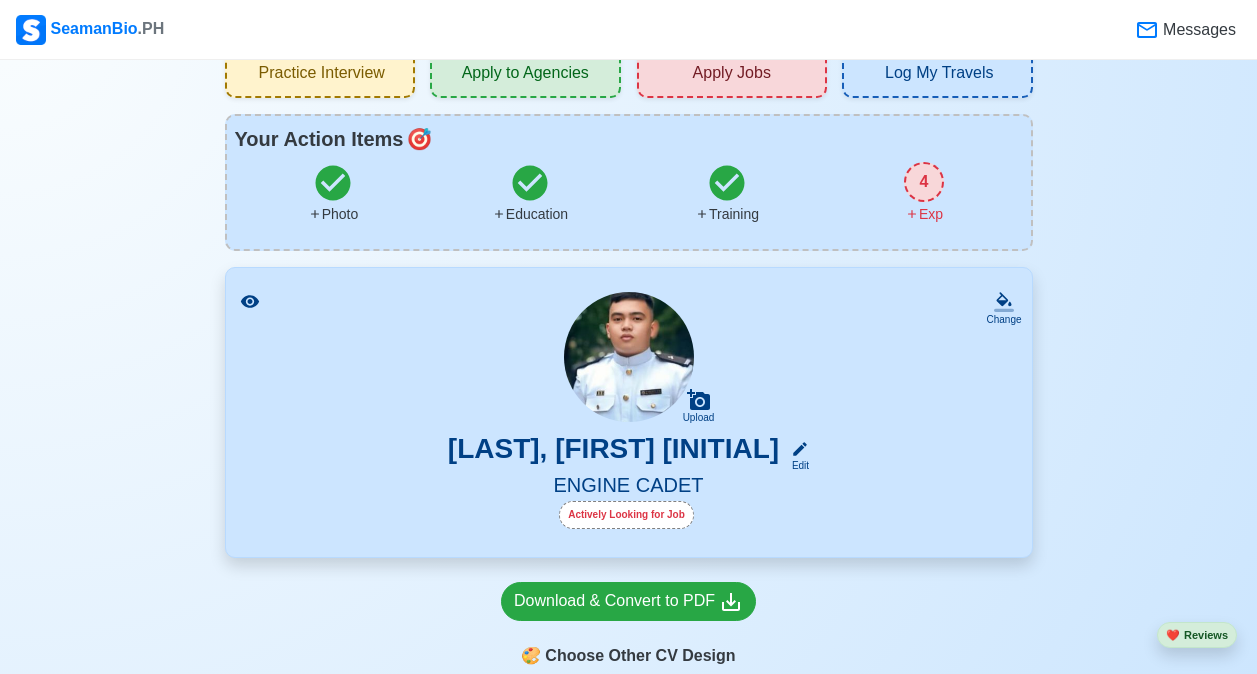 scroll, scrollTop: 0, scrollLeft: 0, axis: both 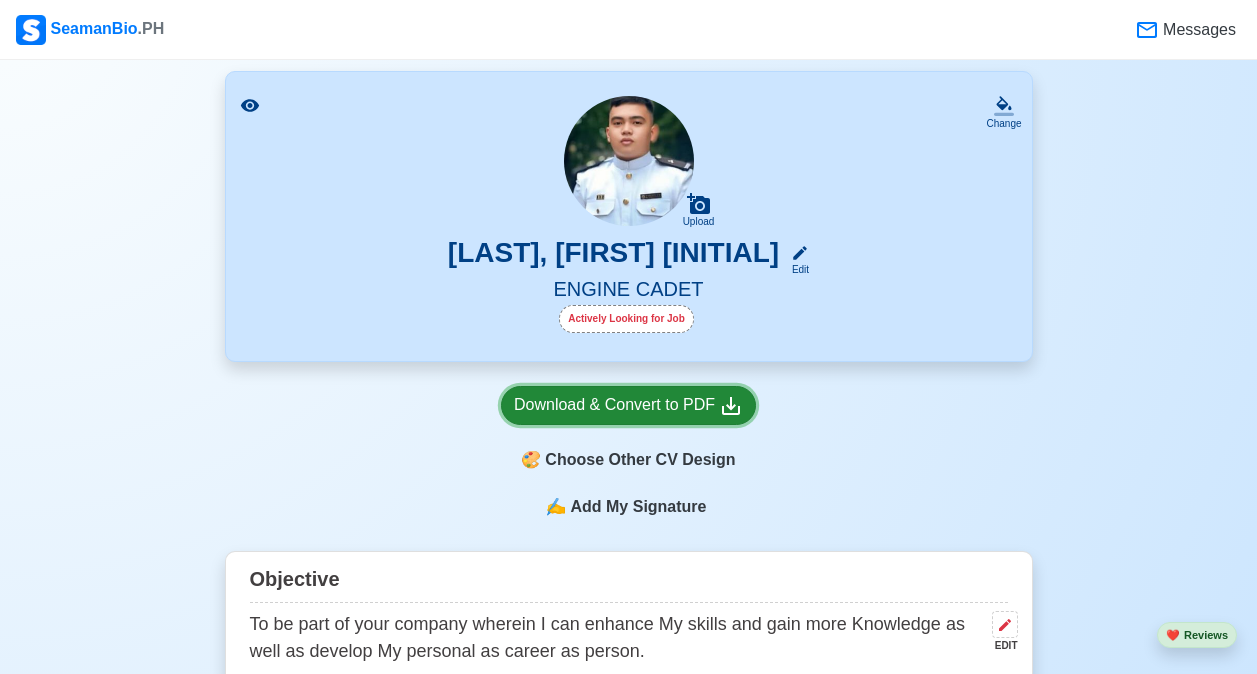 click on "Download & Convert to PDF" at bounding box center (628, 405) 